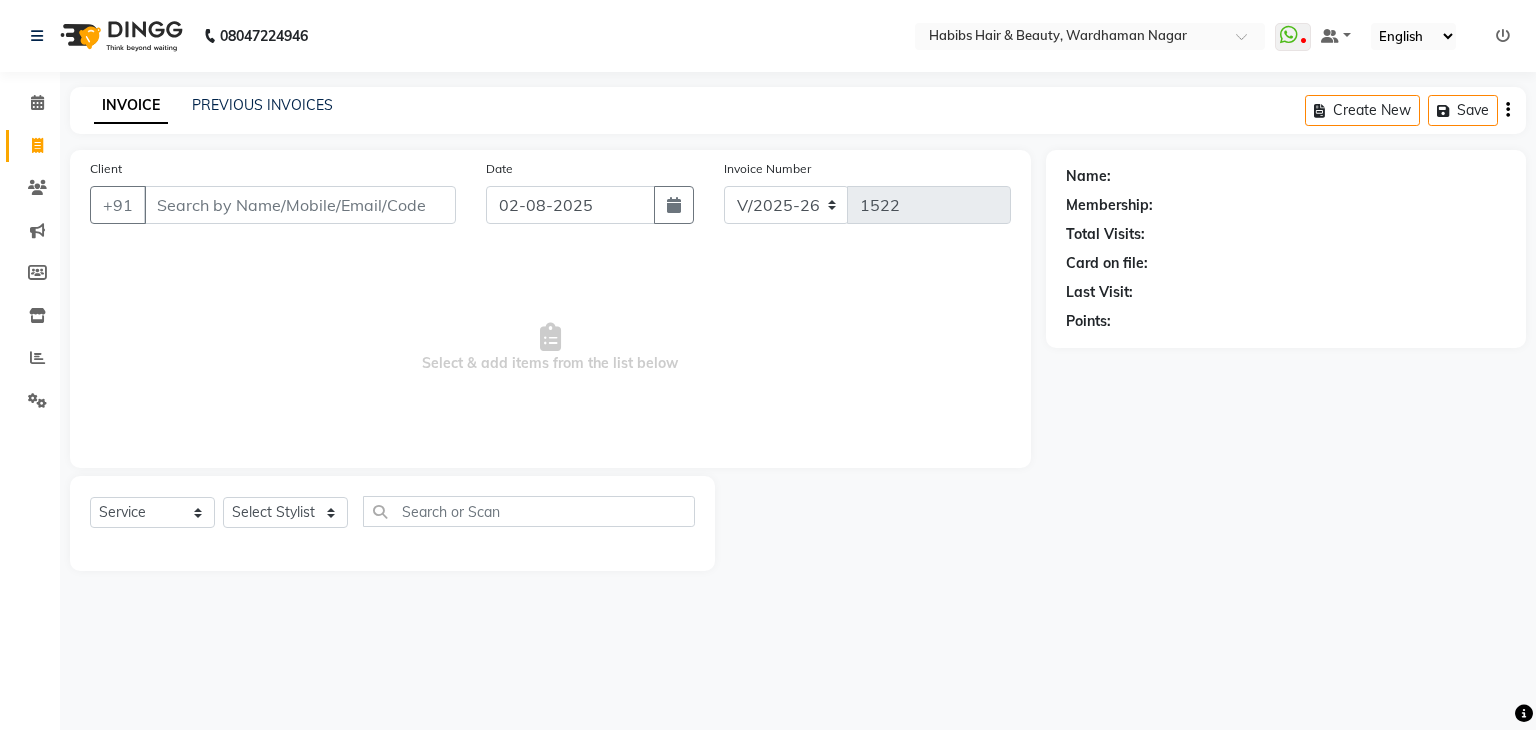 select on "3714" 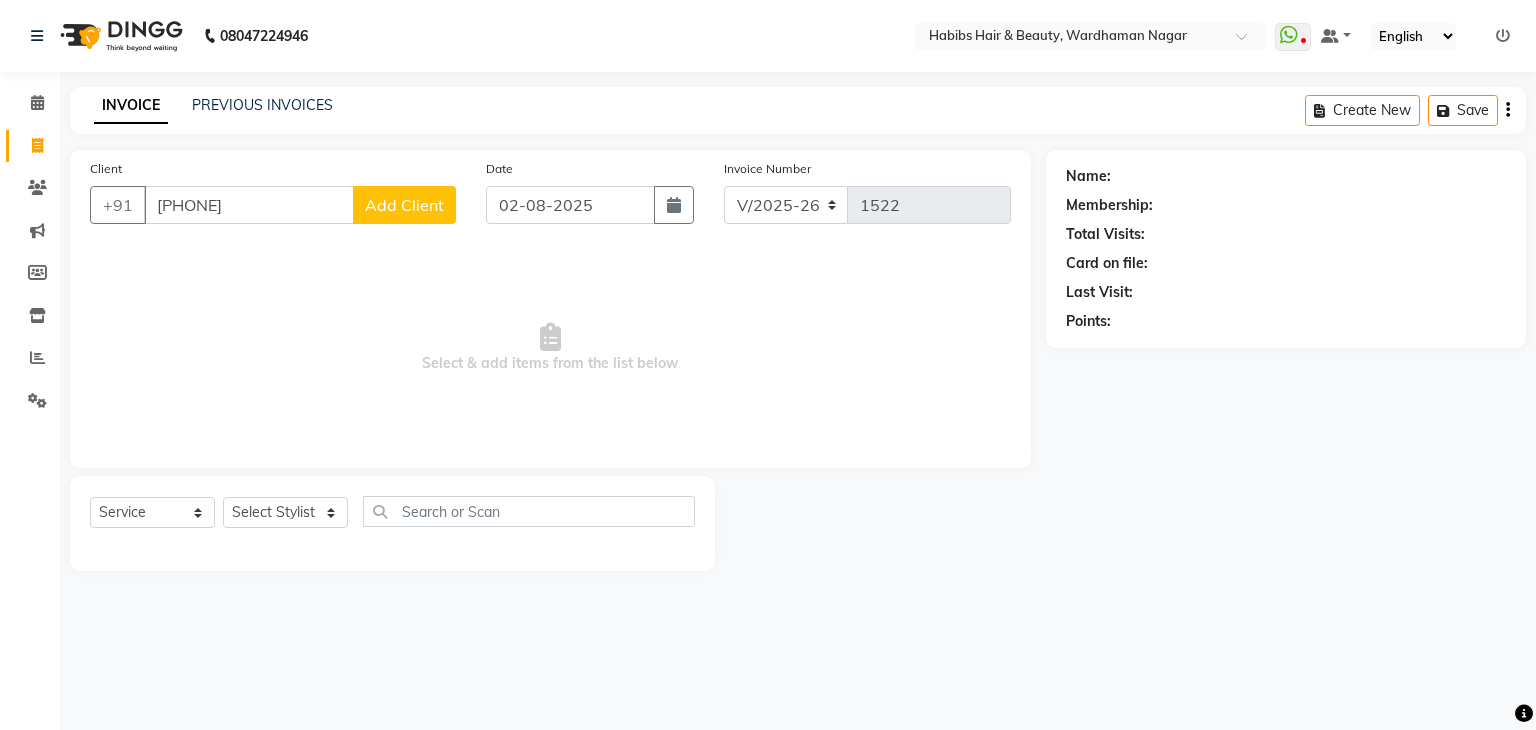 type on "[PHONE]" 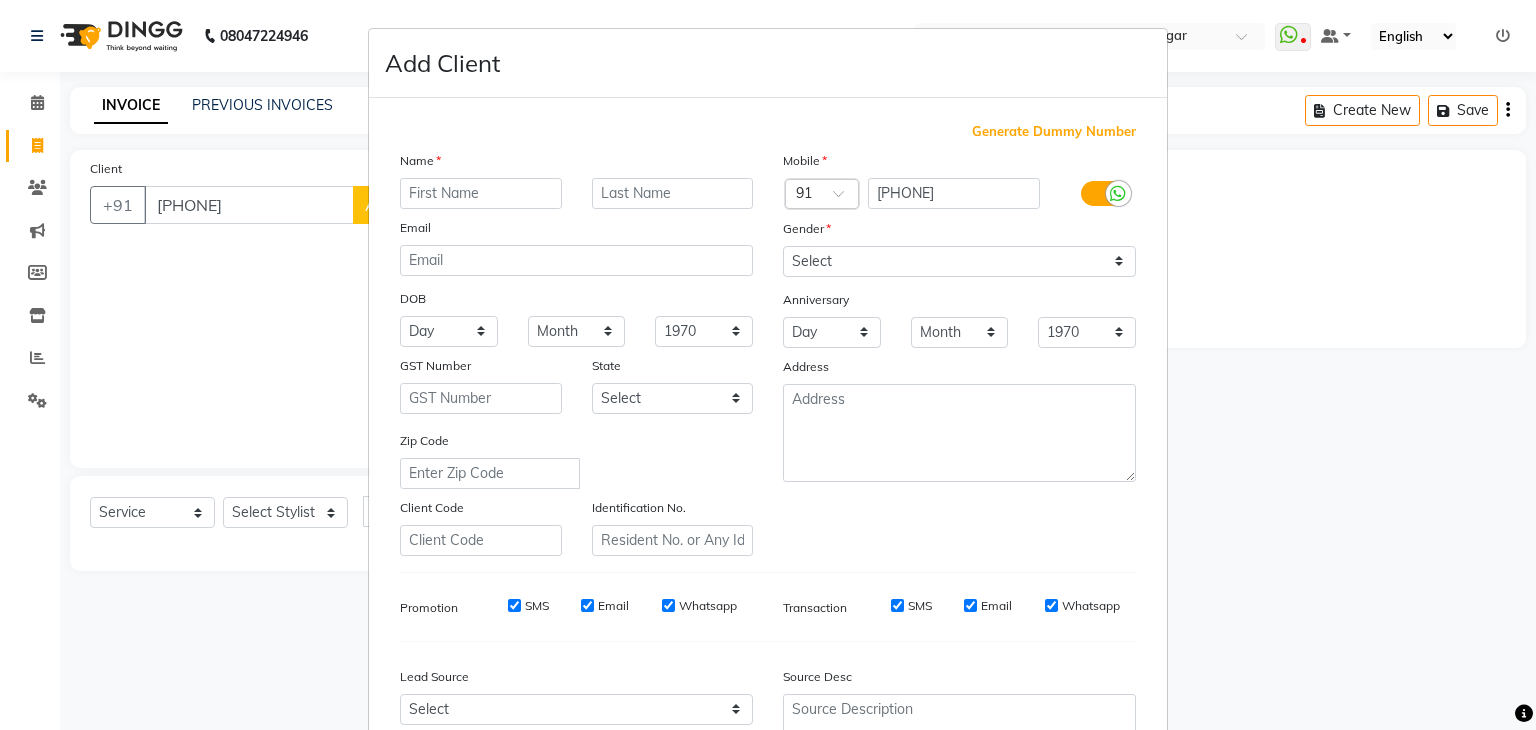 click at bounding box center [481, 193] 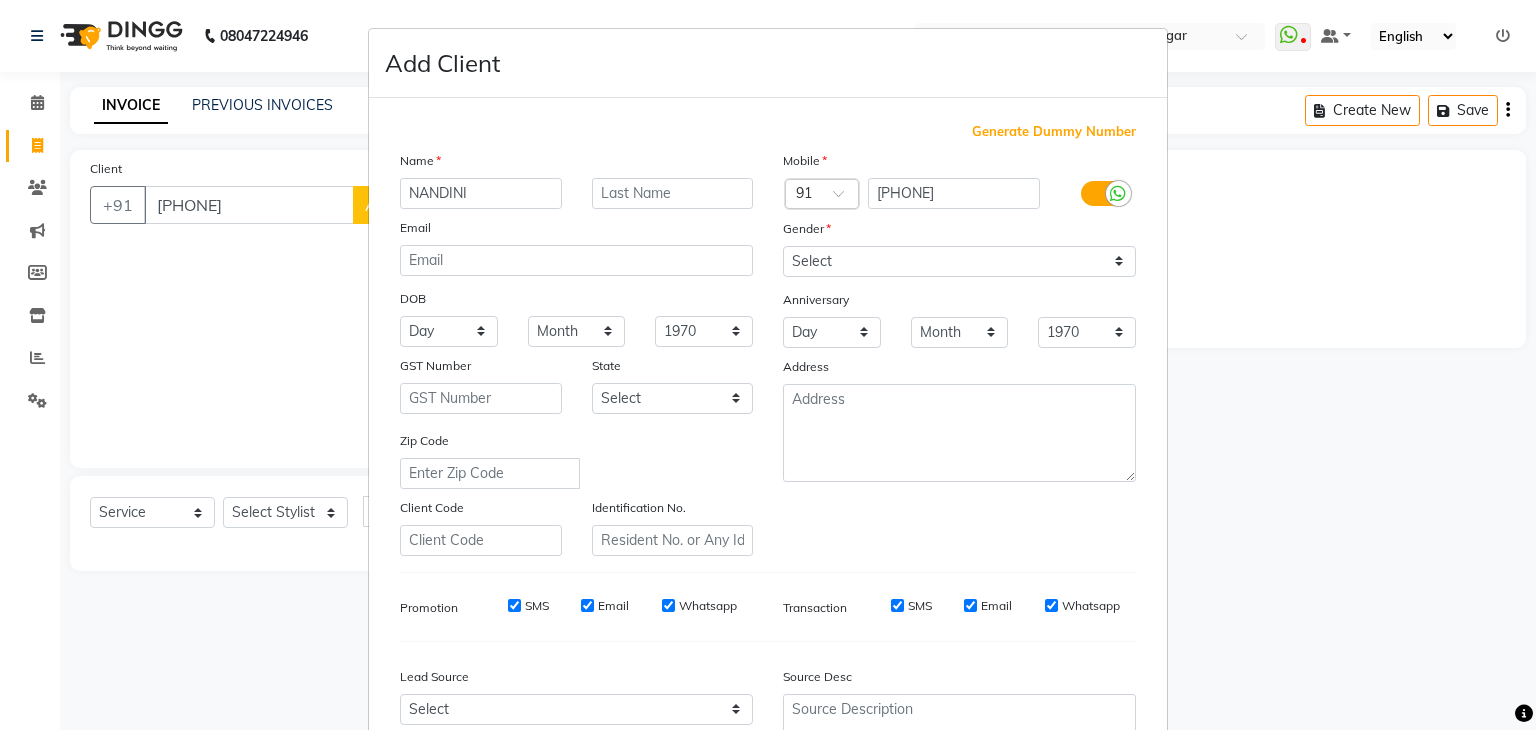 type on "NANDINI" 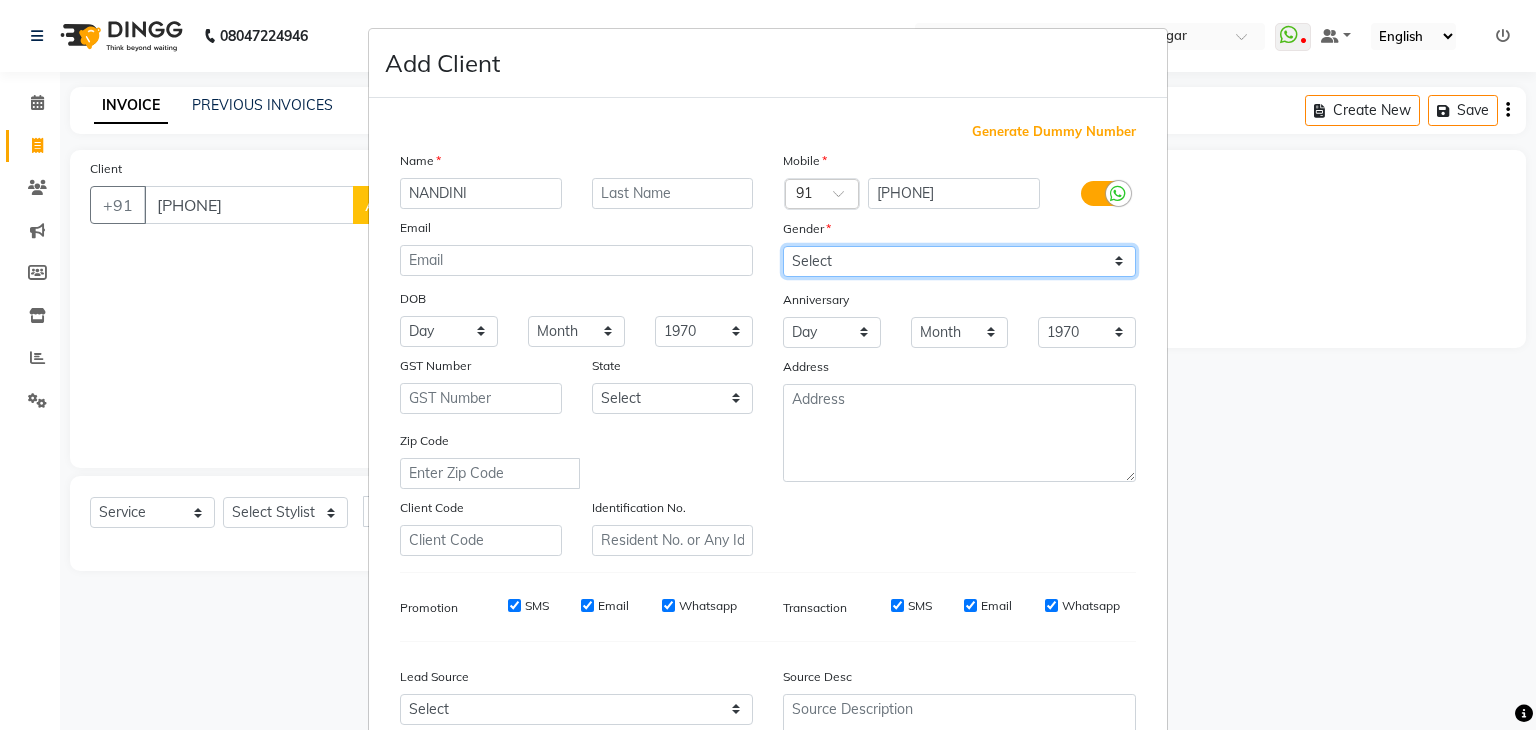 click on "Select Male Female Other Prefer Not To Say" at bounding box center [959, 261] 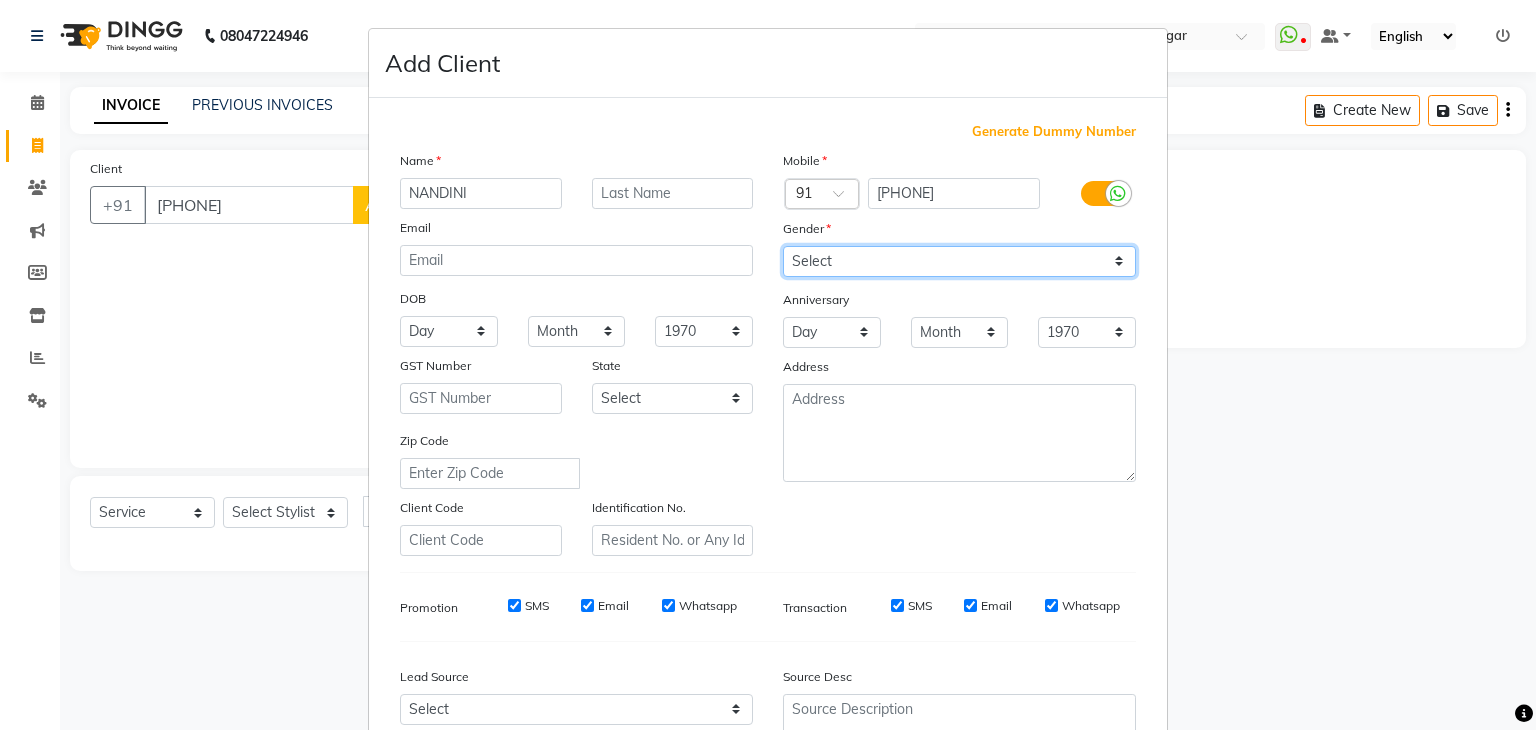 select on "female" 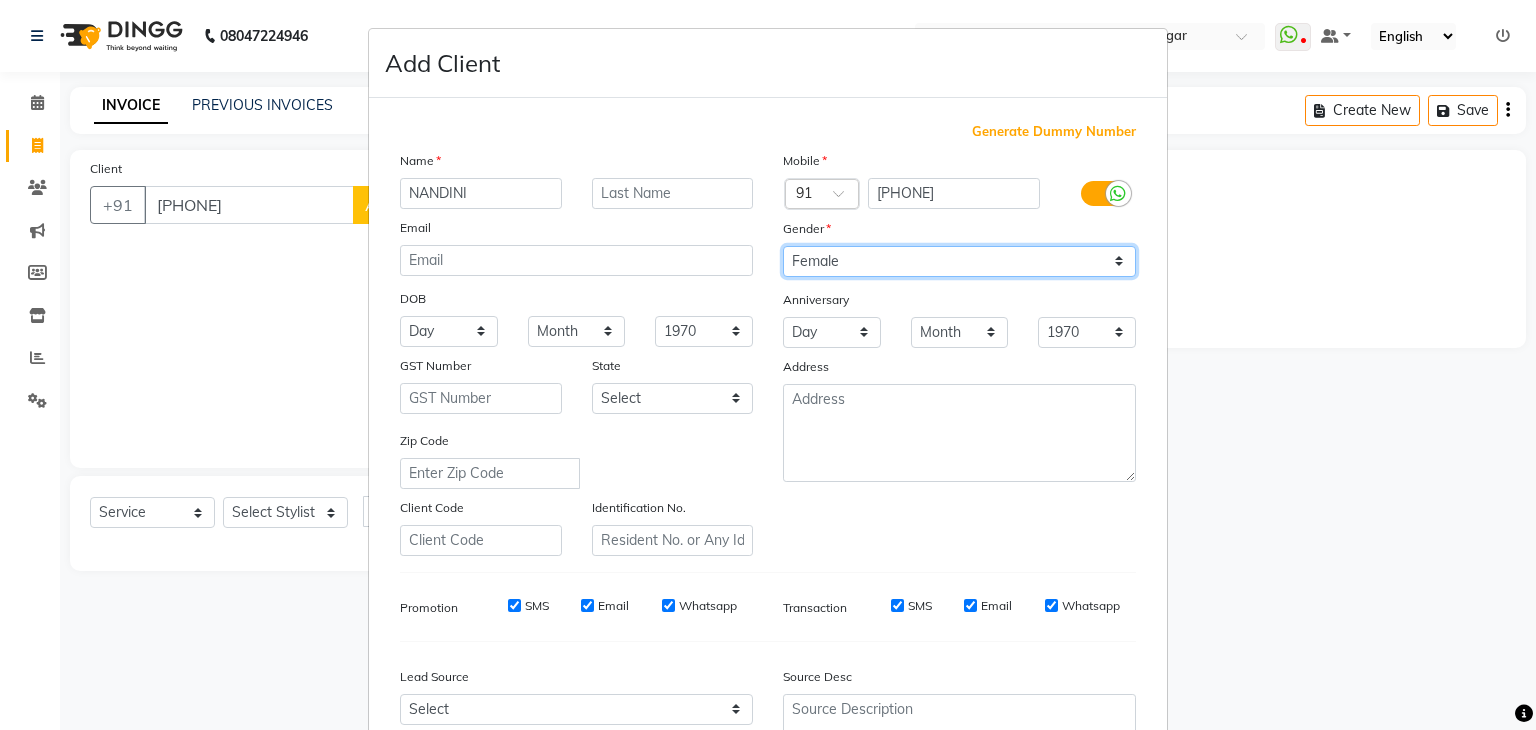 click on "Select Male Female Other Prefer Not To Say" at bounding box center (959, 261) 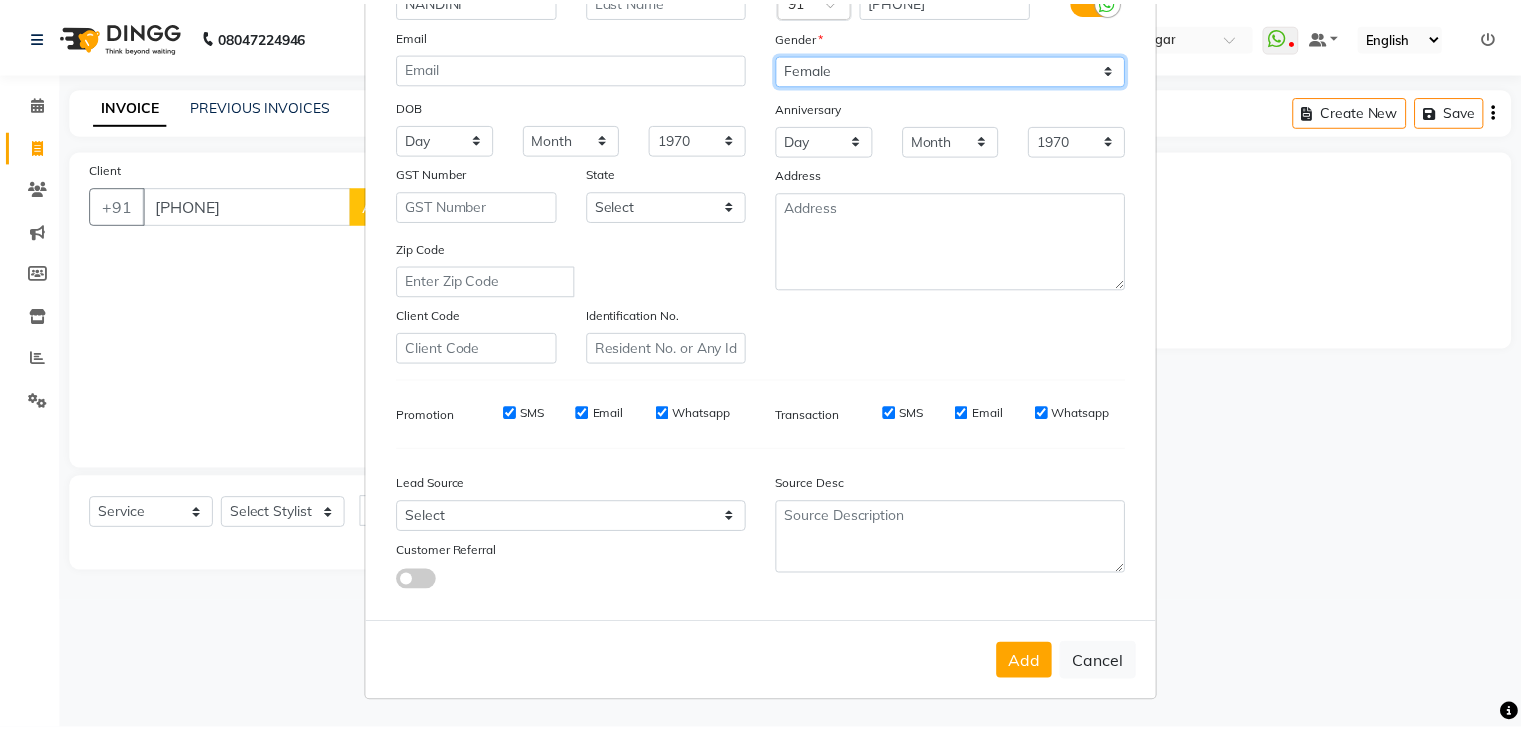 scroll, scrollTop: 203, scrollLeft: 0, axis: vertical 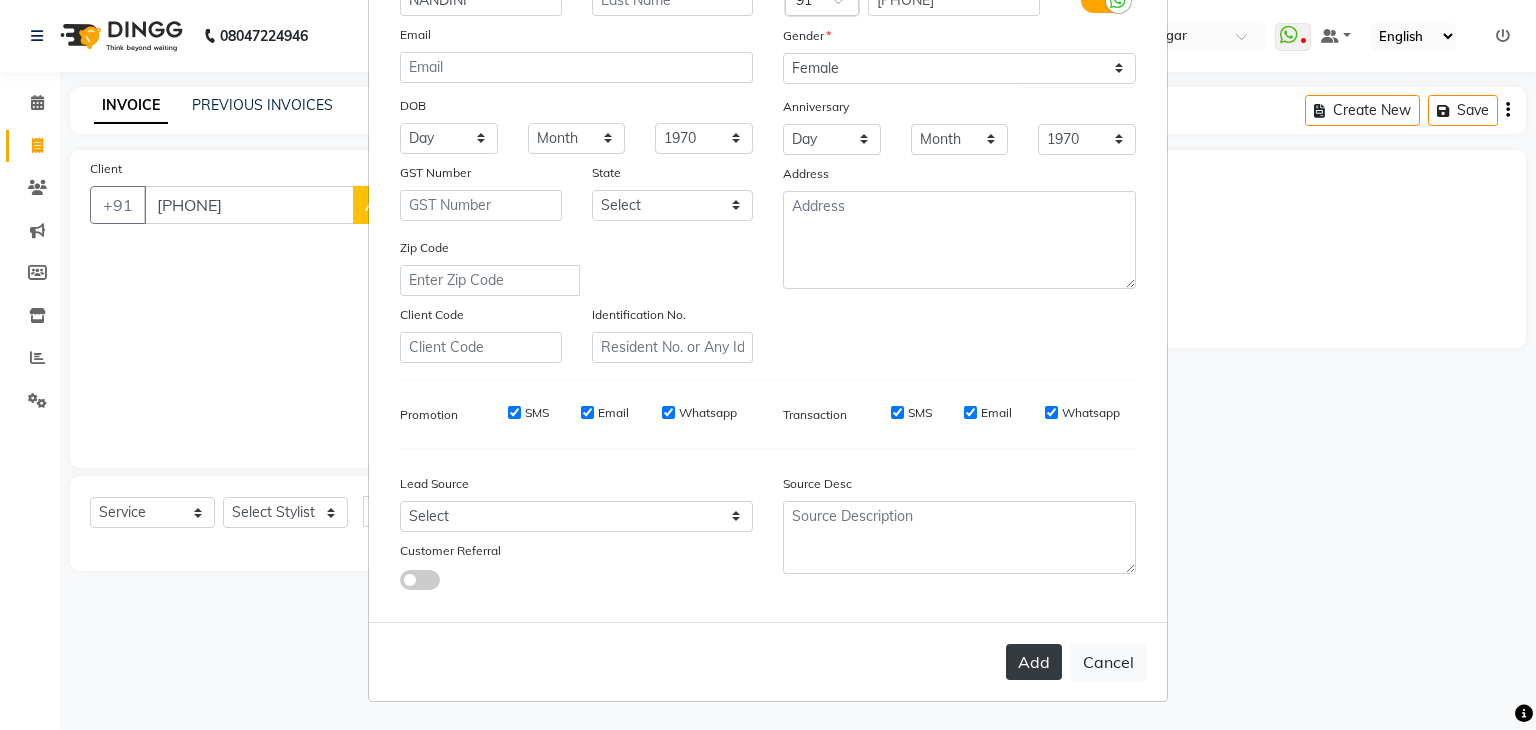 click on "Add" at bounding box center [1034, 662] 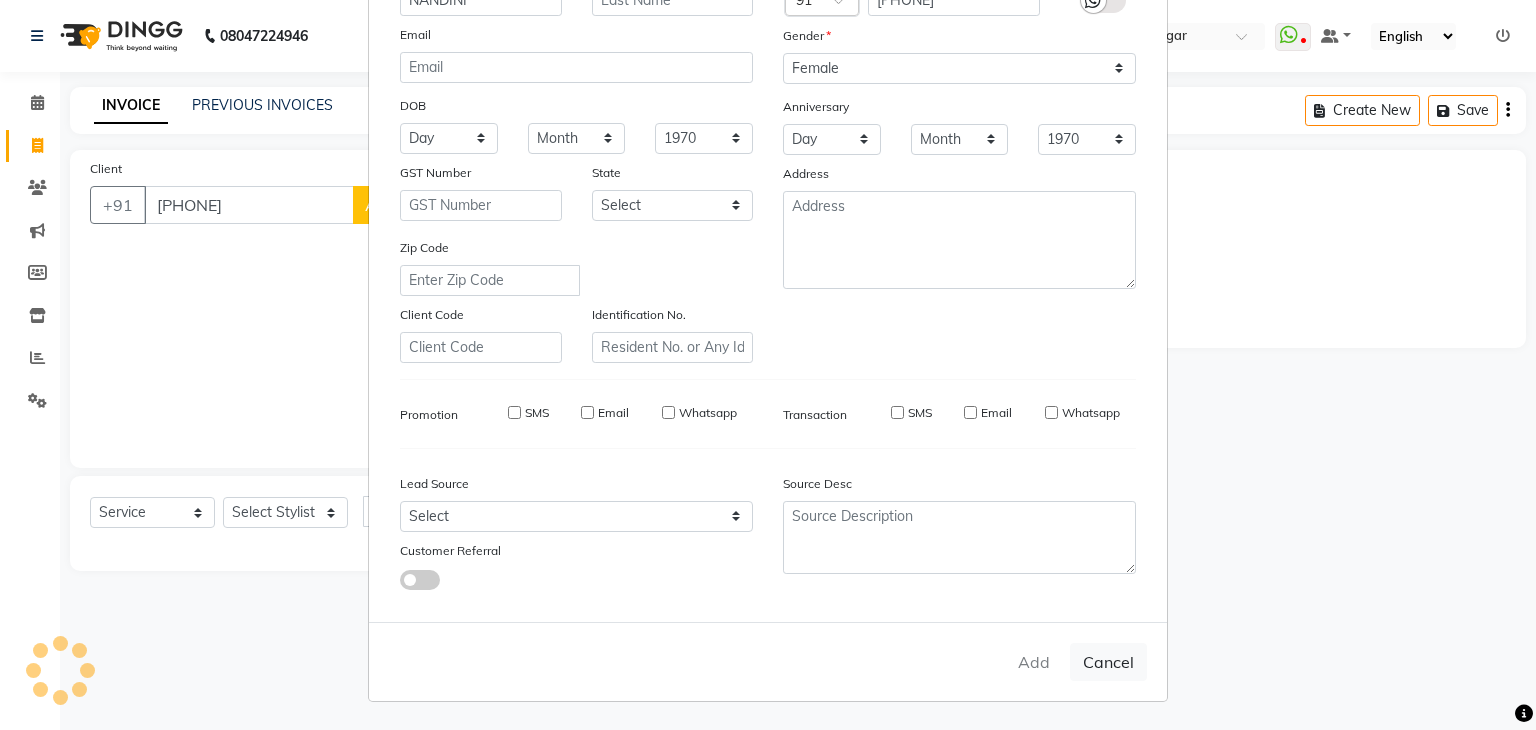 type 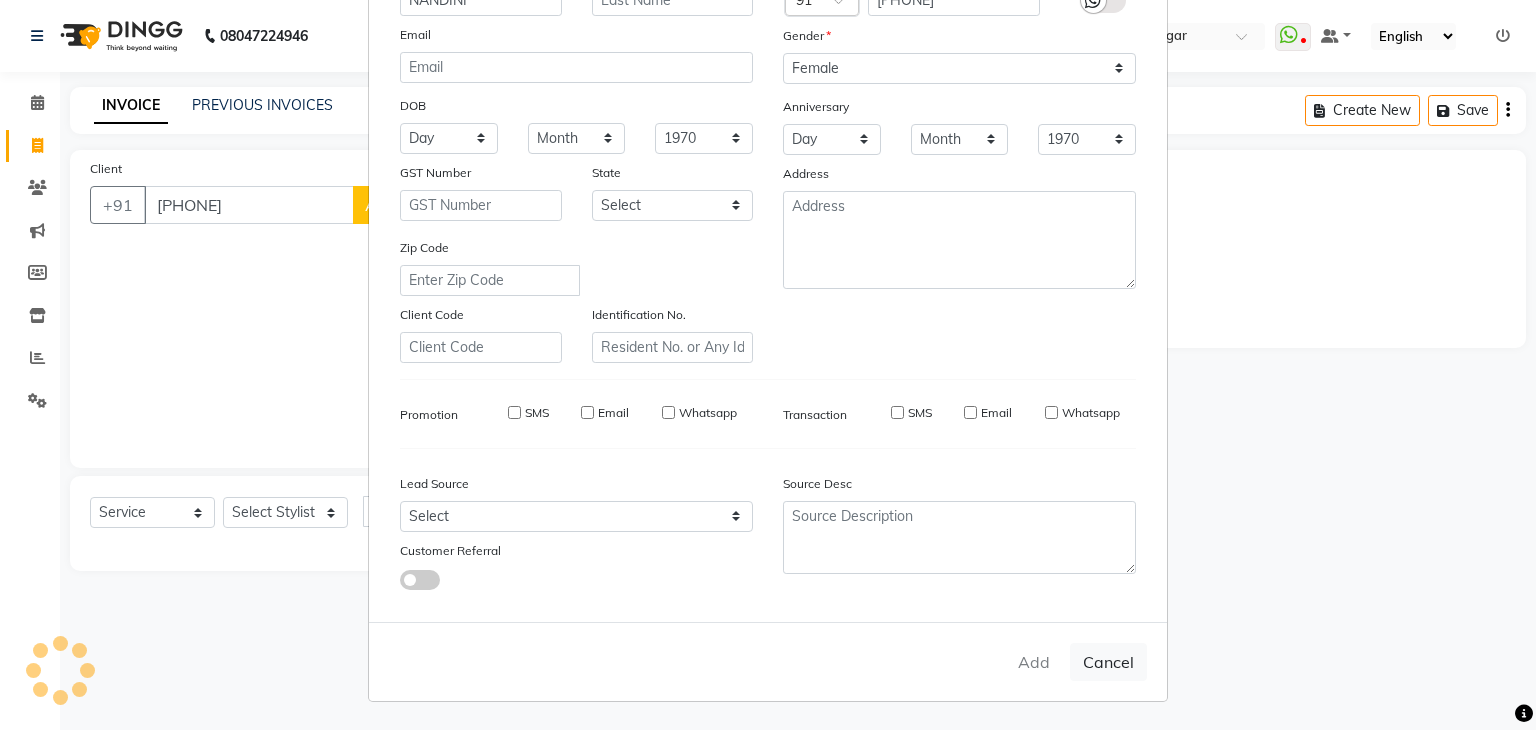 select 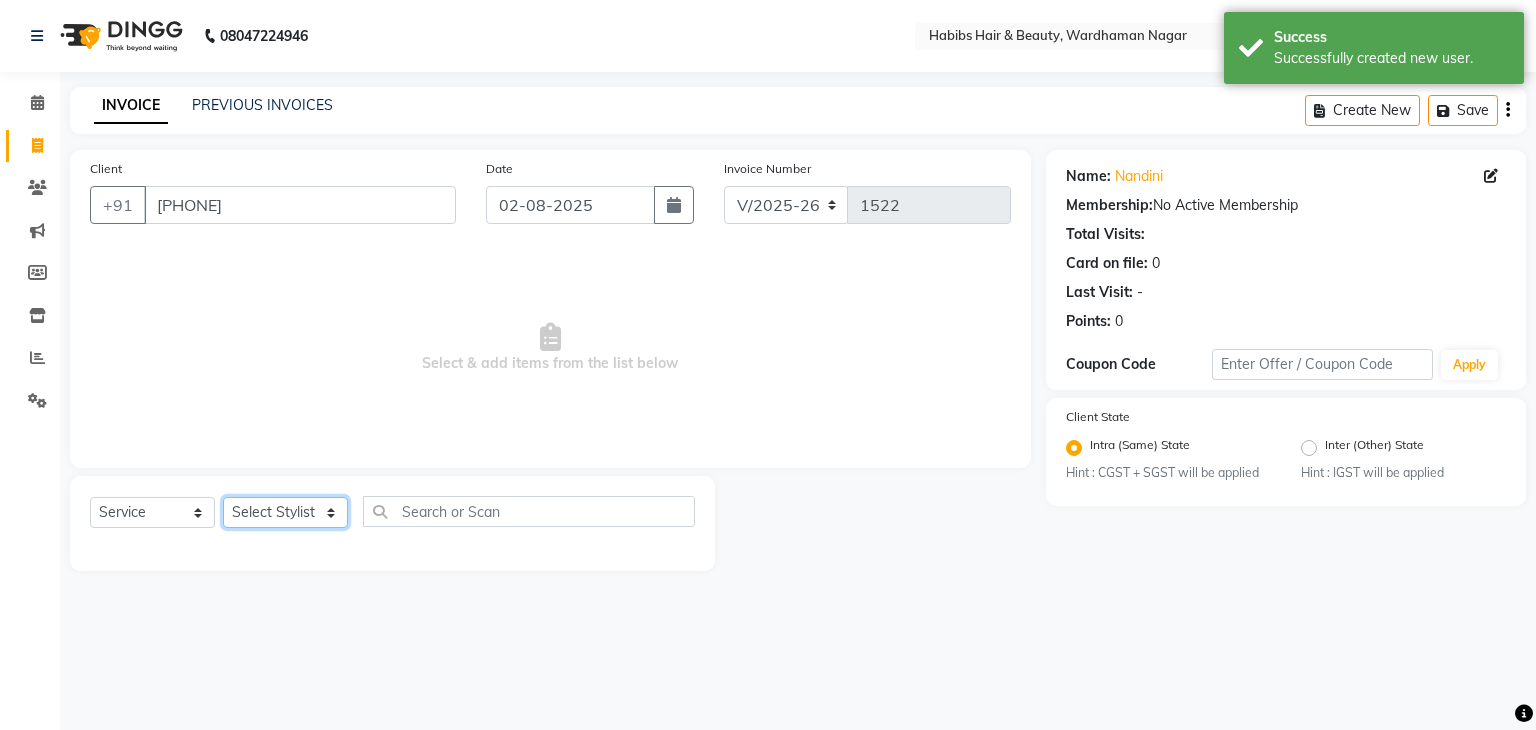 click on "Select Stylist Admin Aman Gayatri Jeetu Mick Raj Rashmi Rasika Sarang" 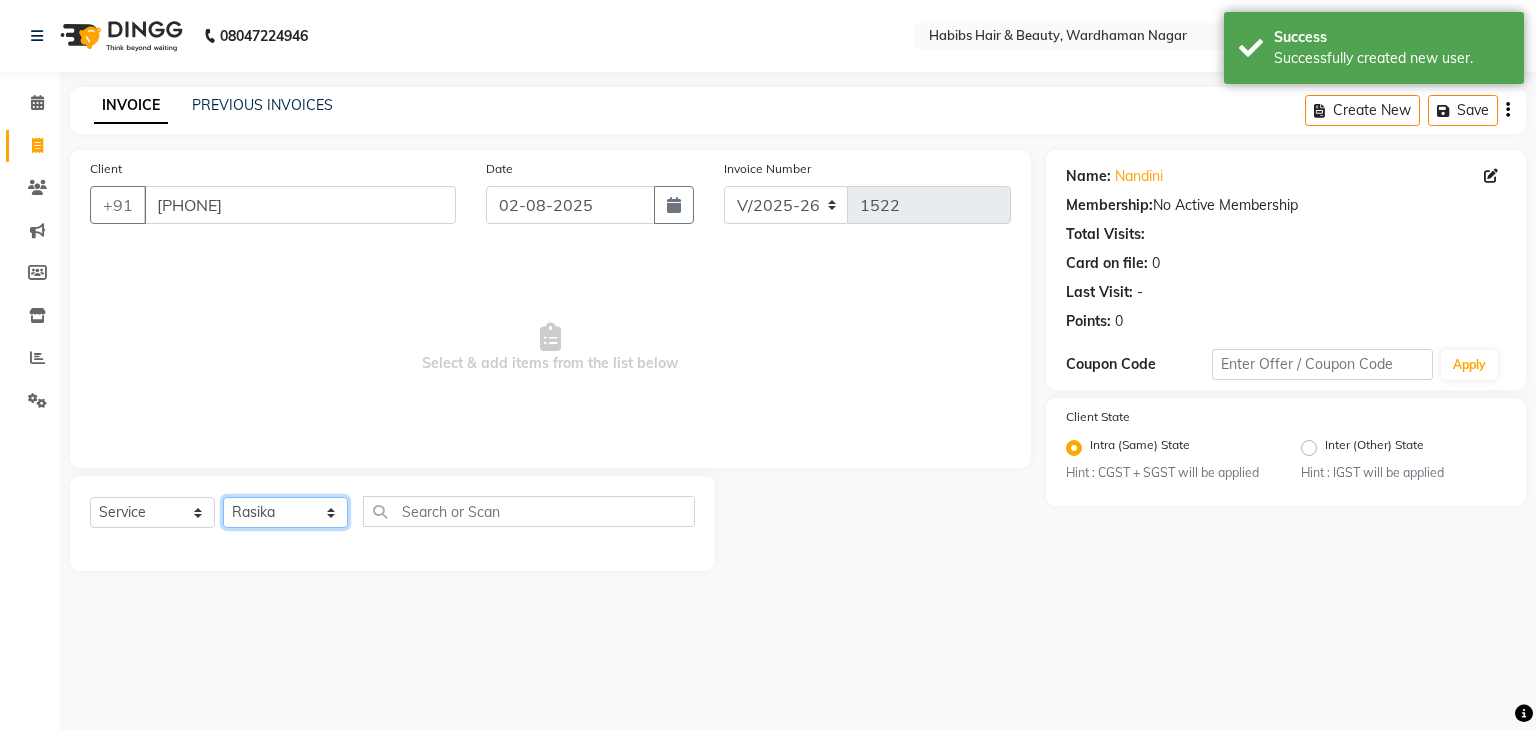 click on "Select Stylist Admin Aman Gayatri Jeetu Mick Raj Rashmi Rasika Sarang" 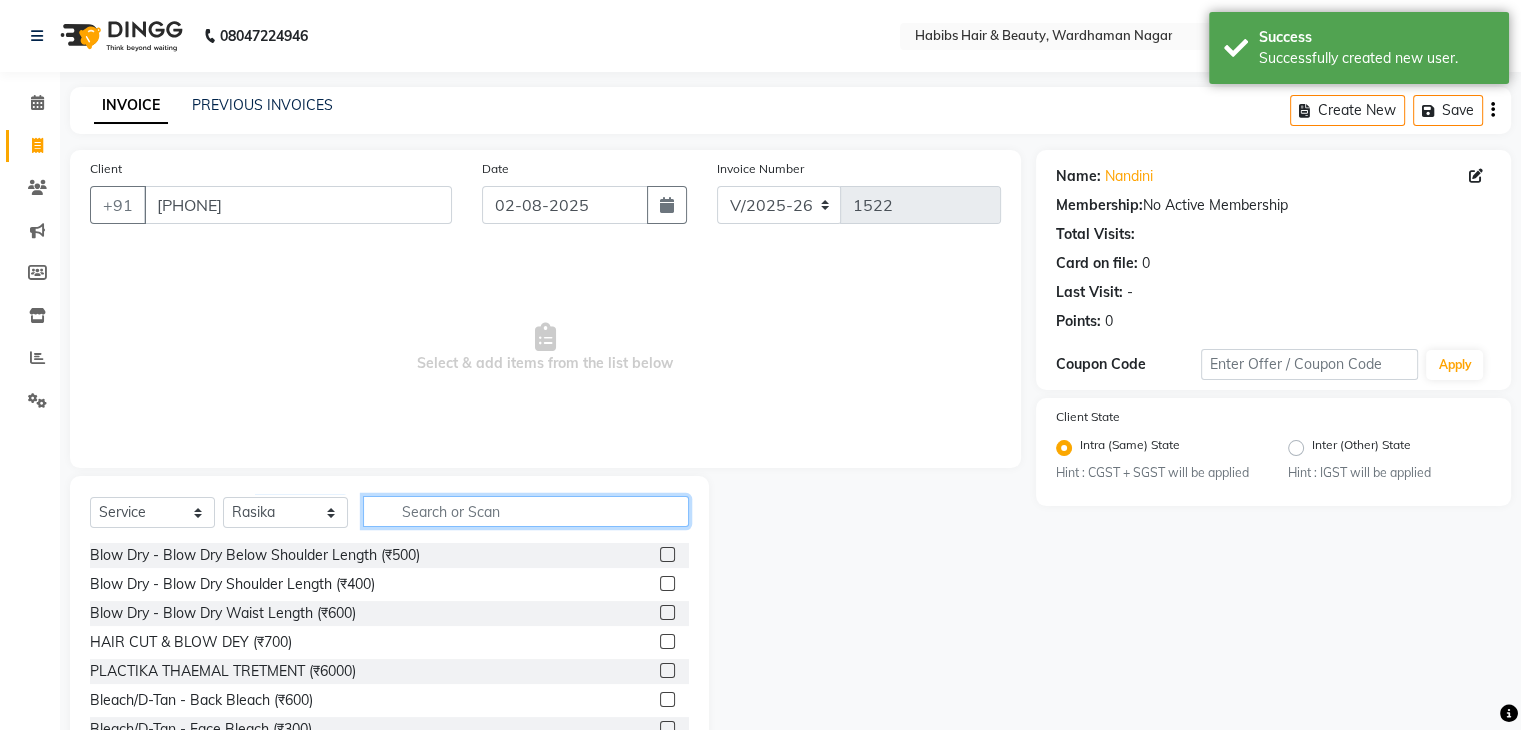 click 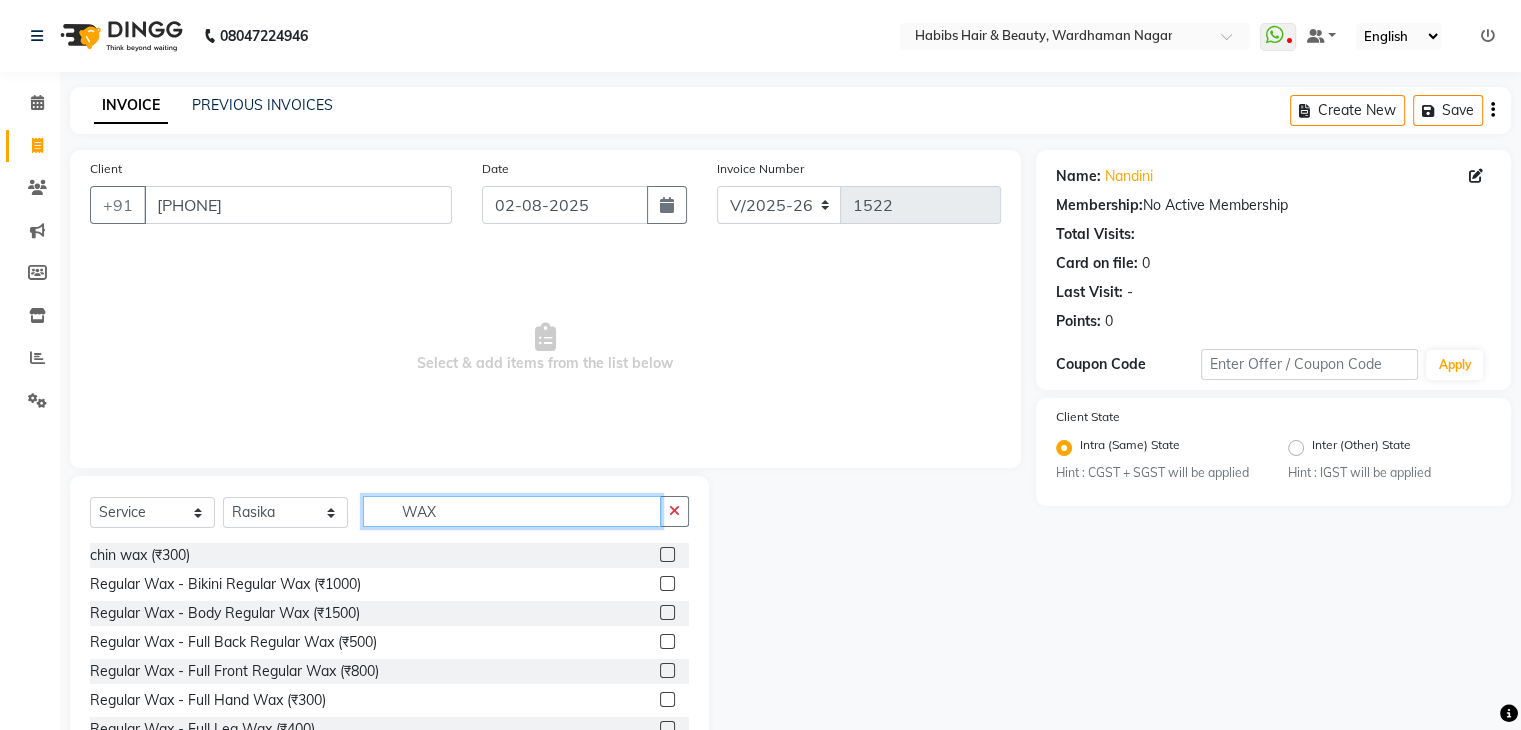 scroll, scrollTop: 72, scrollLeft: 0, axis: vertical 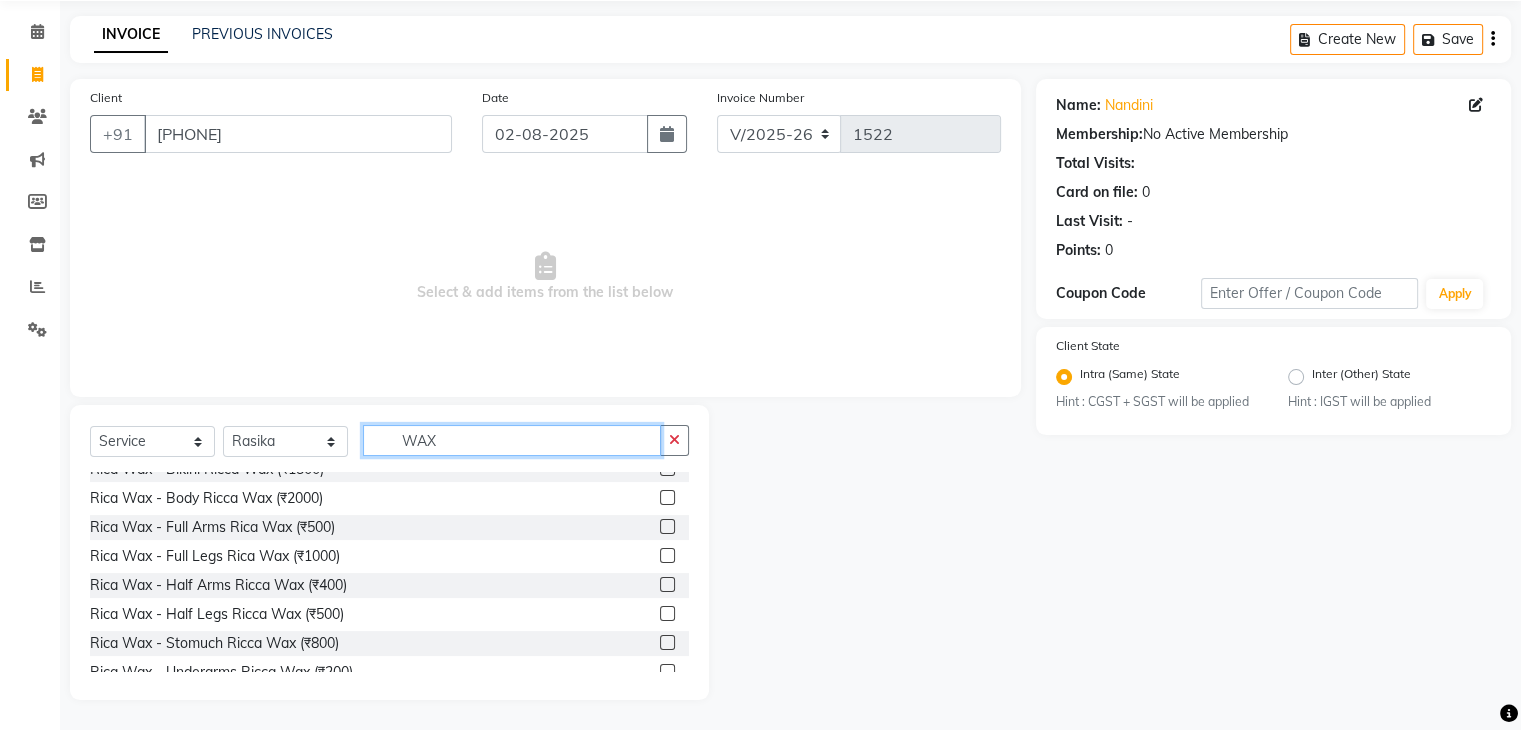 type on "WAX" 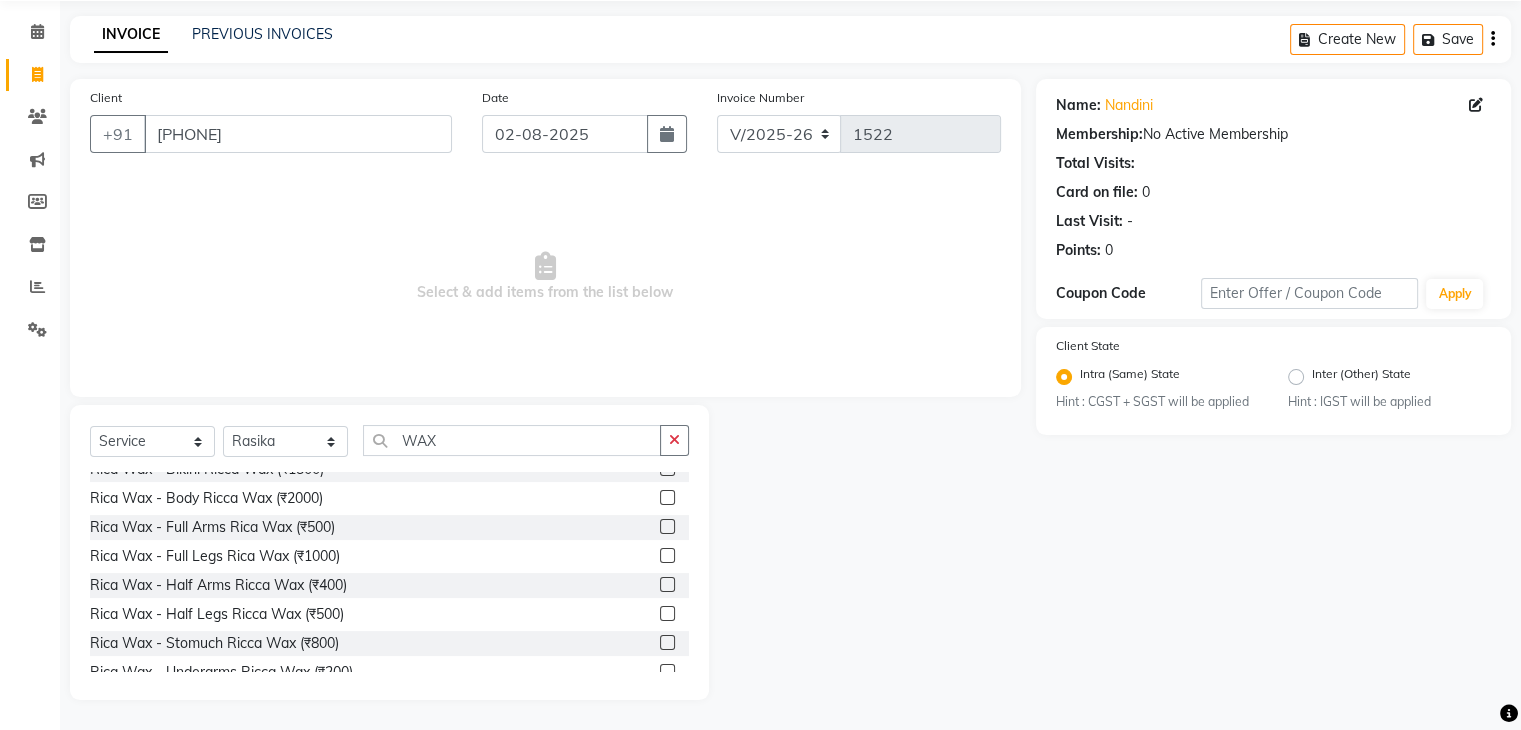 click 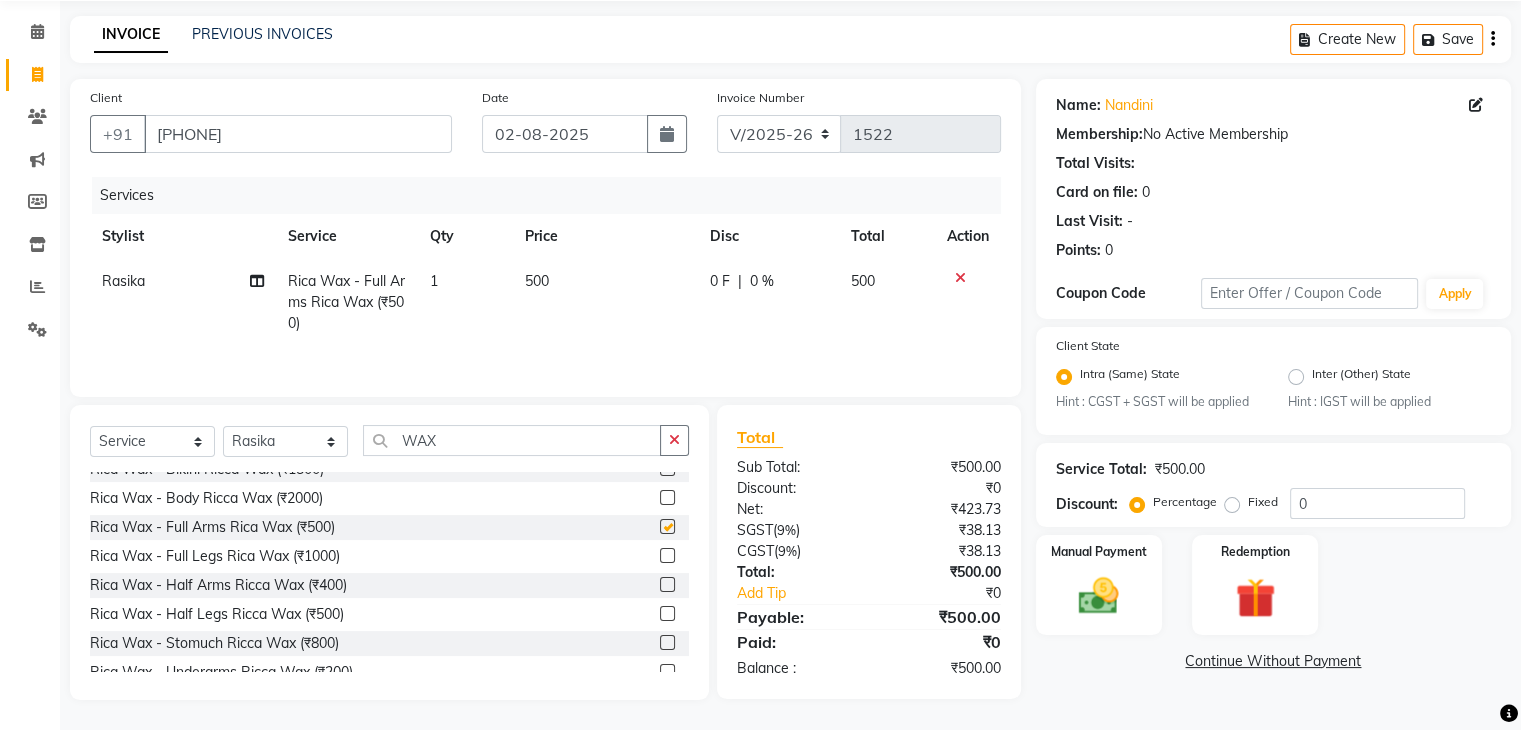 checkbox on "false" 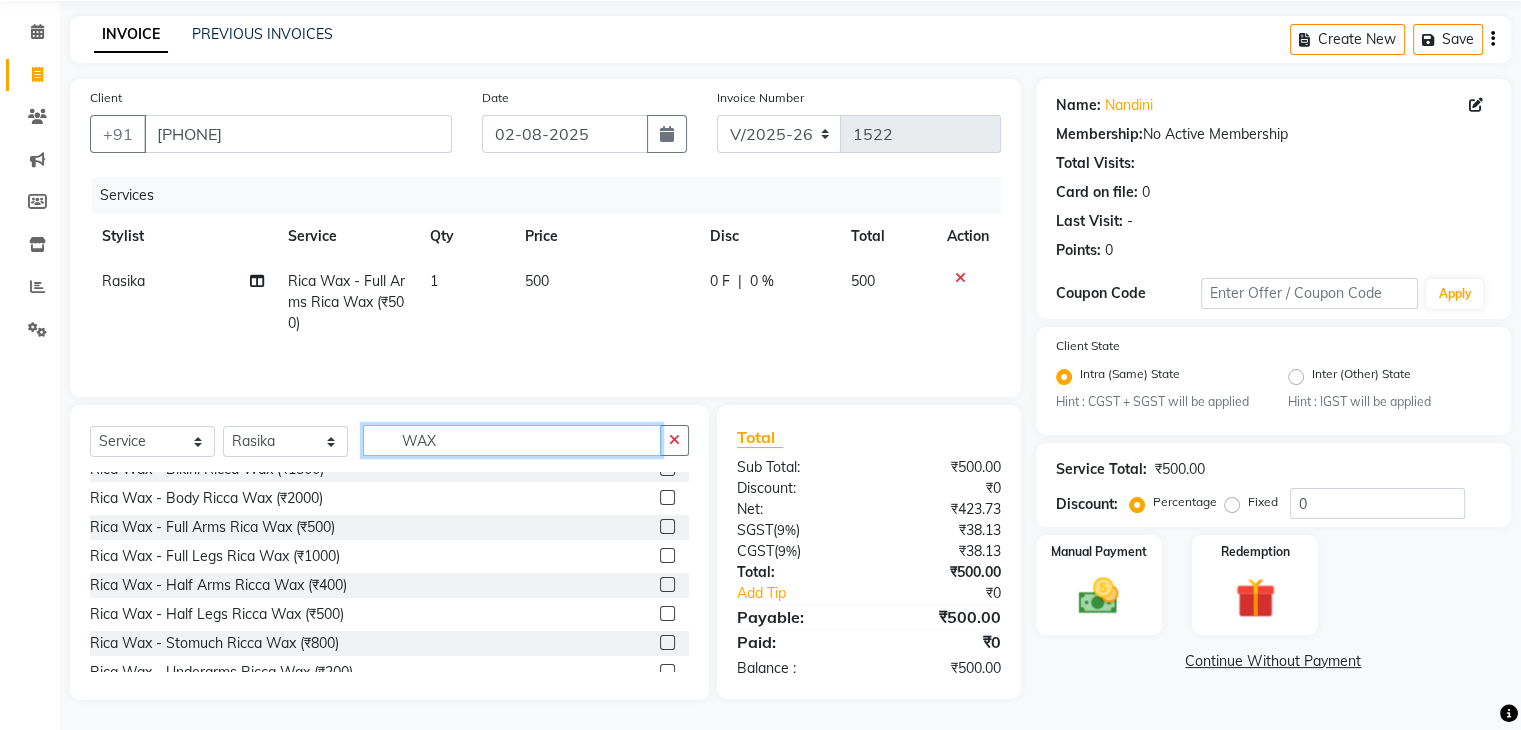 click on "WAX" 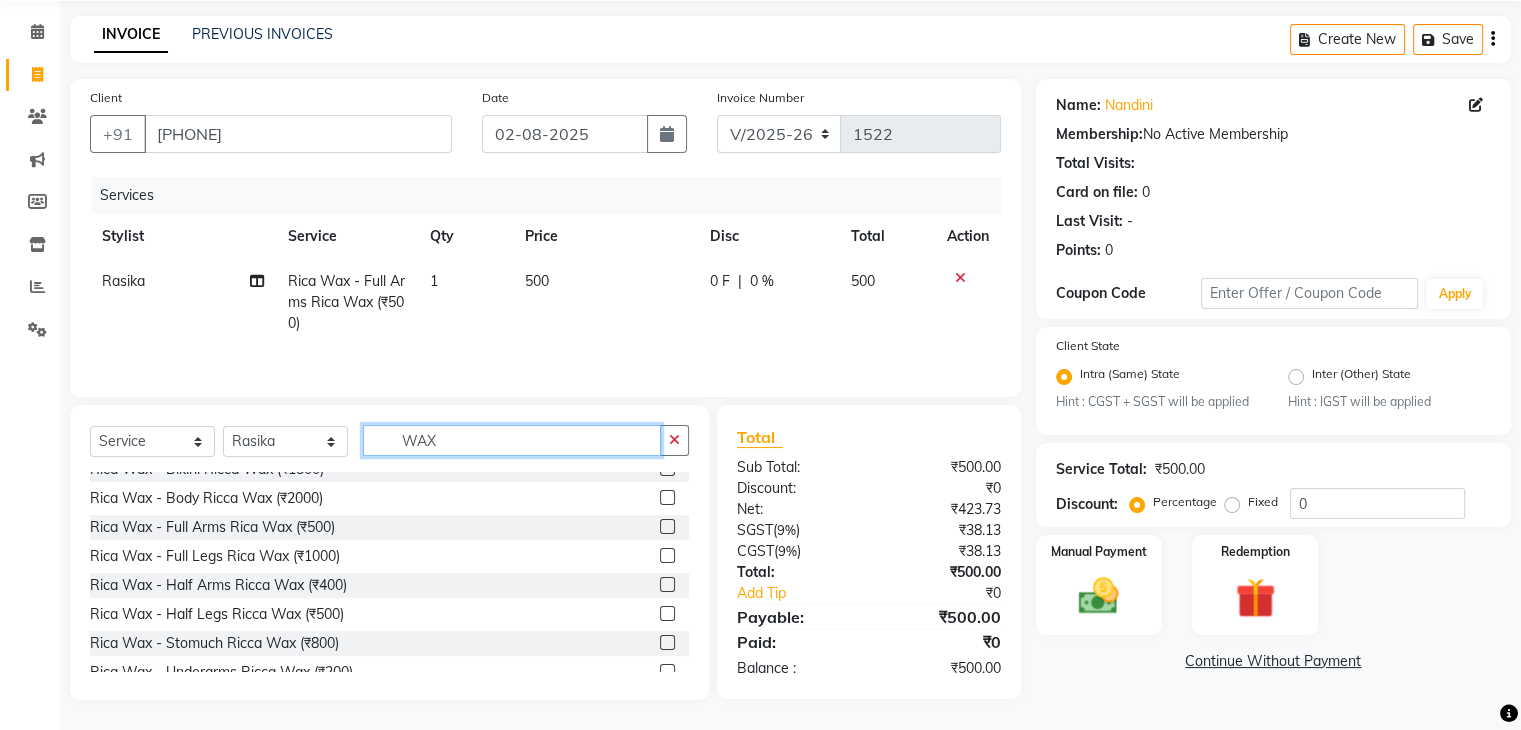 click on "WAX" 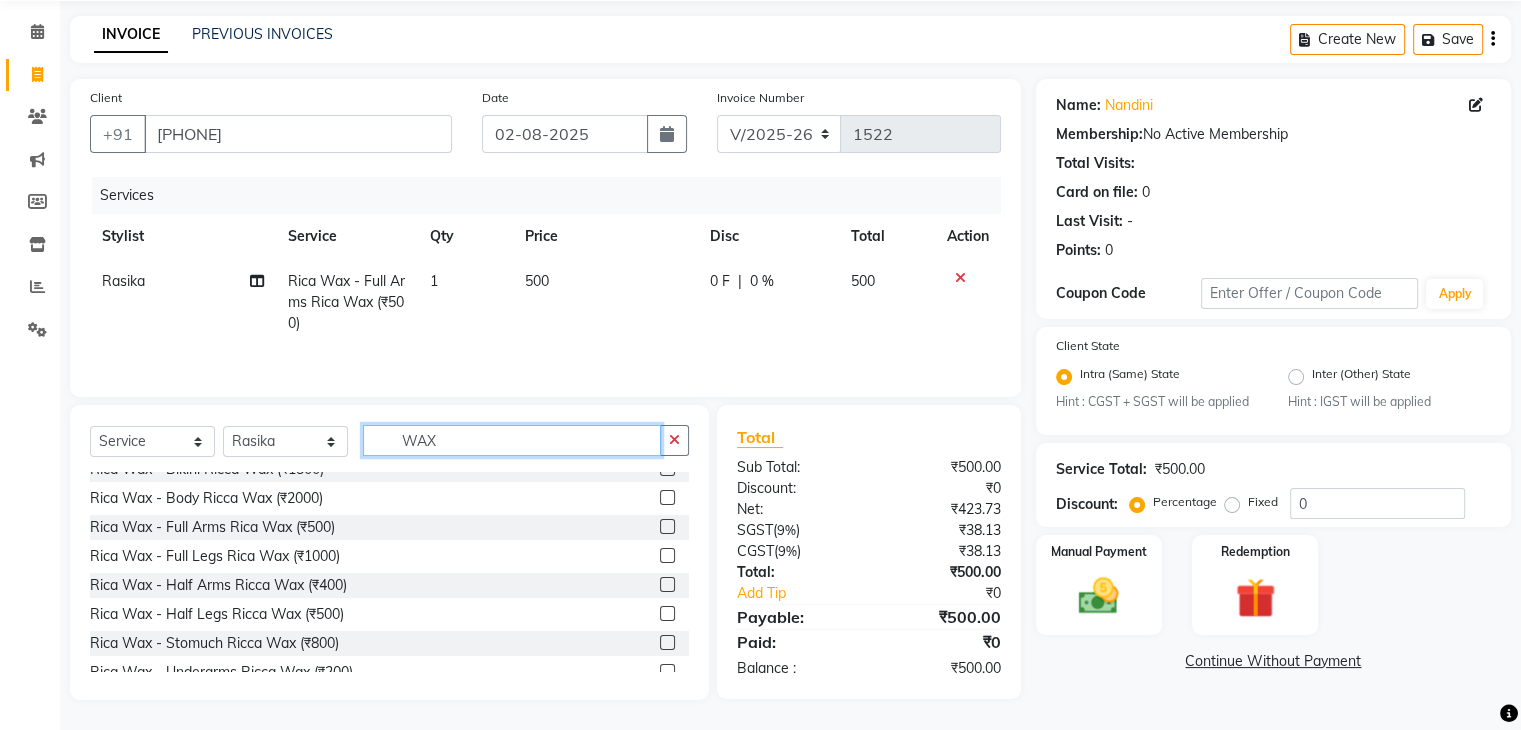 click on "WAX" 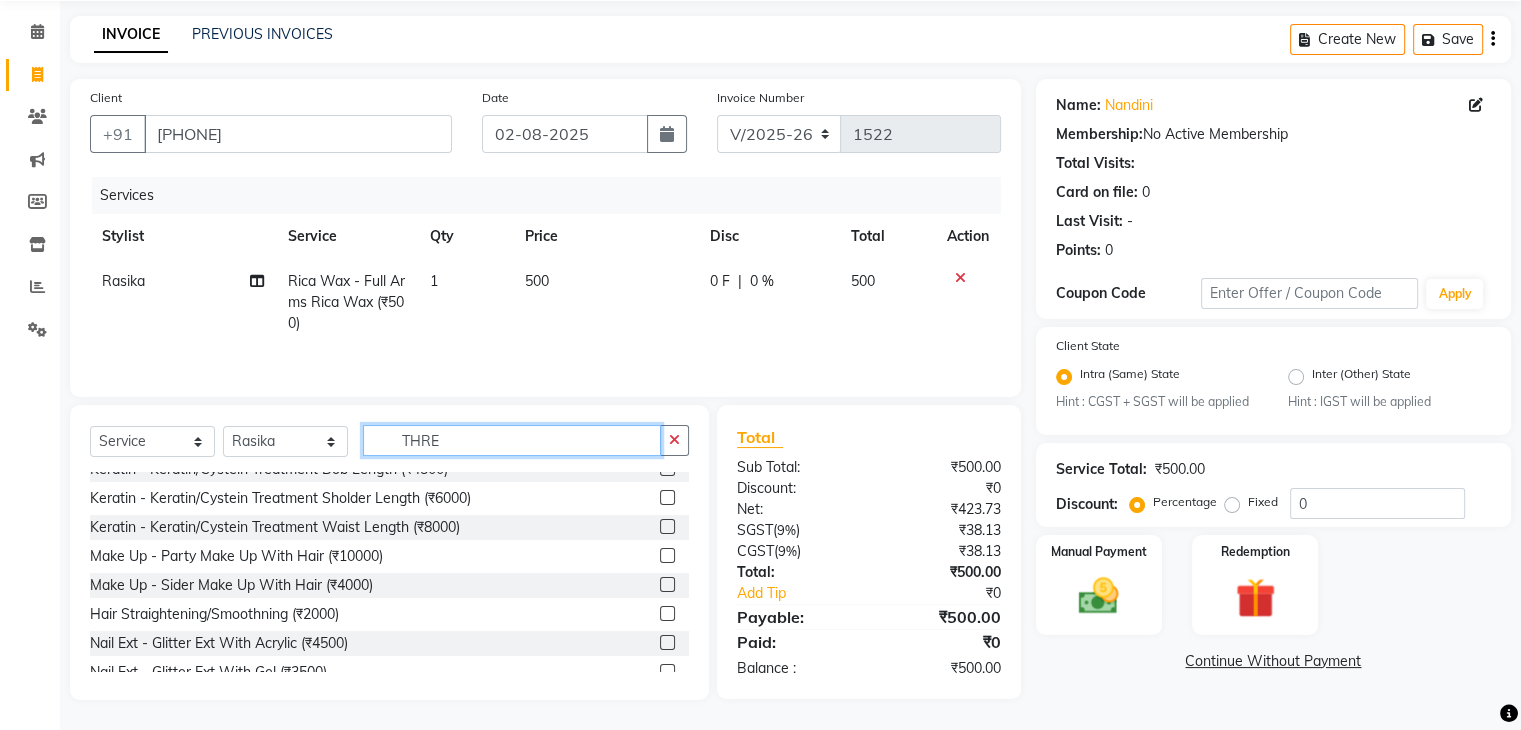 scroll, scrollTop: 3, scrollLeft: 0, axis: vertical 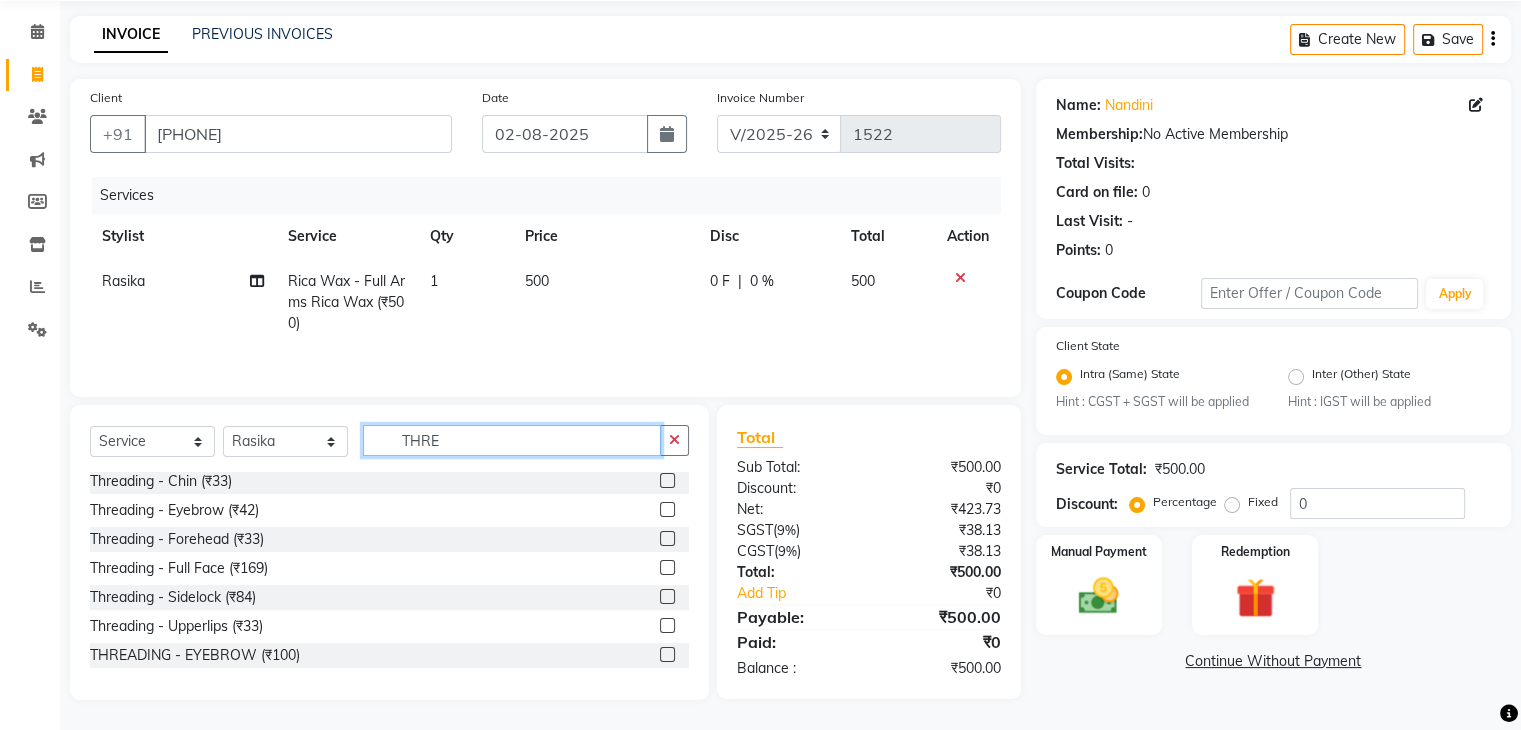 type on "THRE" 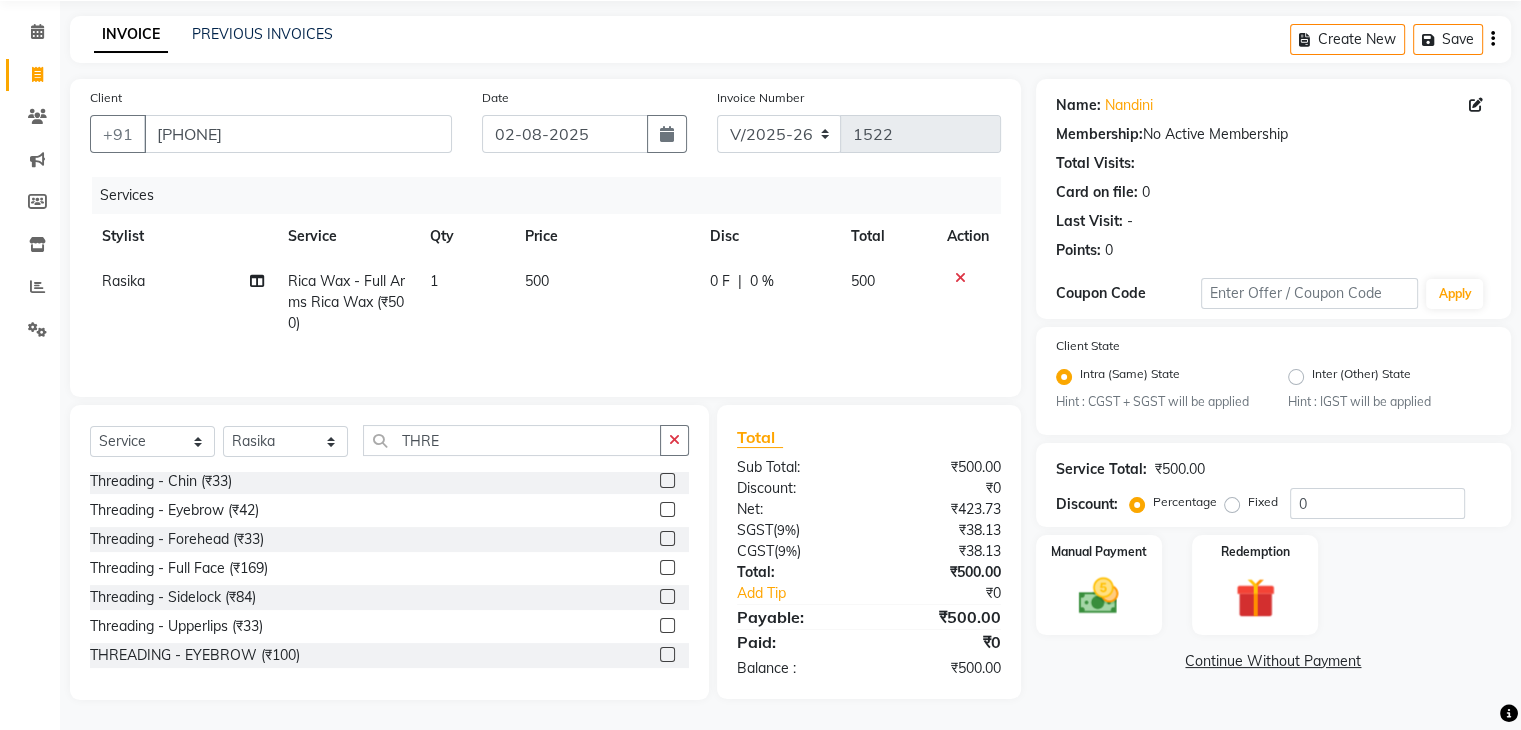 click 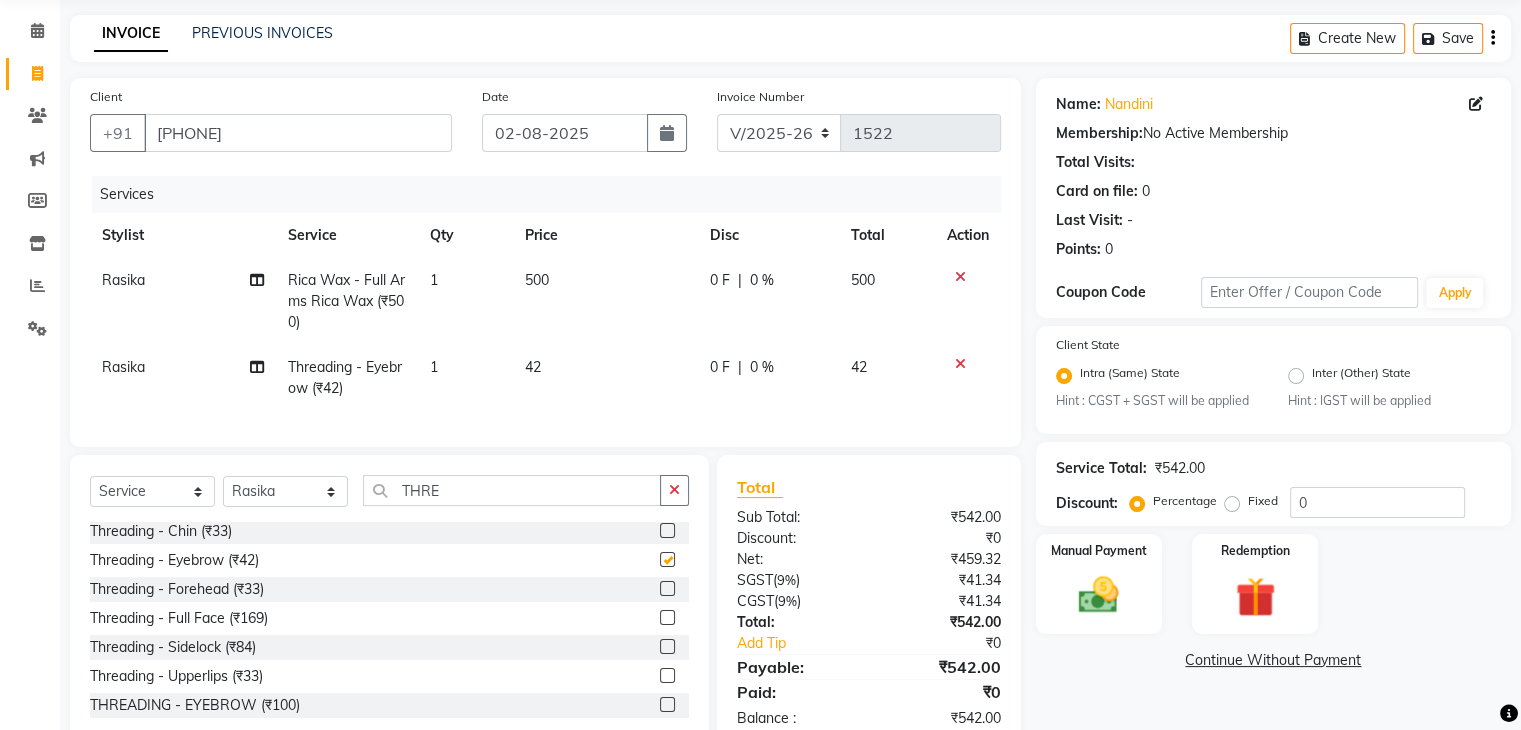 checkbox on "false" 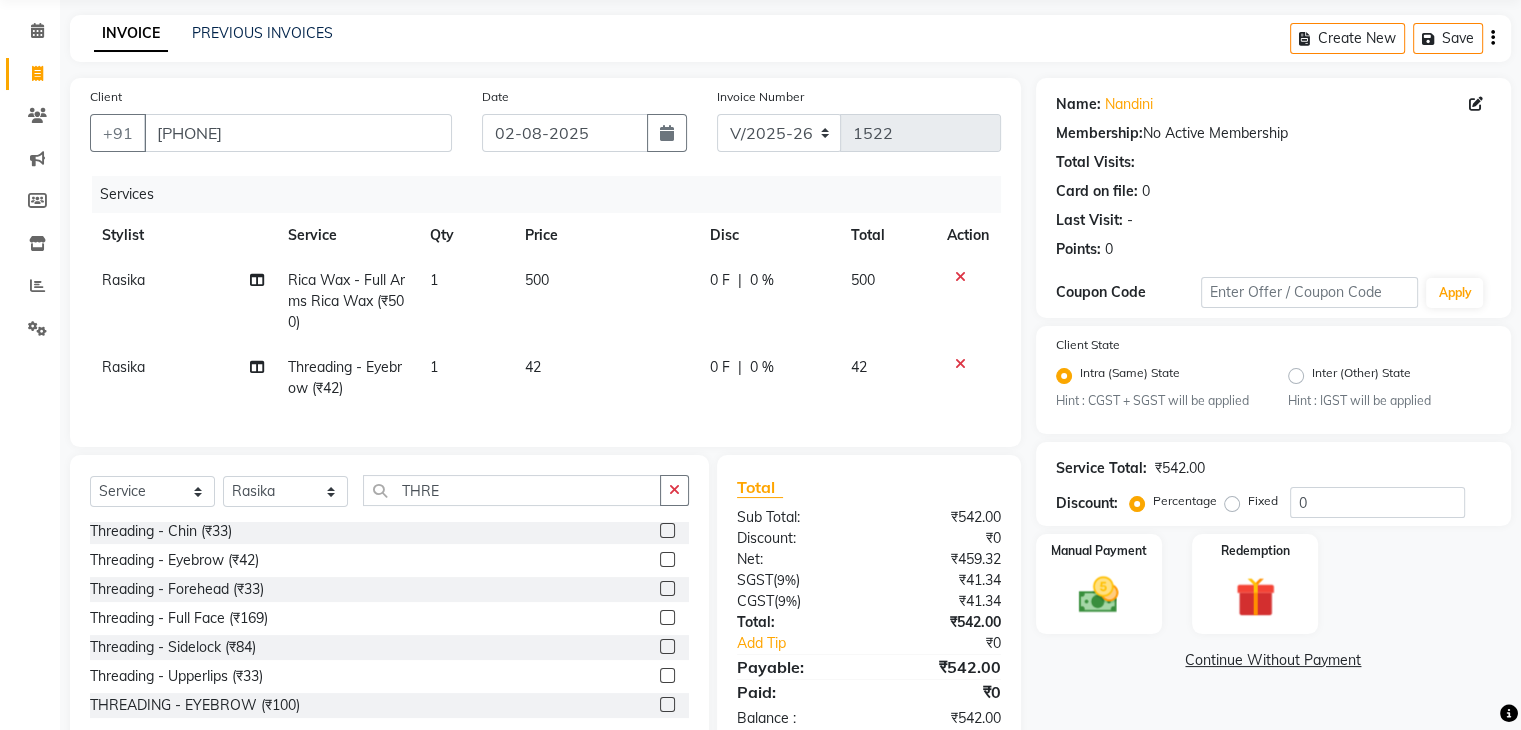 click 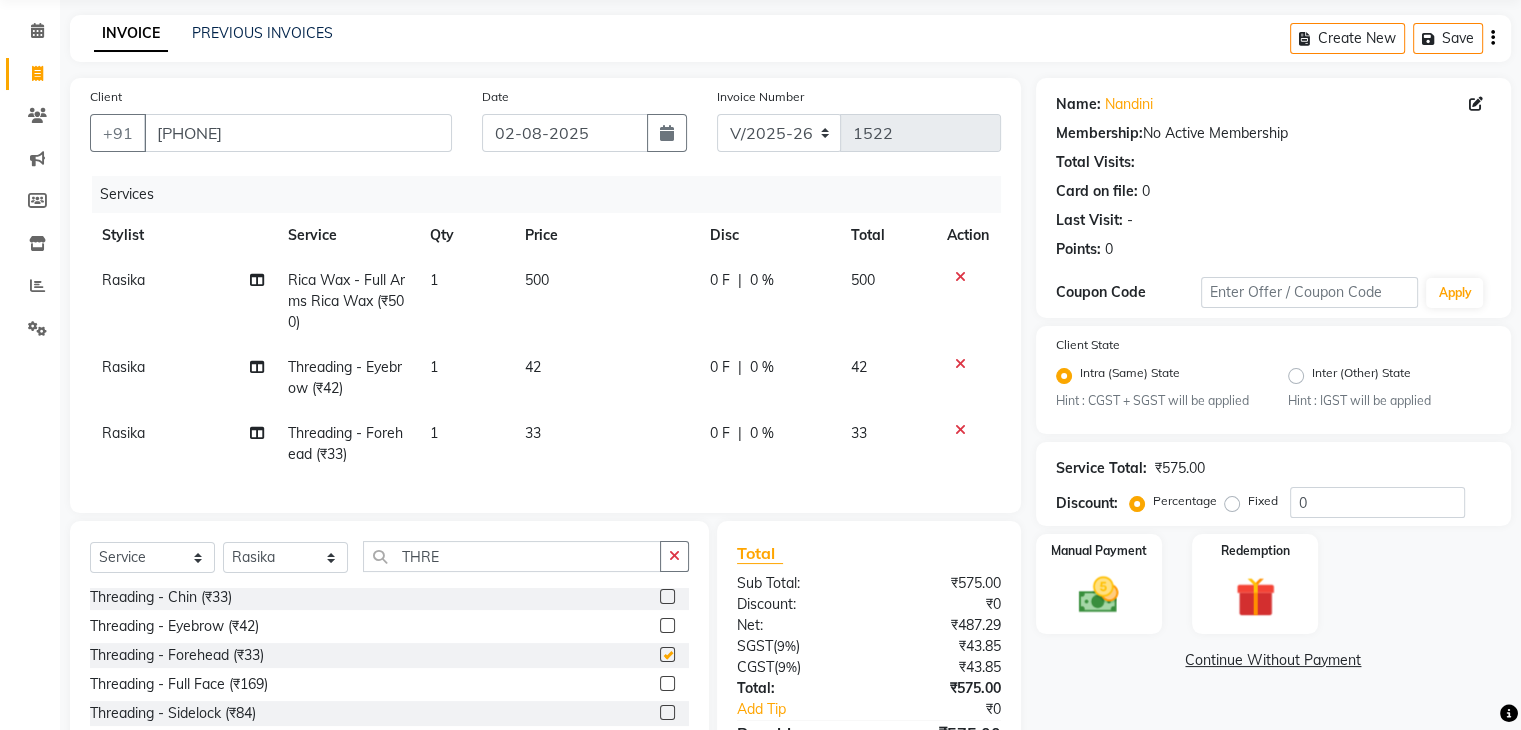 checkbox on "false" 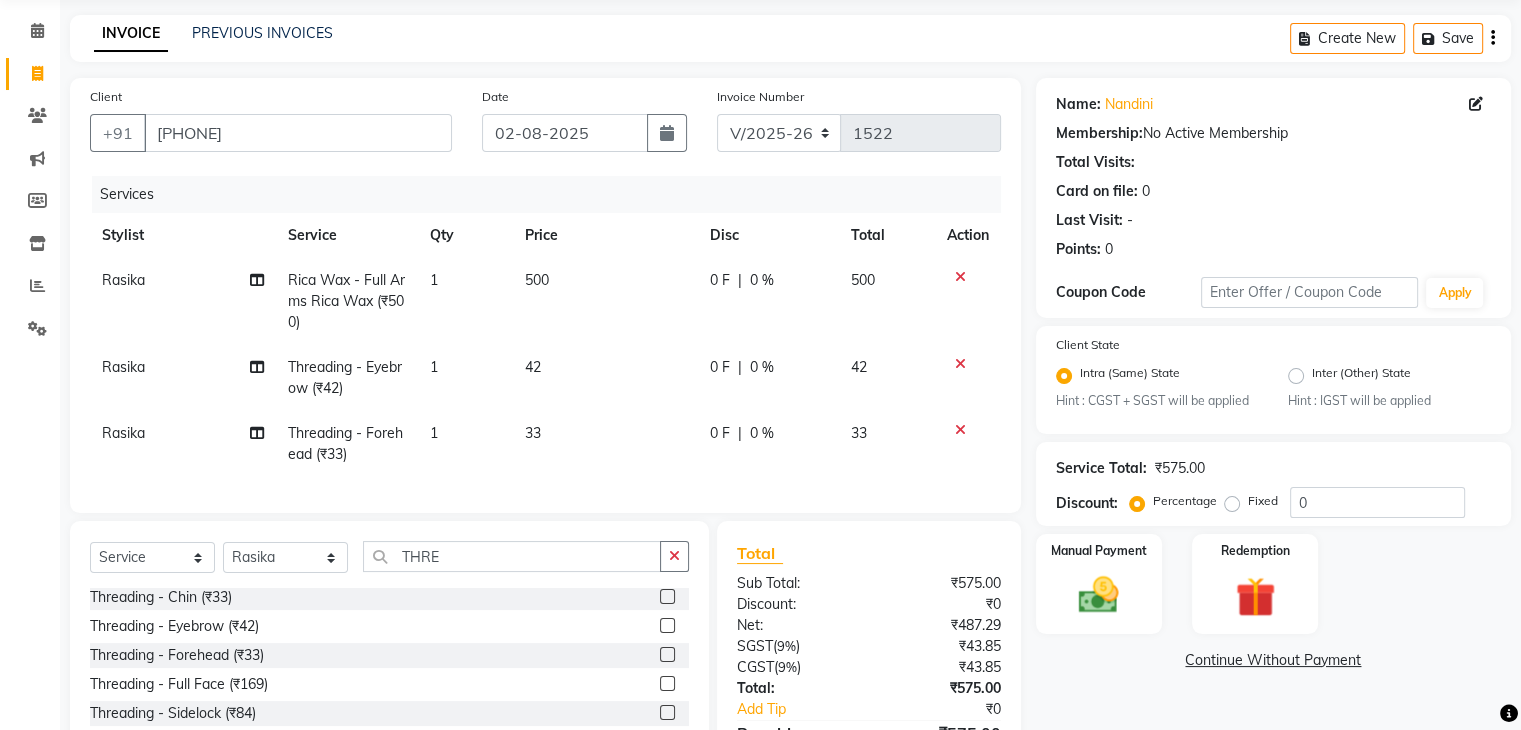 click on "42" 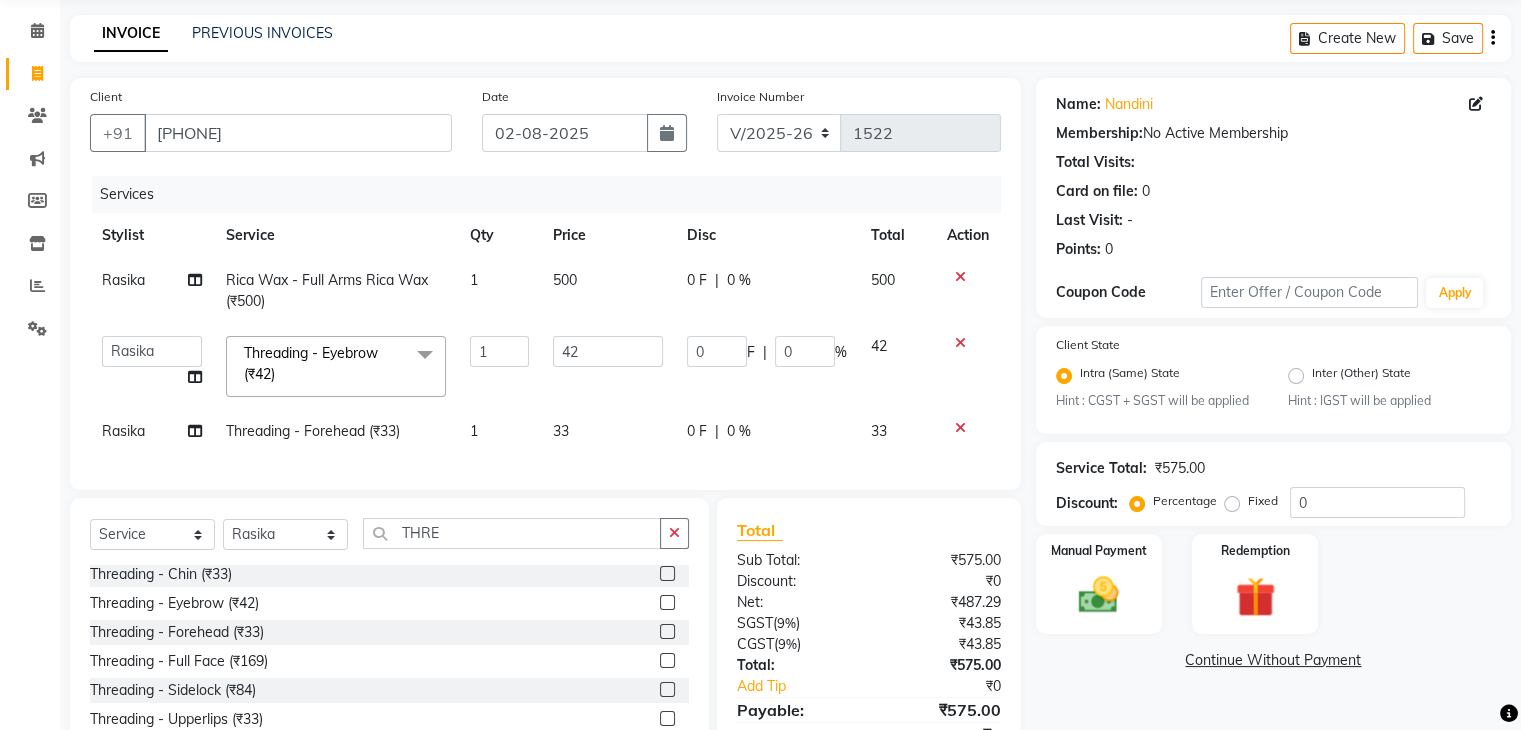 click on "42" 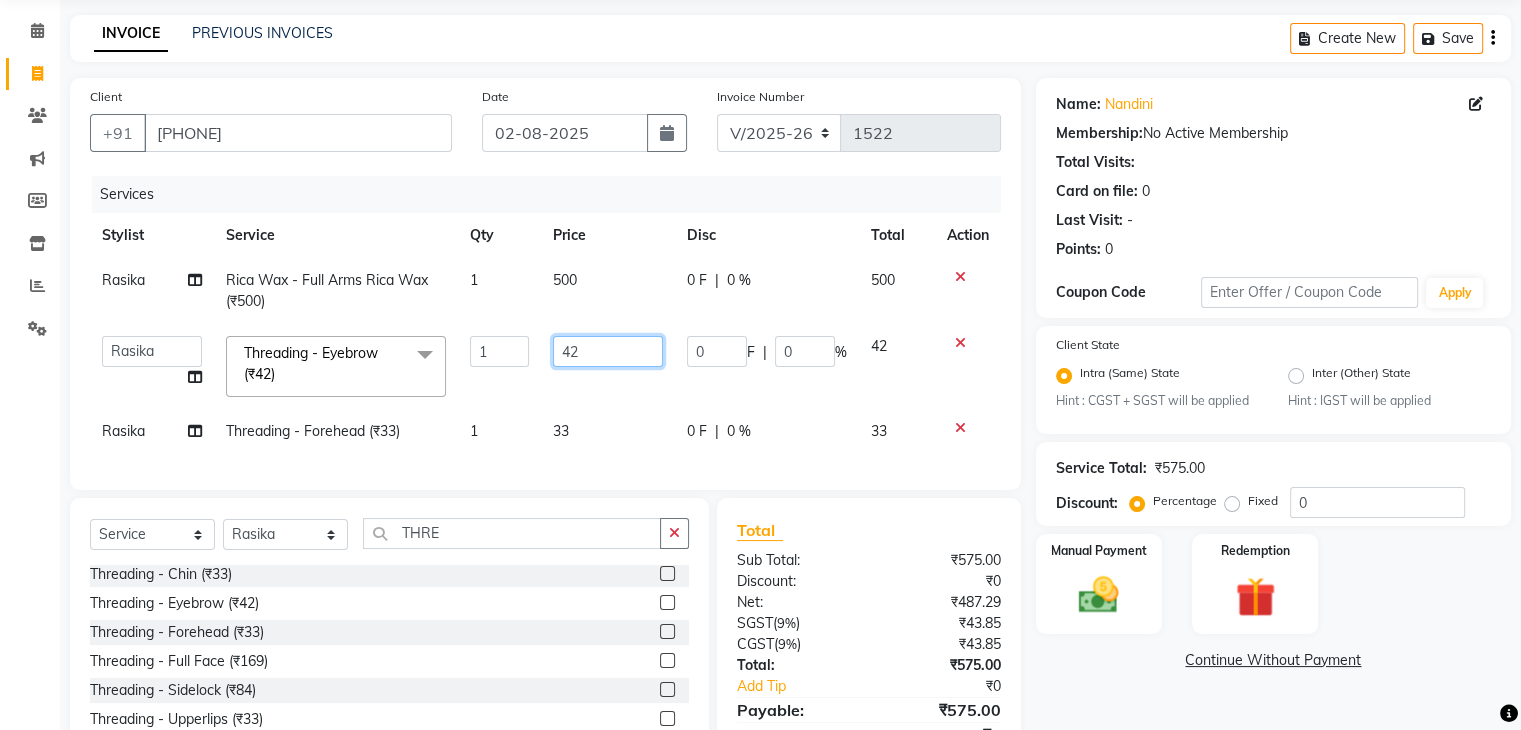 click on "42" 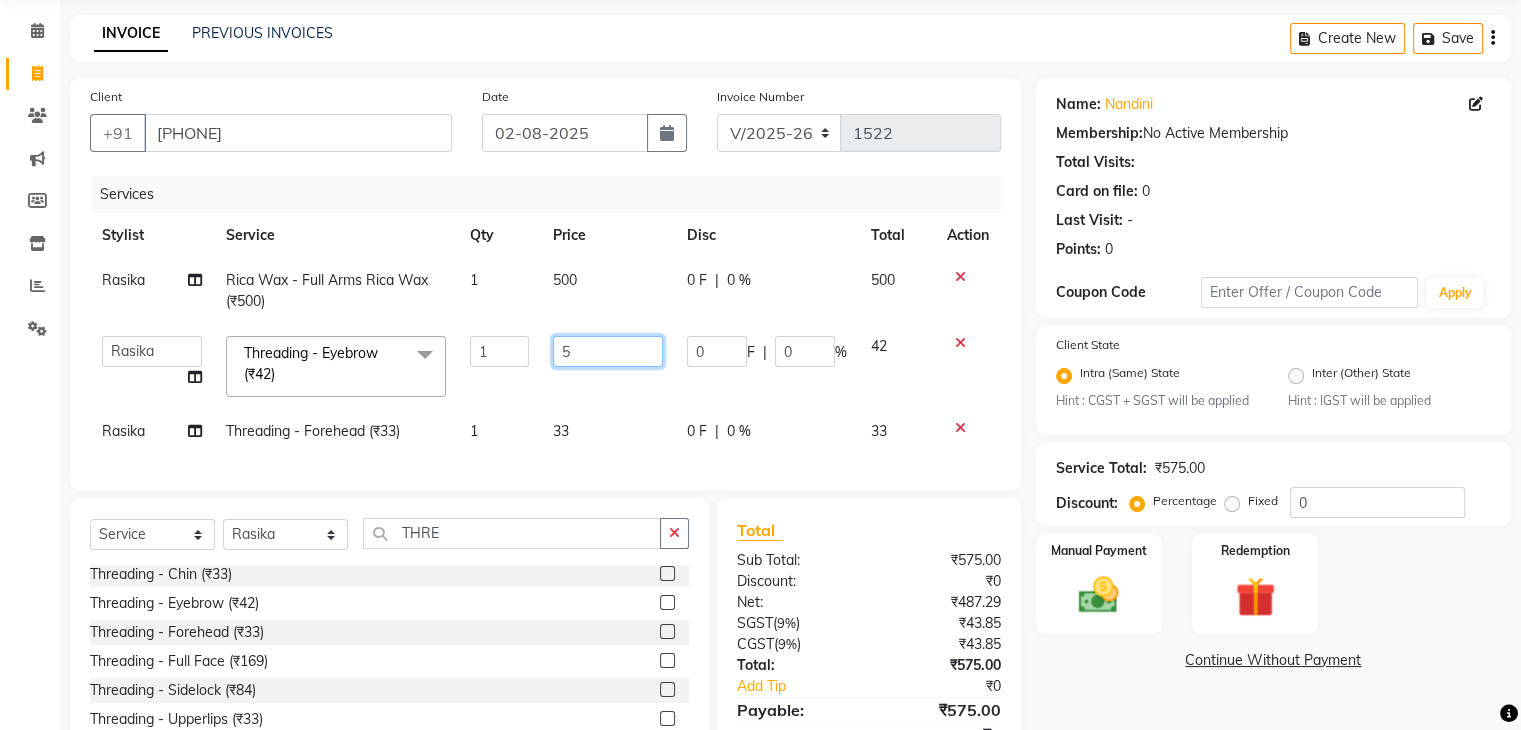 type on "50" 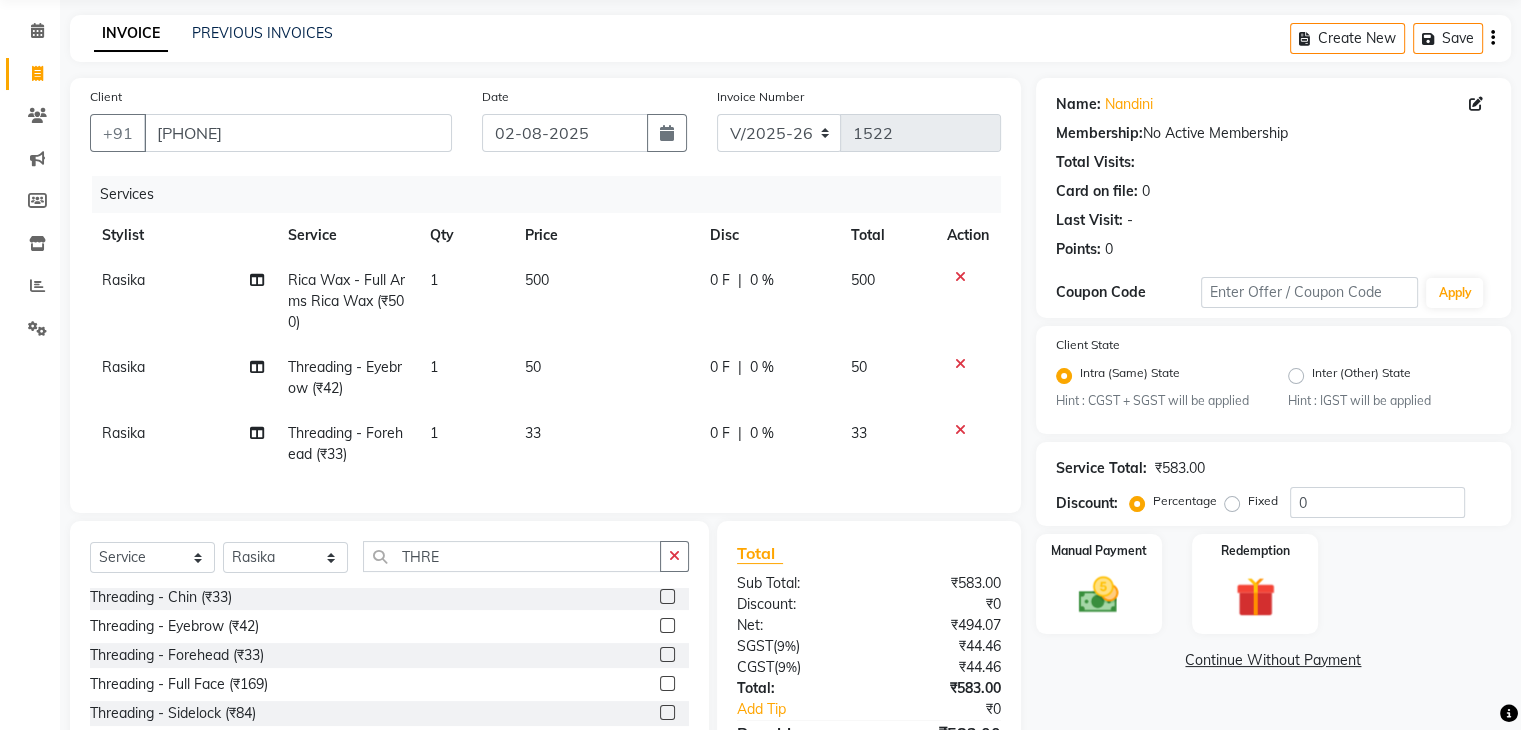 click on "50" 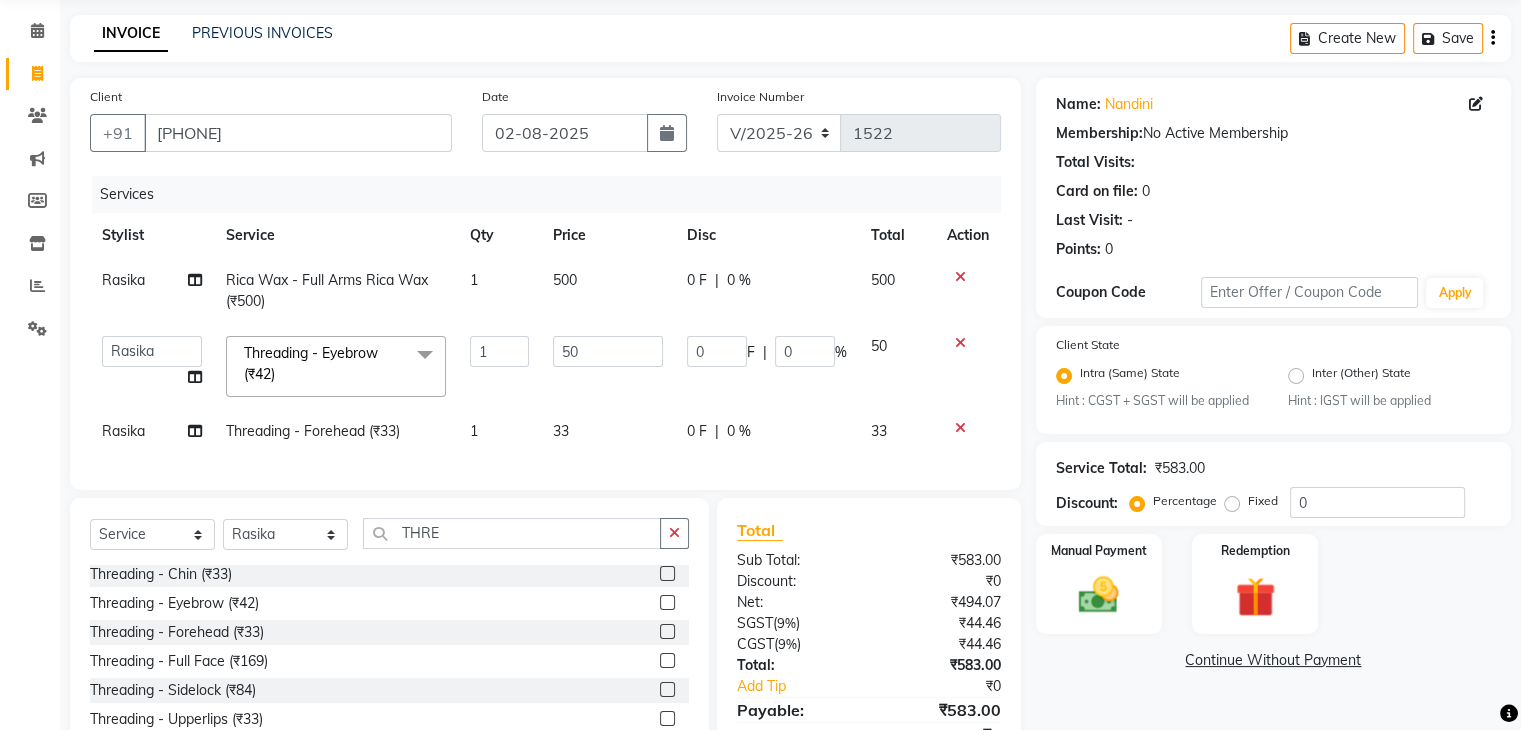 click on "33" 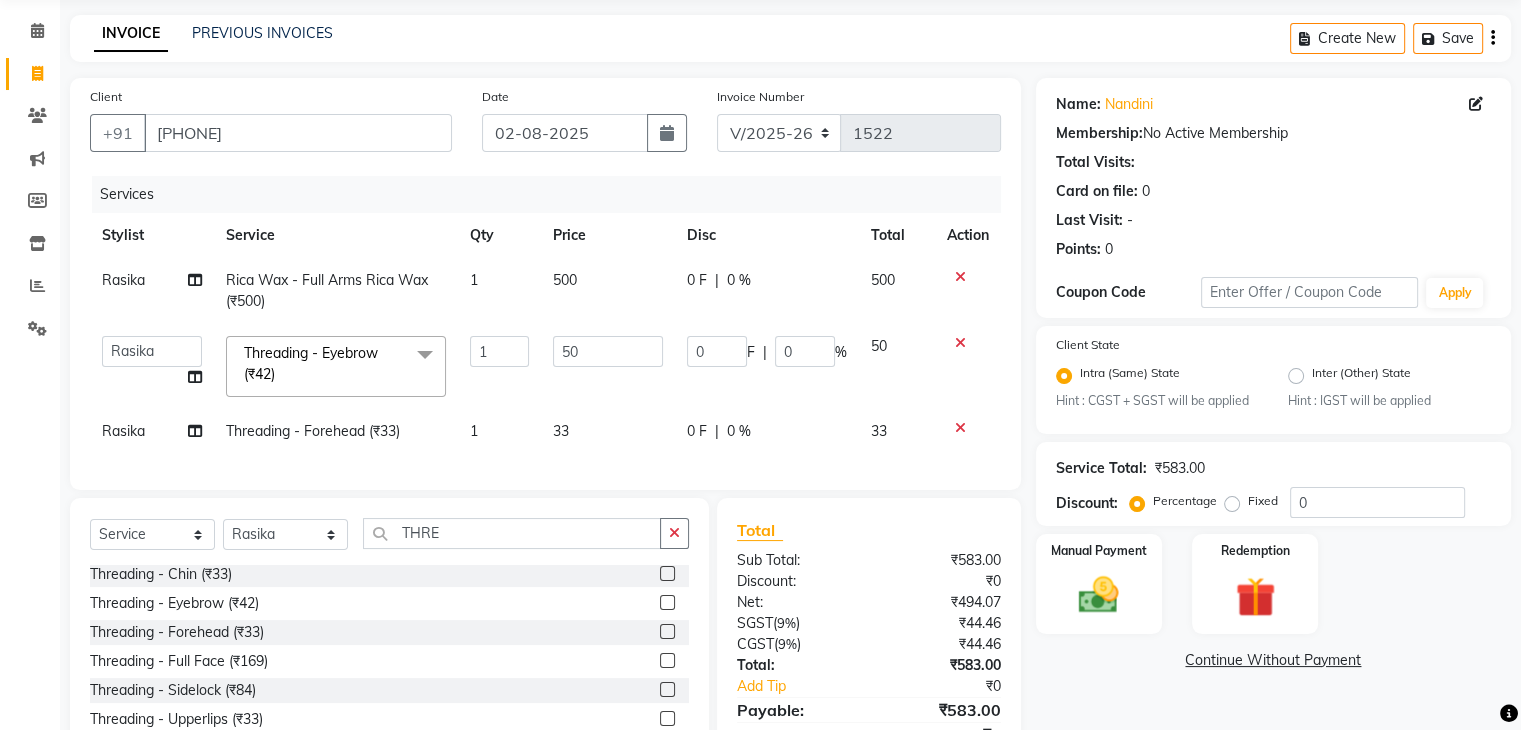 select on "46993" 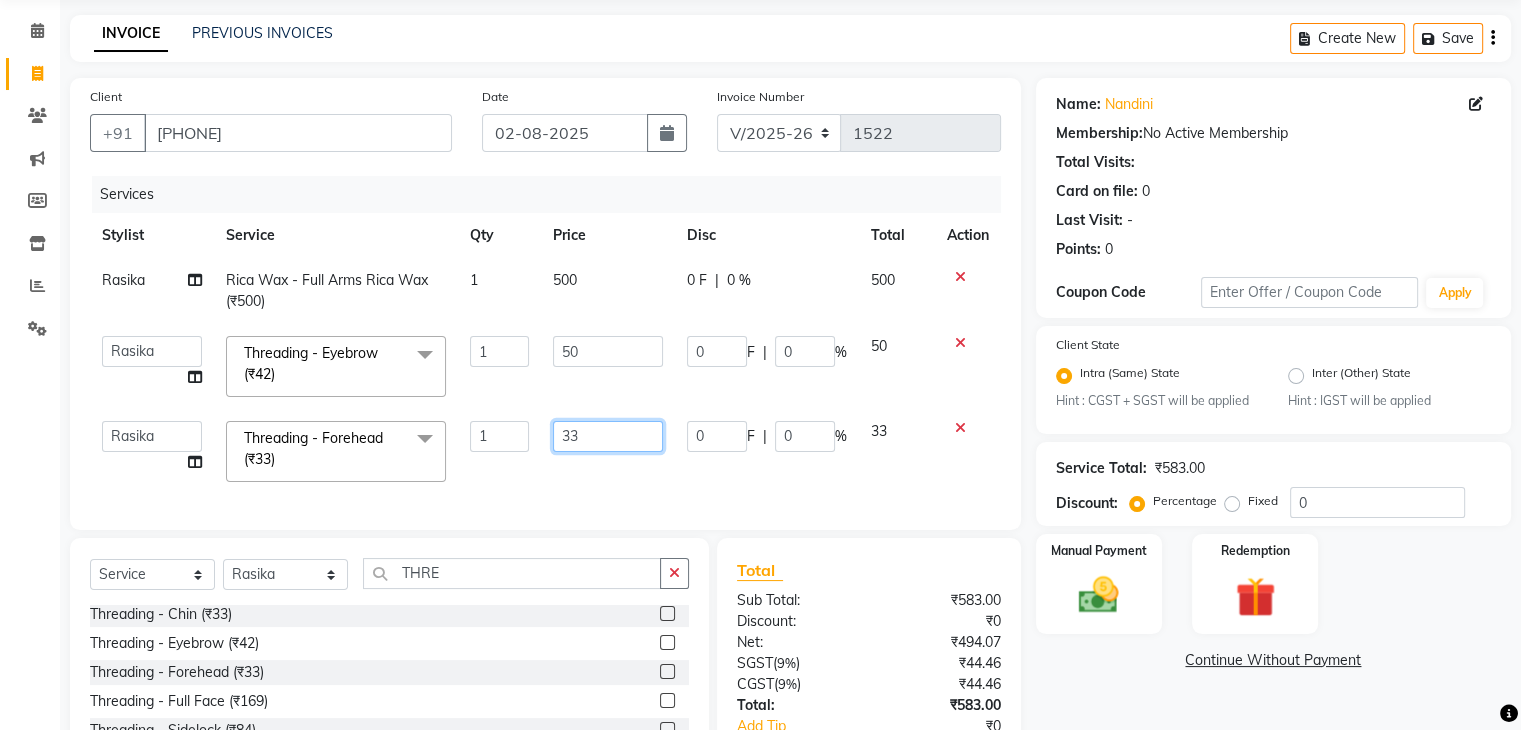 click on "33" 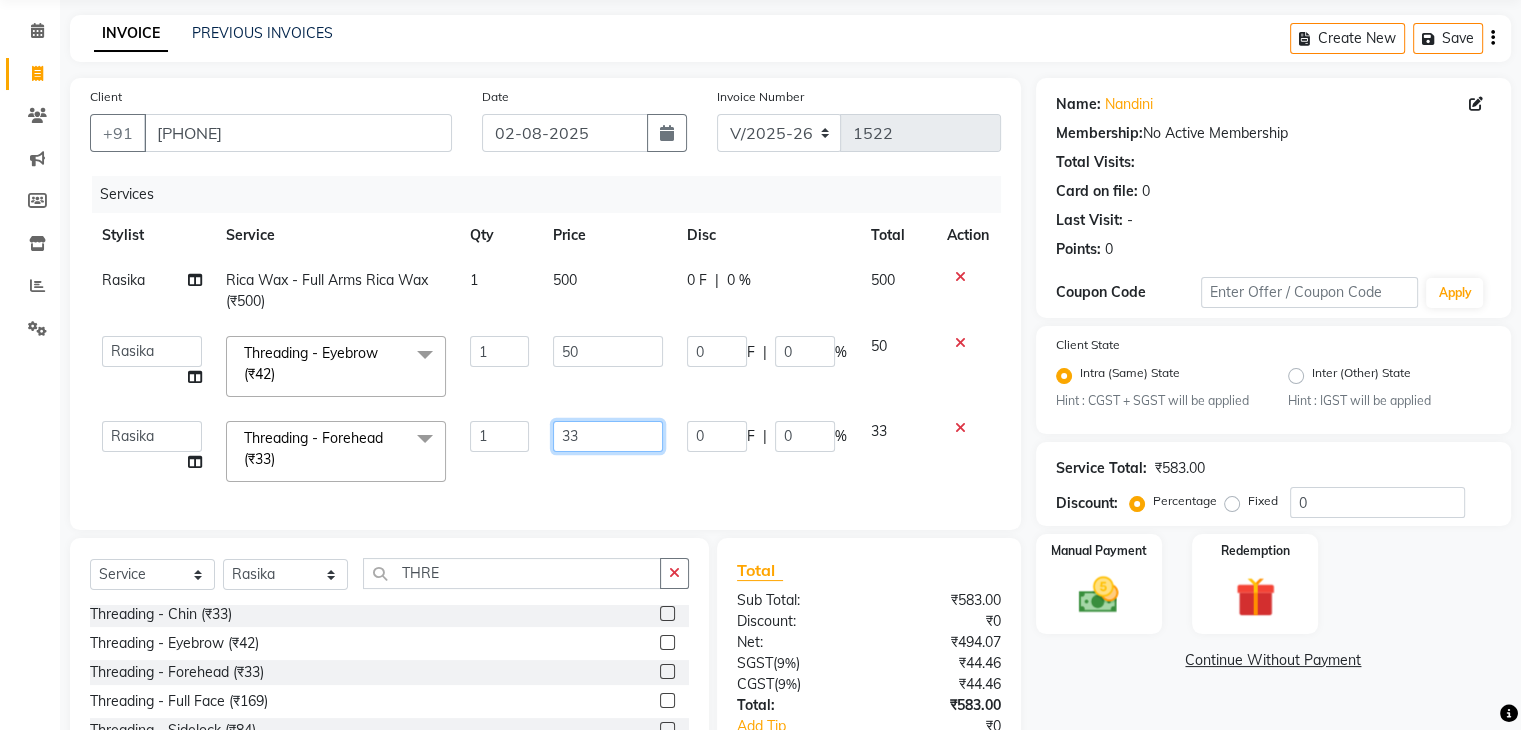 click on "33" 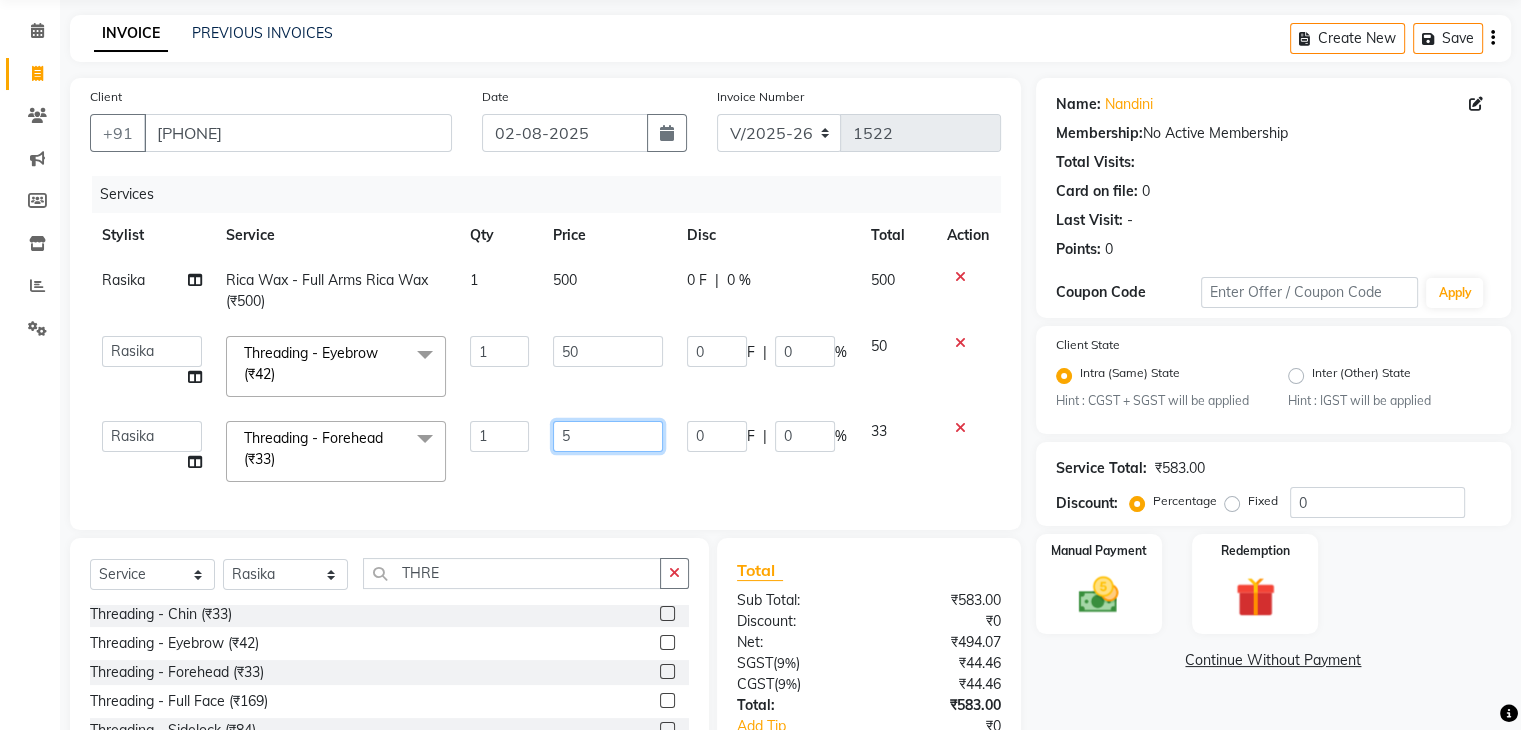type on "50" 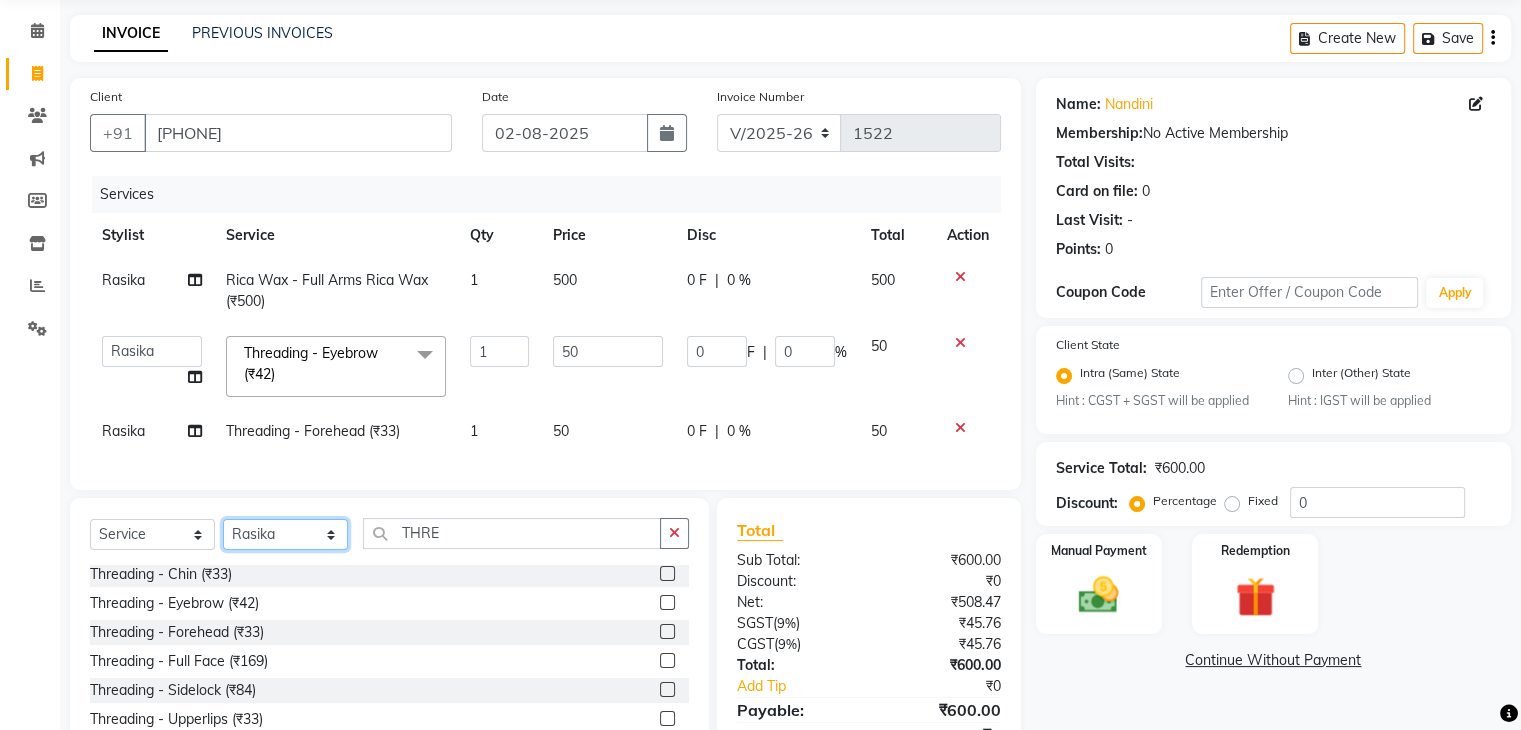 click on "Select  Service  Product  Membership  Package Voucher Prepaid Gift Card  Select Stylist Admin Aman Gayatri Jeetu Mick Raj Rashmi Rasika Sarang THRE Threading - Chin (₹33)  Threading - Eyebrow (₹42)  Threading - Forehead (₹33)  Threading - Full Face (₹169)  Threading - Sidelock (₹84)  Threading - Upperlips (₹33)  THREADING - EYEBROW  (₹100)" 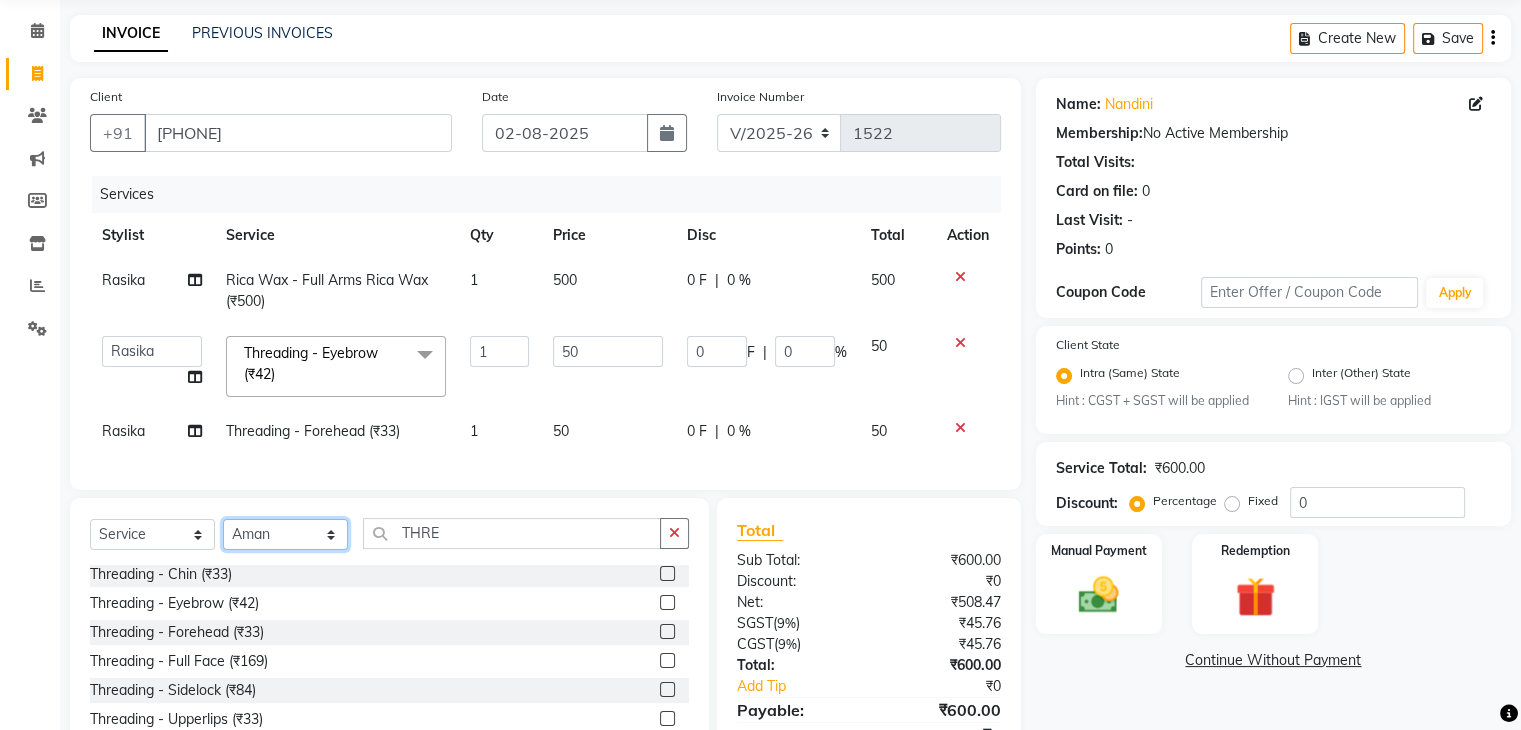 click on "Select Stylist Admin Aman Gayatri Jeetu Mick Raj Rashmi Rasika Sarang" 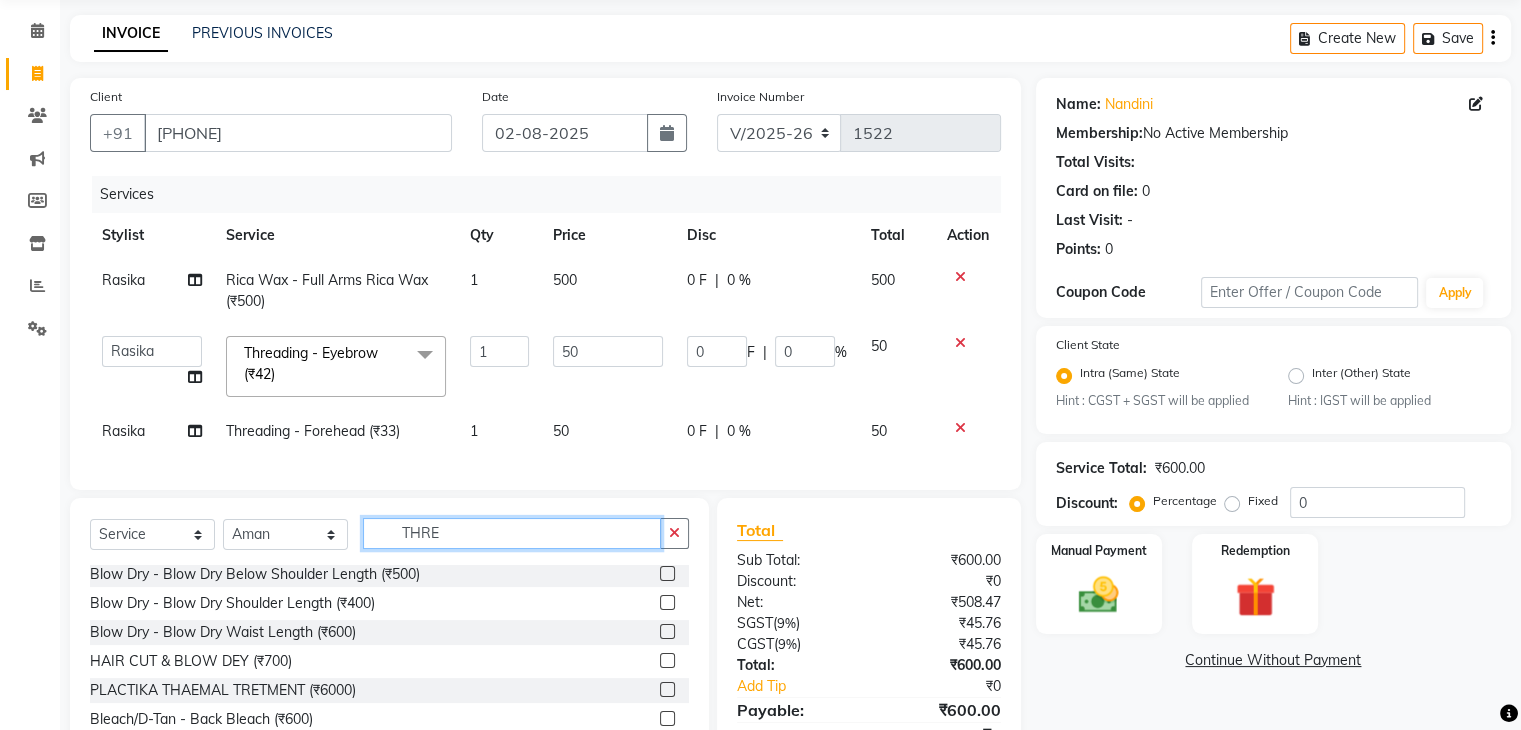 click on "THRE" 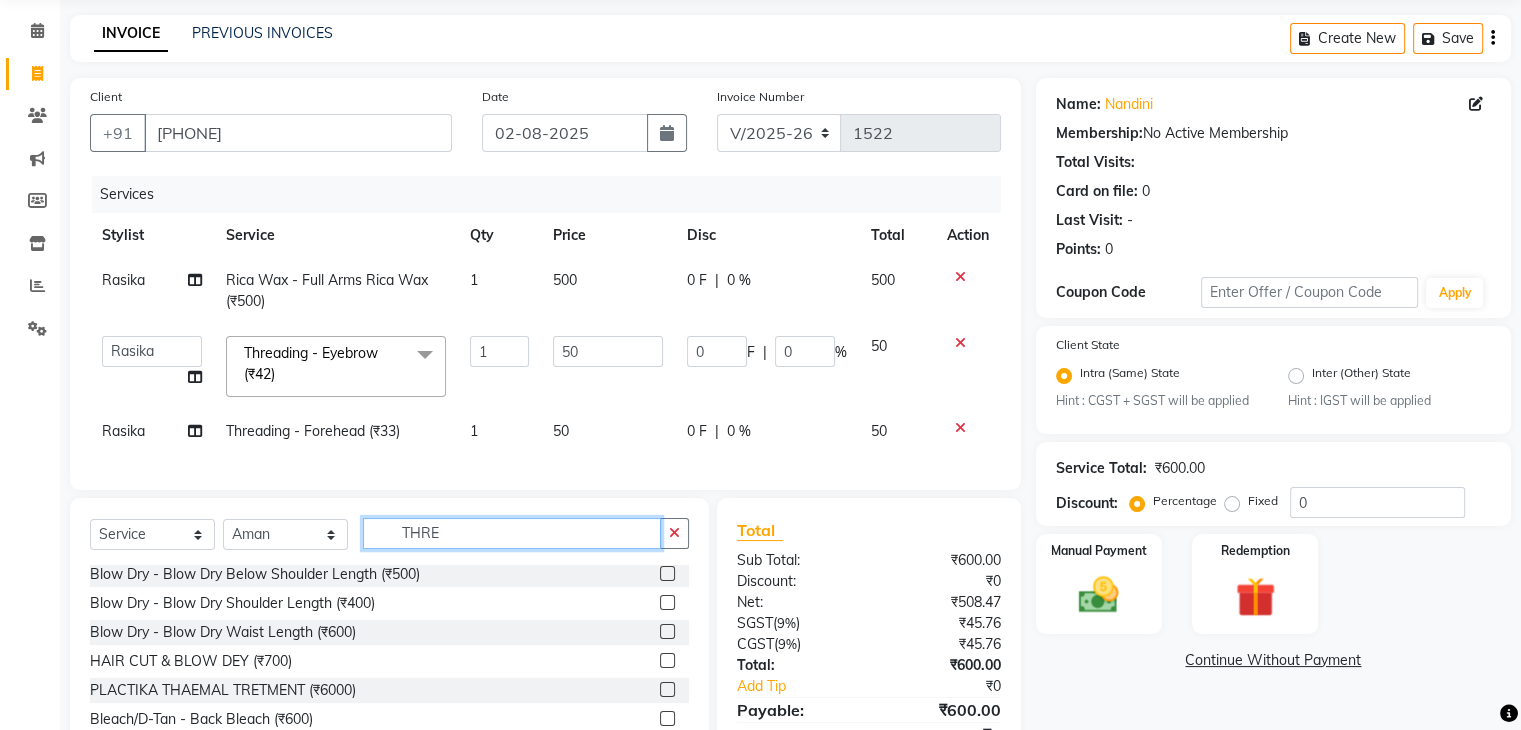 click on "THRE" 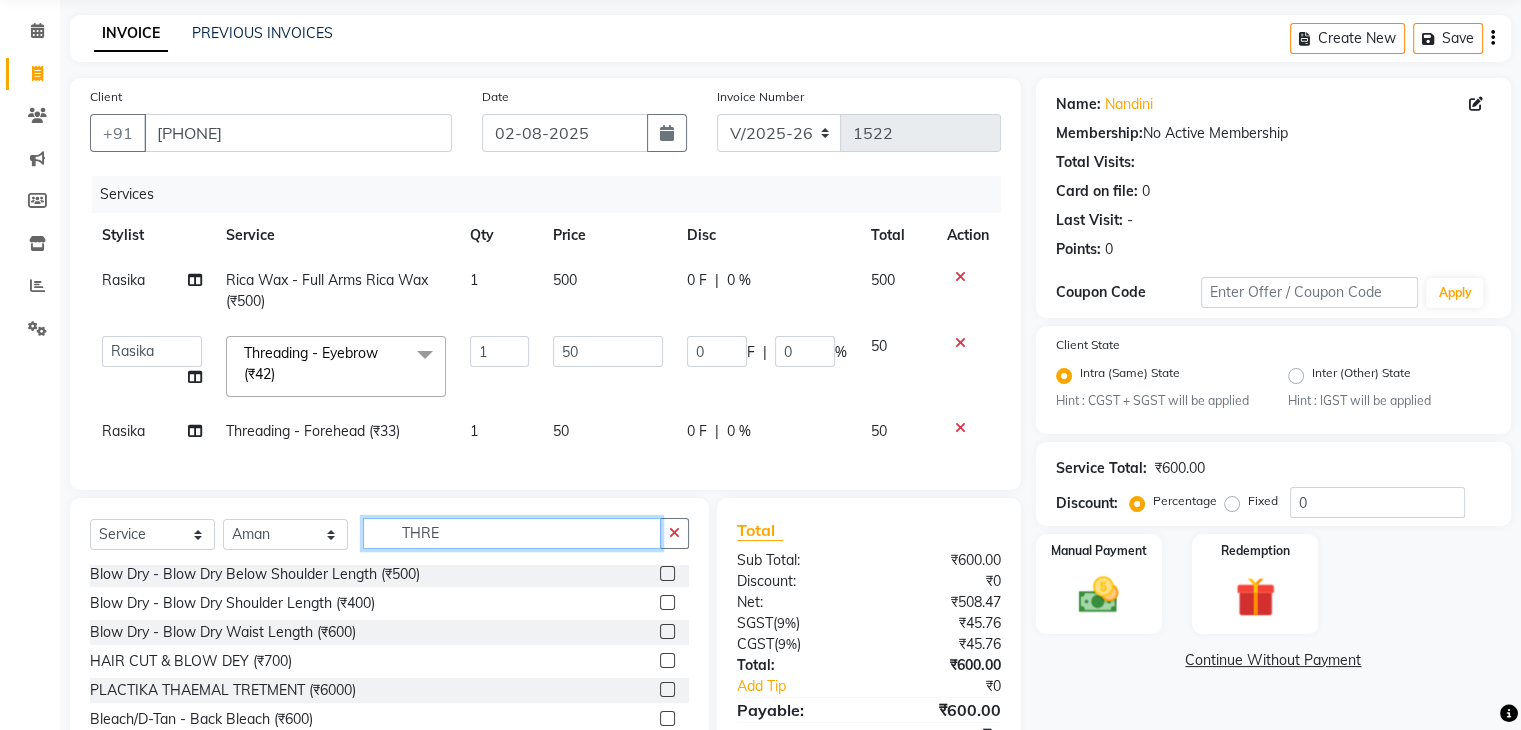 click on "THRE" 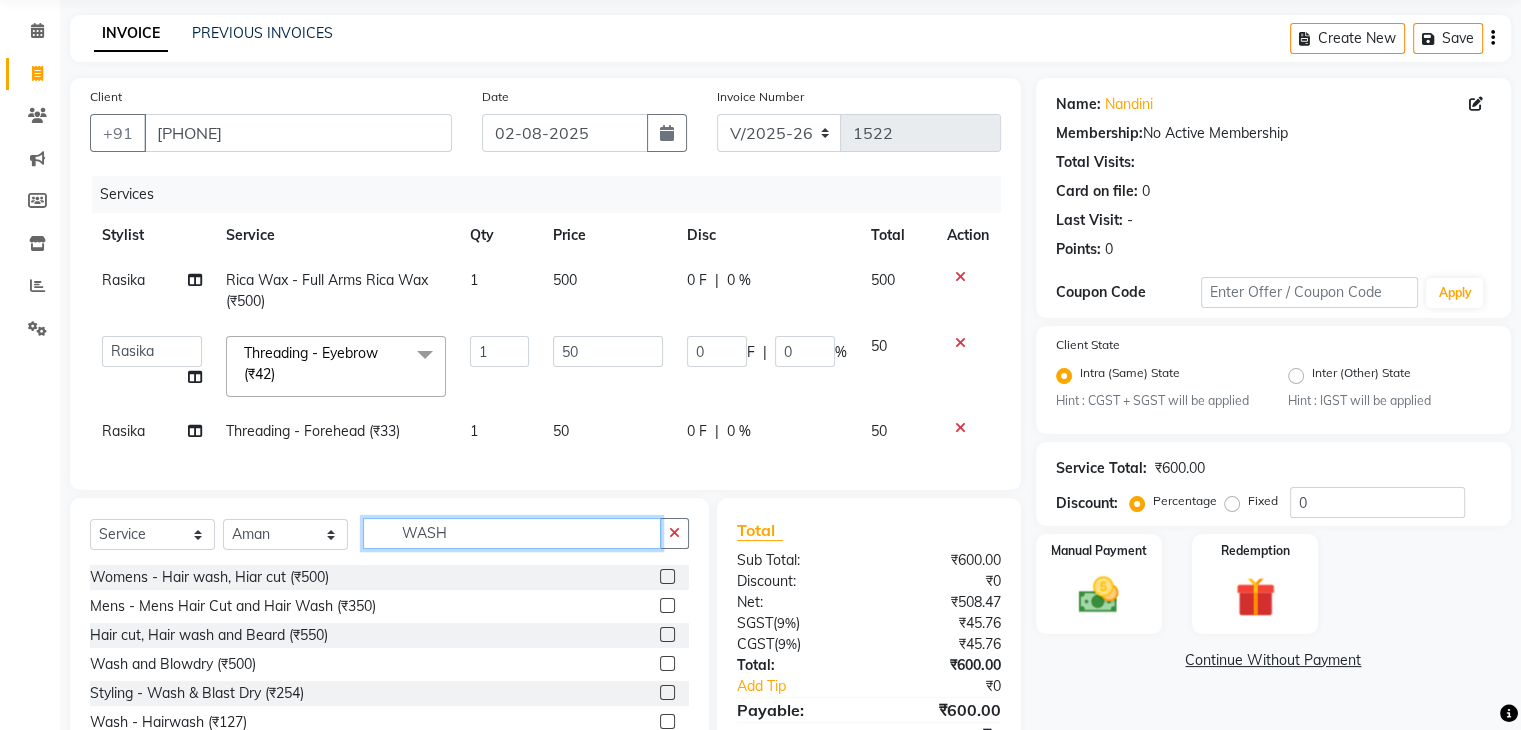 scroll, scrollTop: 60, scrollLeft: 0, axis: vertical 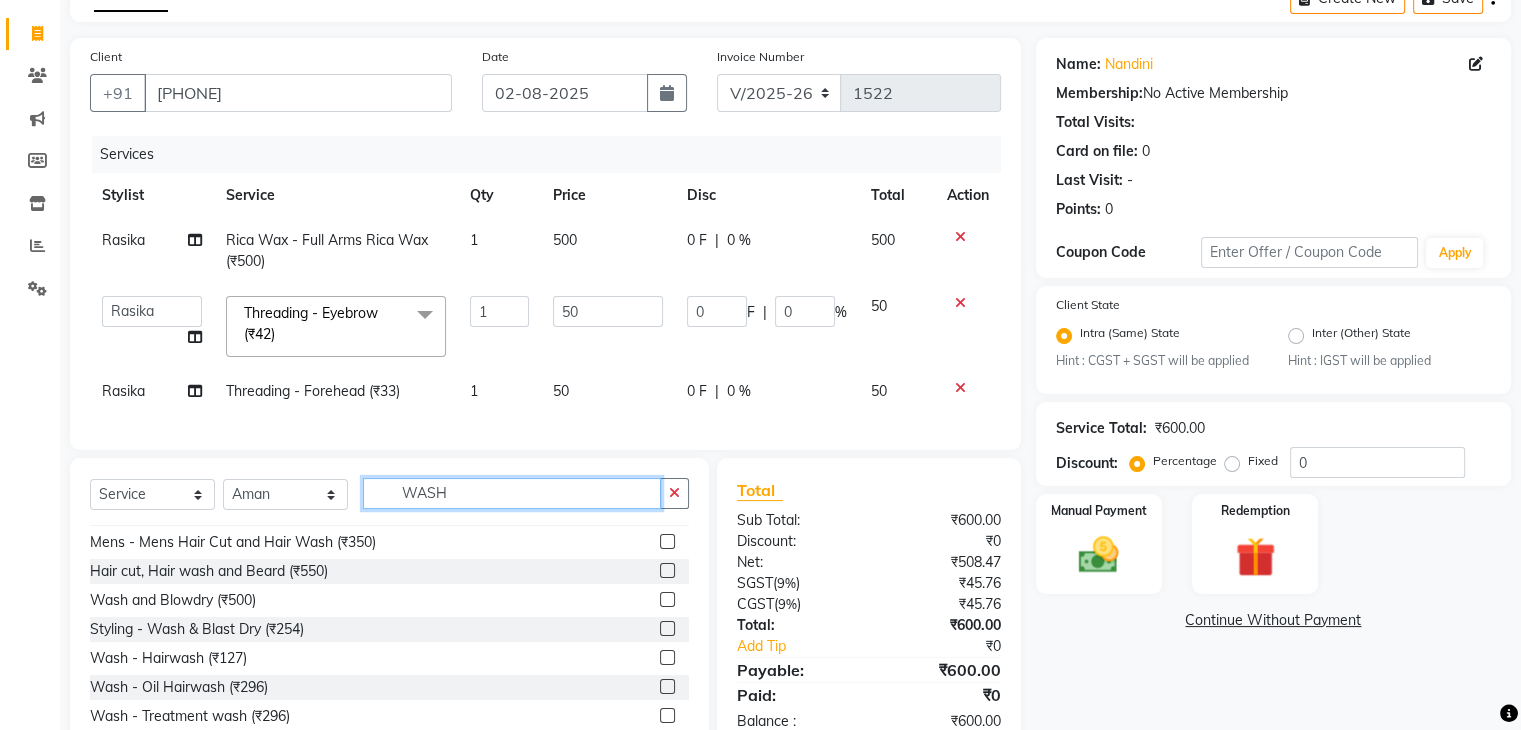 type on "WASH" 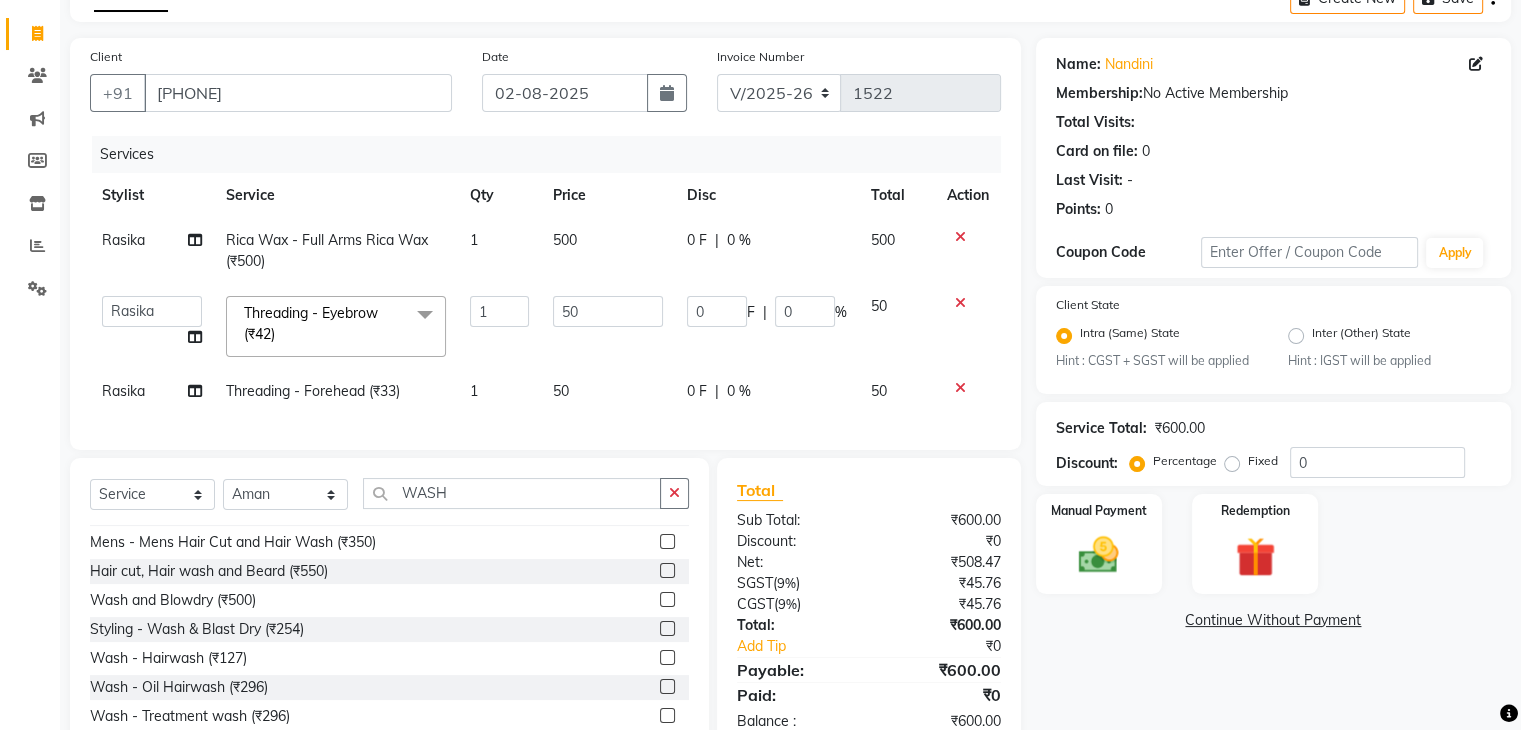 click 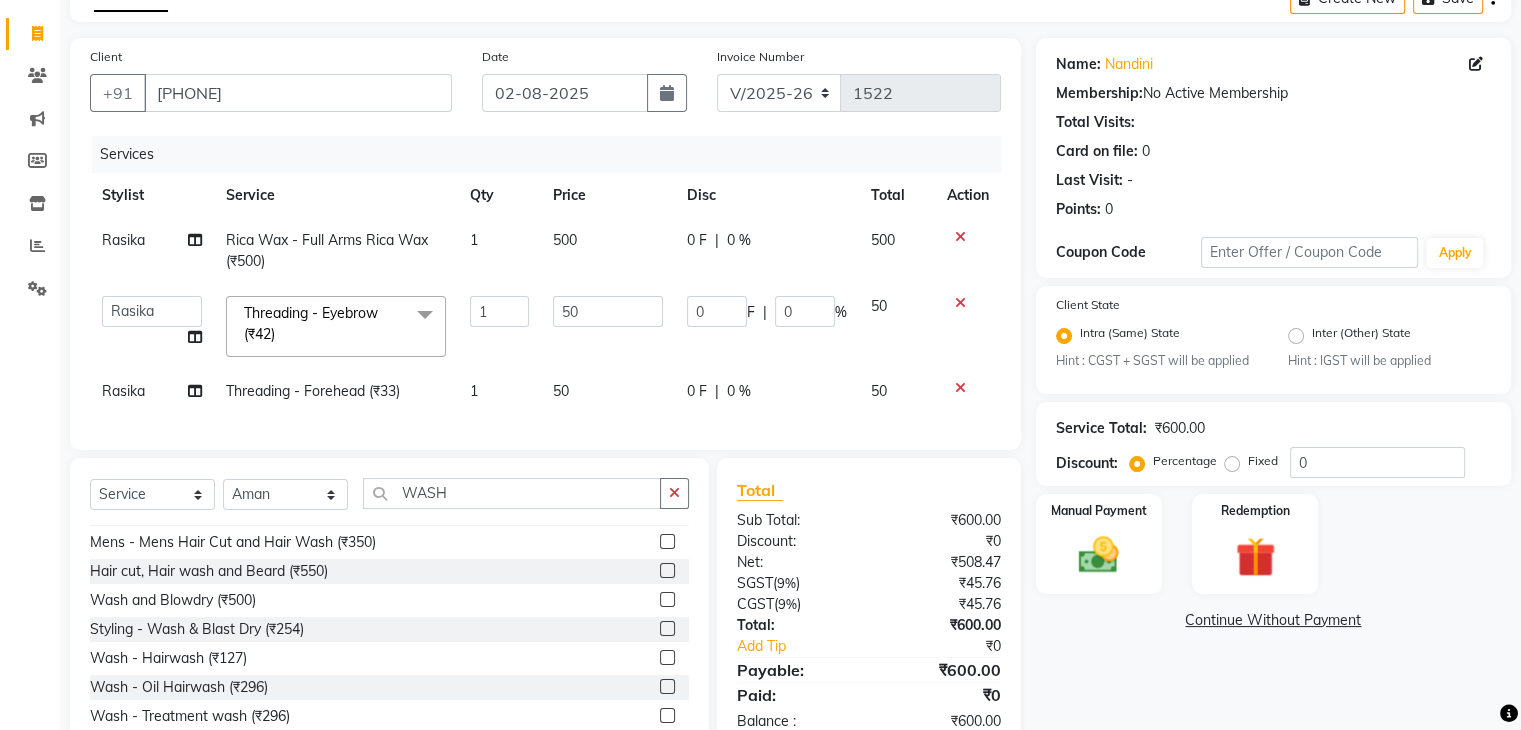 scroll, scrollTop: 180, scrollLeft: 0, axis: vertical 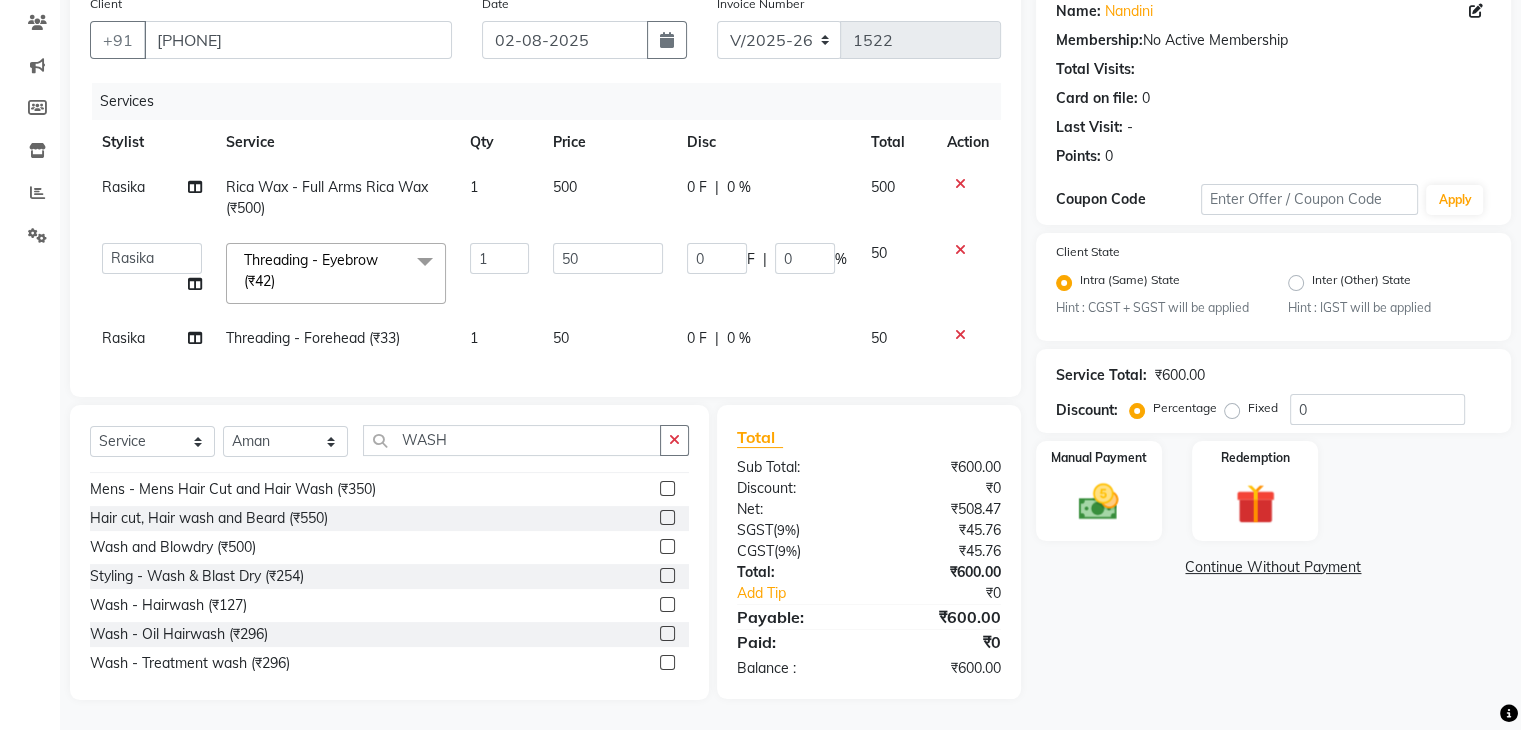 click 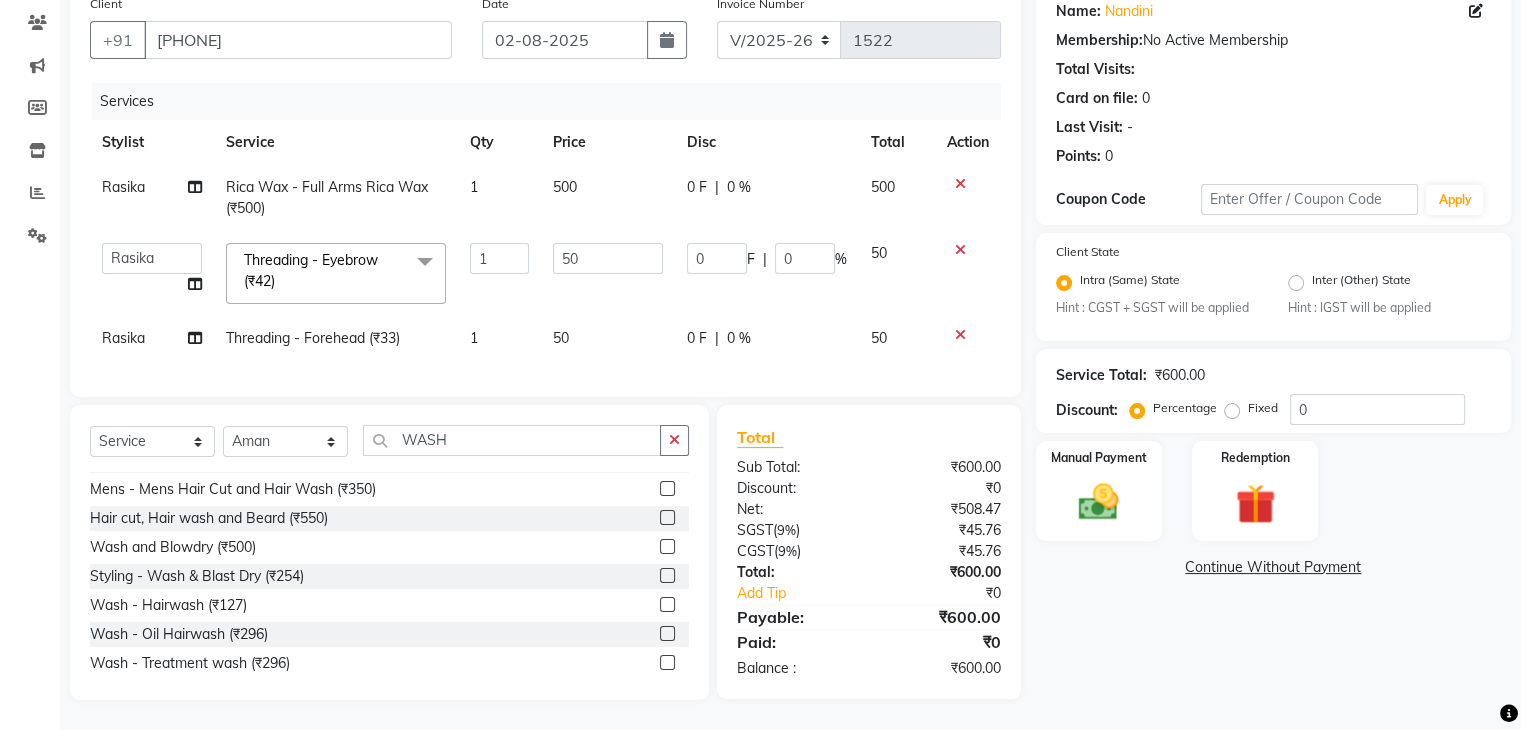 click at bounding box center [666, 547] 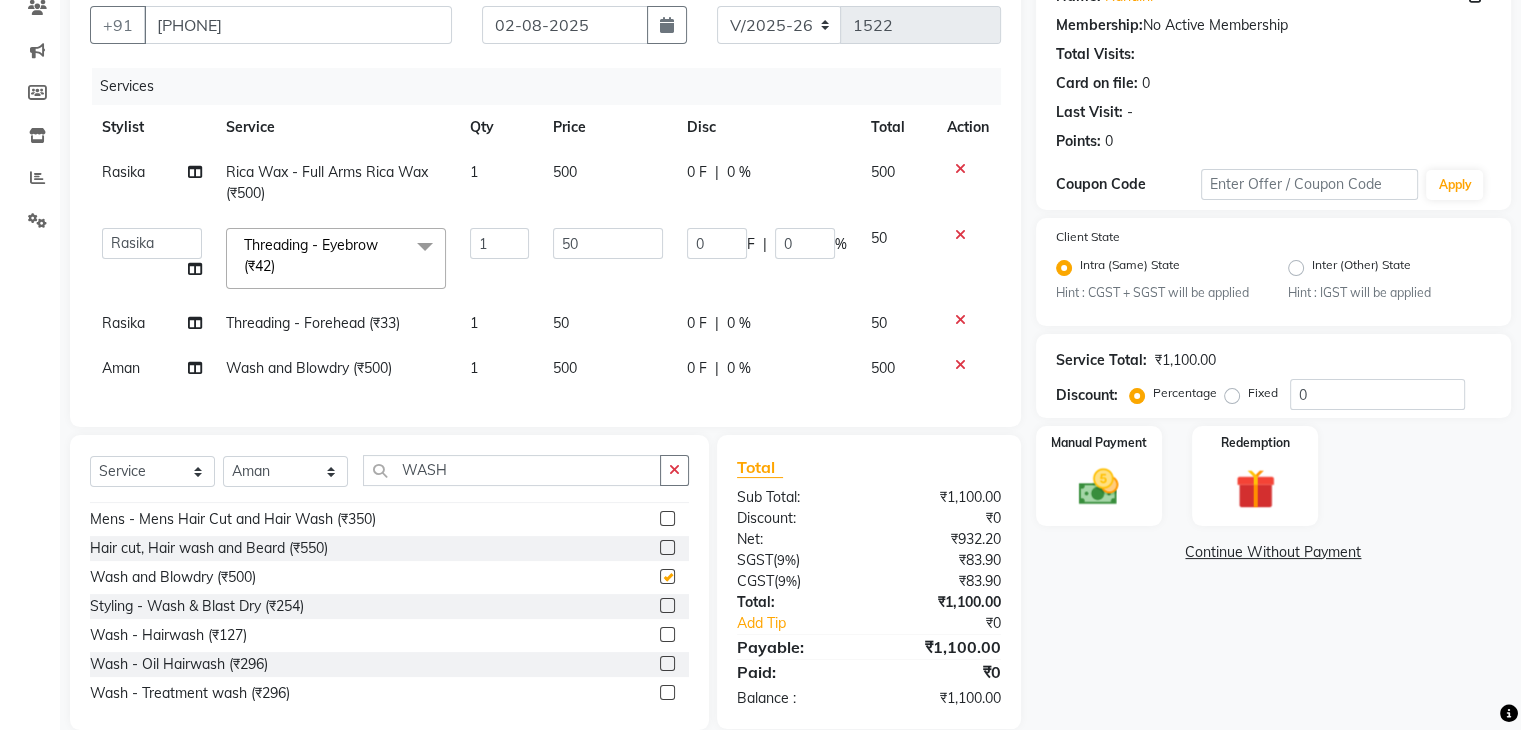 checkbox on "false" 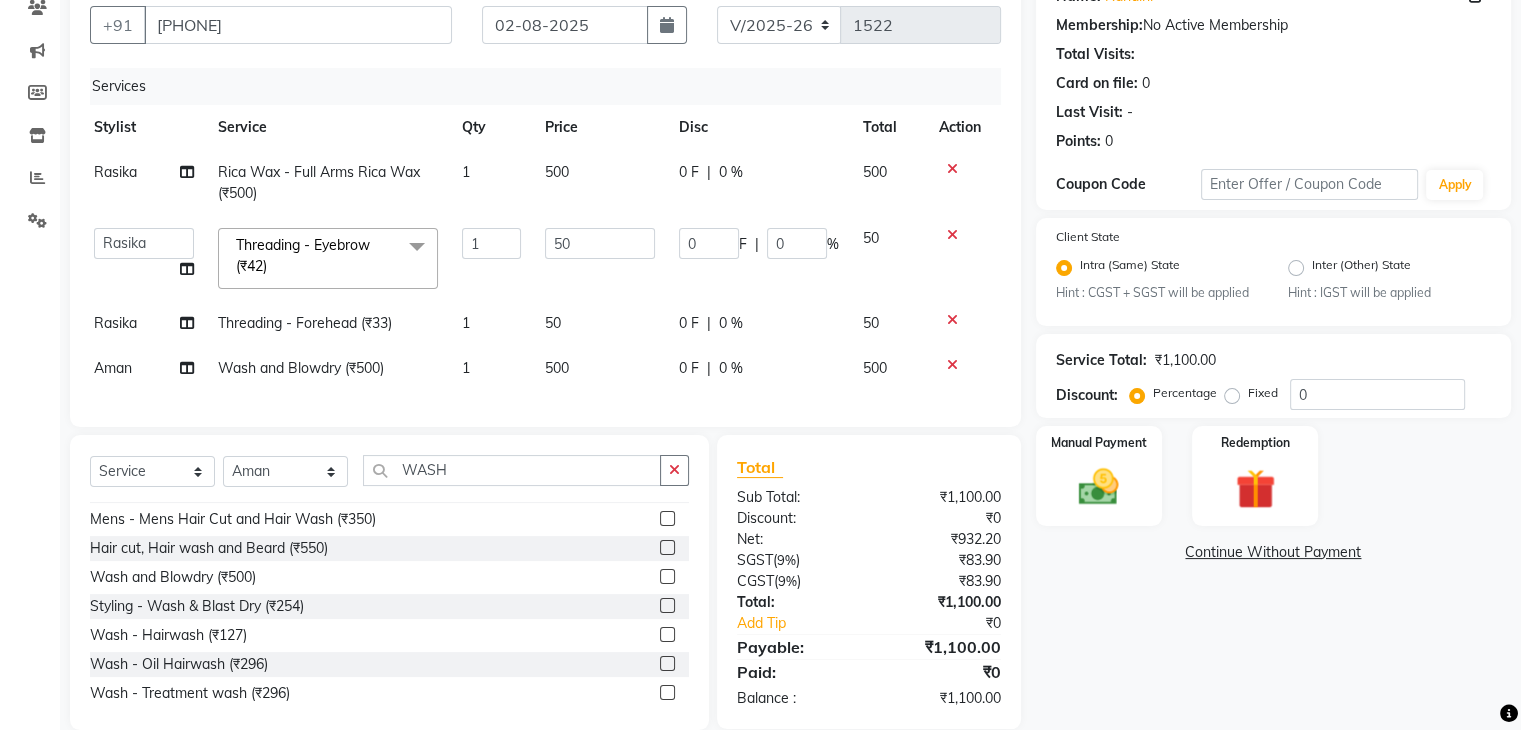 scroll, scrollTop: 0, scrollLeft: 8, axis: horizontal 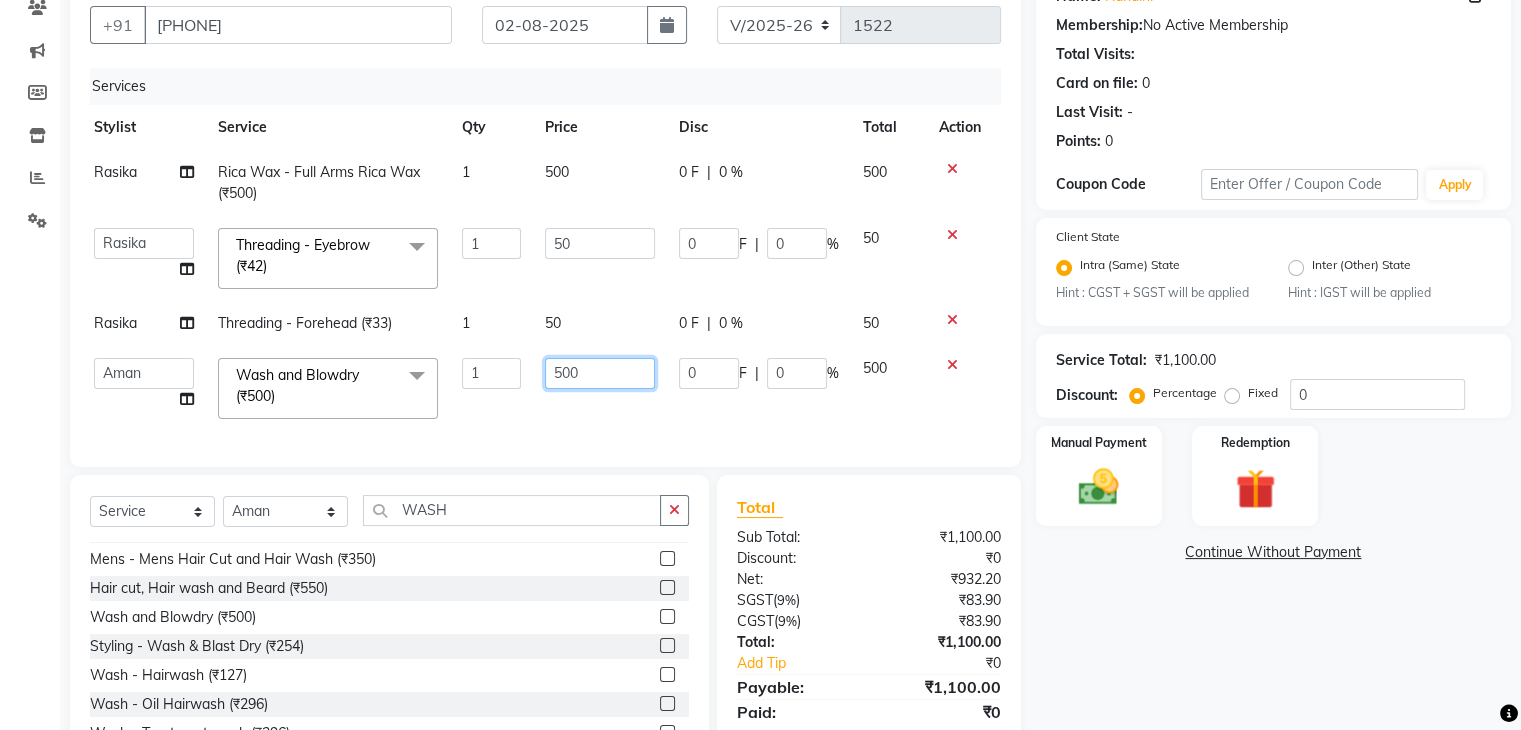 click on "500" 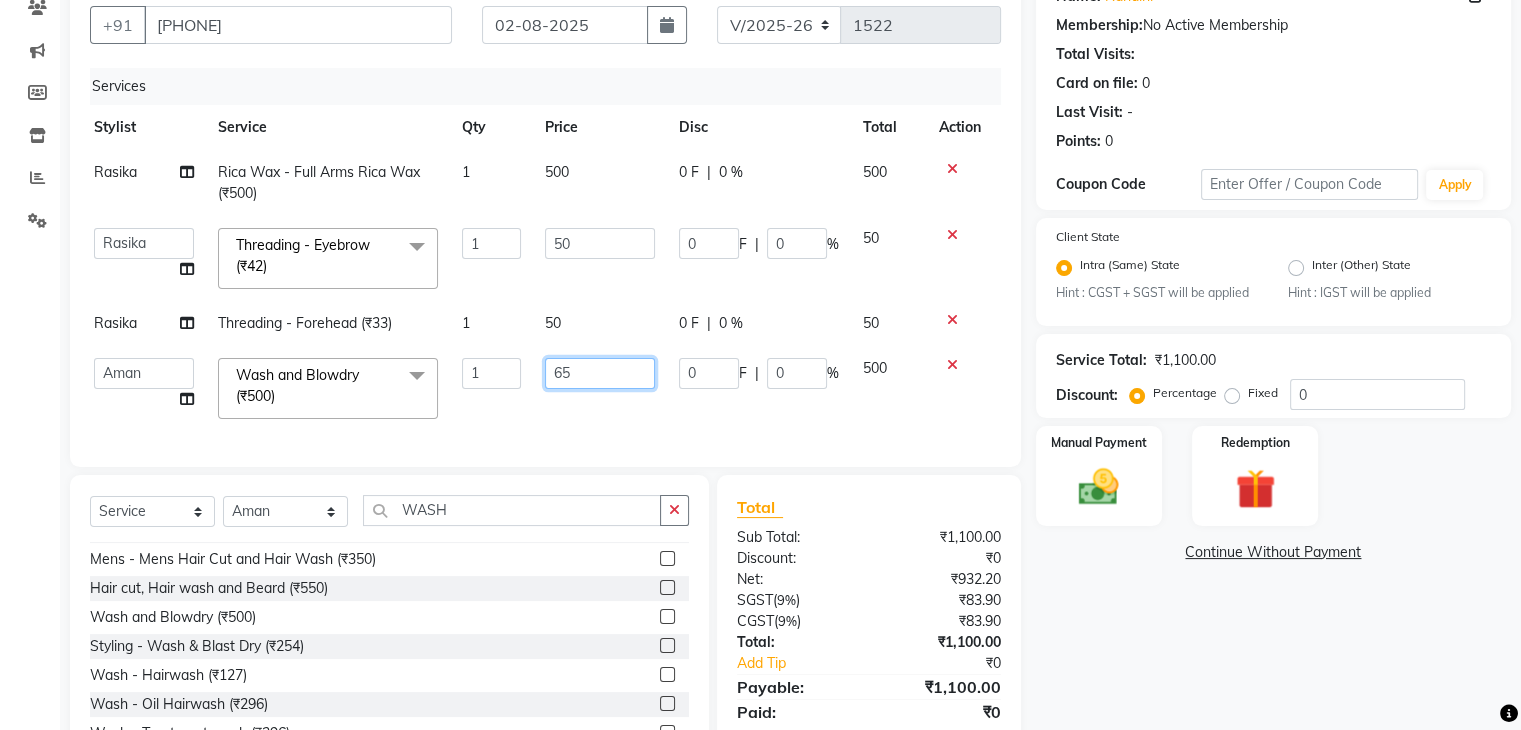 type on "650" 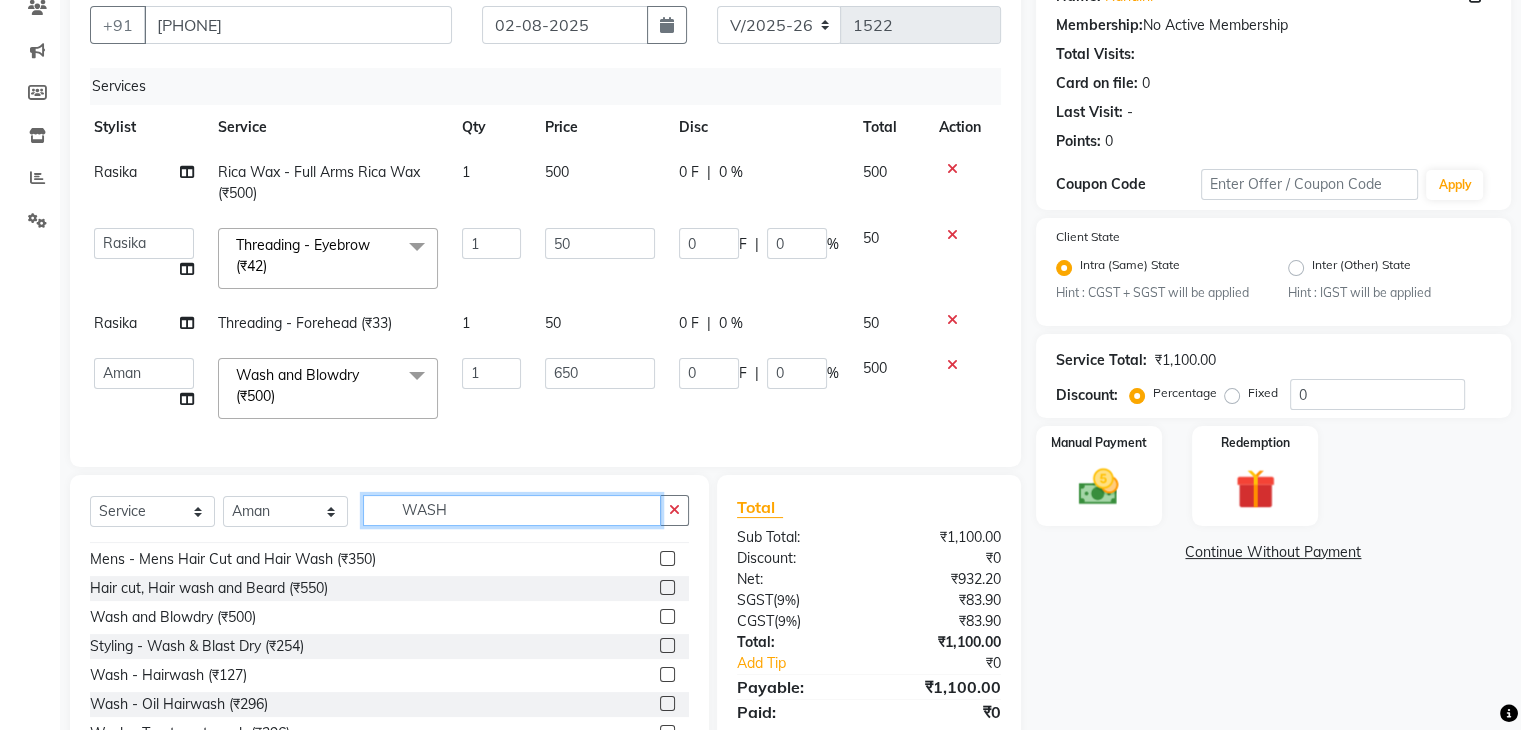 click on "Select  Service  Product  Membership  Package Voucher Prepaid Gift Card  Select Stylist Admin [NAME] [NAME] [NAME] [NAME] [NAME] [NAME] [NAME] [NAME] [NAME] WASH Womens - Hair wash, Hiar cut (₹500)  Mens - Mens Hair Cut and Hair Wash (₹350)  Hair cut, Hair wash and Beard (₹550)  Wash and Blowdry (₹500)  Styling - Wash & Blast Dry (₹254)  Wash - Hairwash (₹127)  Wash - Oil Hairwash (₹296)  Wash - Treatment wash (₹296)  Womens - Womens  Hair Cut Wash And Blowdry (₹508)" 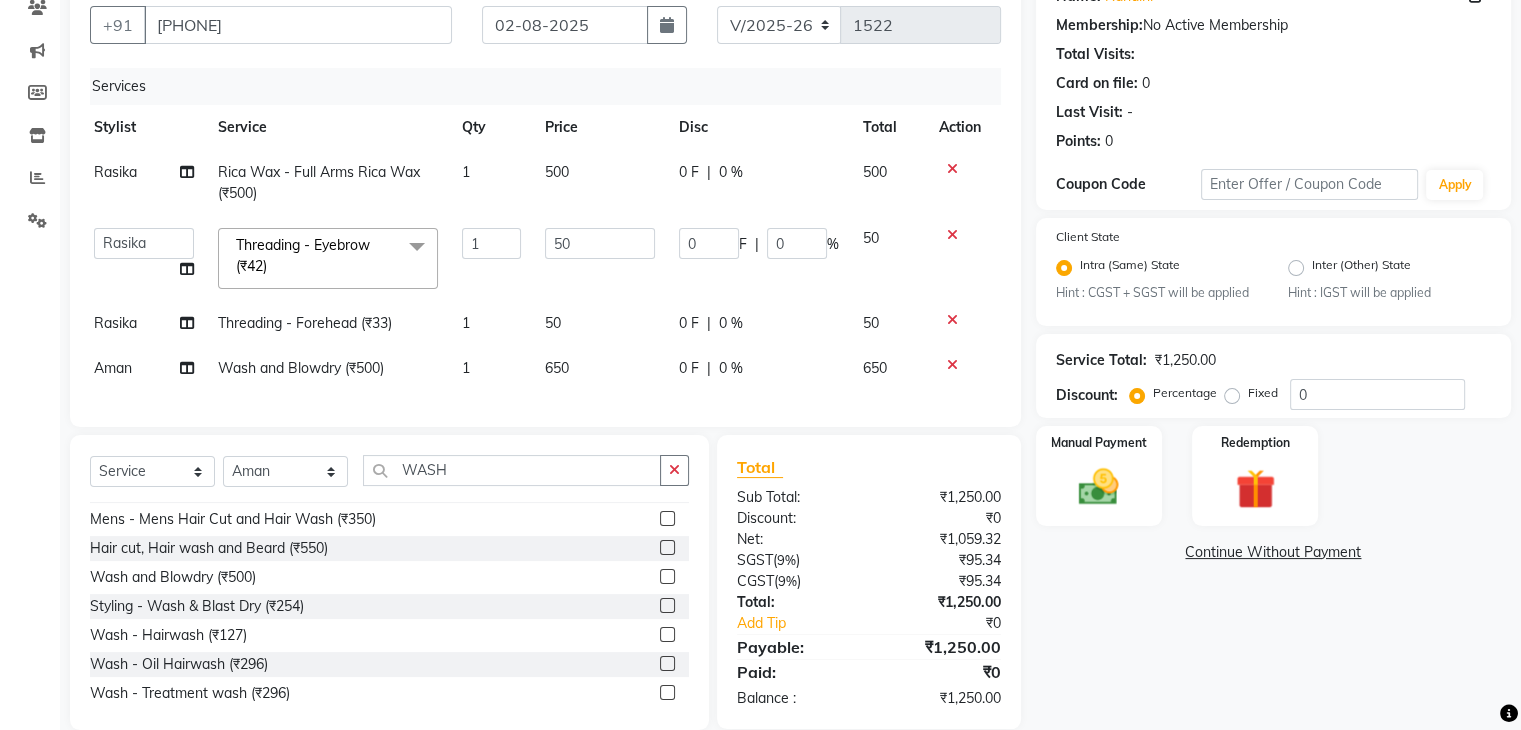 click on "Womens - Hair wash, Hiar cut (₹500)  Mens - Mens Hair Cut and Hair Wash (₹350)  Hair cut, Hair wash and Beard (₹550)  Wash and Blowdry (₹500)  Styling - Wash & Blast Dry (₹254)  Wash - Hairwash (₹127)  Wash - Oil Hairwash (₹296)  Wash - Treatment wash (₹296)  Womens - Womens  Hair Cut Wash And Blowdry (₹508)" 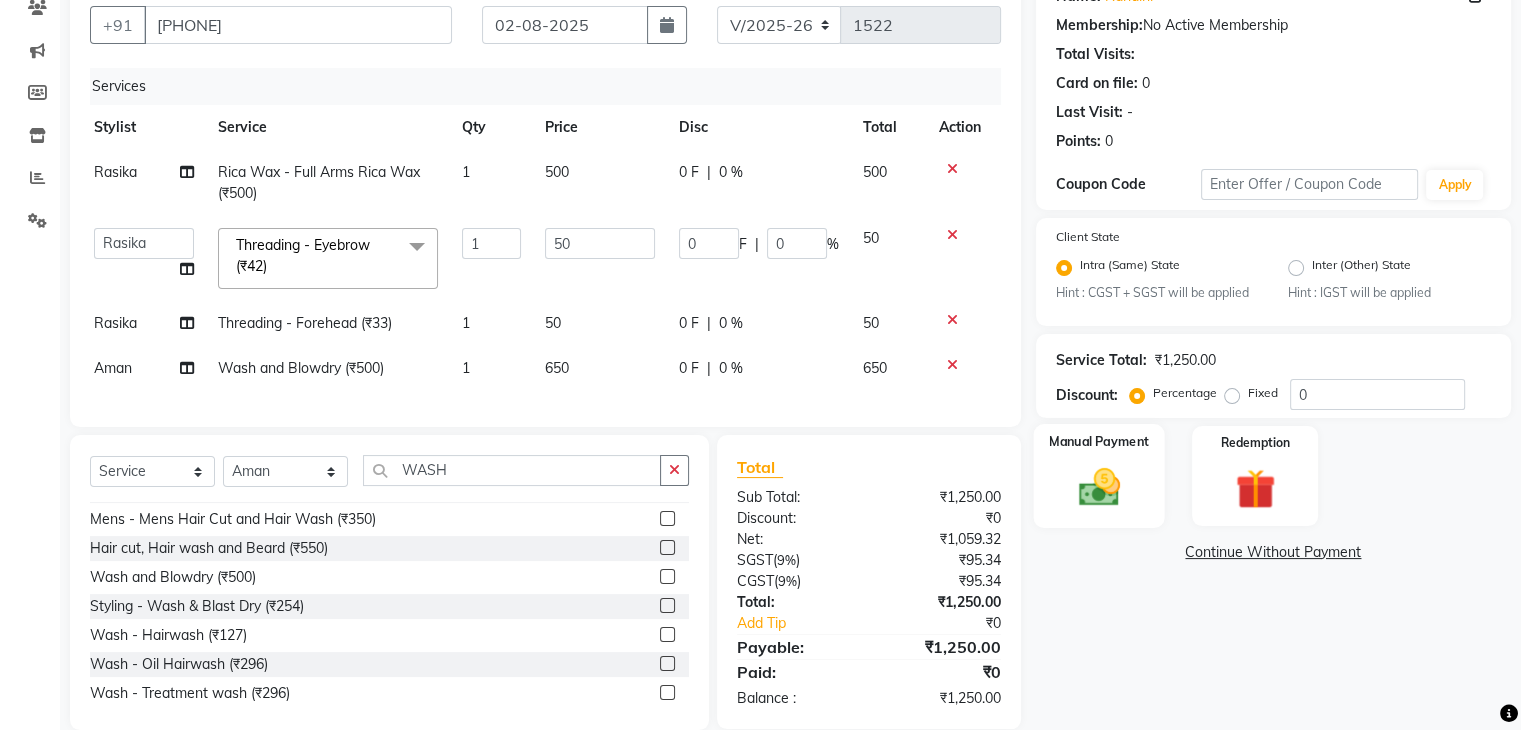click 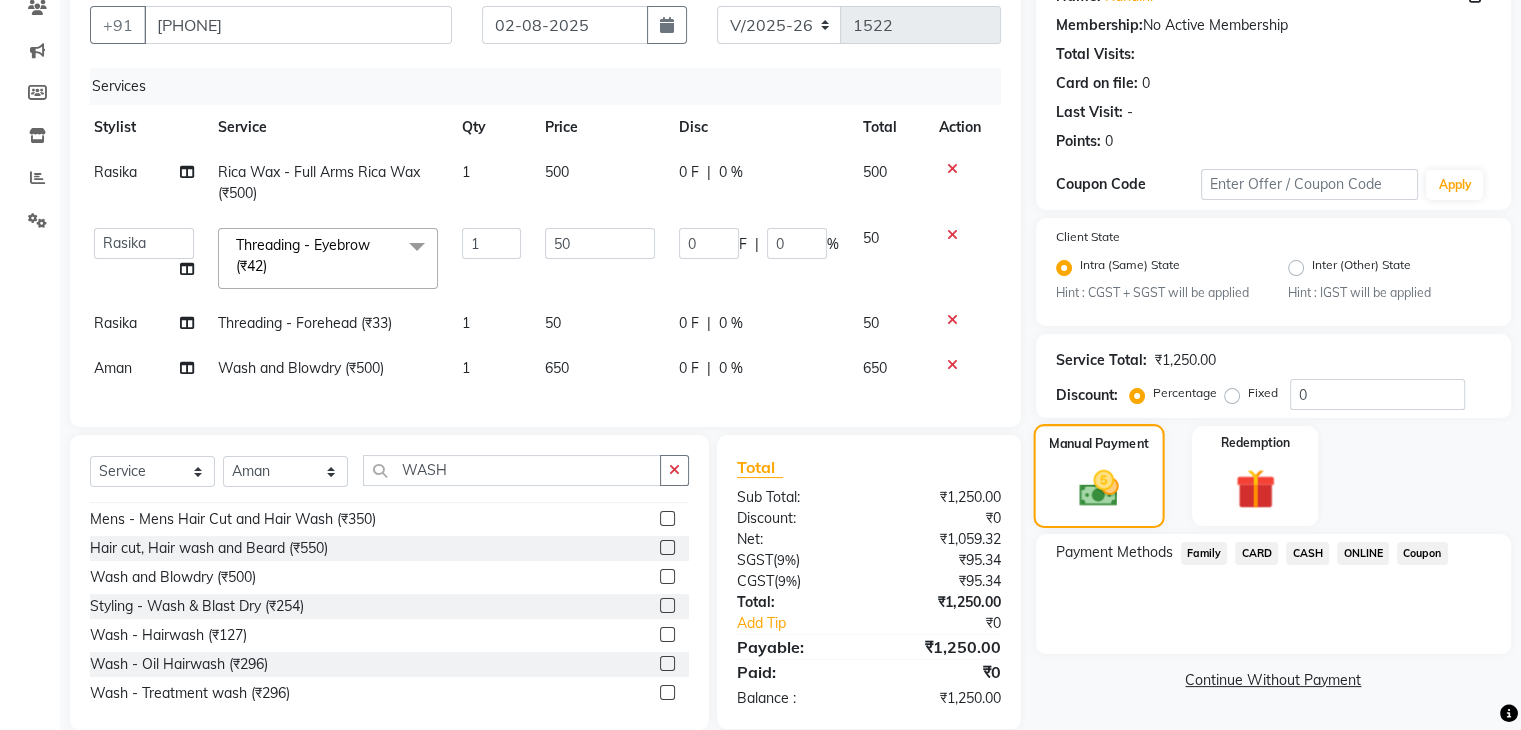 scroll, scrollTop: 225, scrollLeft: 0, axis: vertical 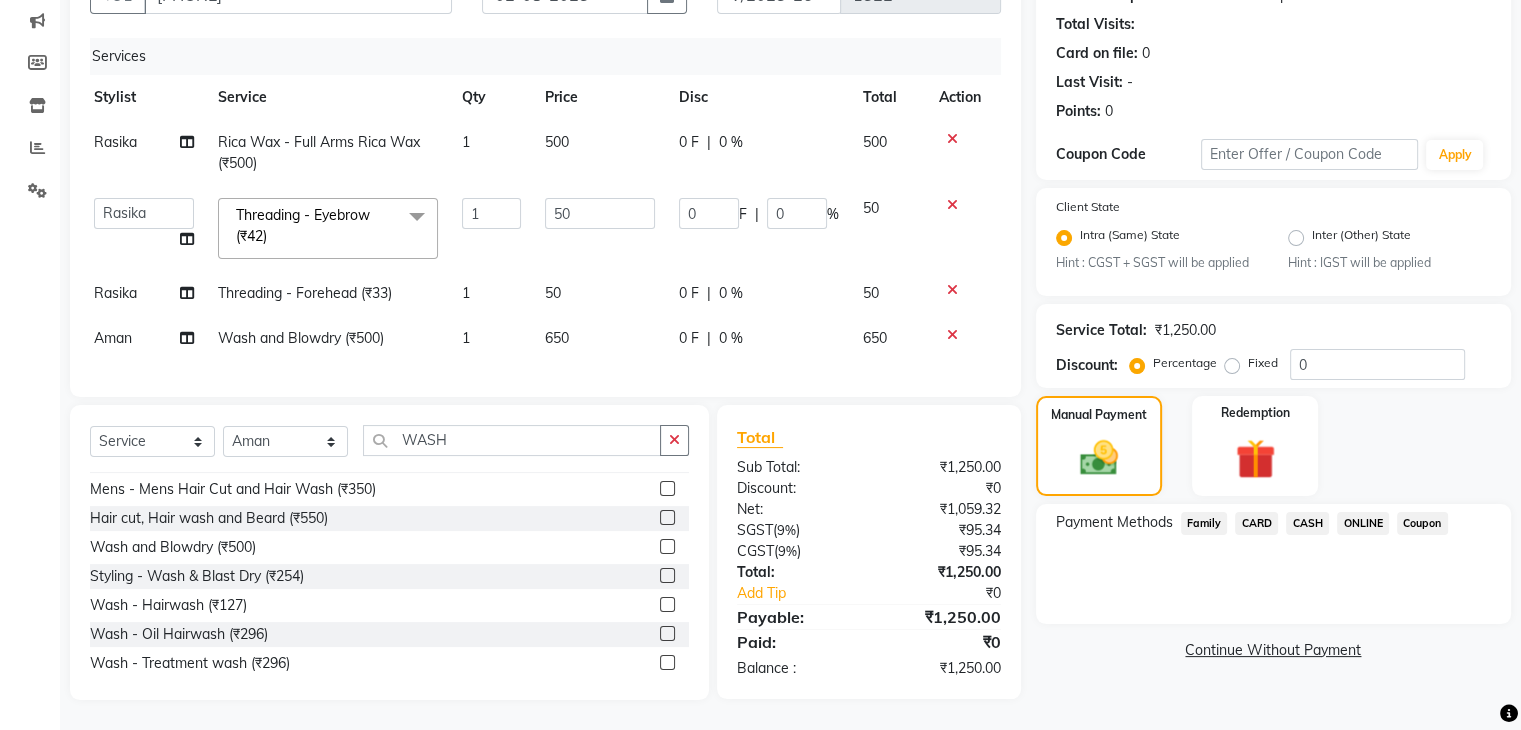 click on "CASH" 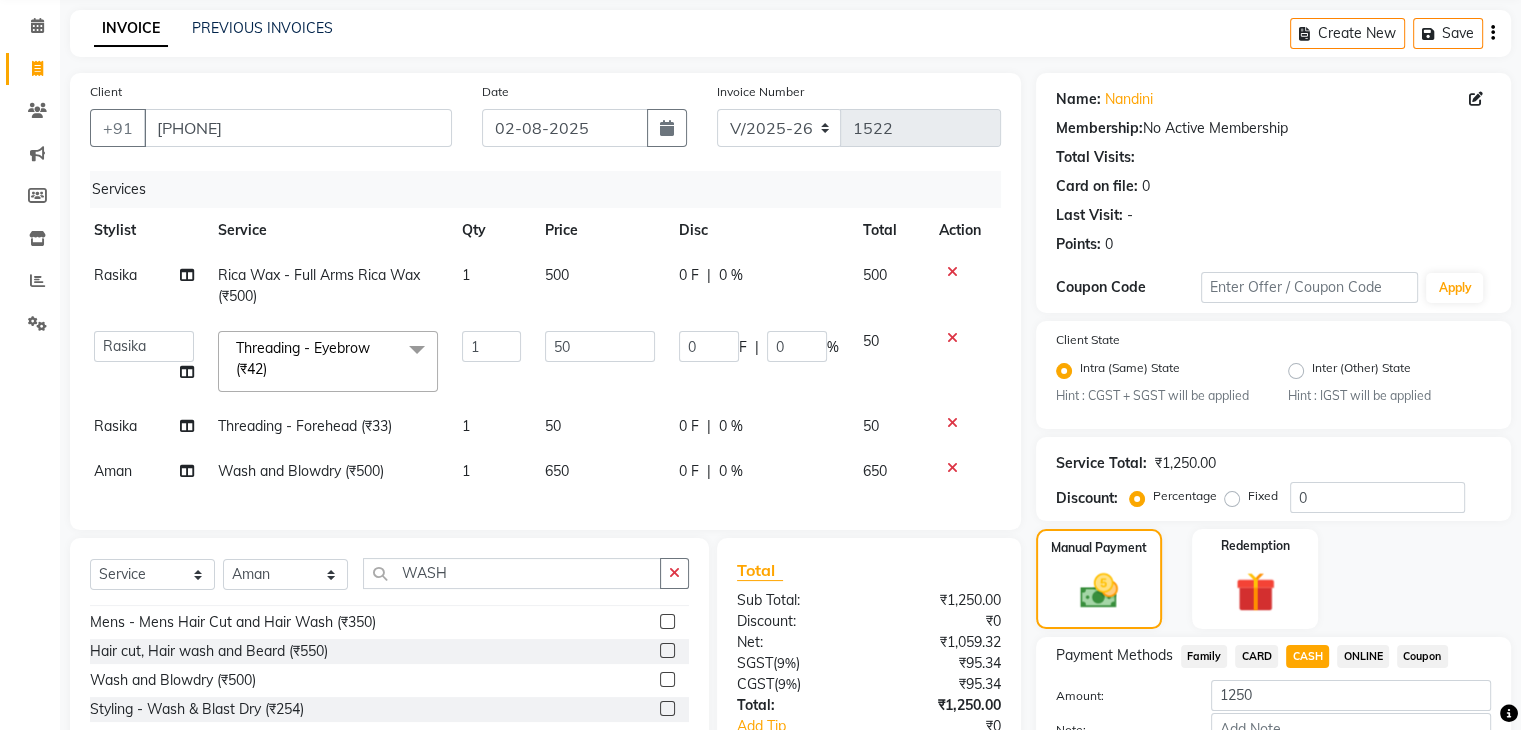 scroll, scrollTop: 225, scrollLeft: 0, axis: vertical 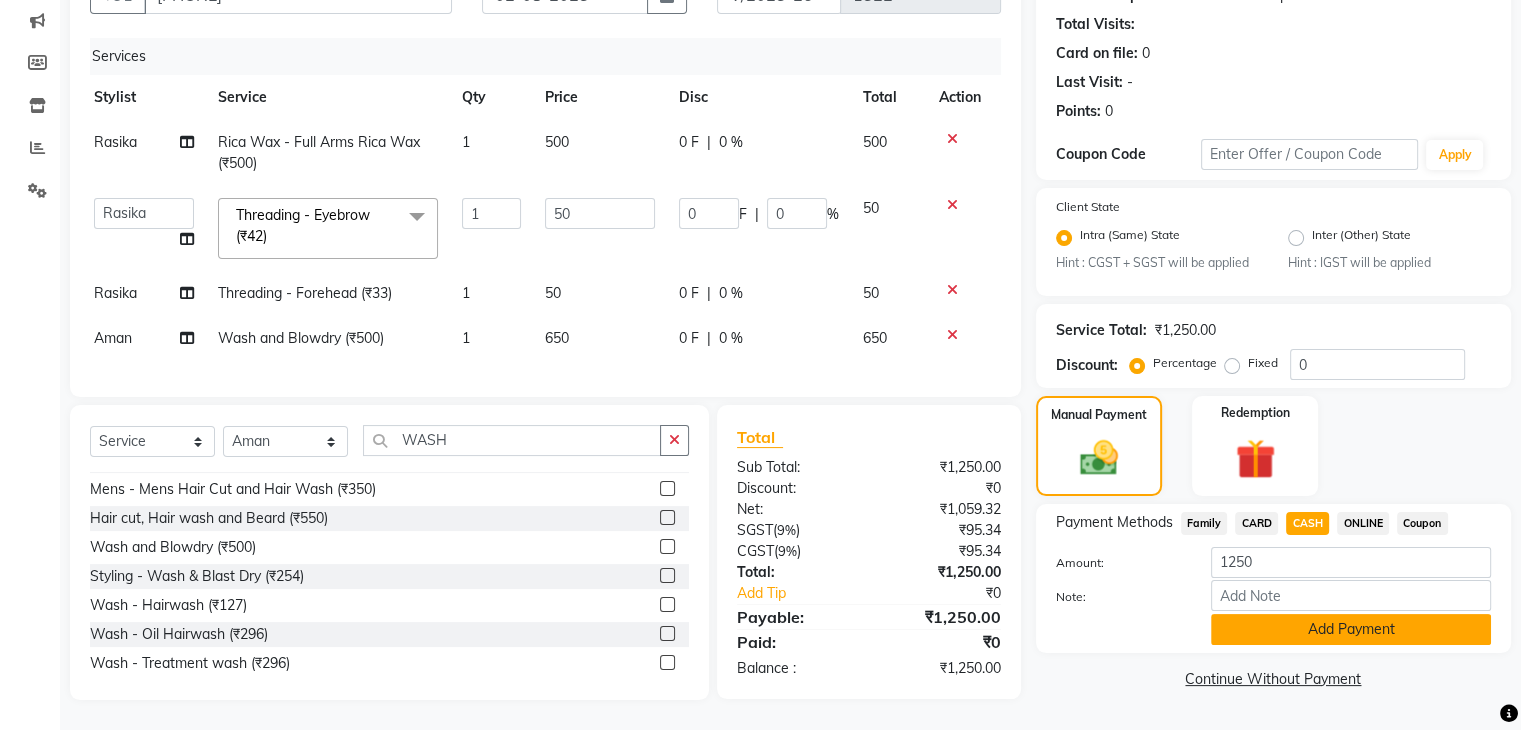 click on "Add Payment" 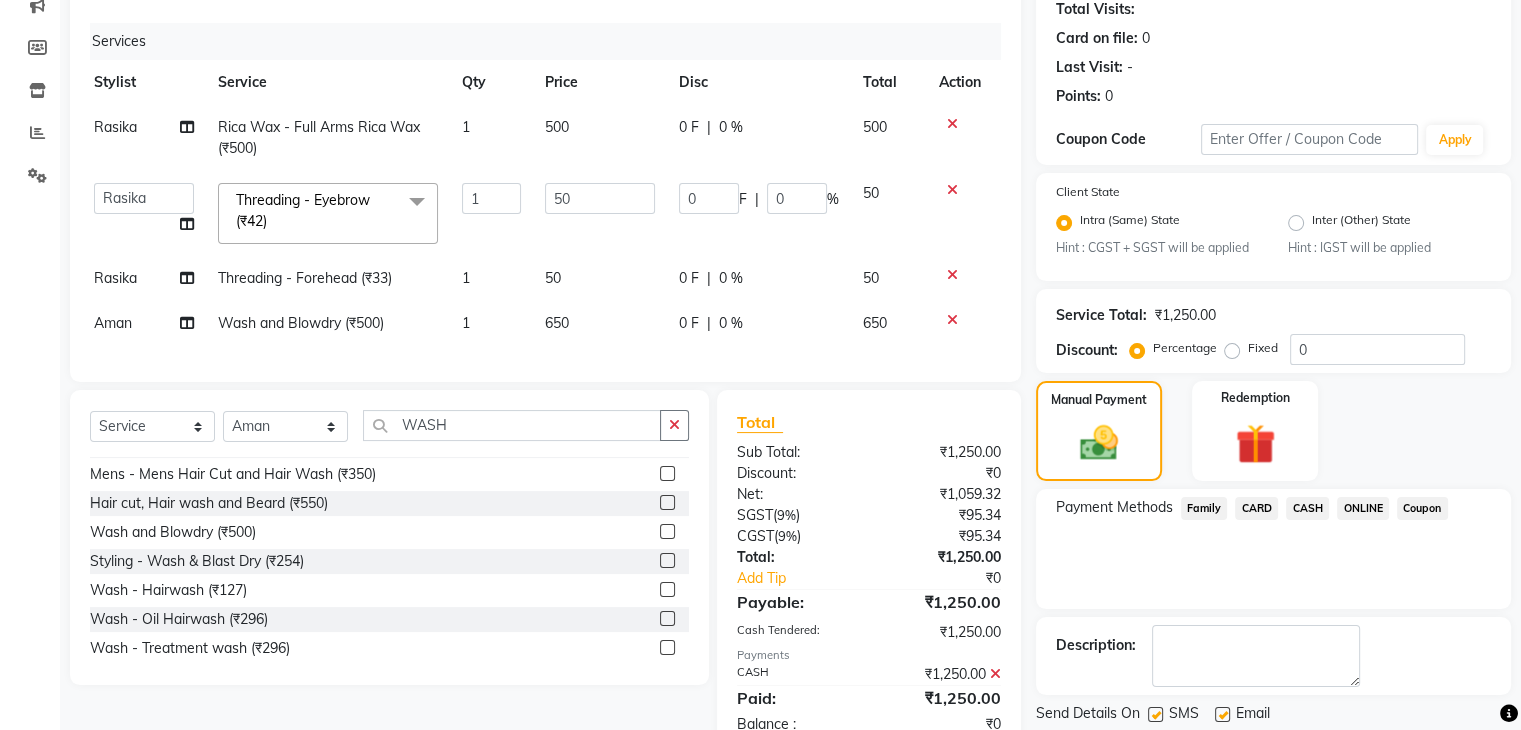 scroll, scrollTop: 295, scrollLeft: 0, axis: vertical 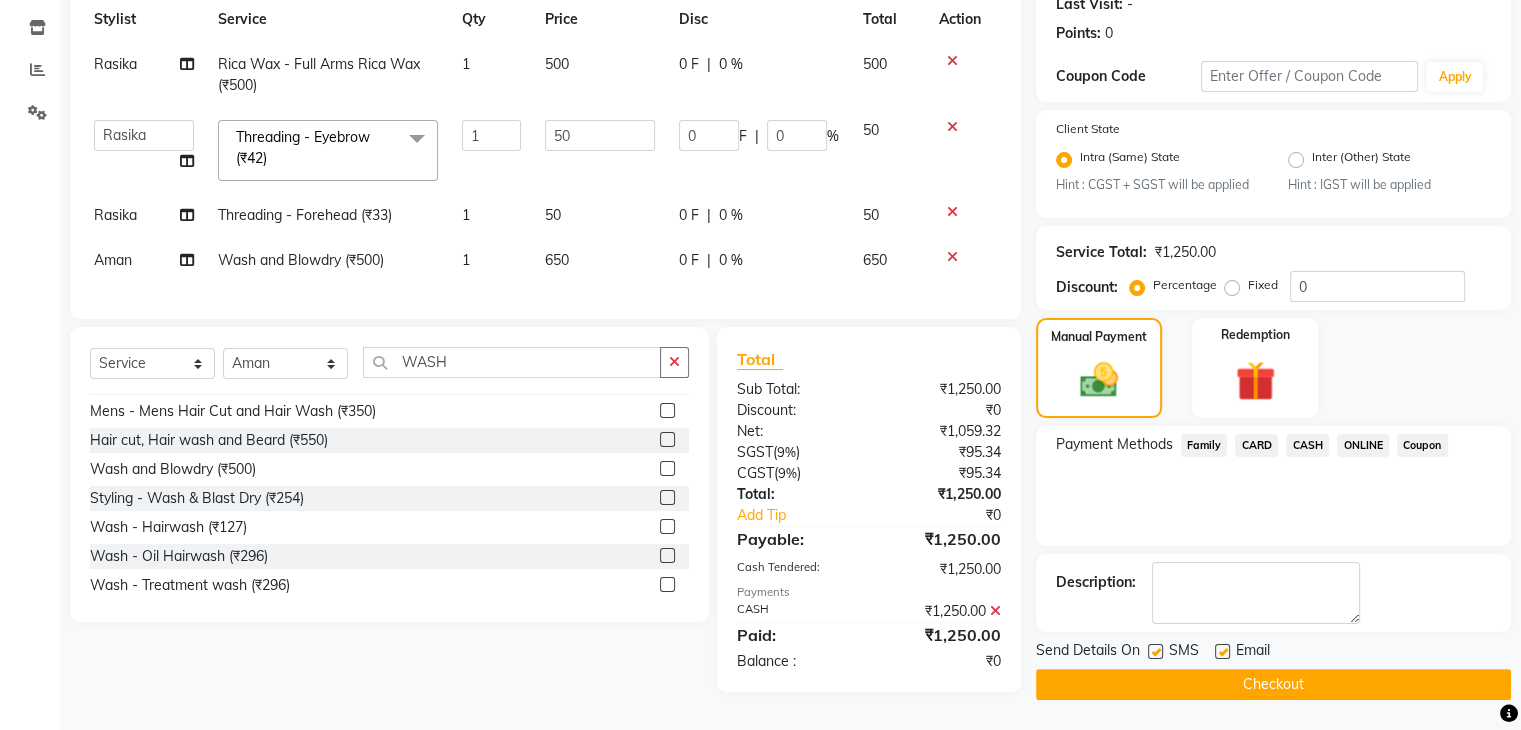 click on "Checkout" 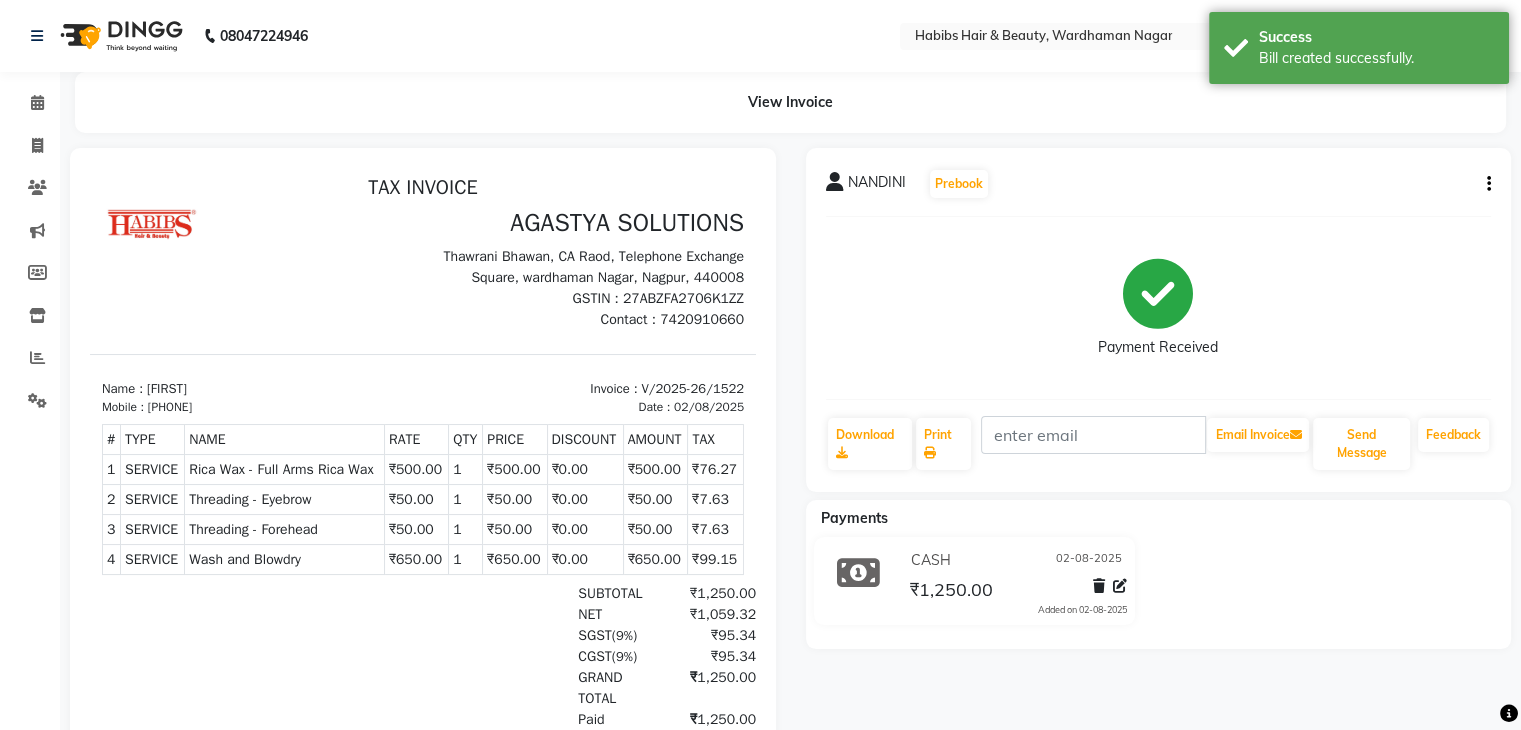 scroll, scrollTop: 0, scrollLeft: 0, axis: both 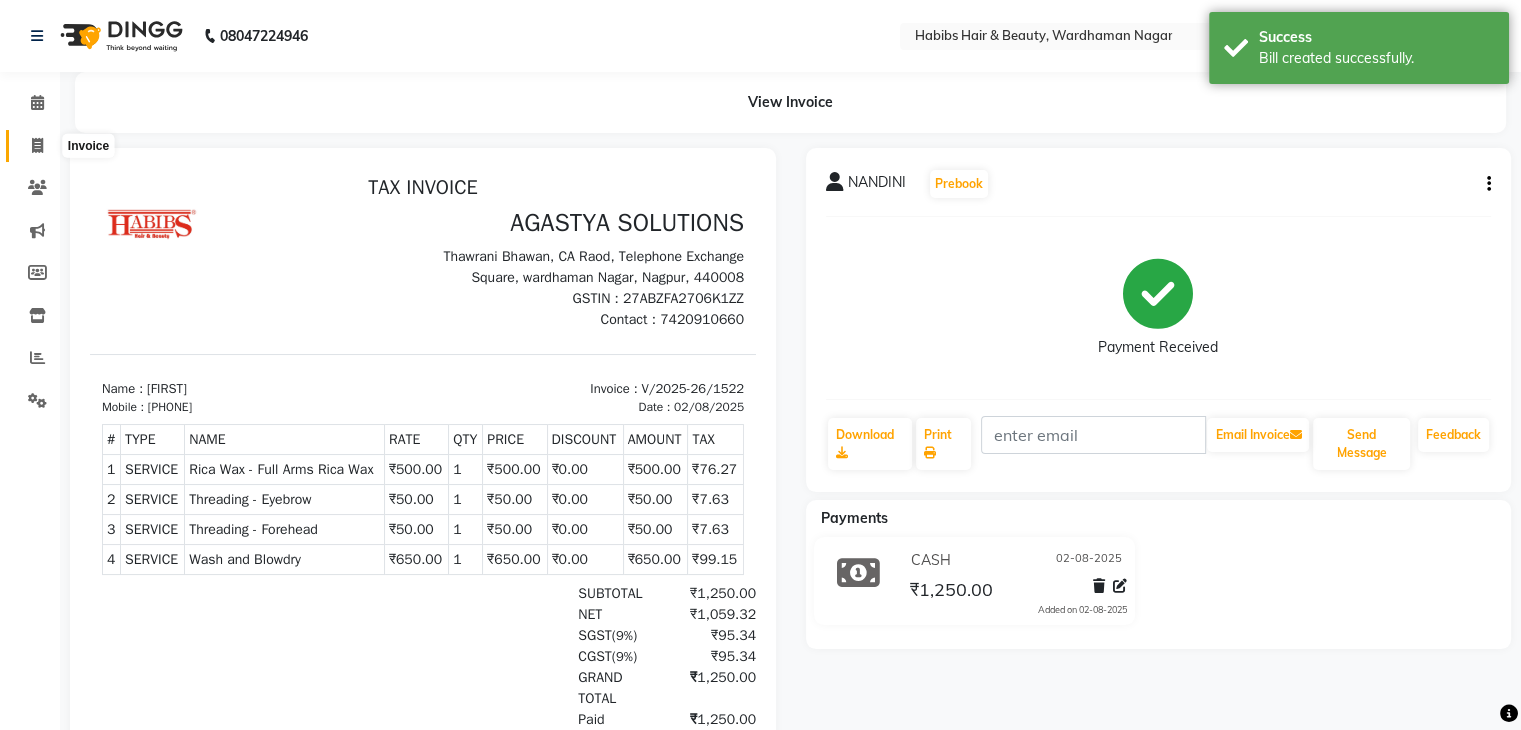 click 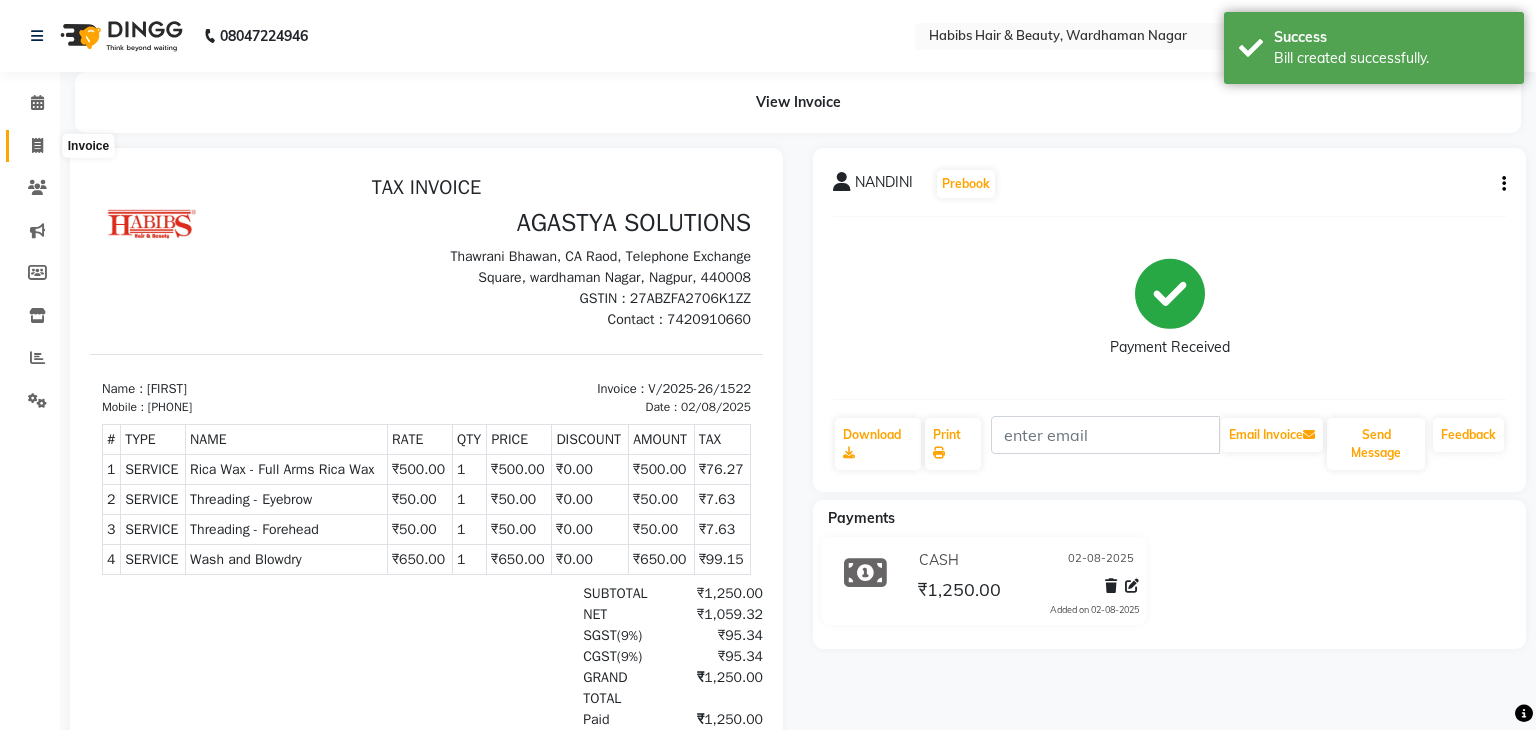 select on "3714" 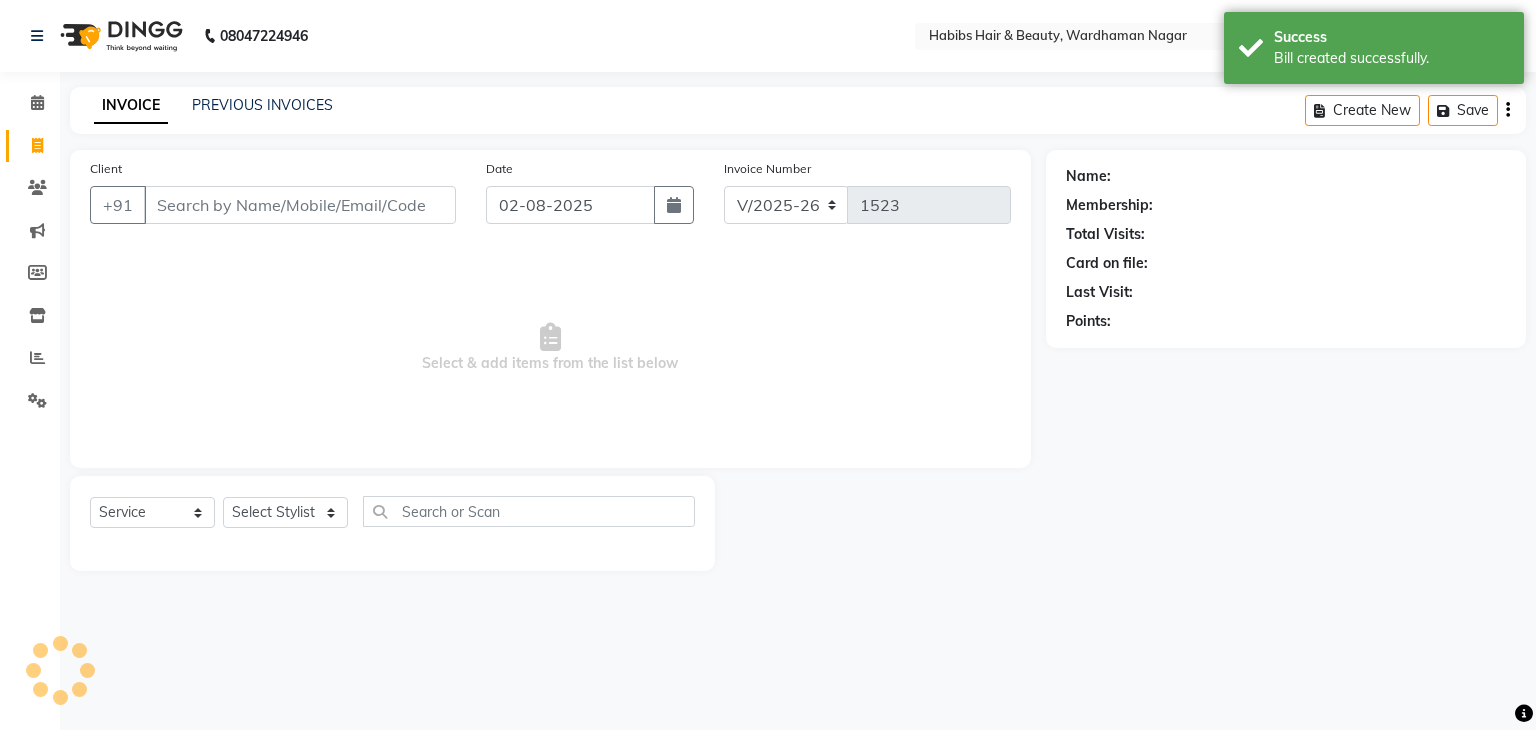 click on "Client" at bounding box center [300, 205] 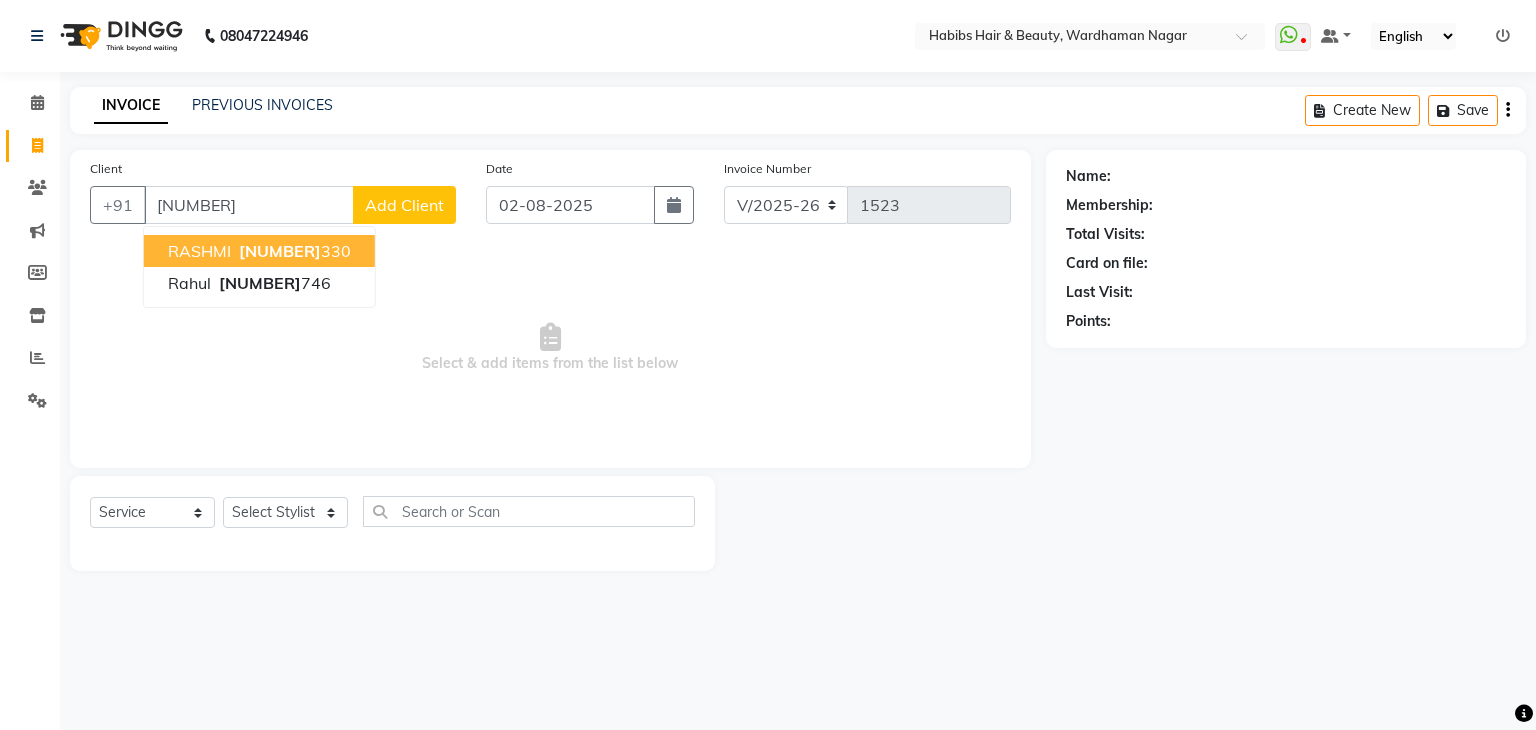 click on "RASHMI" at bounding box center (199, 251) 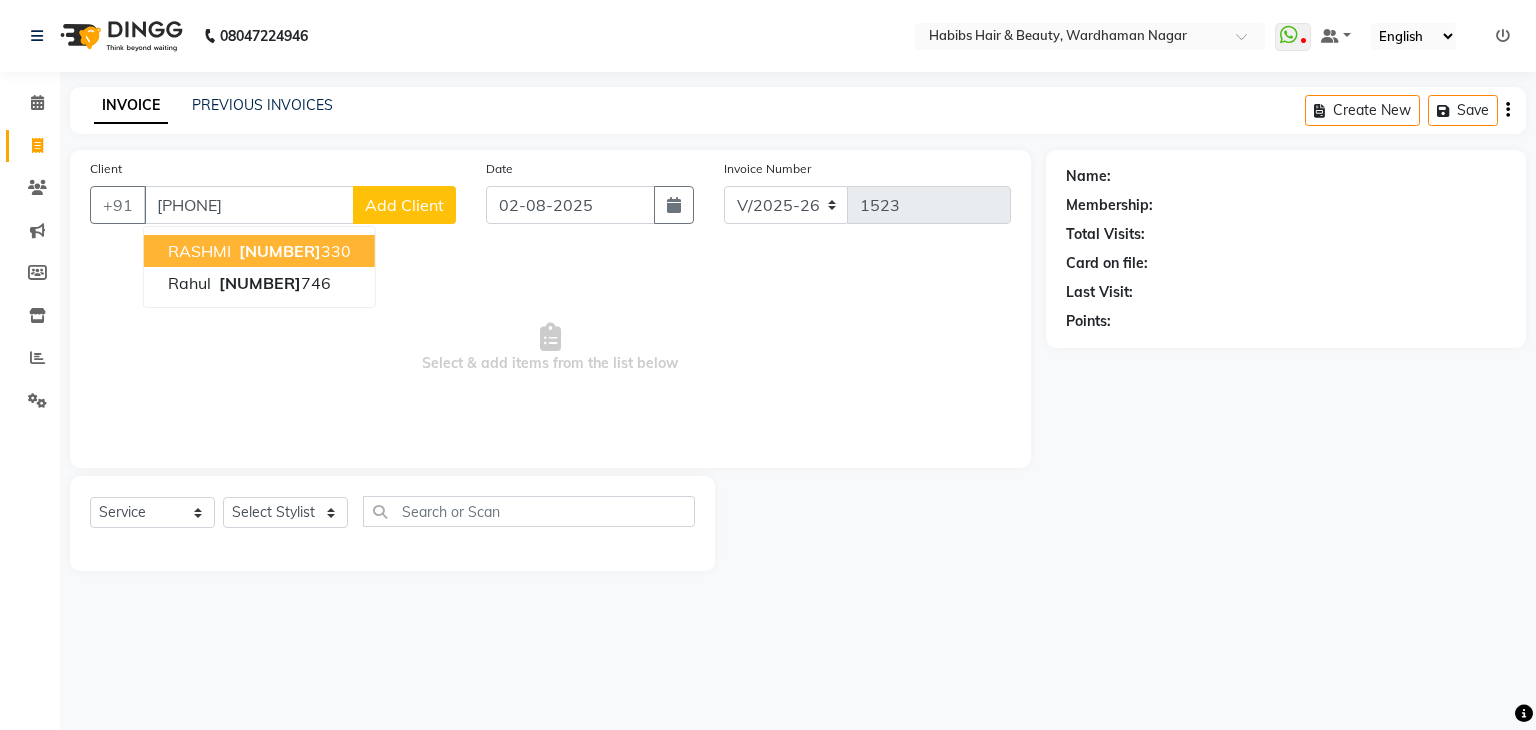 type on "[PHONE]" 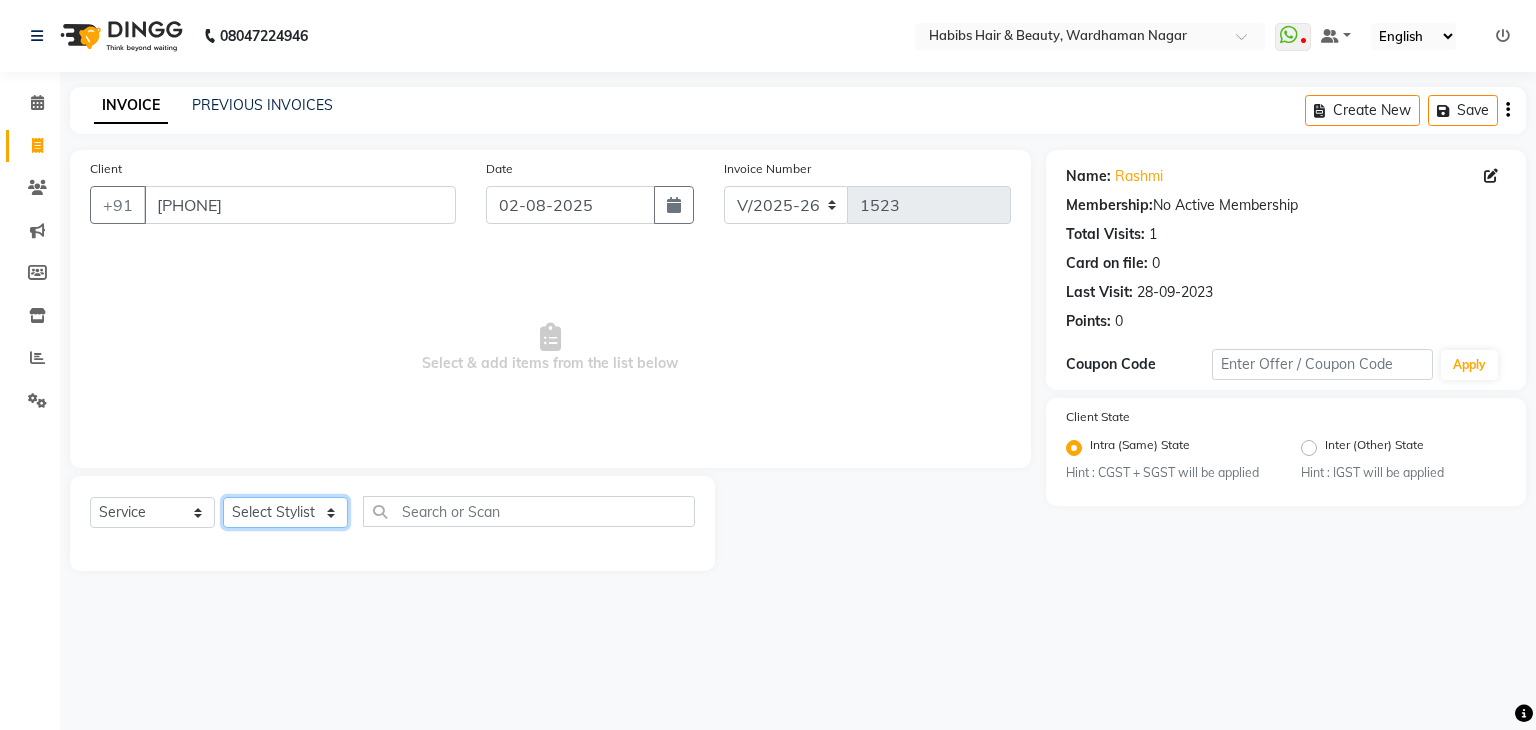 click on "Select Stylist Admin Aman Gayatri Jeetu Mick Raj Rashmi Rasika Sarang" 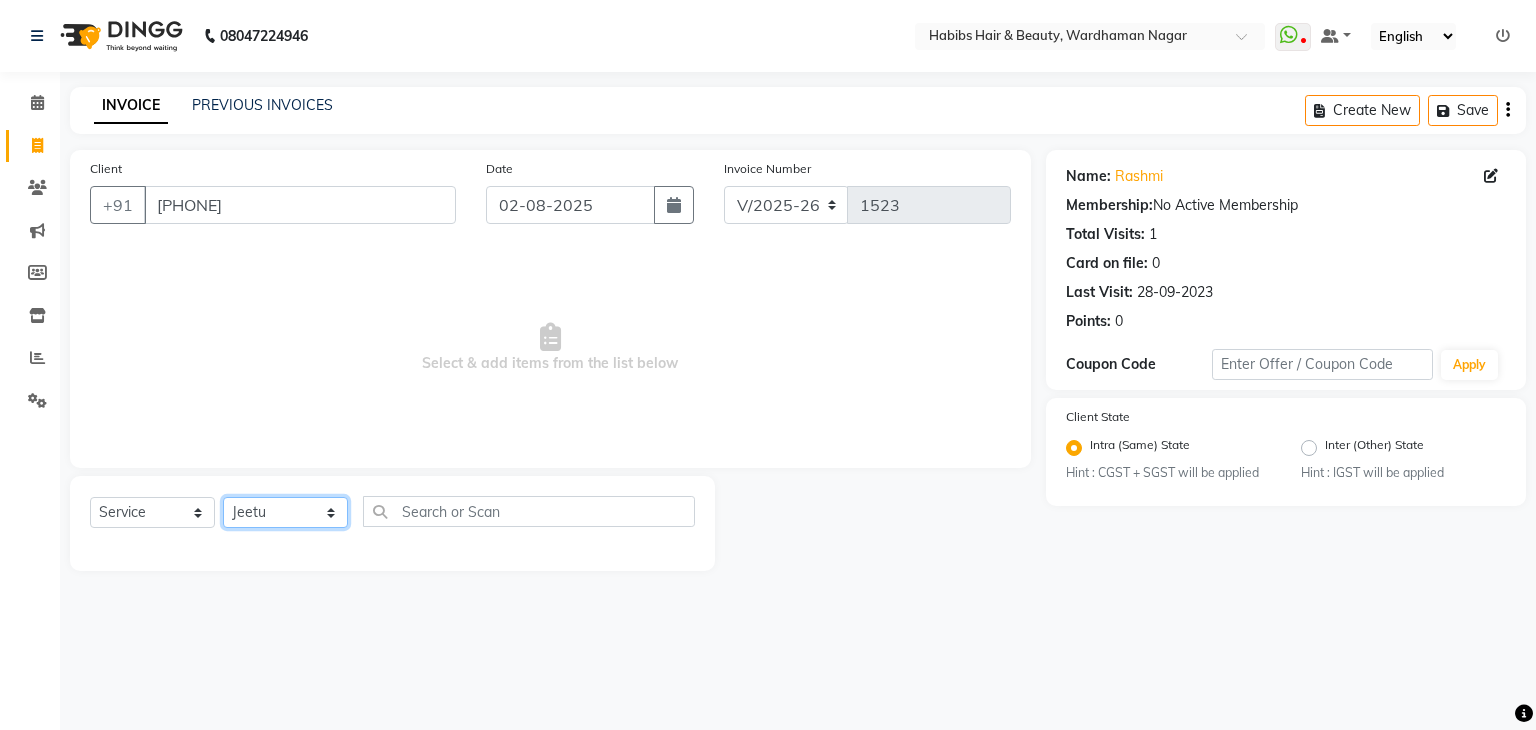 click on "Select Stylist Admin Aman Gayatri Jeetu Mick Raj Rashmi Rasika Sarang" 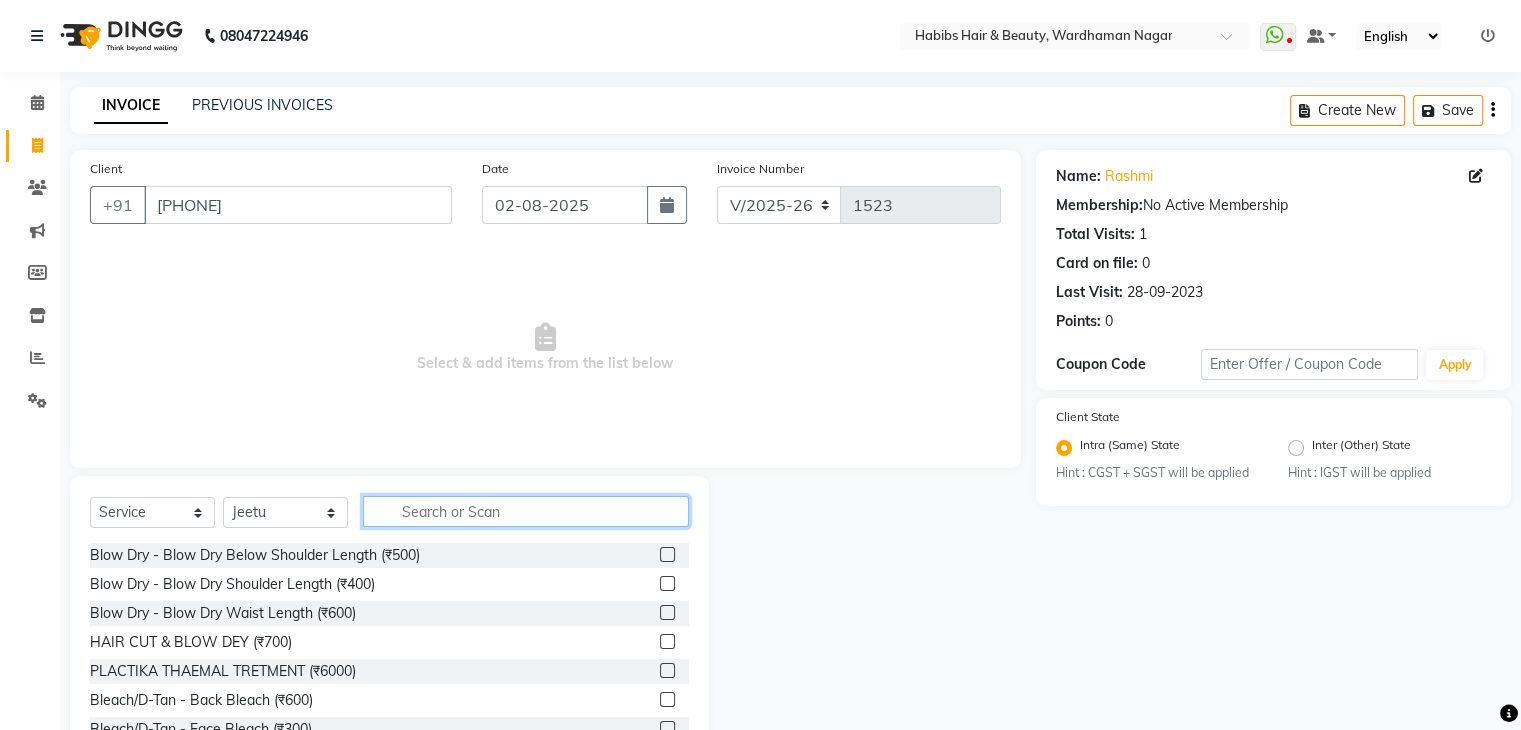 click 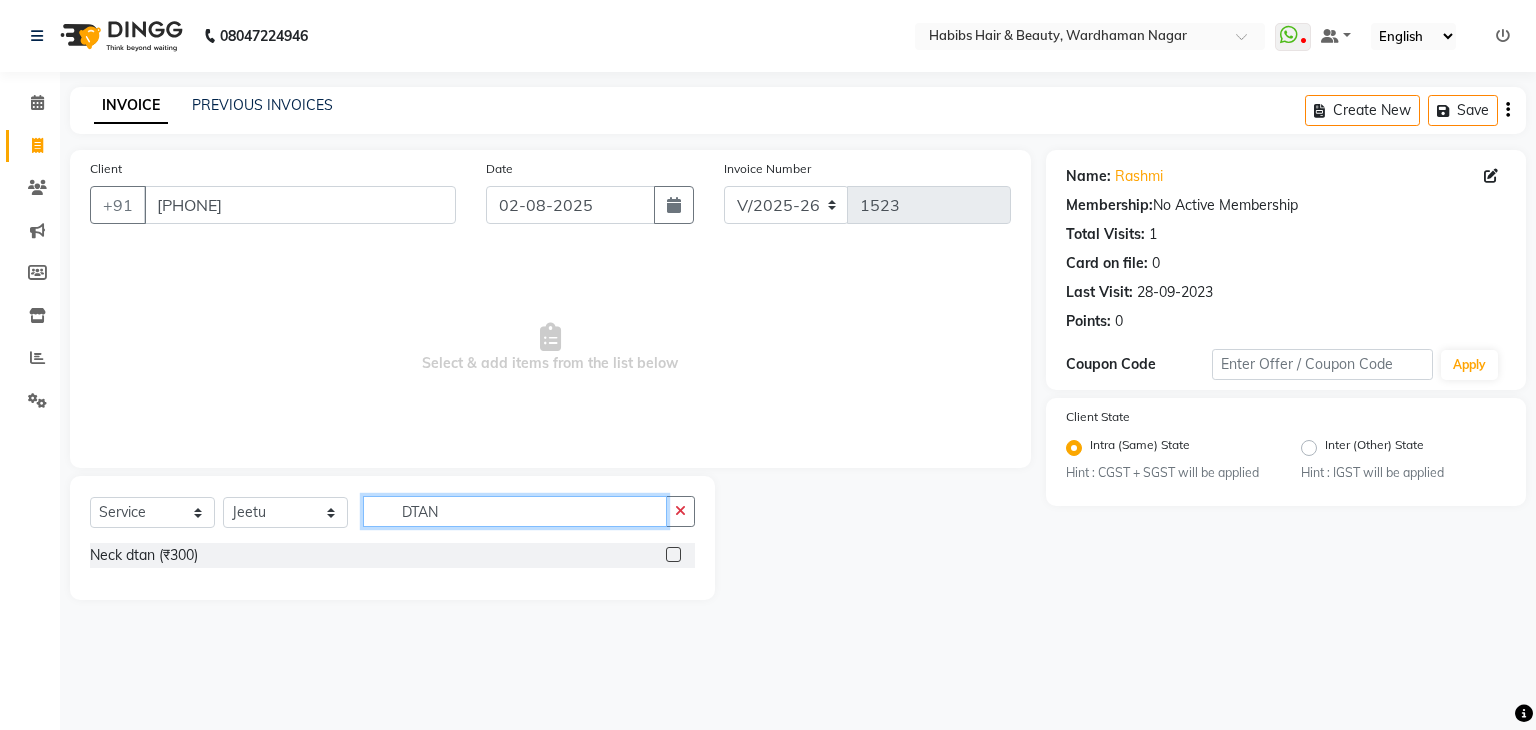 click on "DTAN" 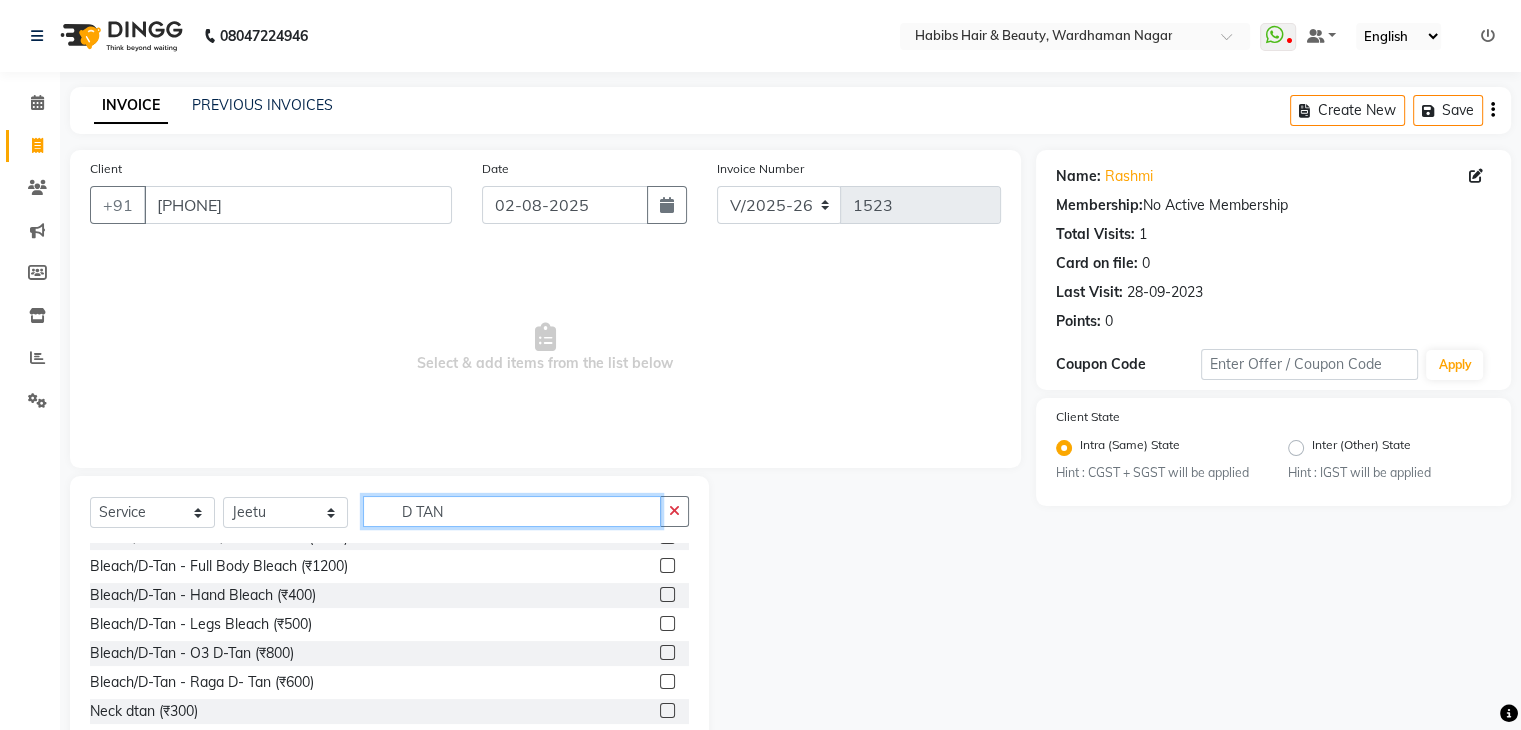 scroll, scrollTop: 88, scrollLeft: 0, axis: vertical 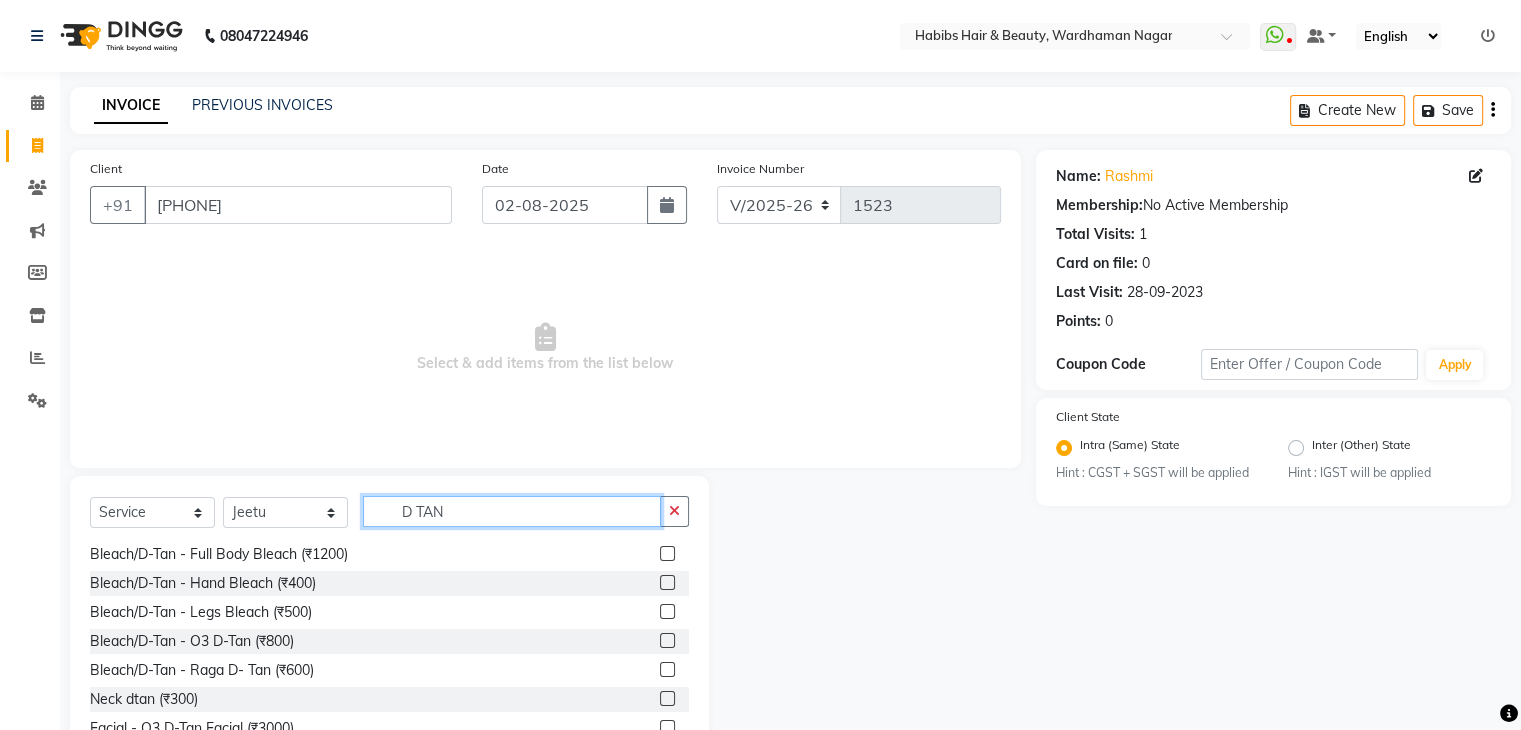 type on "D TAN" 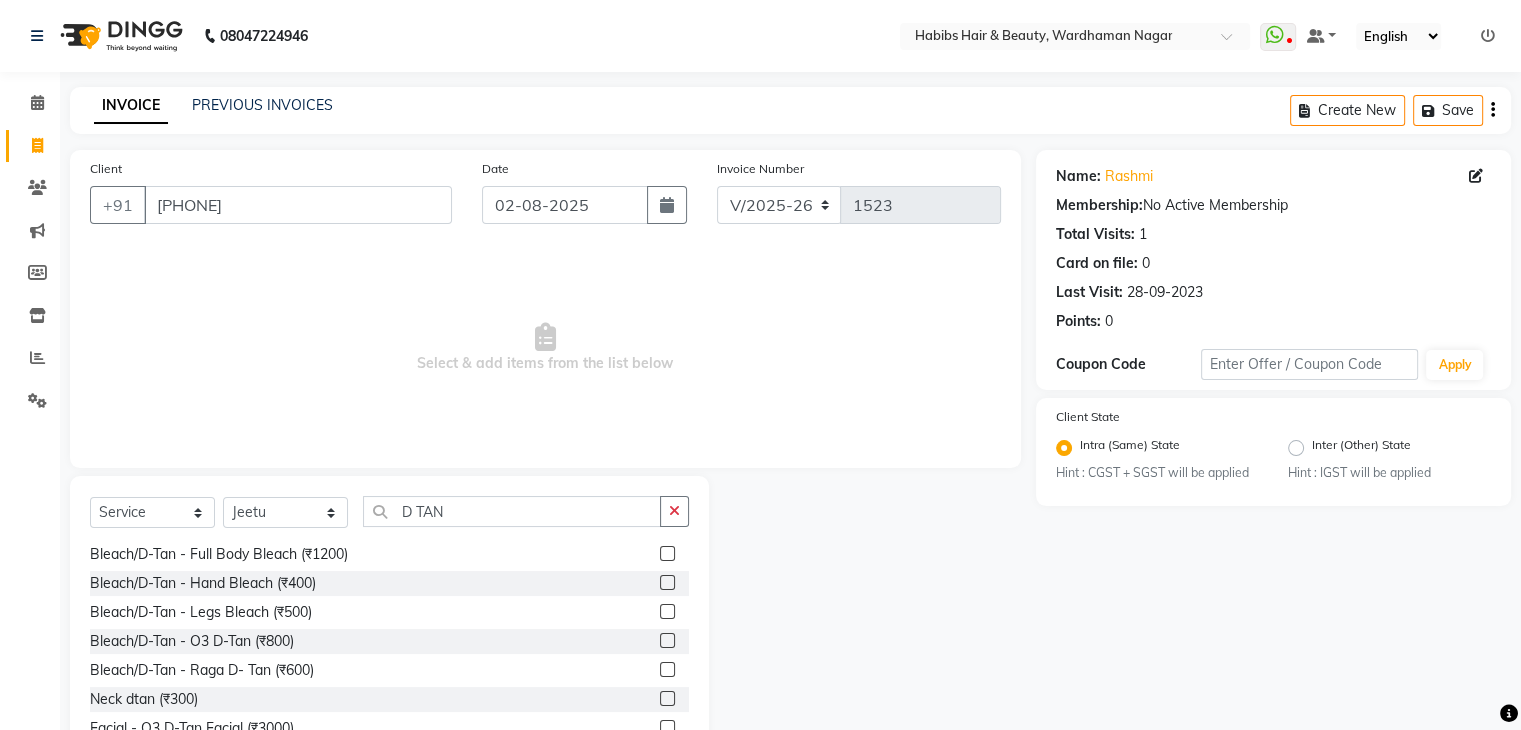 click 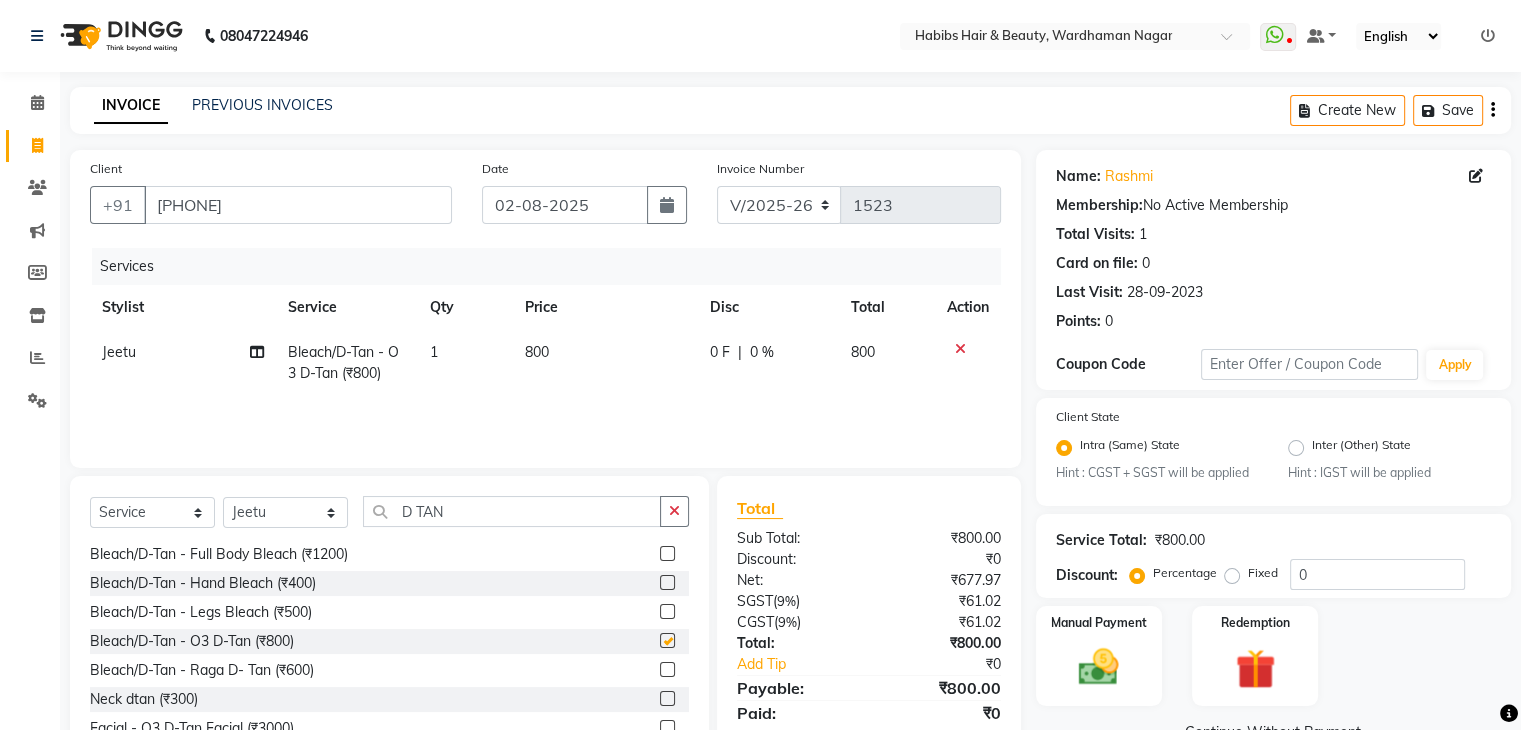 checkbox on "false" 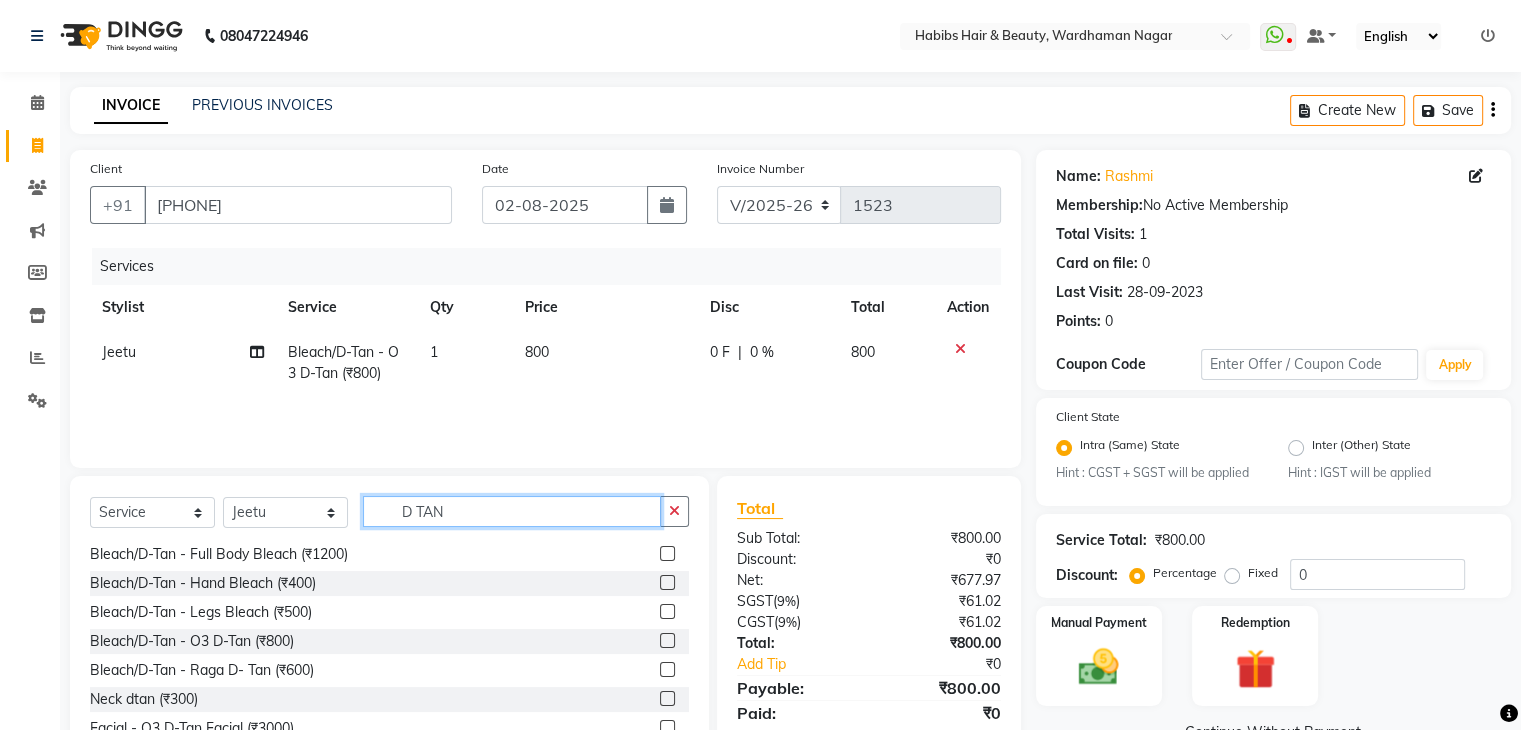 click on "D TAN" 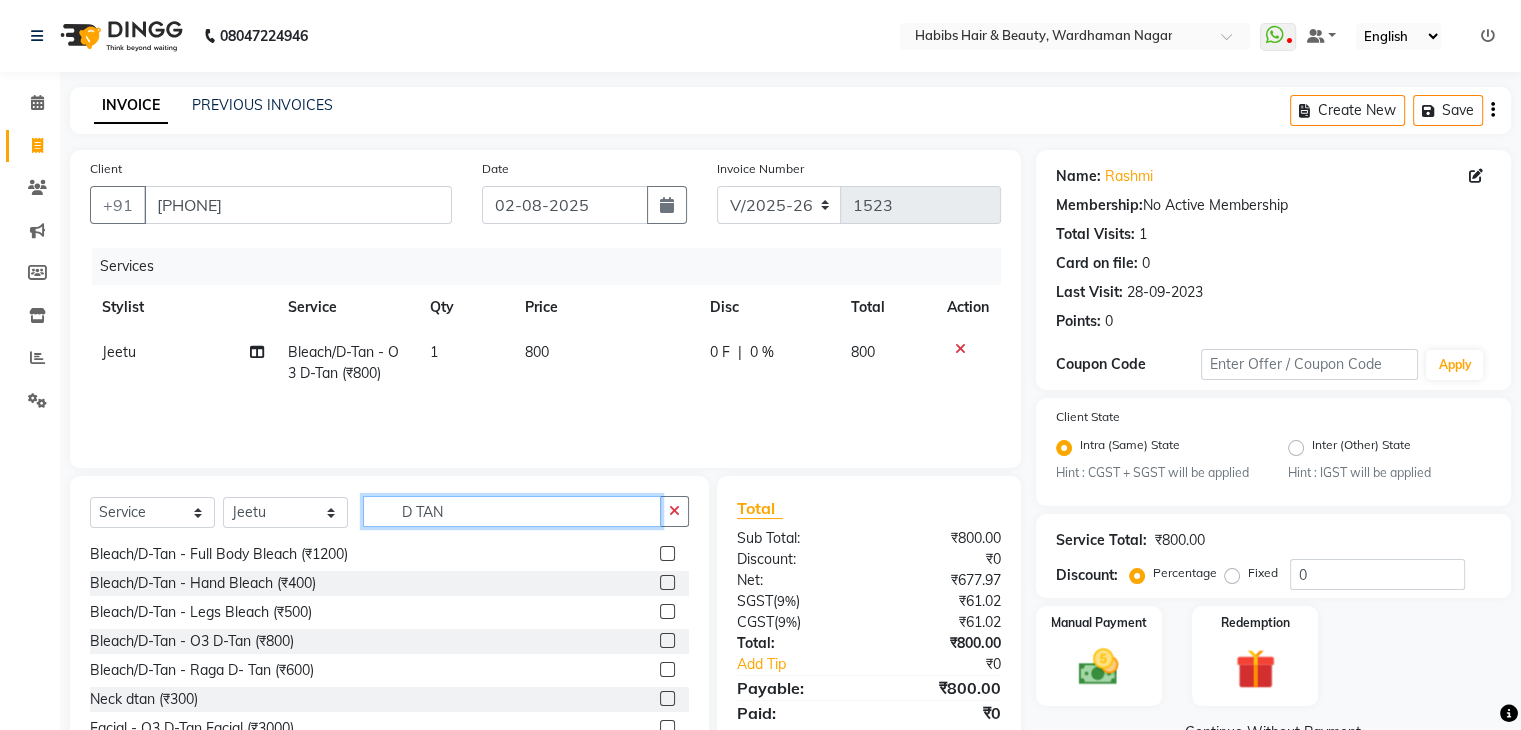click on "D TAN" 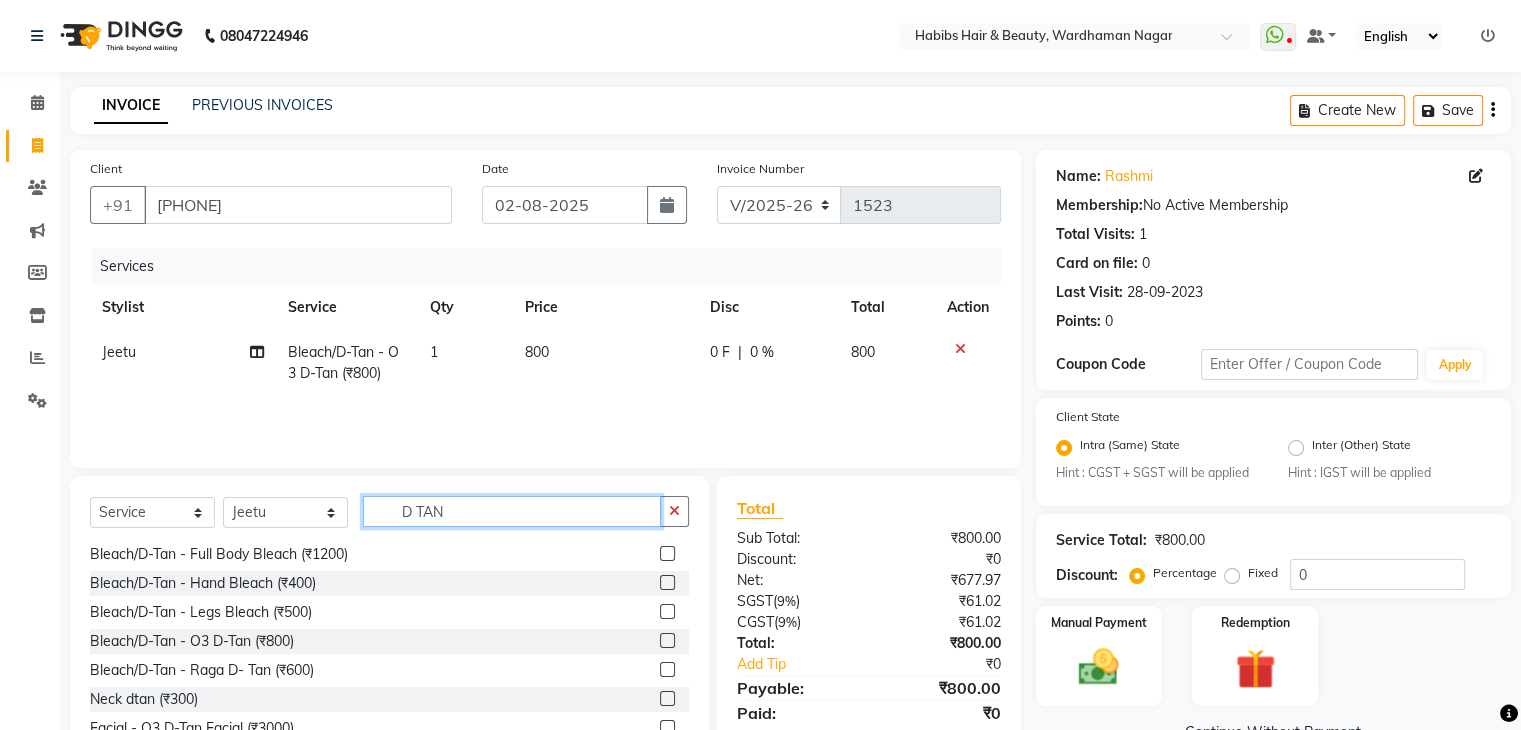 click on "D TAN" 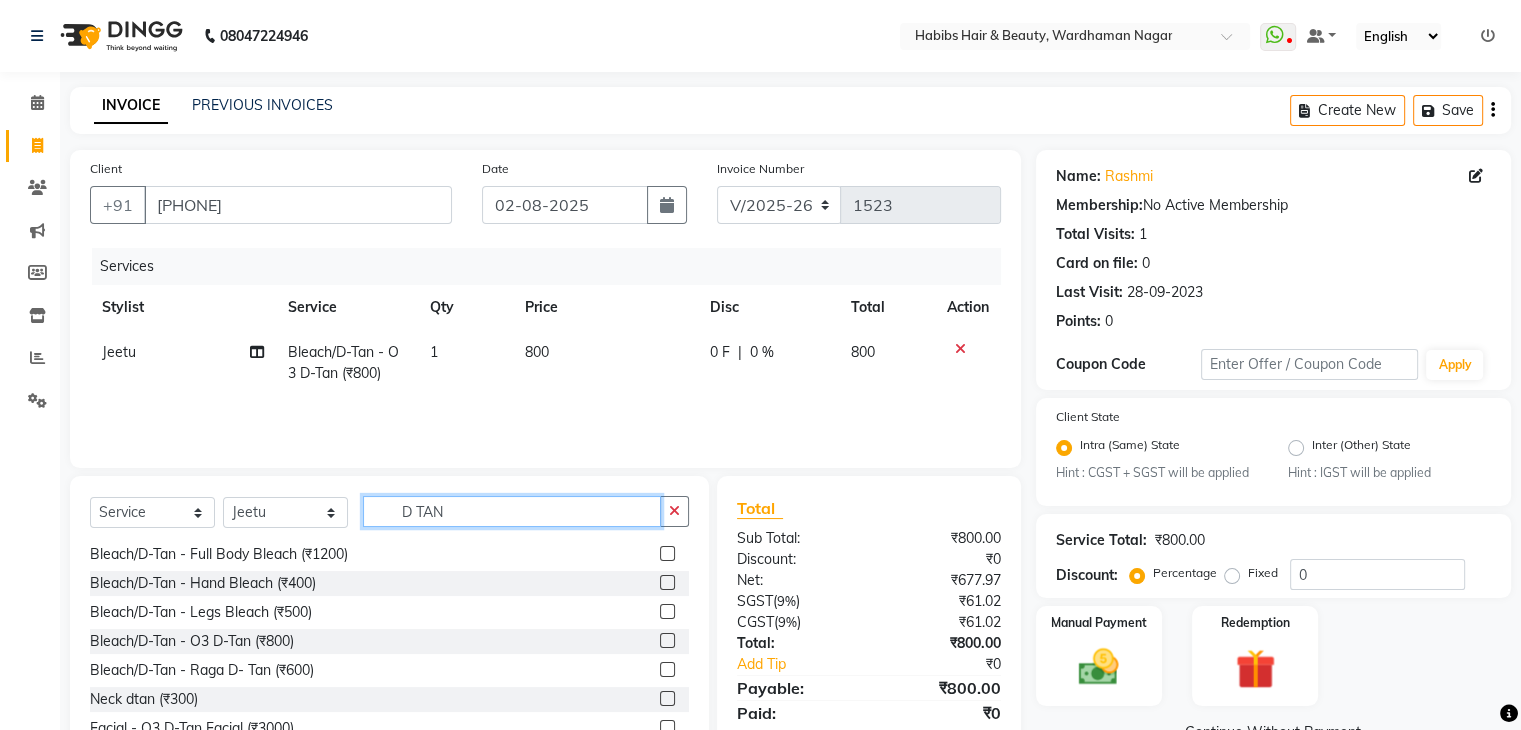 click on "D TAN" 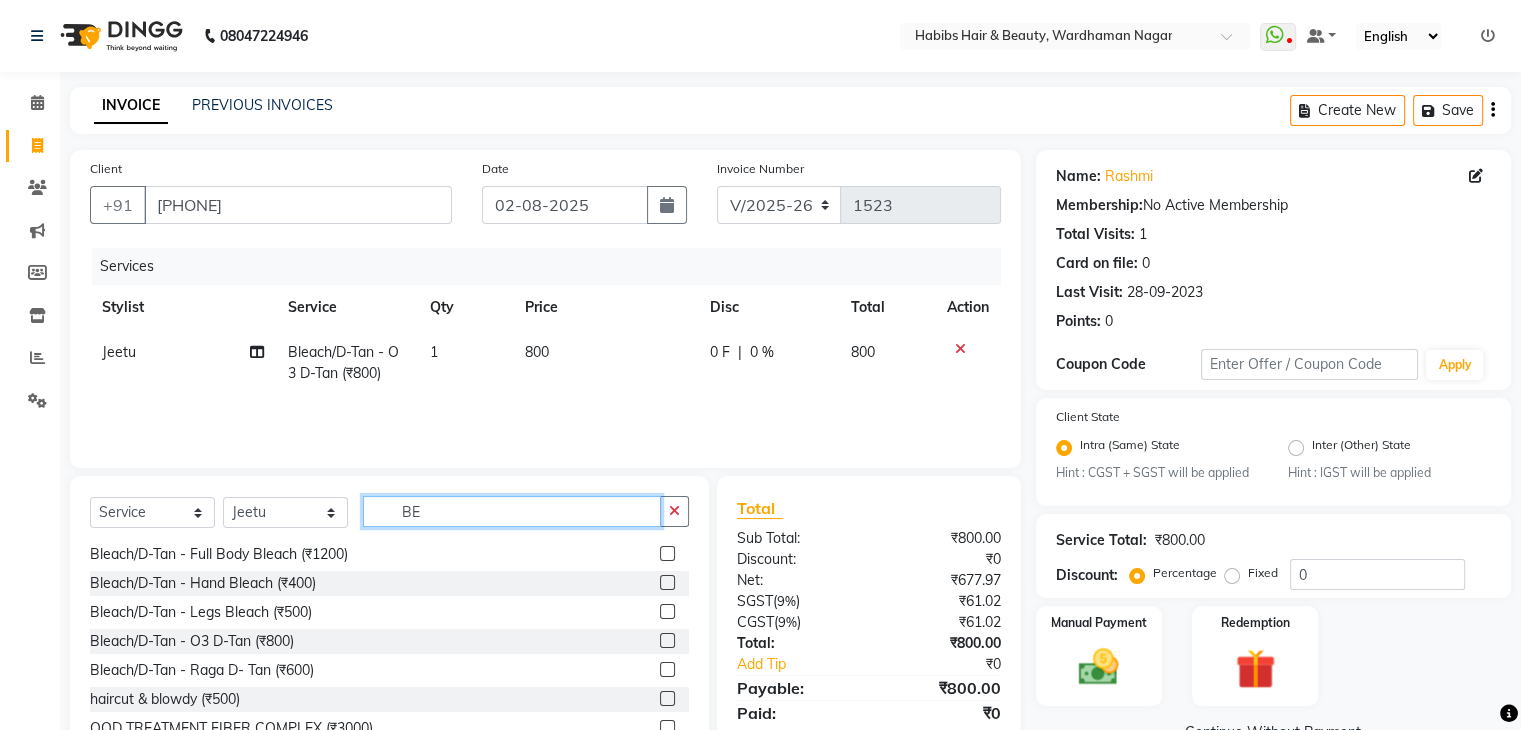 scroll, scrollTop: 0, scrollLeft: 0, axis: both 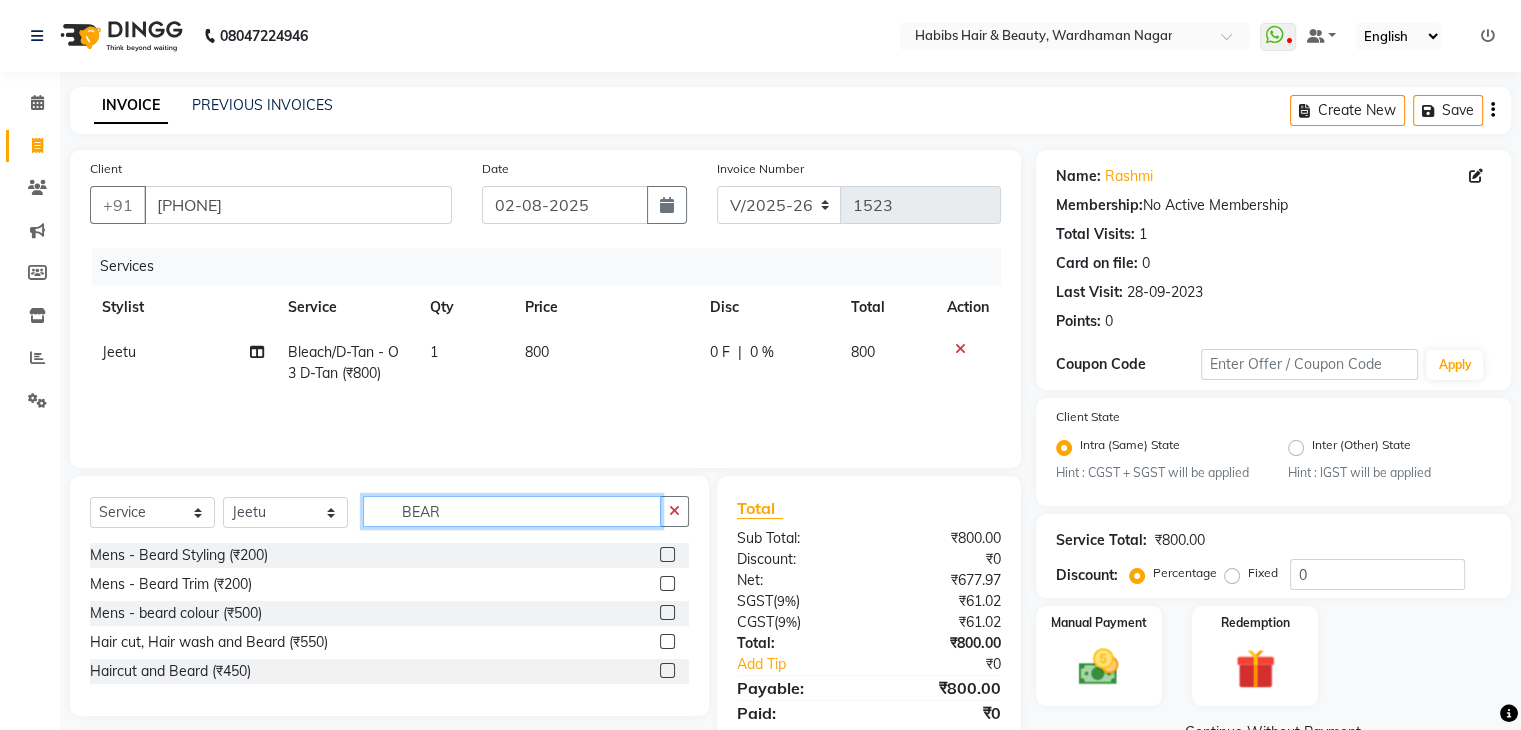 type on "BEAR" 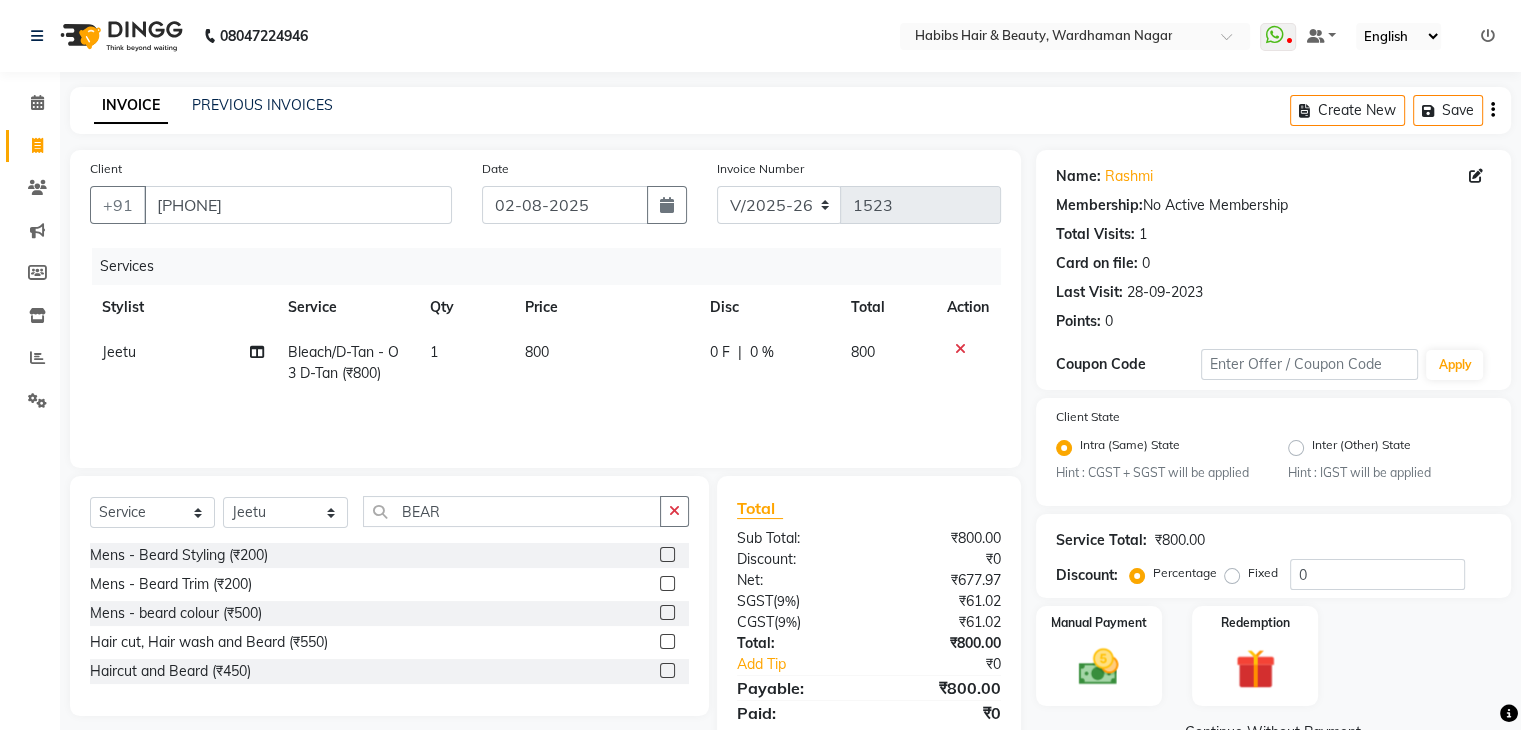 click 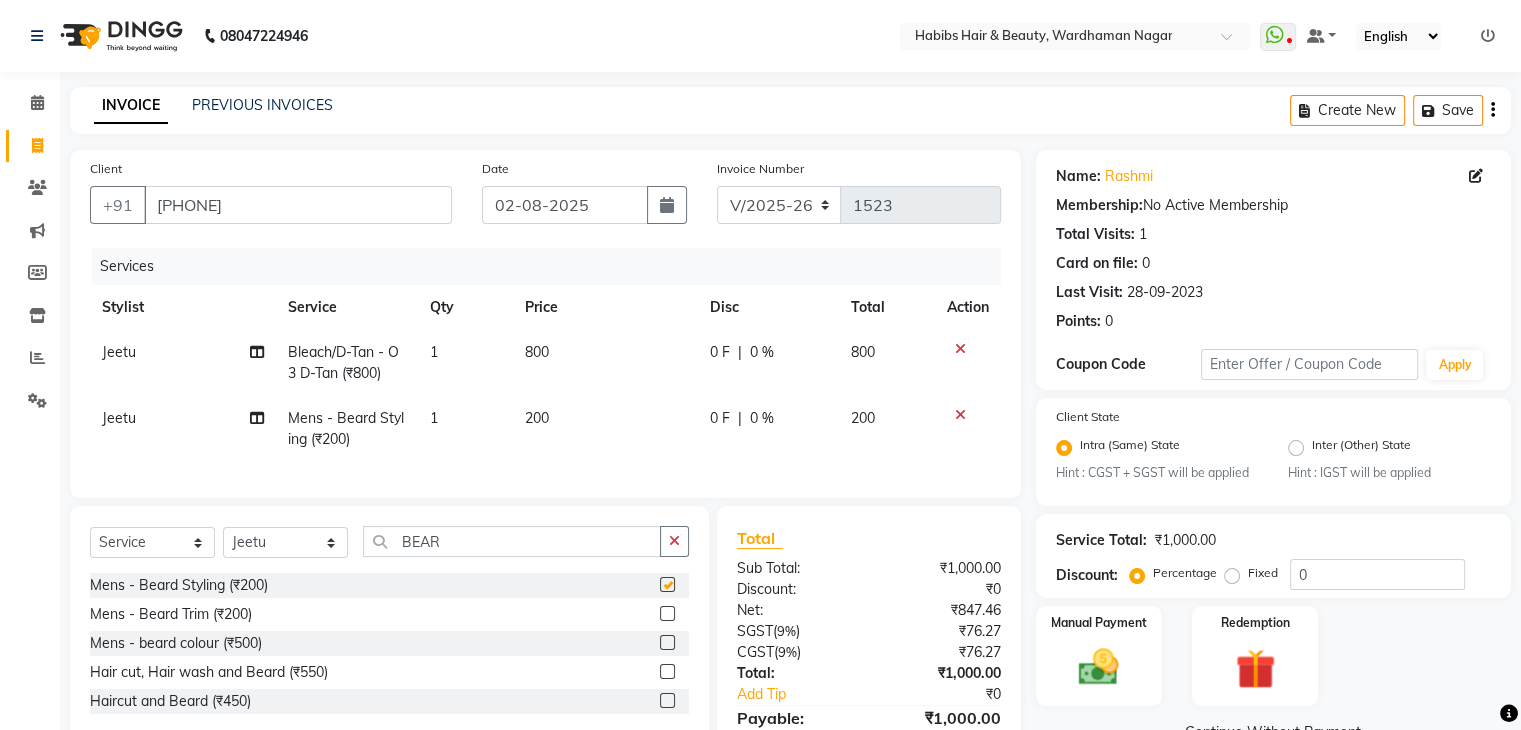 checkbox on "false" 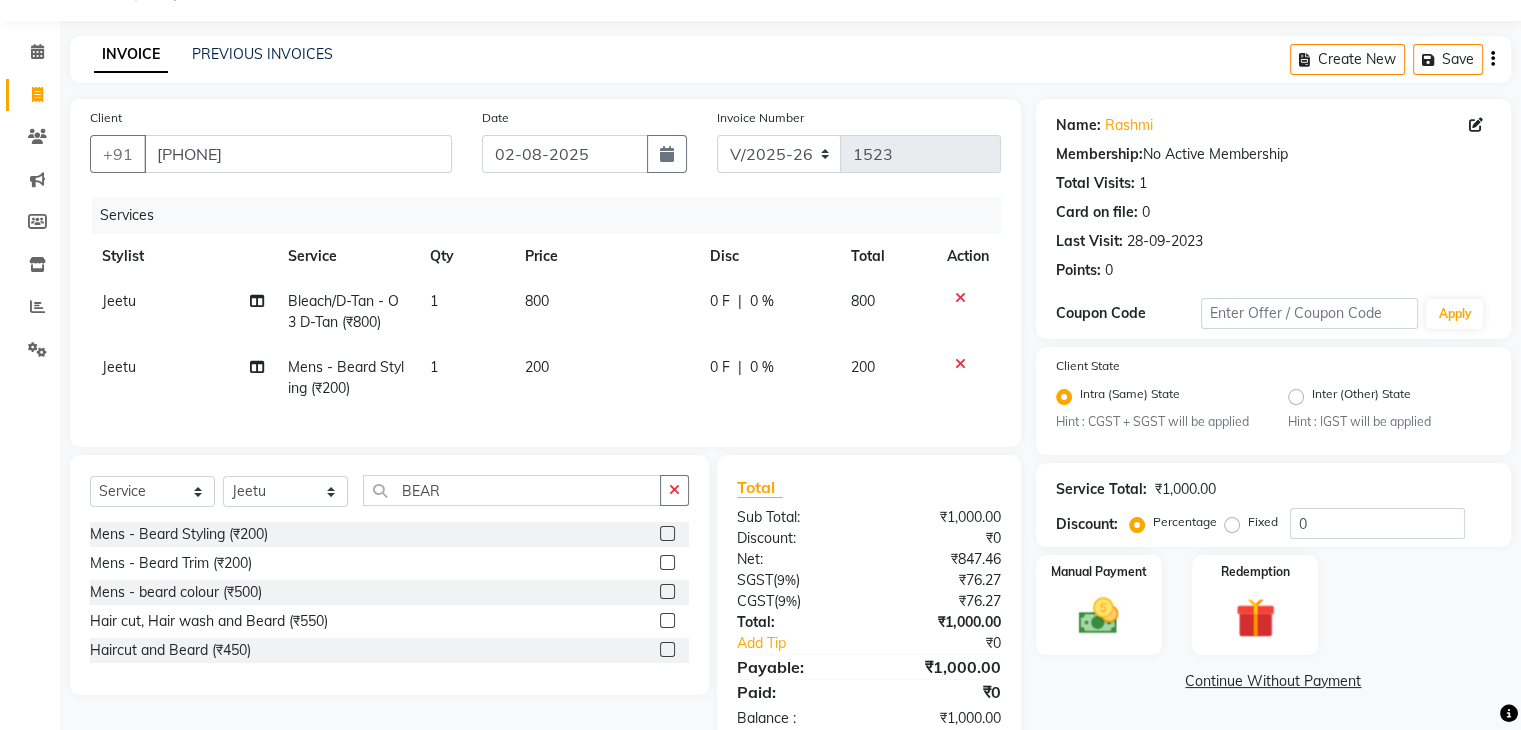 scroll, scrollTop: 52, scrollLeft: 0, axis: vertical 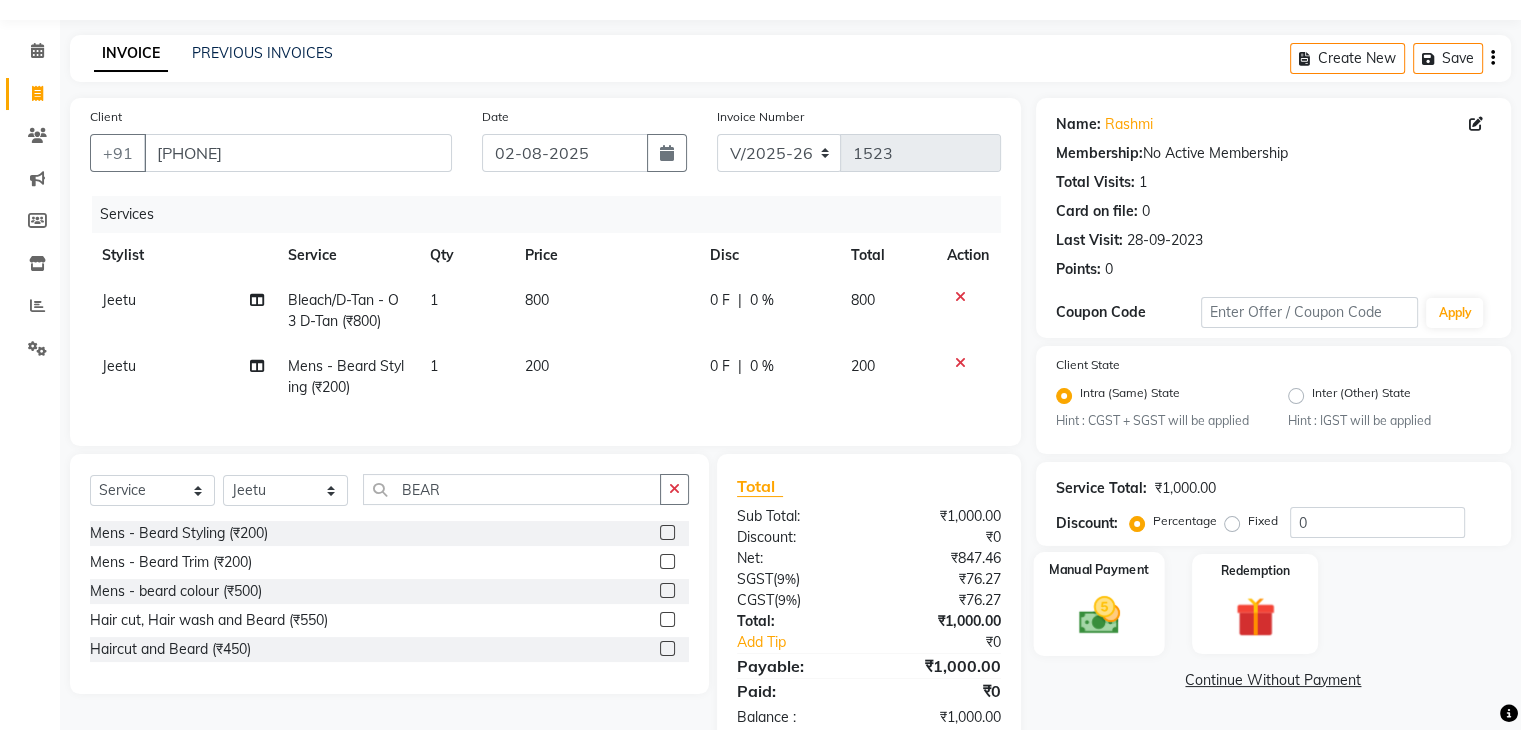 click 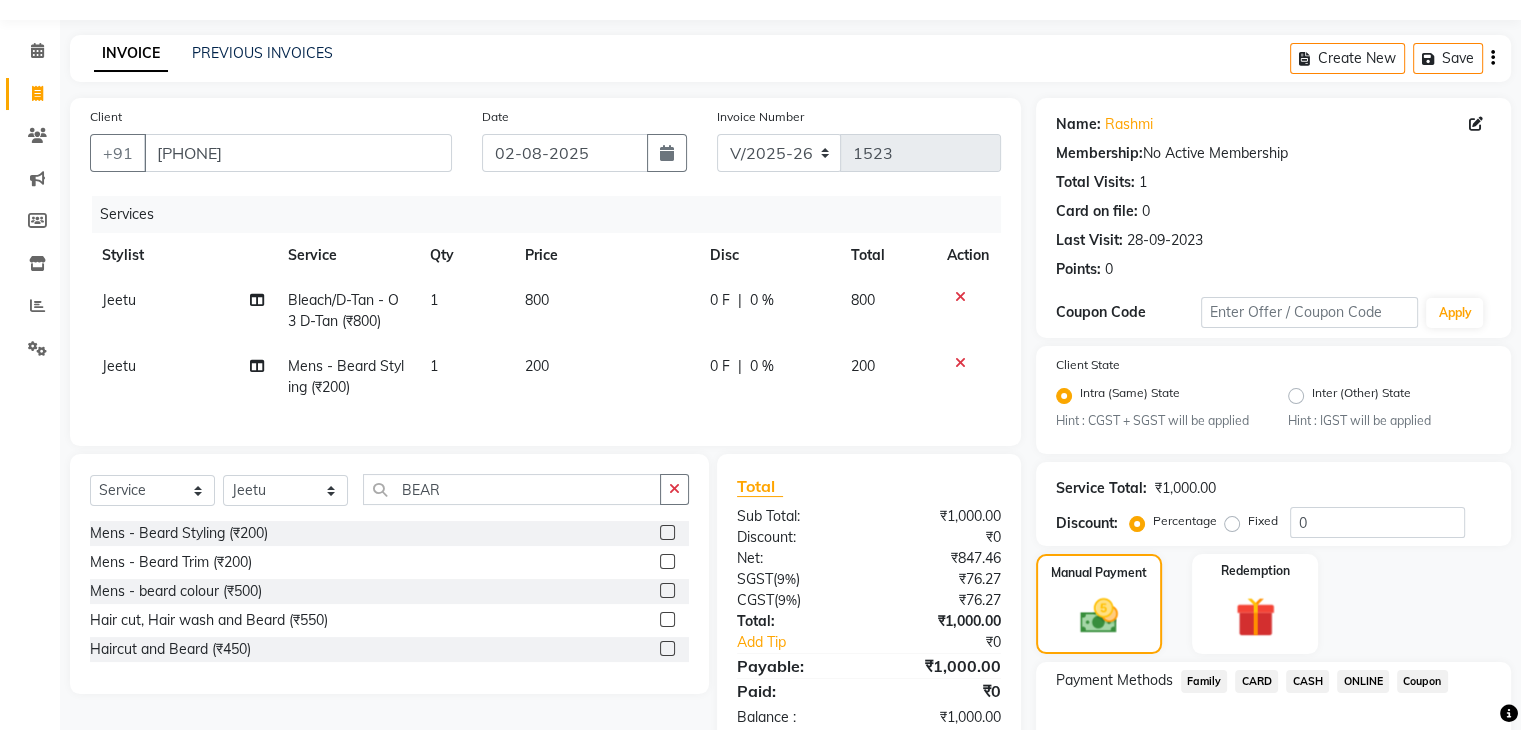 click on "CASH" 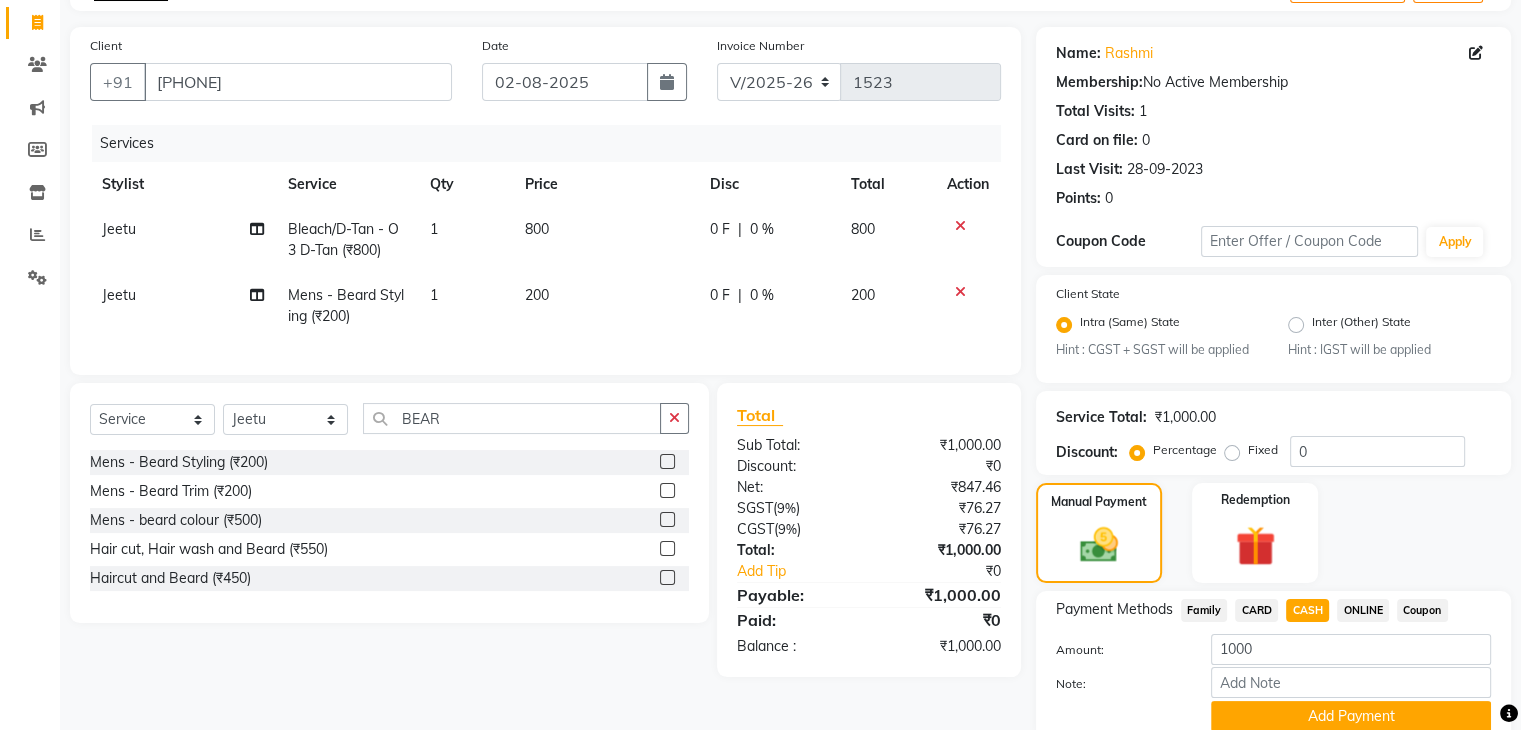 scroll, scrollTop: 208, scrollLeft: 0, axis: vertical 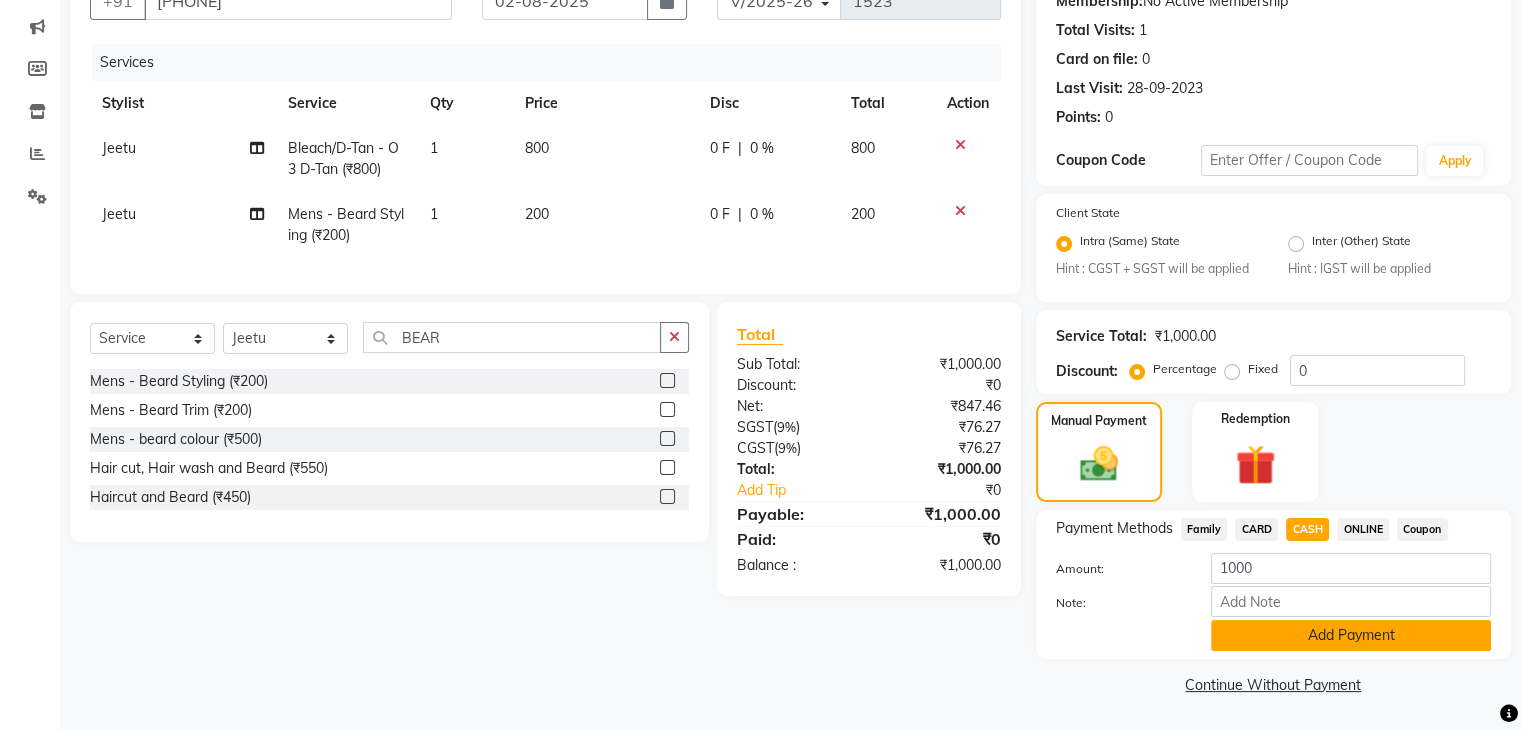 click on "Add Payment" 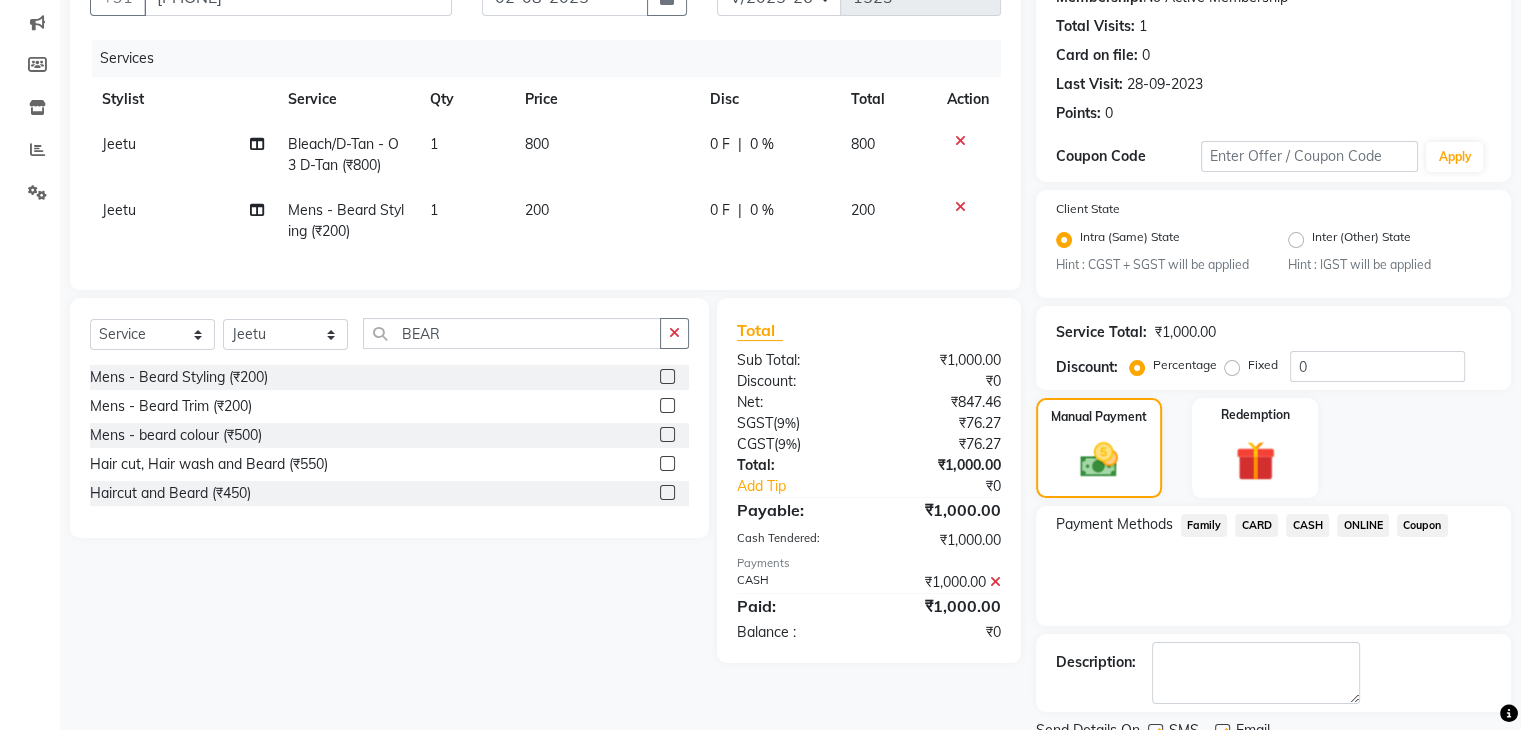 scroll, scrollTop: 289, scrollLeft: 0, axis: vertical 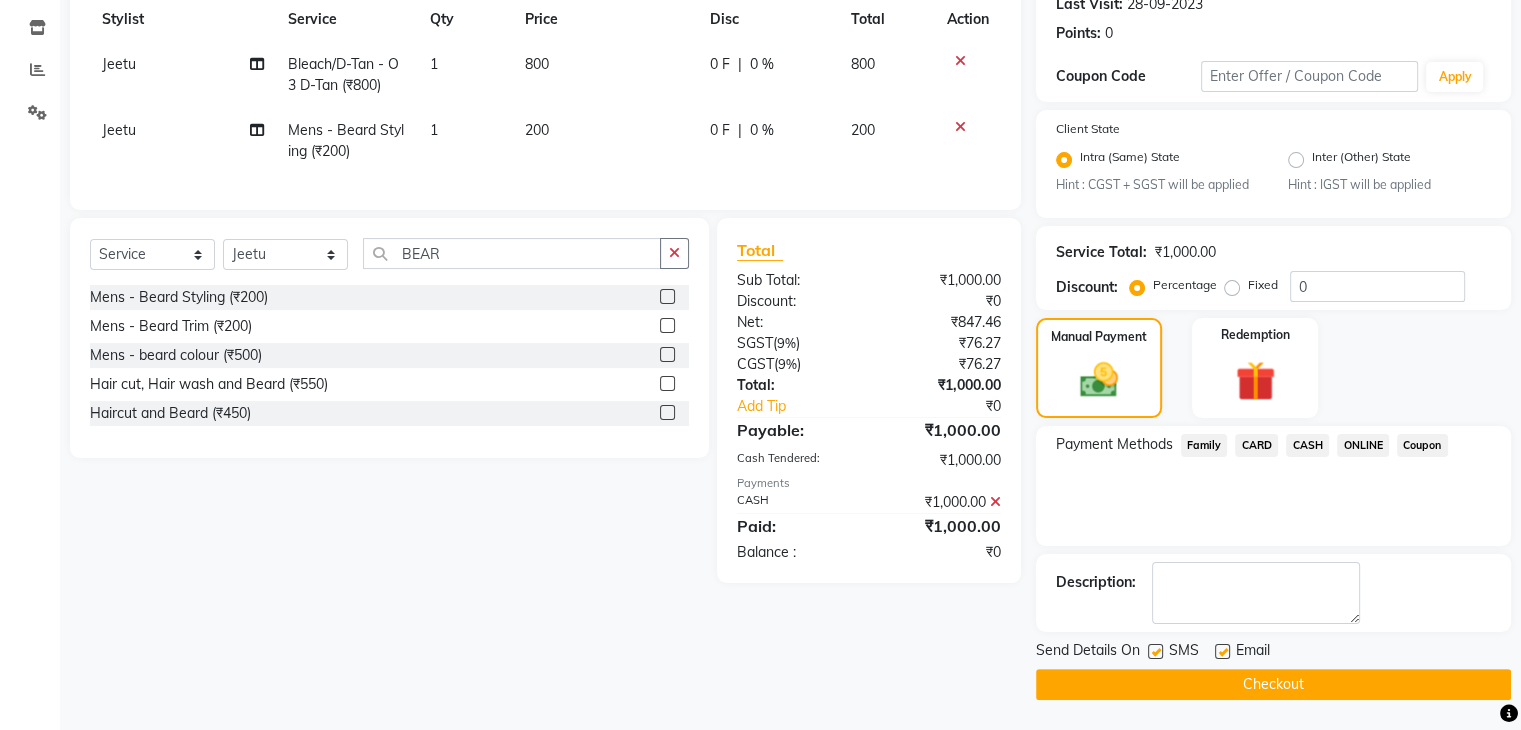 click on "Checkout" 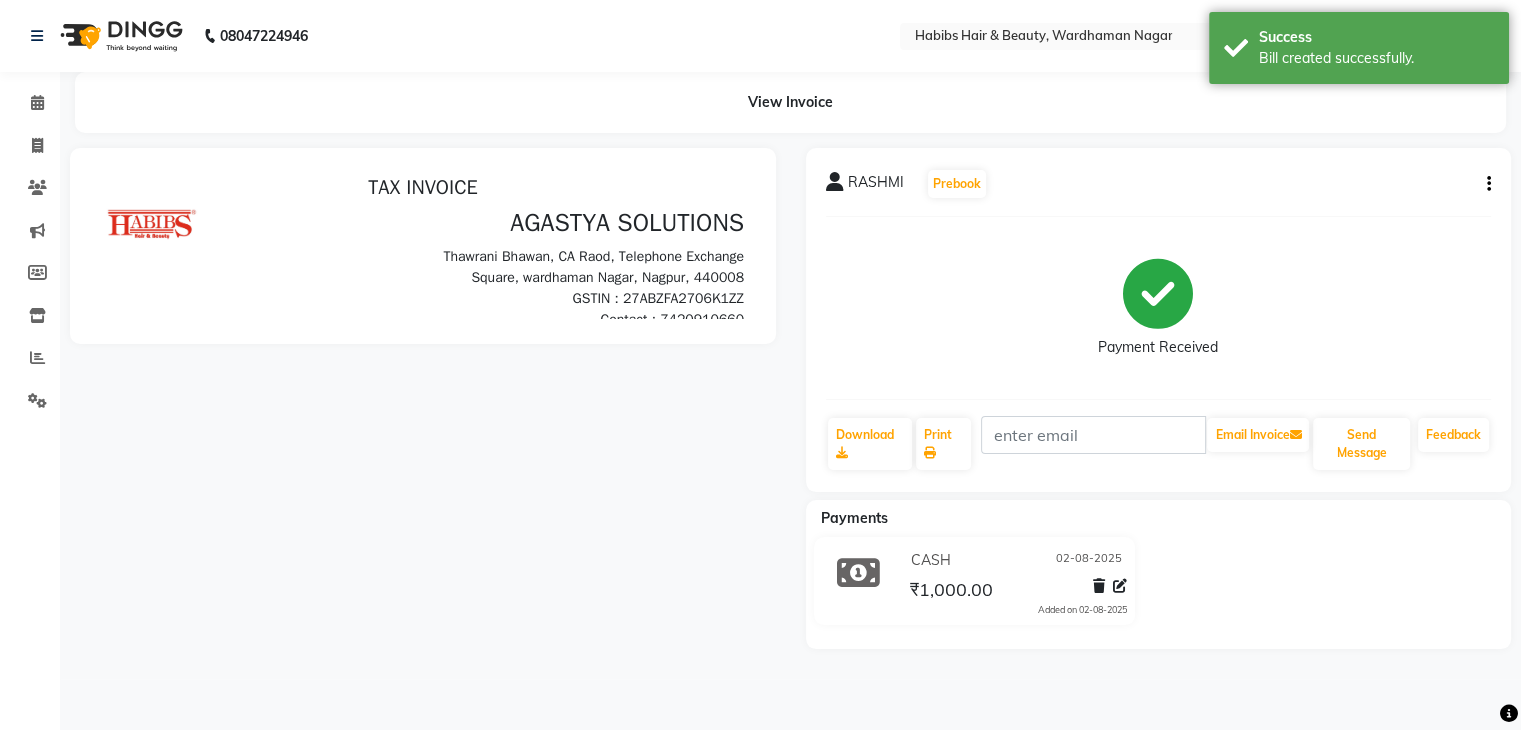 scroll, scrollTop: 0, scrollLeft: 0, axis: both 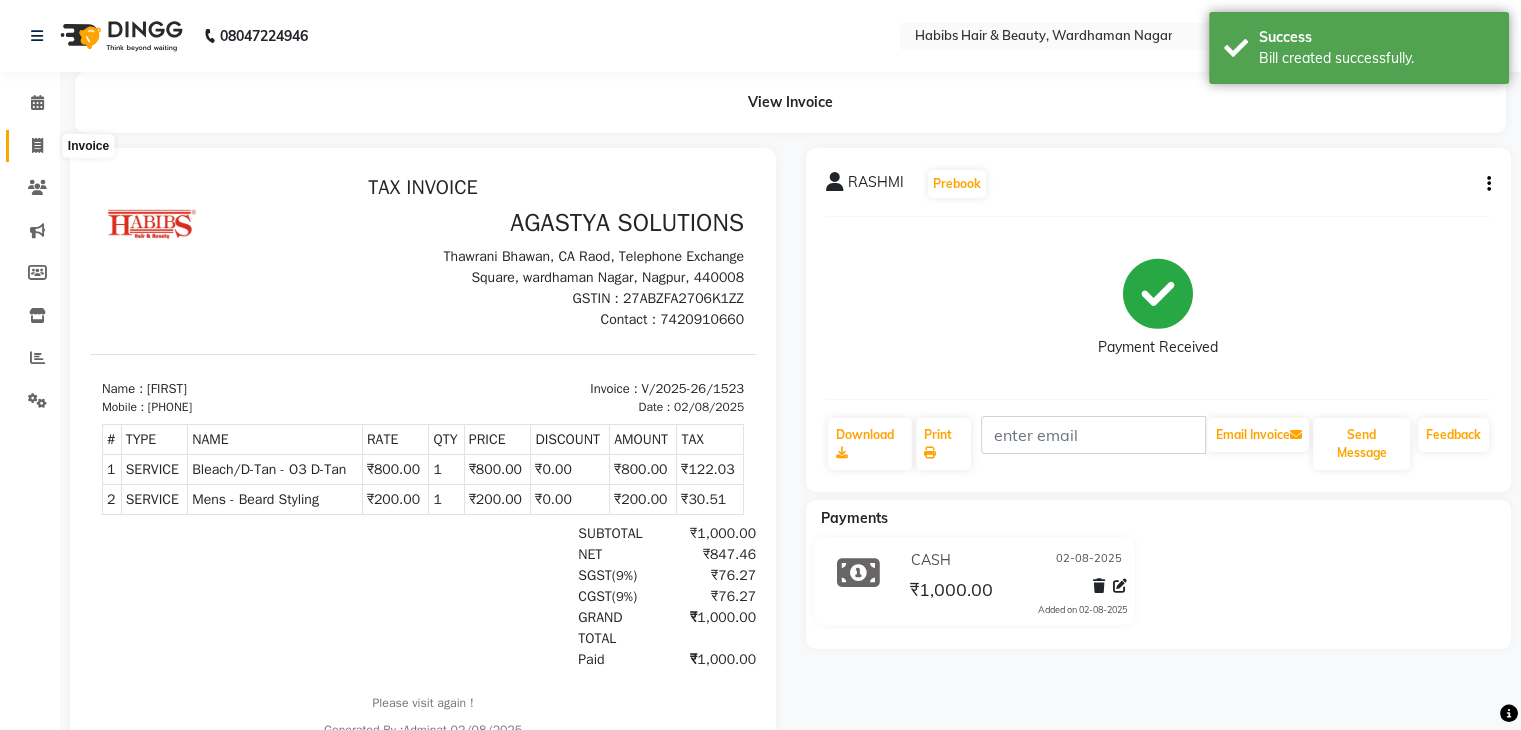 click 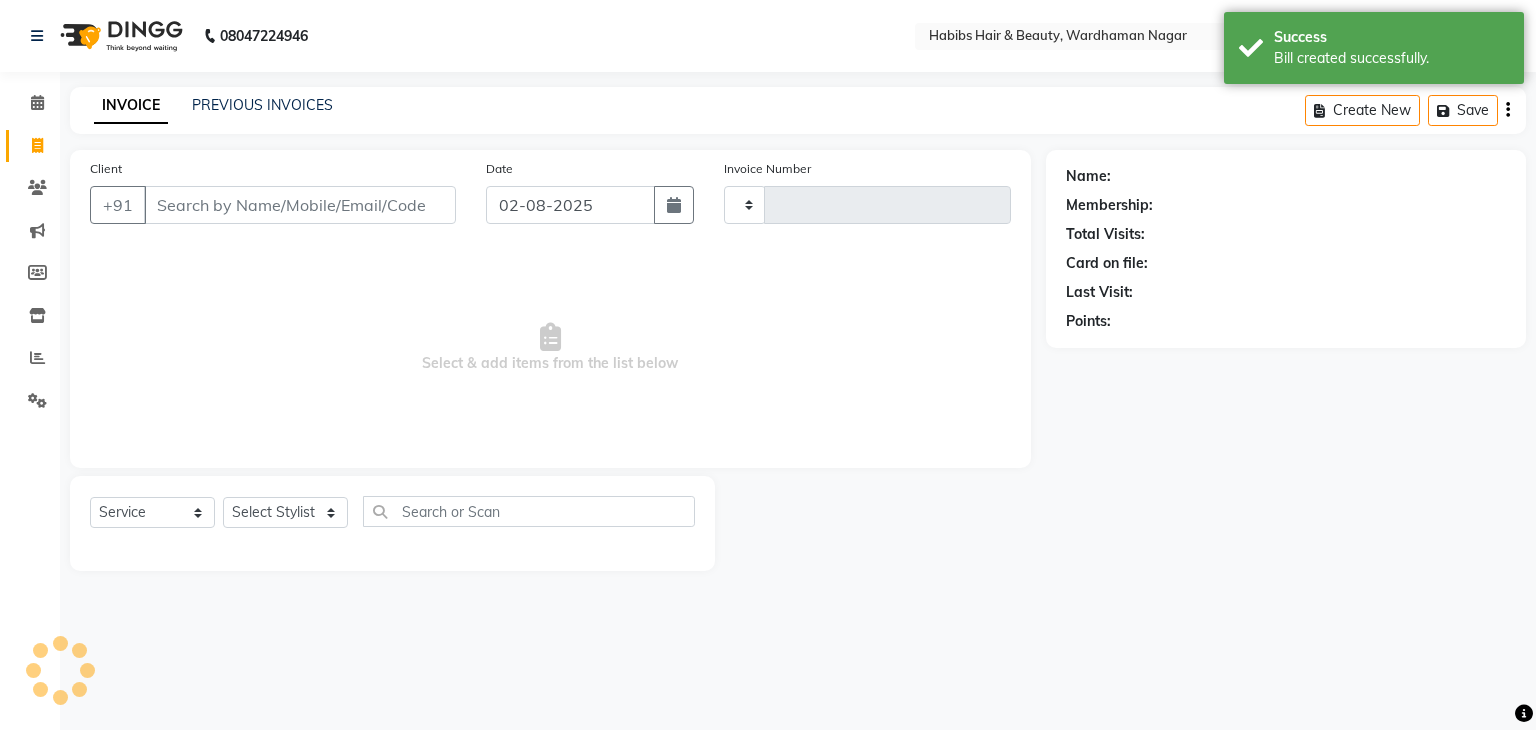type on "1524" 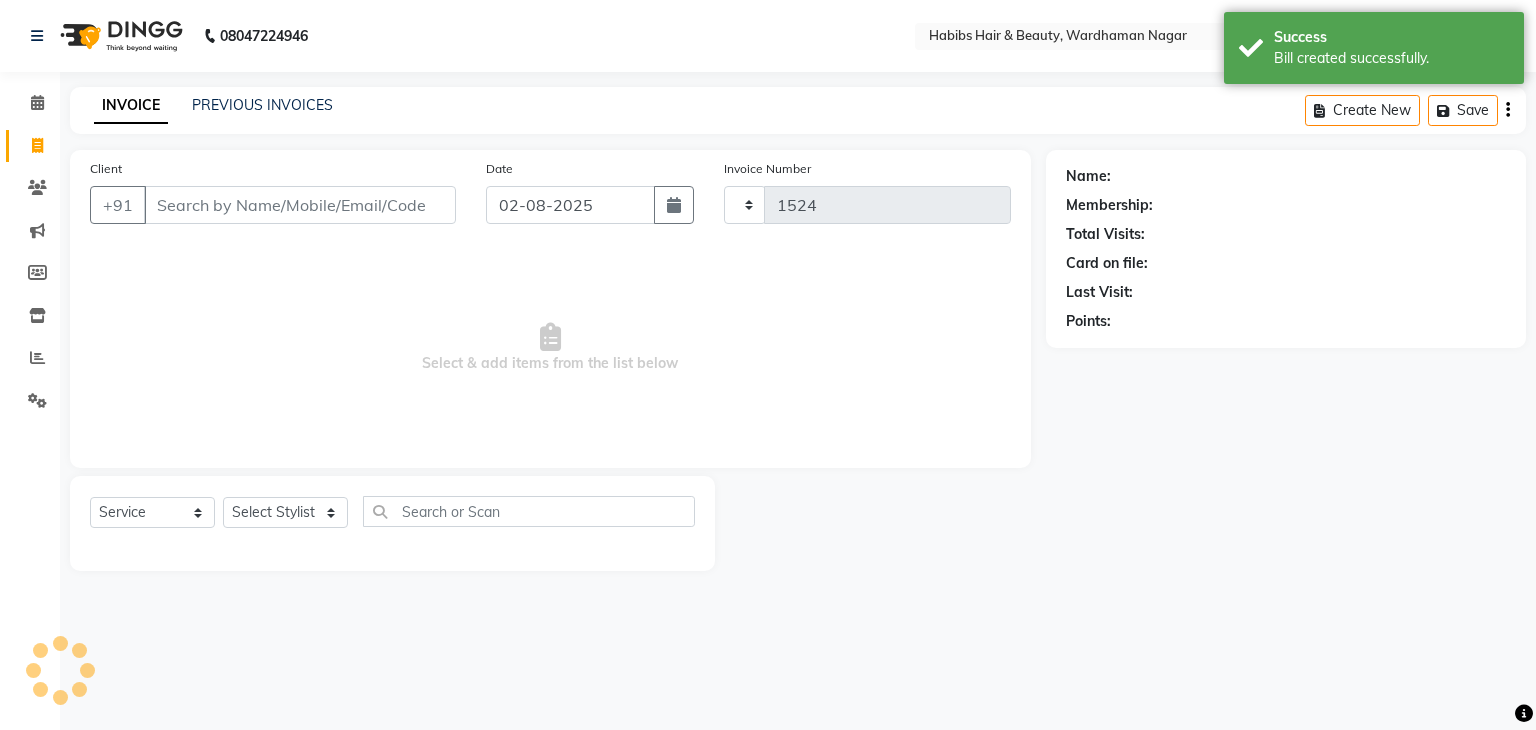 select on "3714" 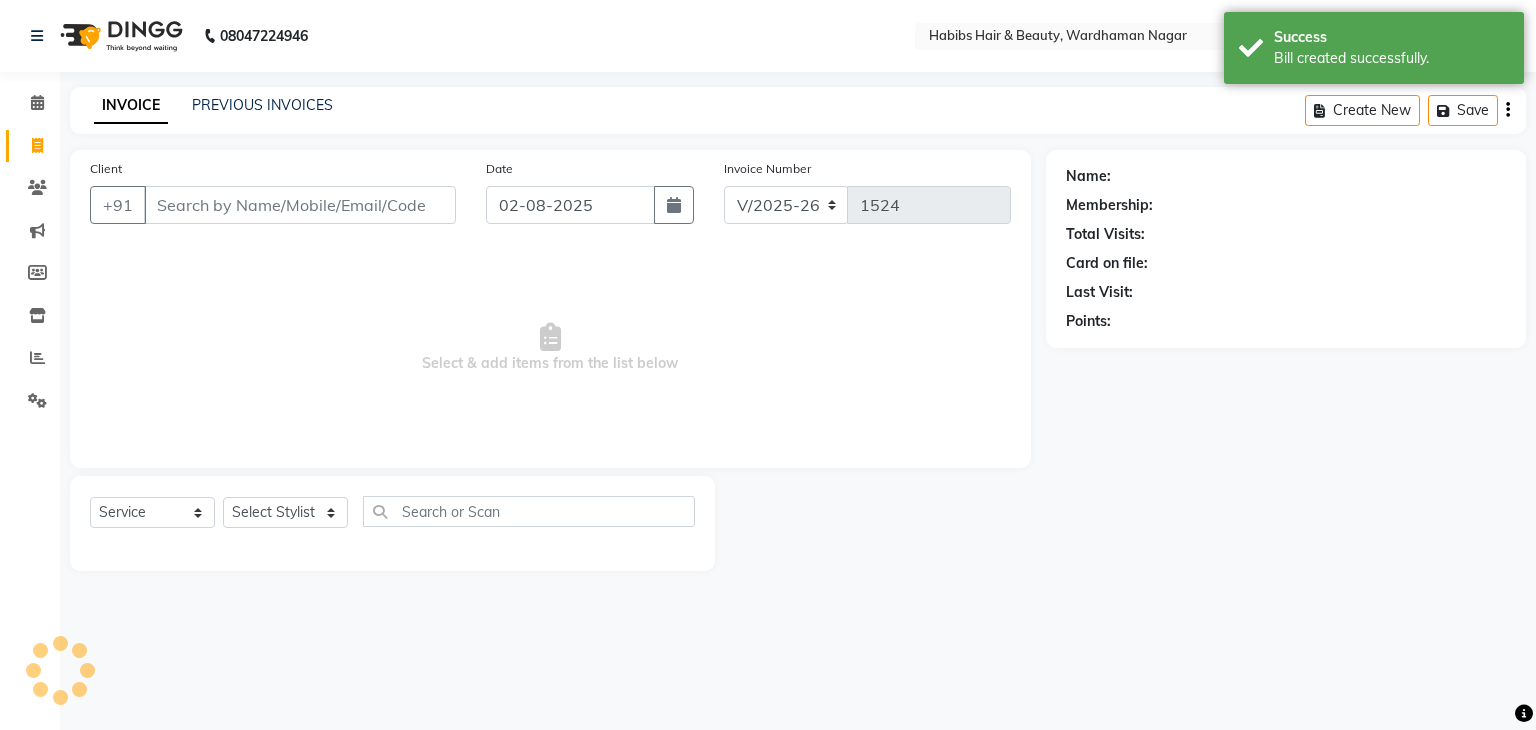 click on "Client" at bounding box center [300, 205] 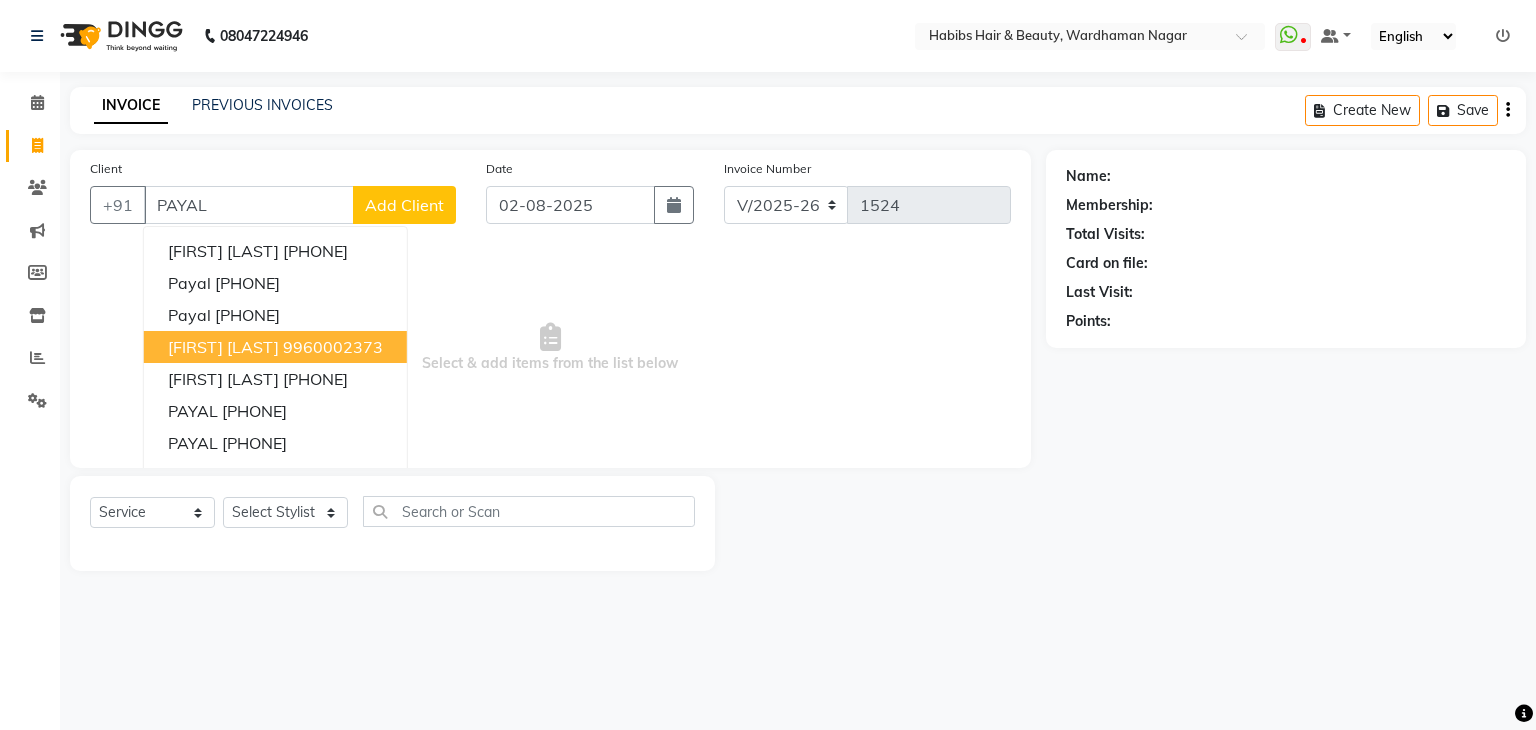 click on "[FIRST] [LAST]" at bounding box center (223, 347) 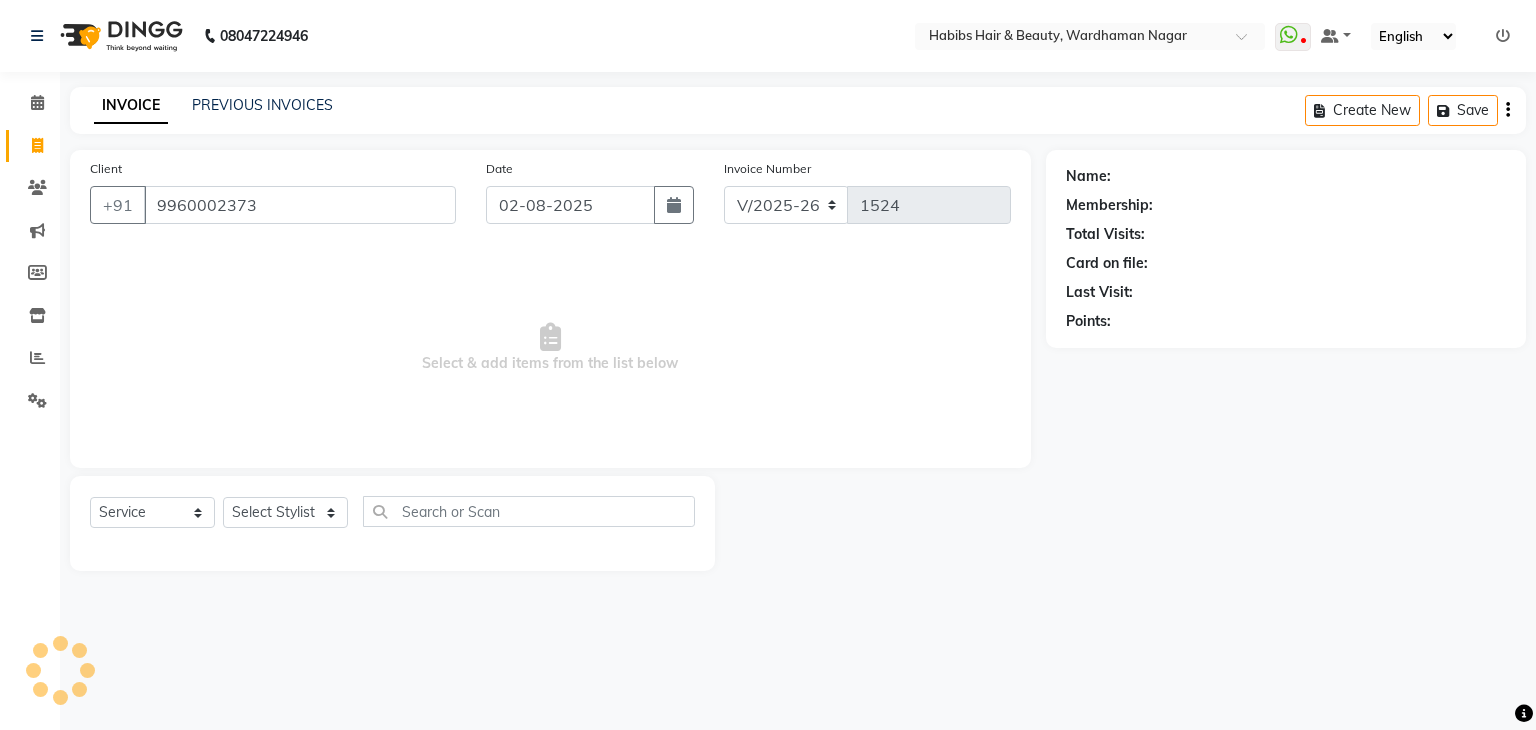 type on "9960002373" 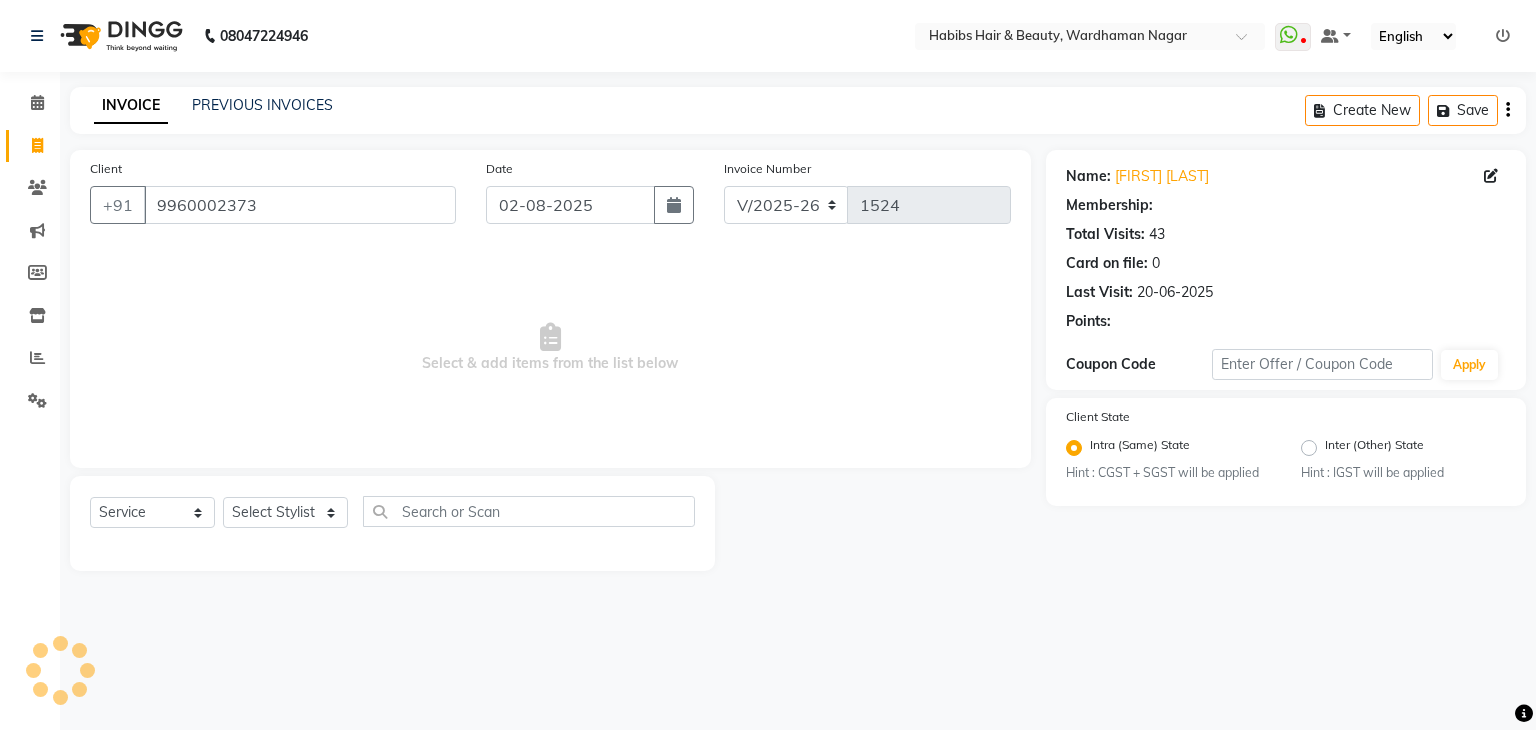 select on "1: Object" 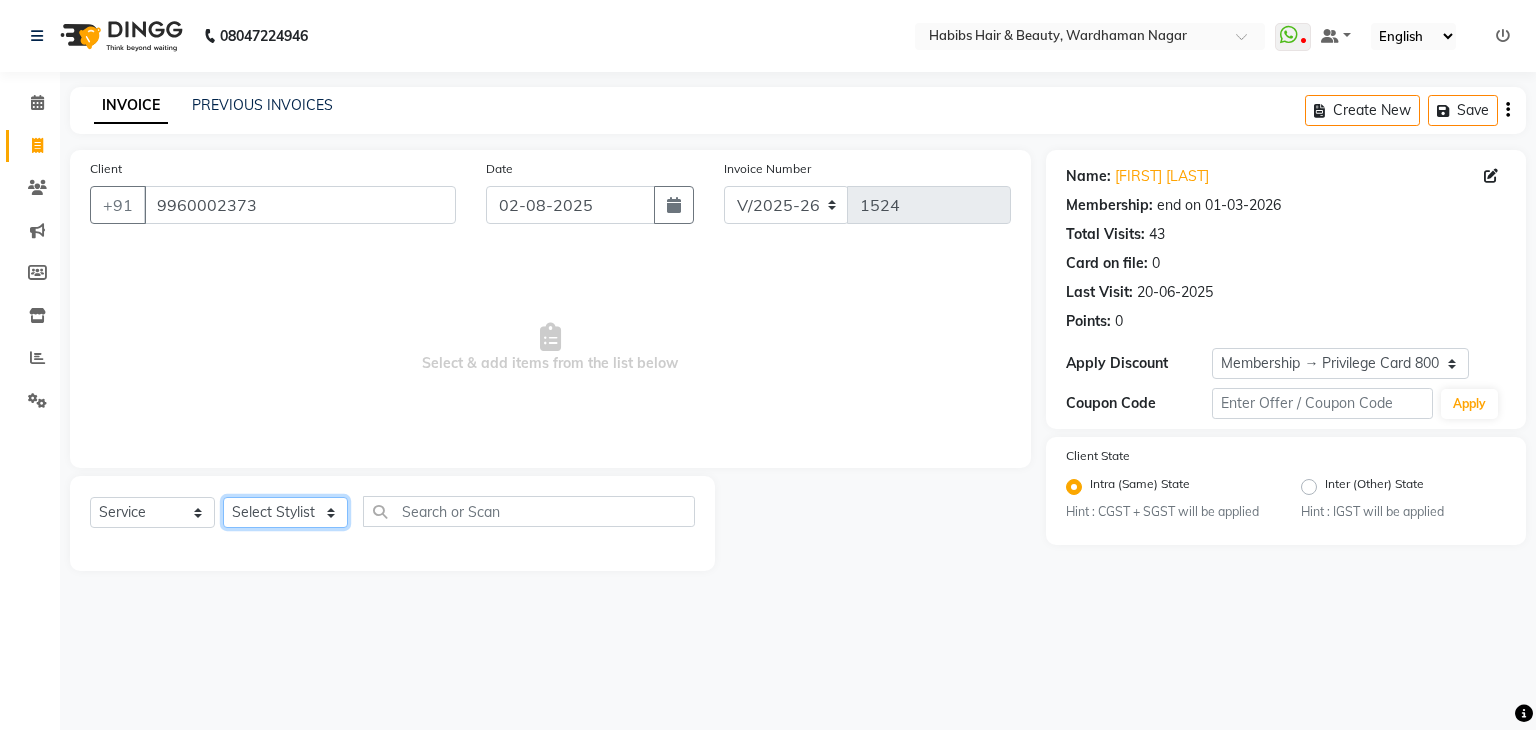 click on "Select Stylist Admin Aman Gayatri Jeetu Mick Raj Rashmi Rasika Sarang" 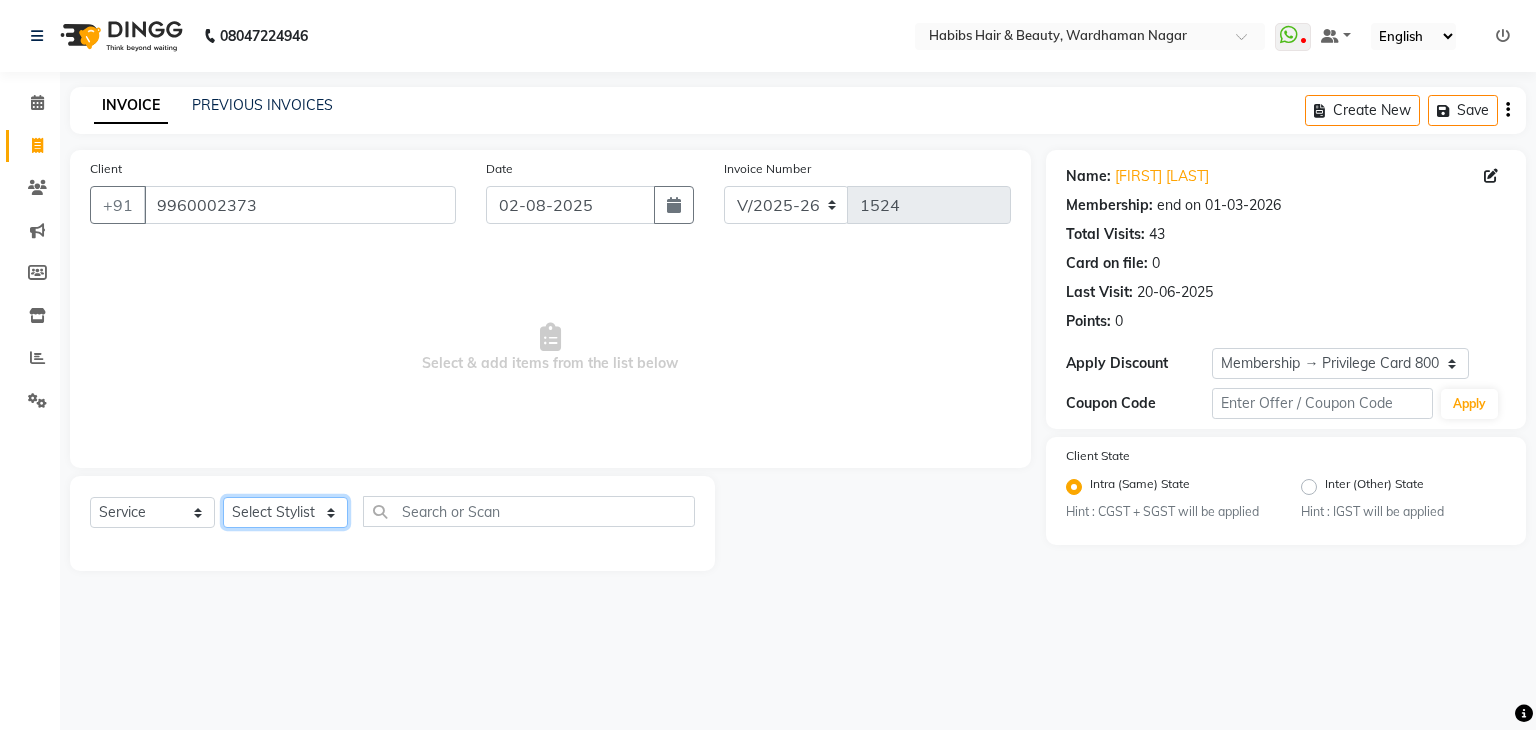select on "17878" 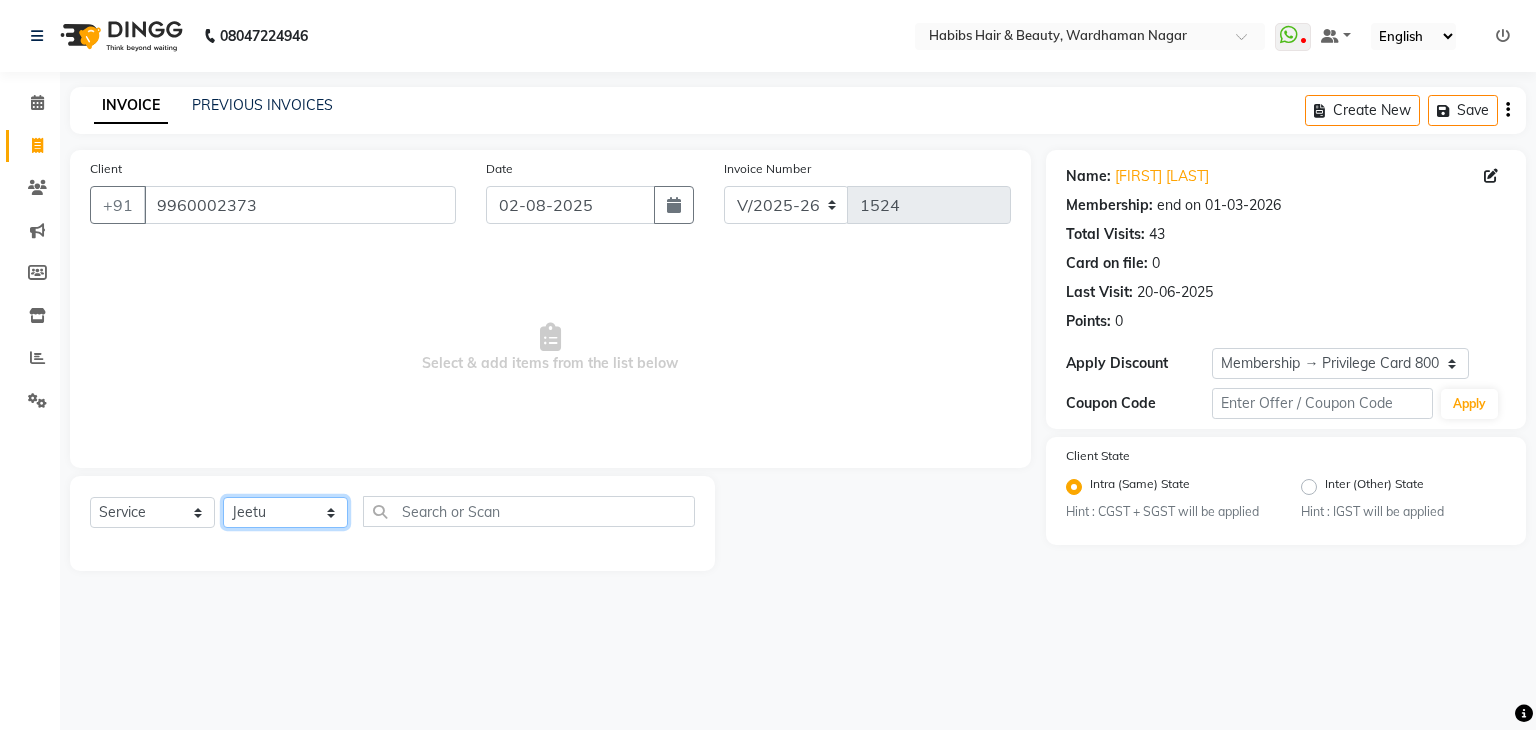 click on "Select Stylist Admin Aman Gayatri Jeetu Mick Raj Rashmi Rasika Sarang" 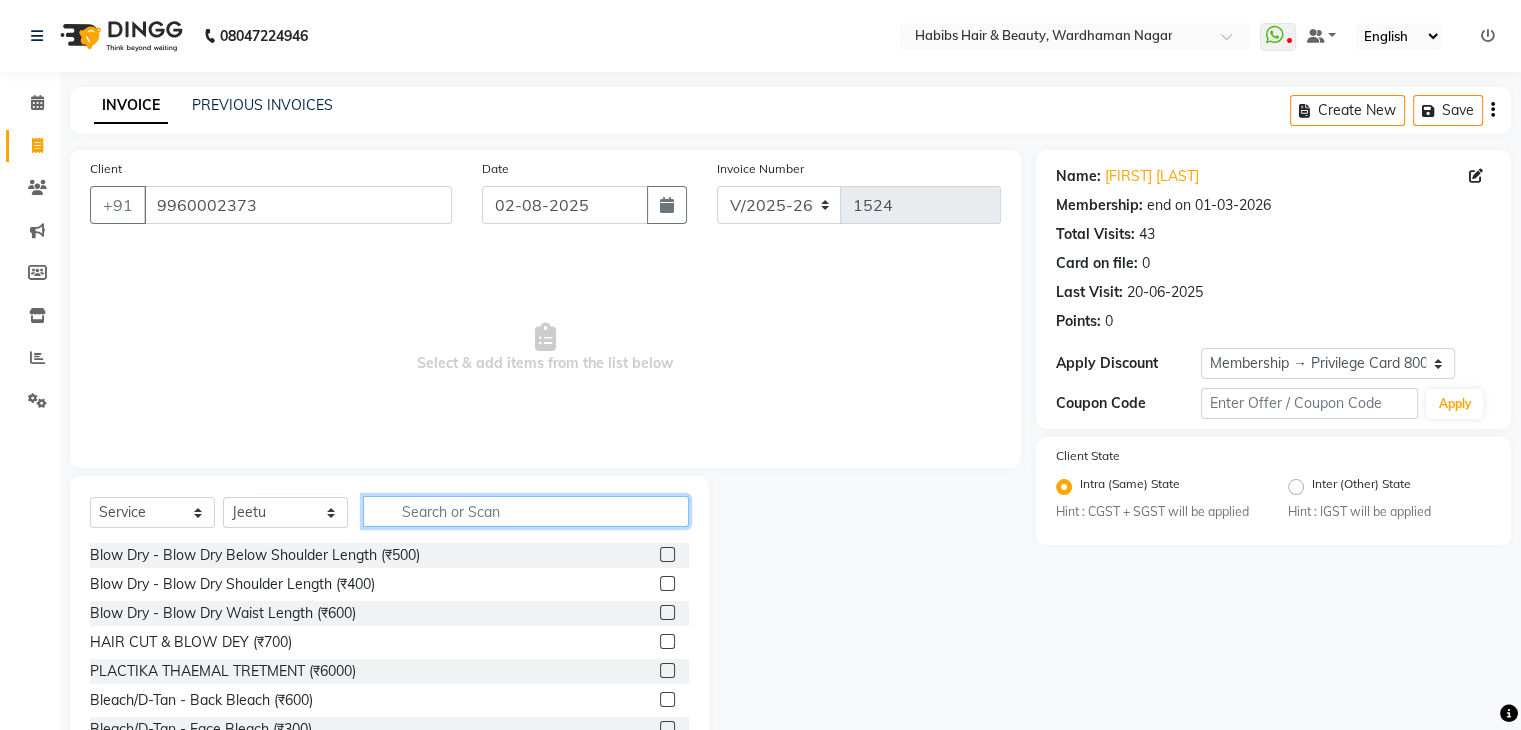 click 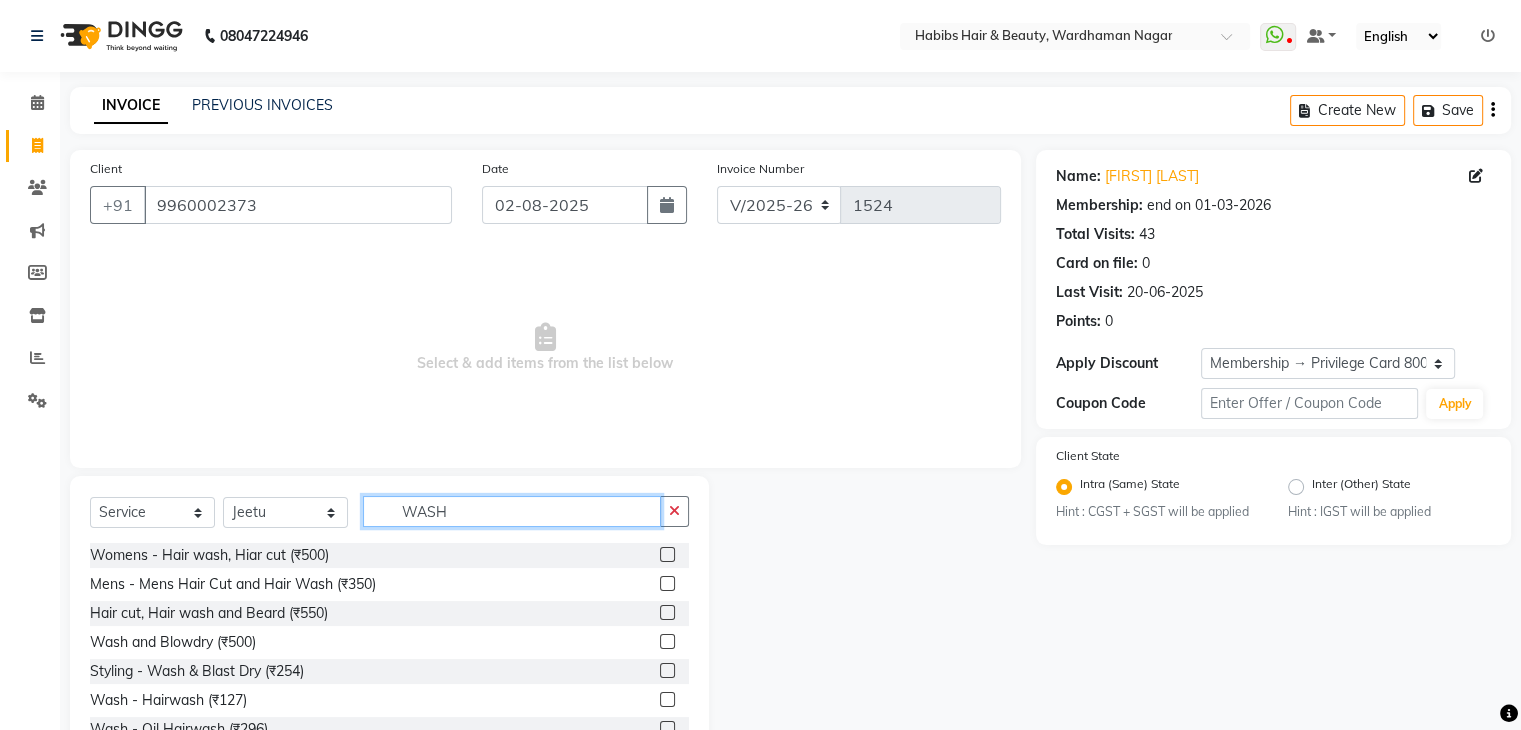 scroll, scrollTop: 60, scrollLeft: 0, axis: vertical 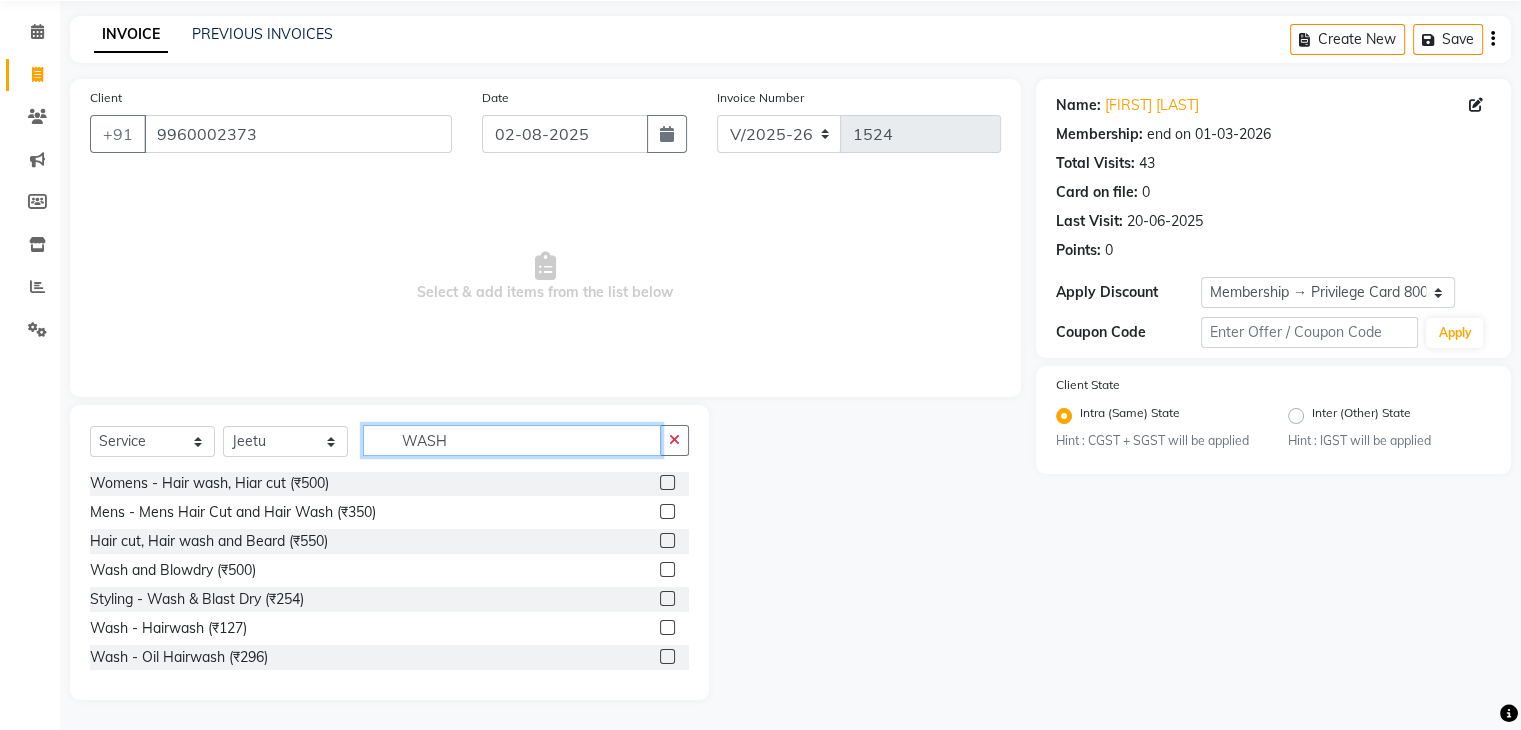 type on "WASH" 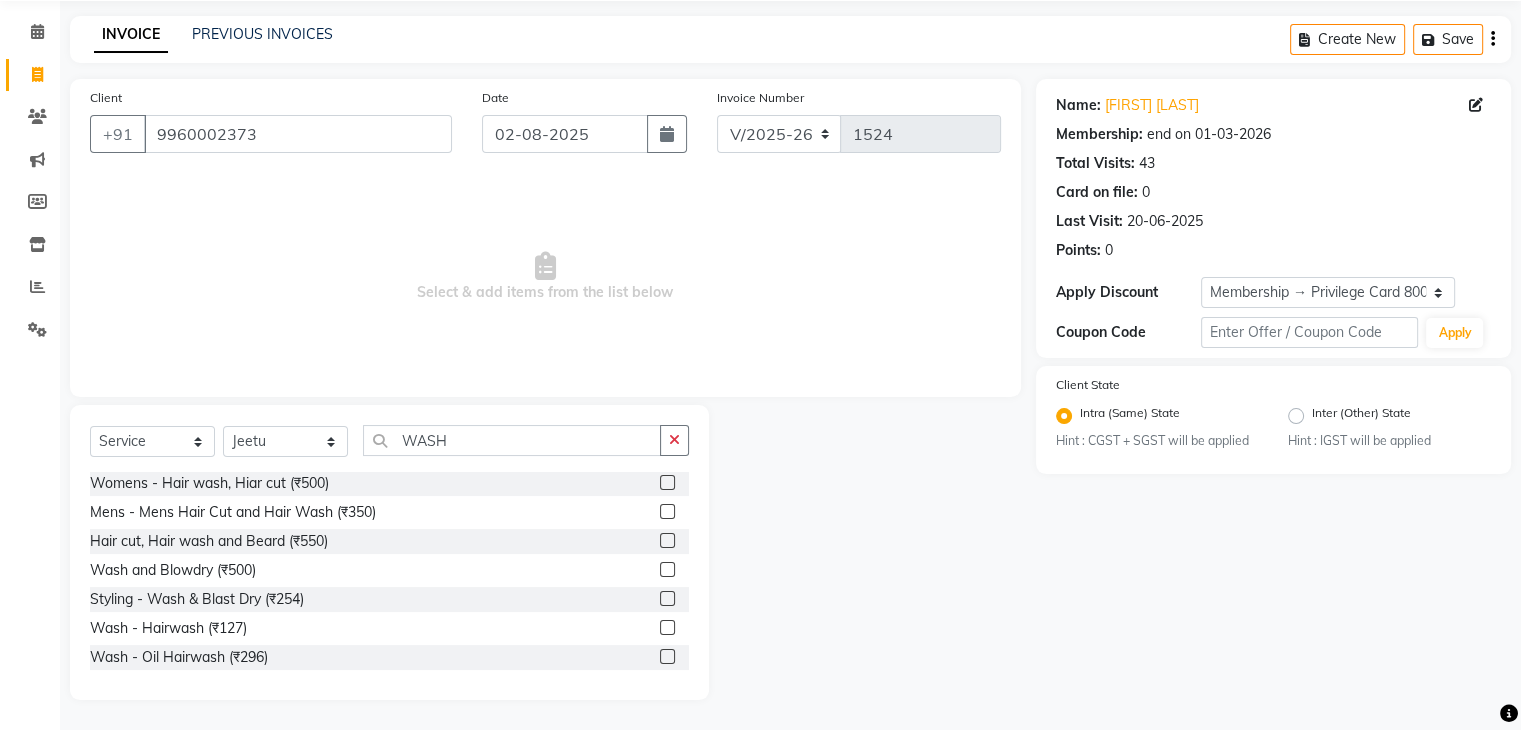 click 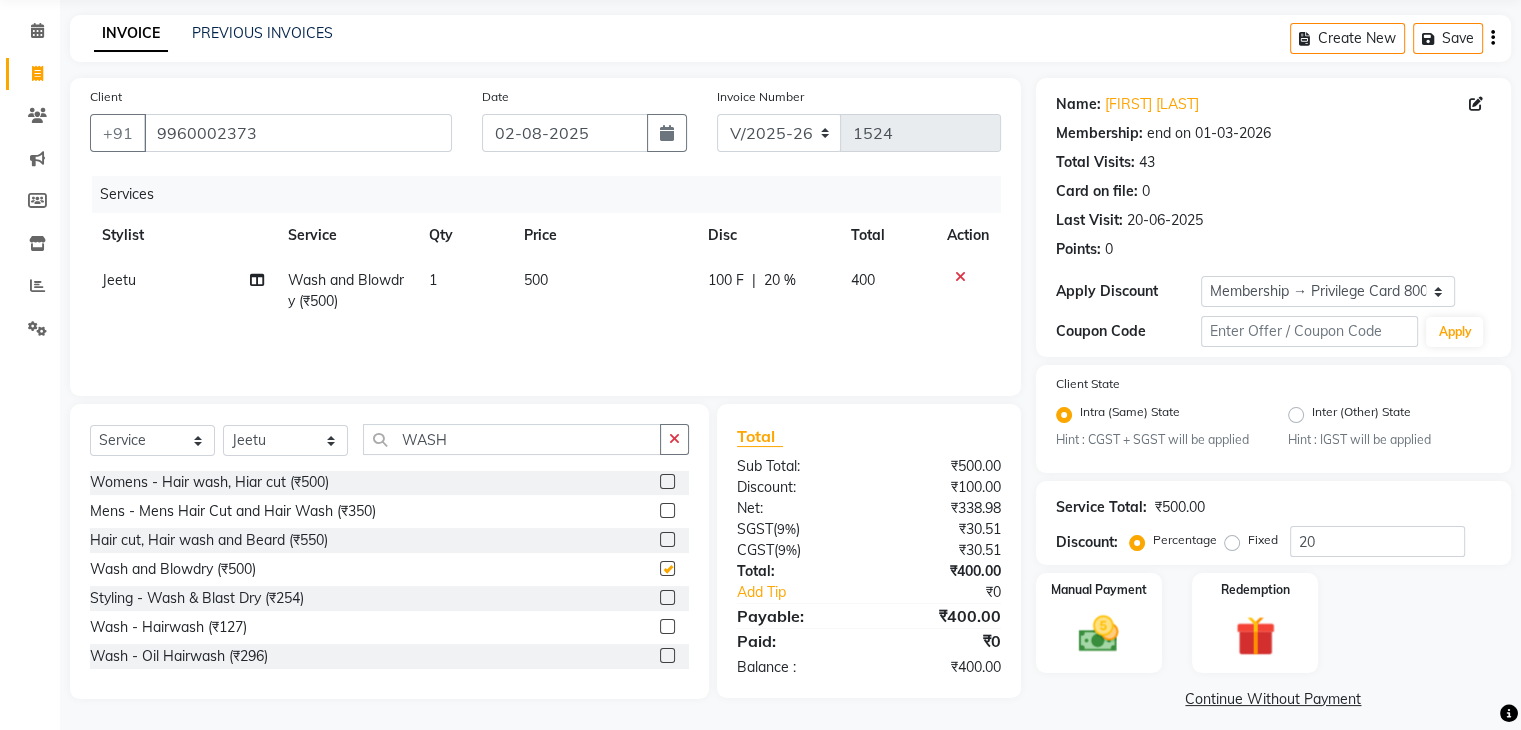 checkbox on "false" 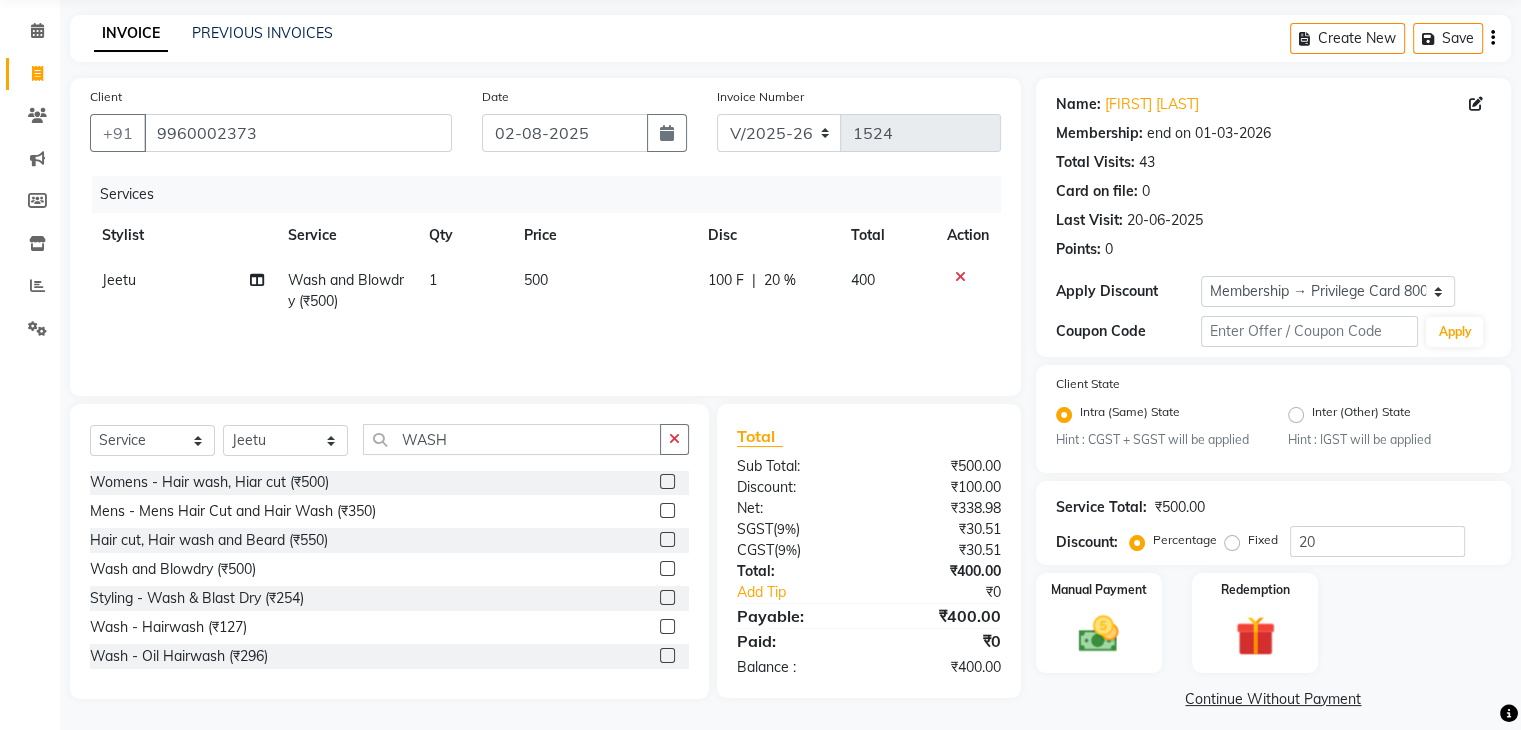 click on "500" 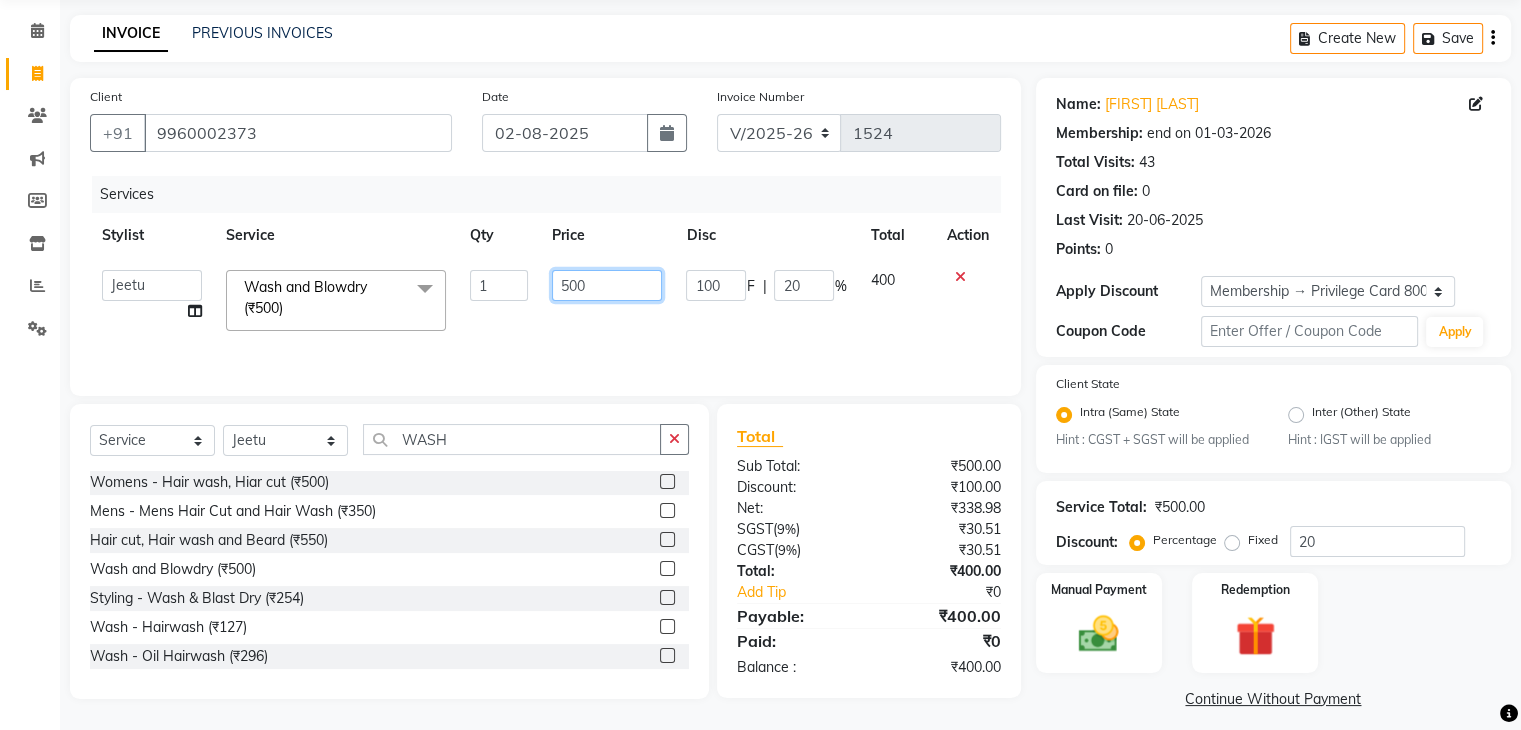 click on "500" 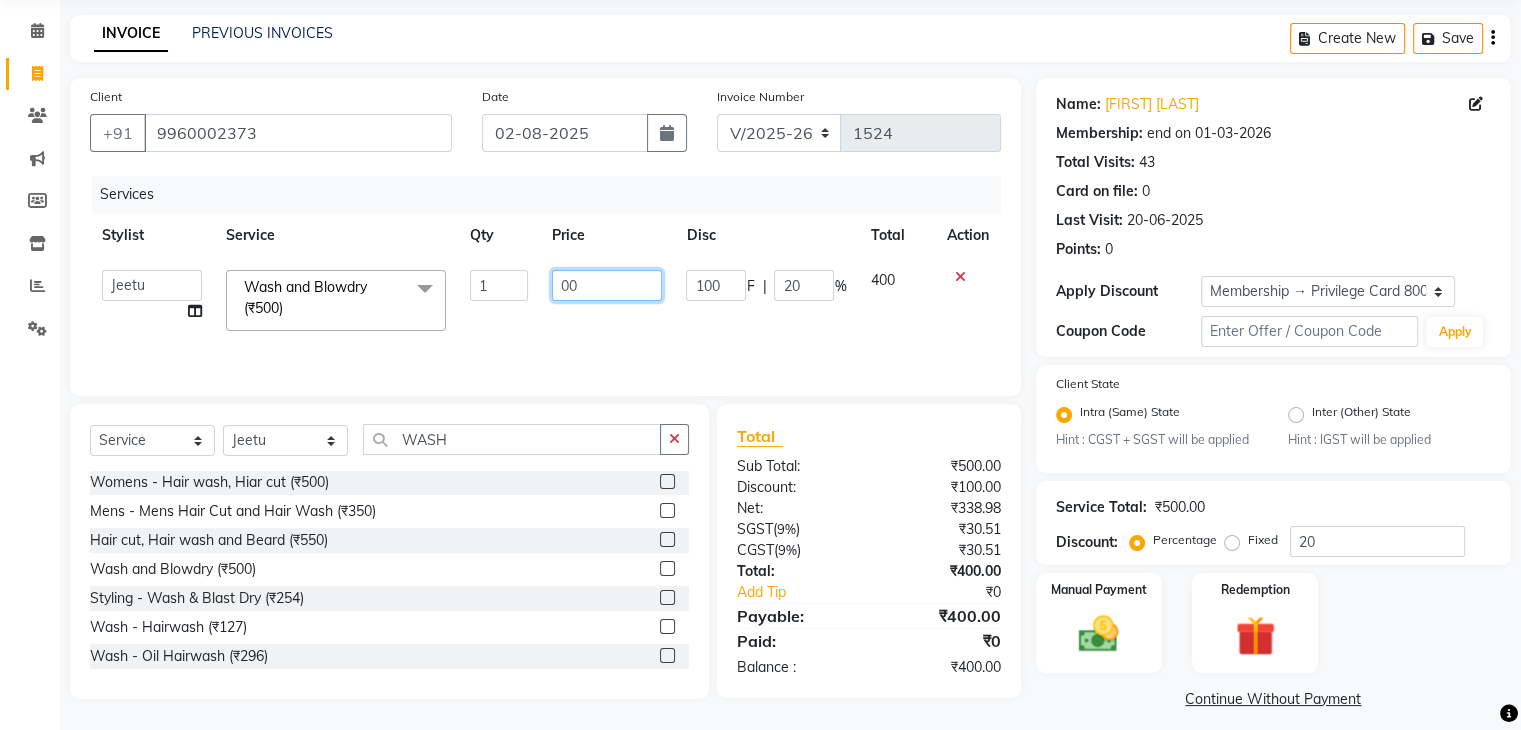 type on "900" 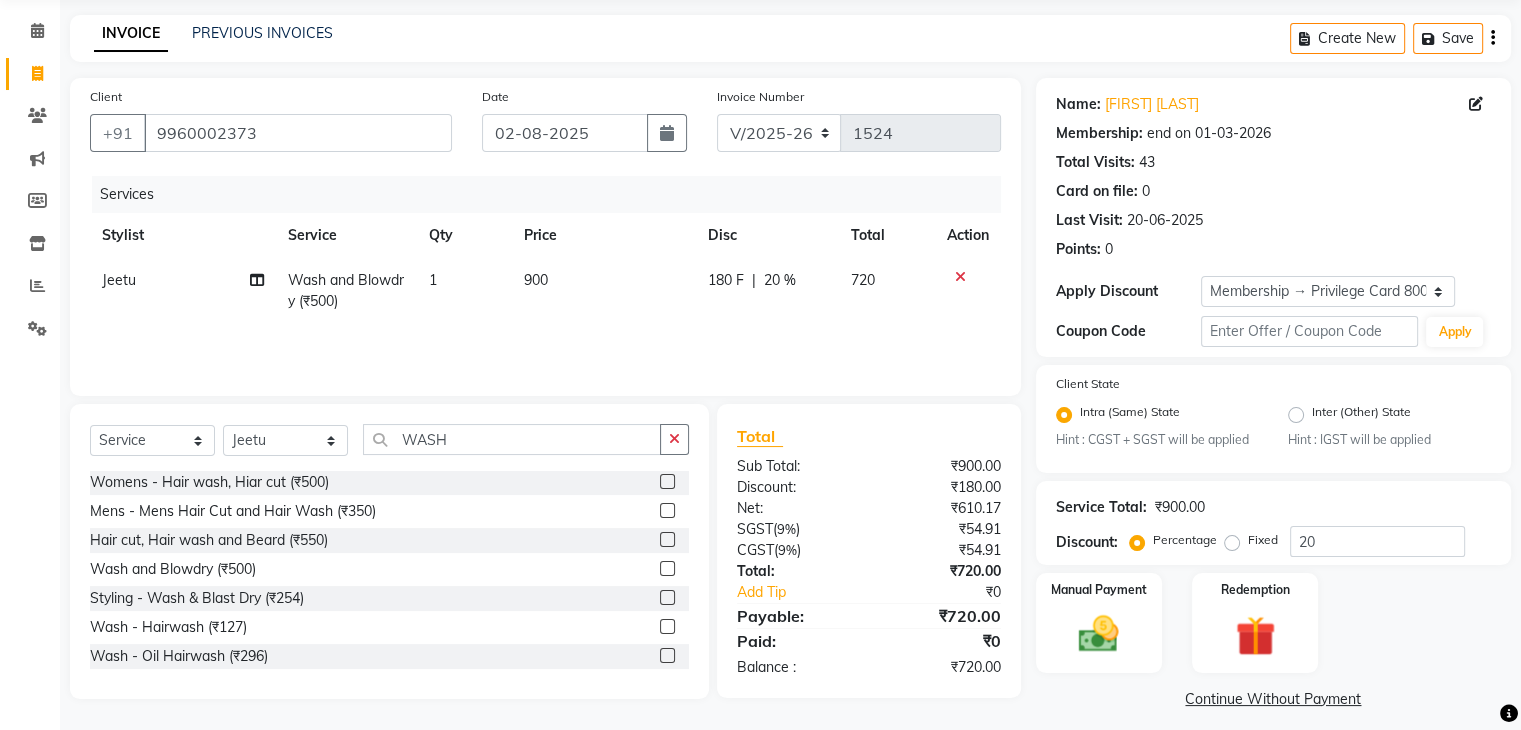 click on "Select  Service  Product  Membership  Package Voucher Prepaid Gift Card  Select Stylist Admin [NAME] [NAME] [NAME] [NAME] [NAME] [NAME] [NAME] [NAME] [NAME] WASH Womens - Hair wash, Hiar cut (₹500)  Mens - Mens Hair Cut and Hair Wash (₹350)  Hair cut, Hair wash and Beard (₹550)  Wash and Blowdry (₹500)  Styling - Wash & Blast Dry (₹254)  Wash - Hairwash (₹127)  Wash - Oil Hairwash (₹296)  Wash - Treatment wash (₹296)  Womens - Womens  Hair Cut Wash And Blowdry (₹508)" 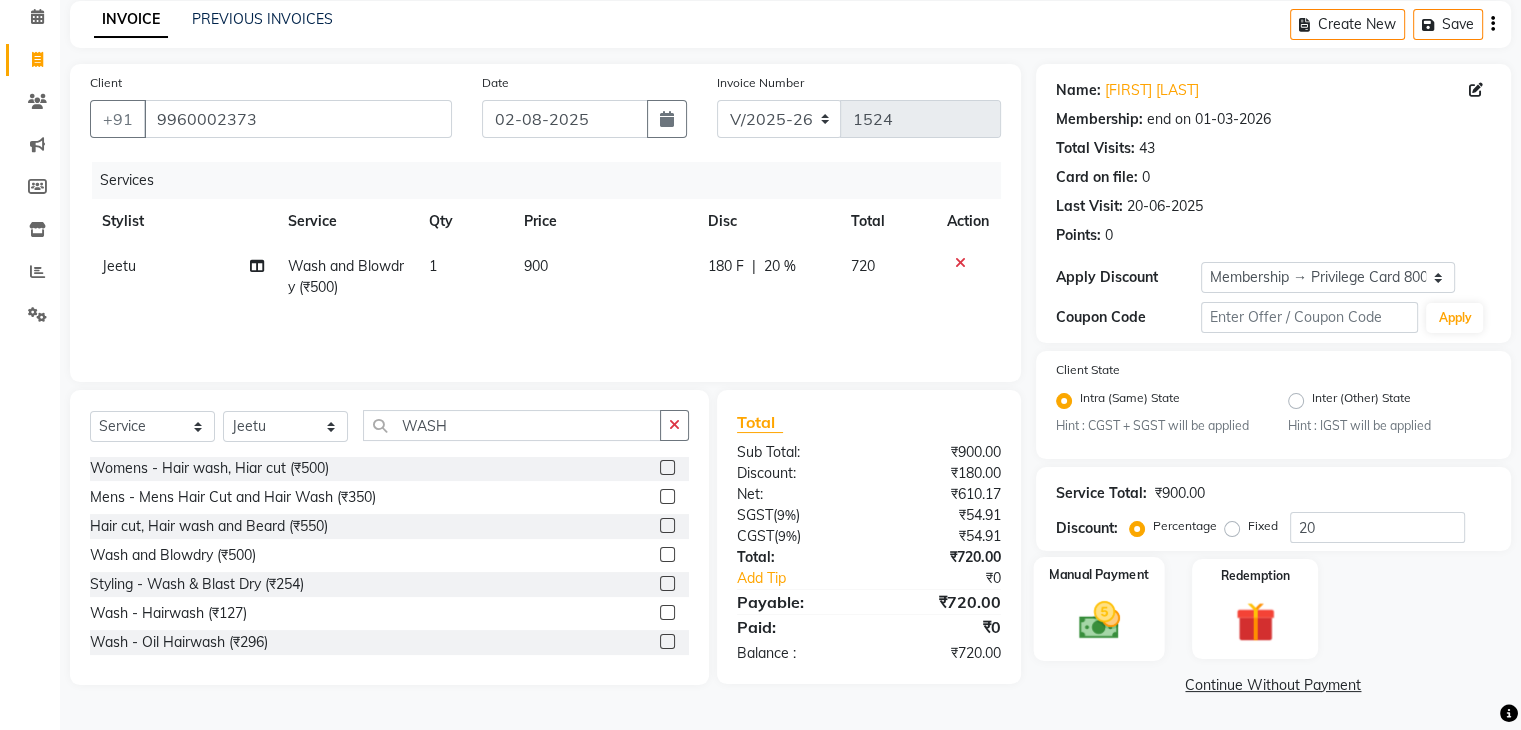click 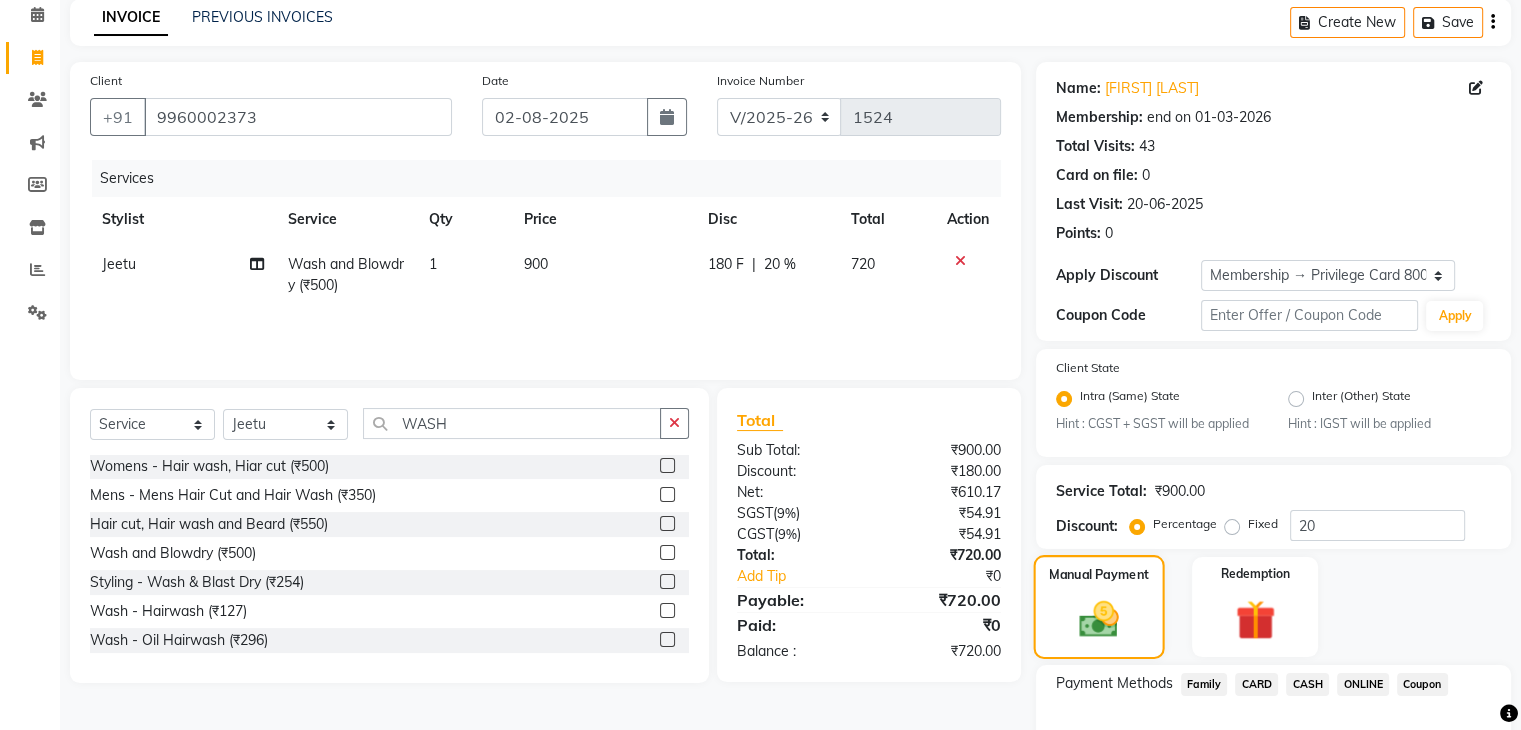 scroll, scrollTop: 216, scrollLeft: 0, axis: vertical 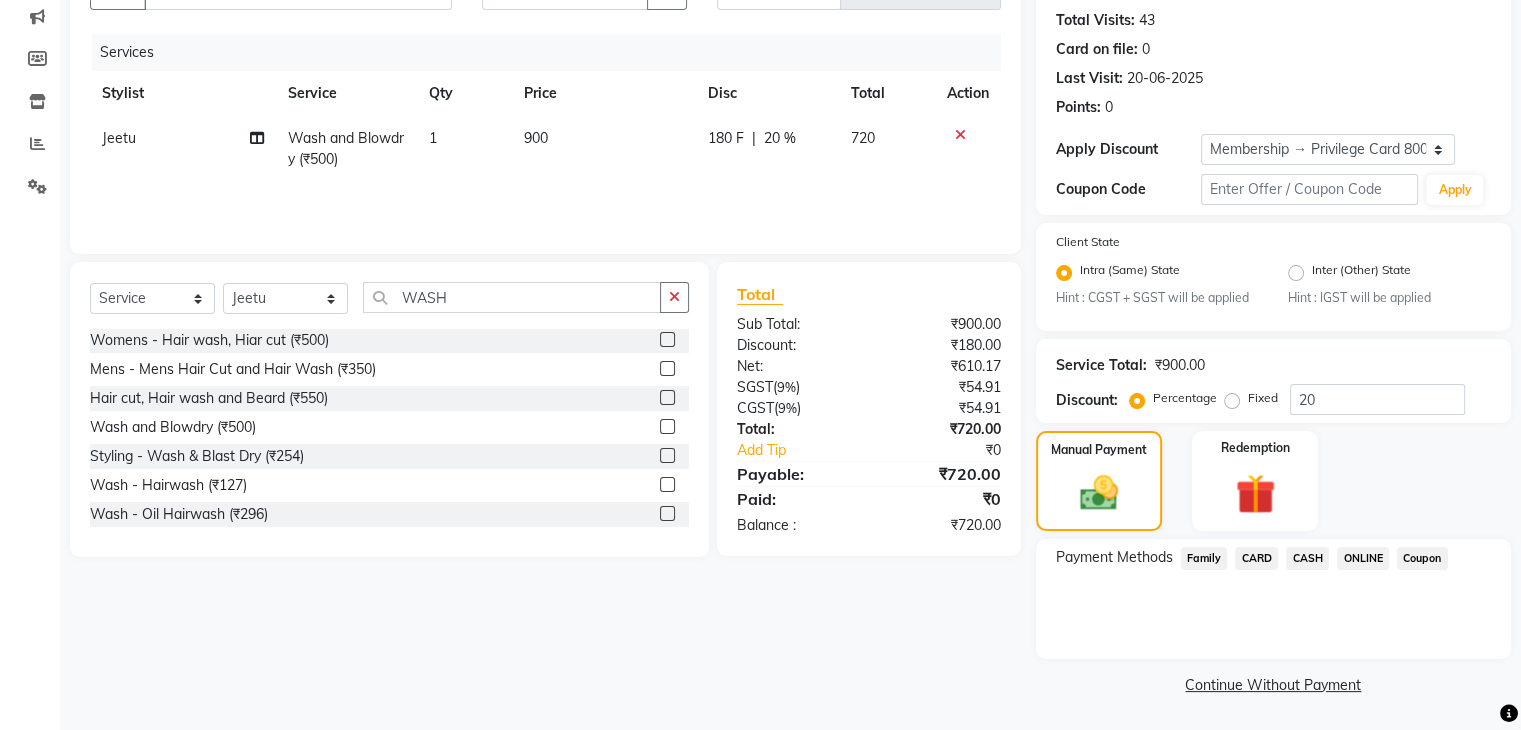 click on "ONLINE" 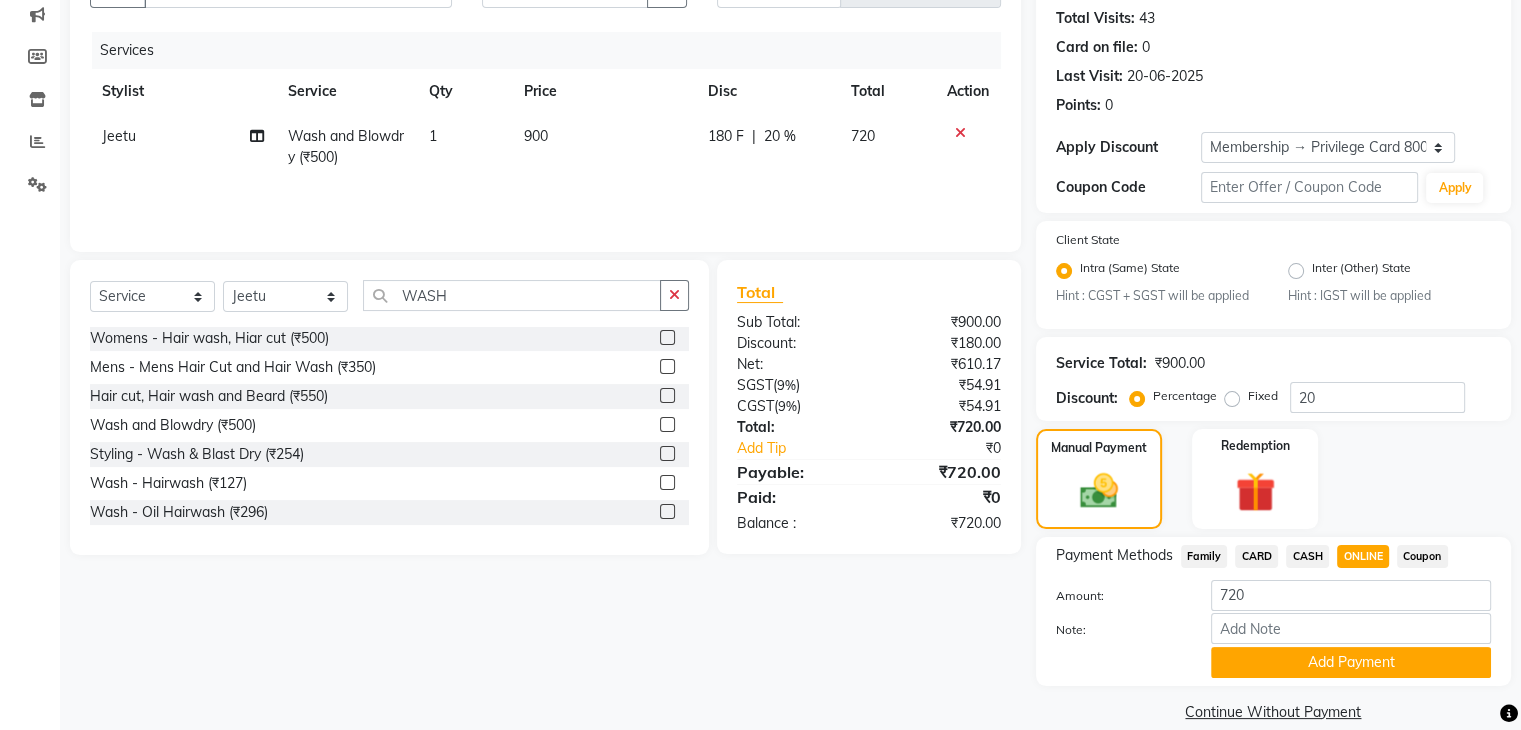 scroll, scrollTop: 247, scrollLeft: 0, axis: vertical 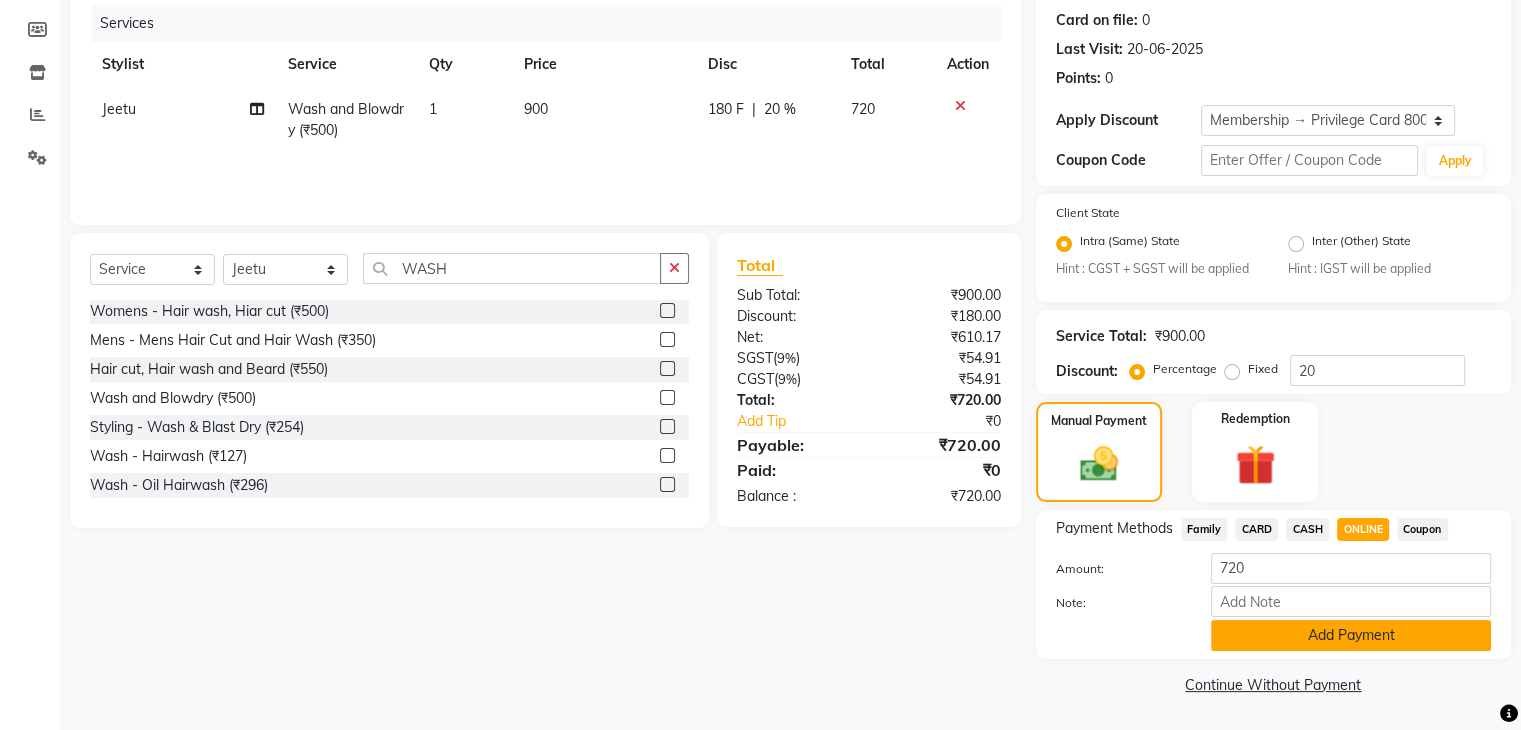 click on "Add Payment" 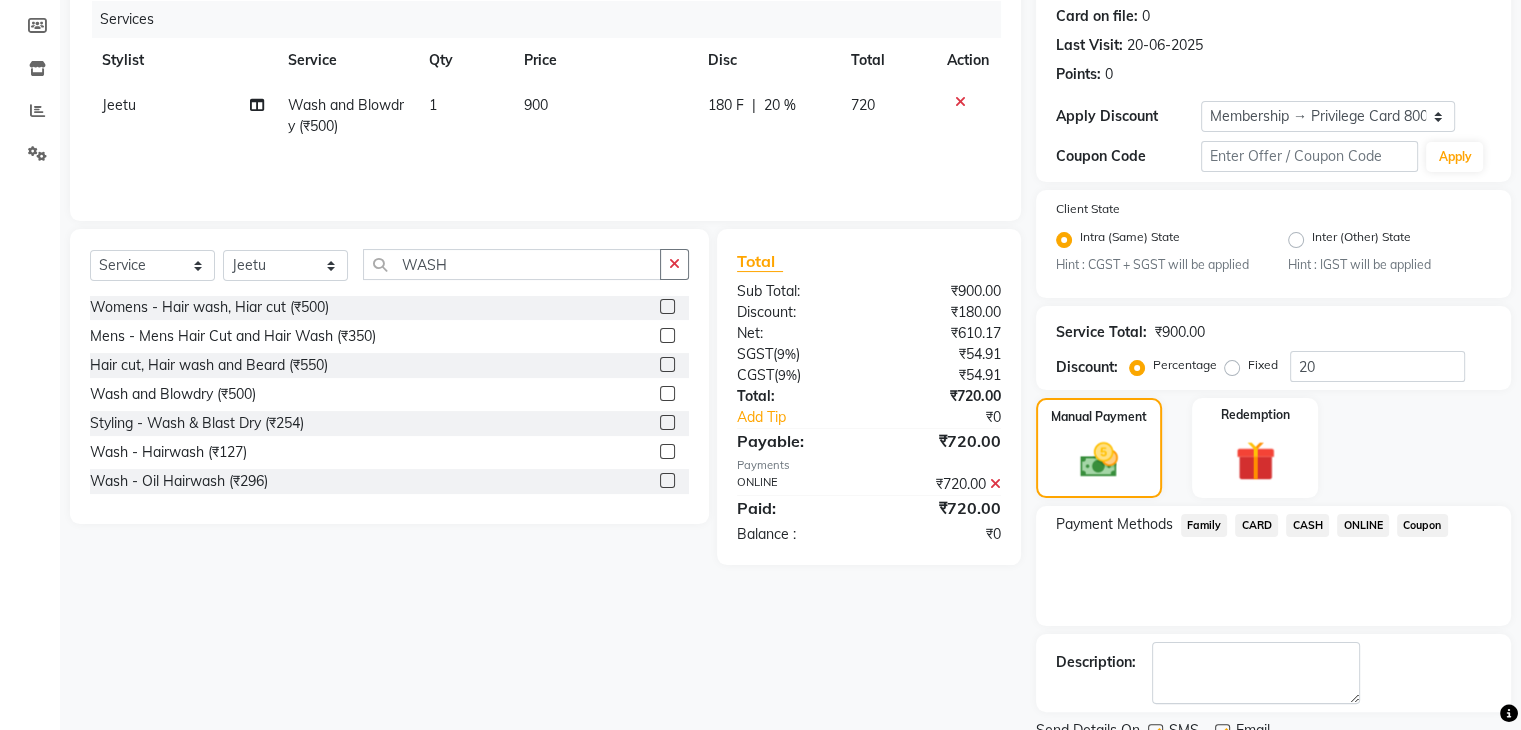 scroll, scrollTop: 328, scrollLeft: 0, axis: vertical 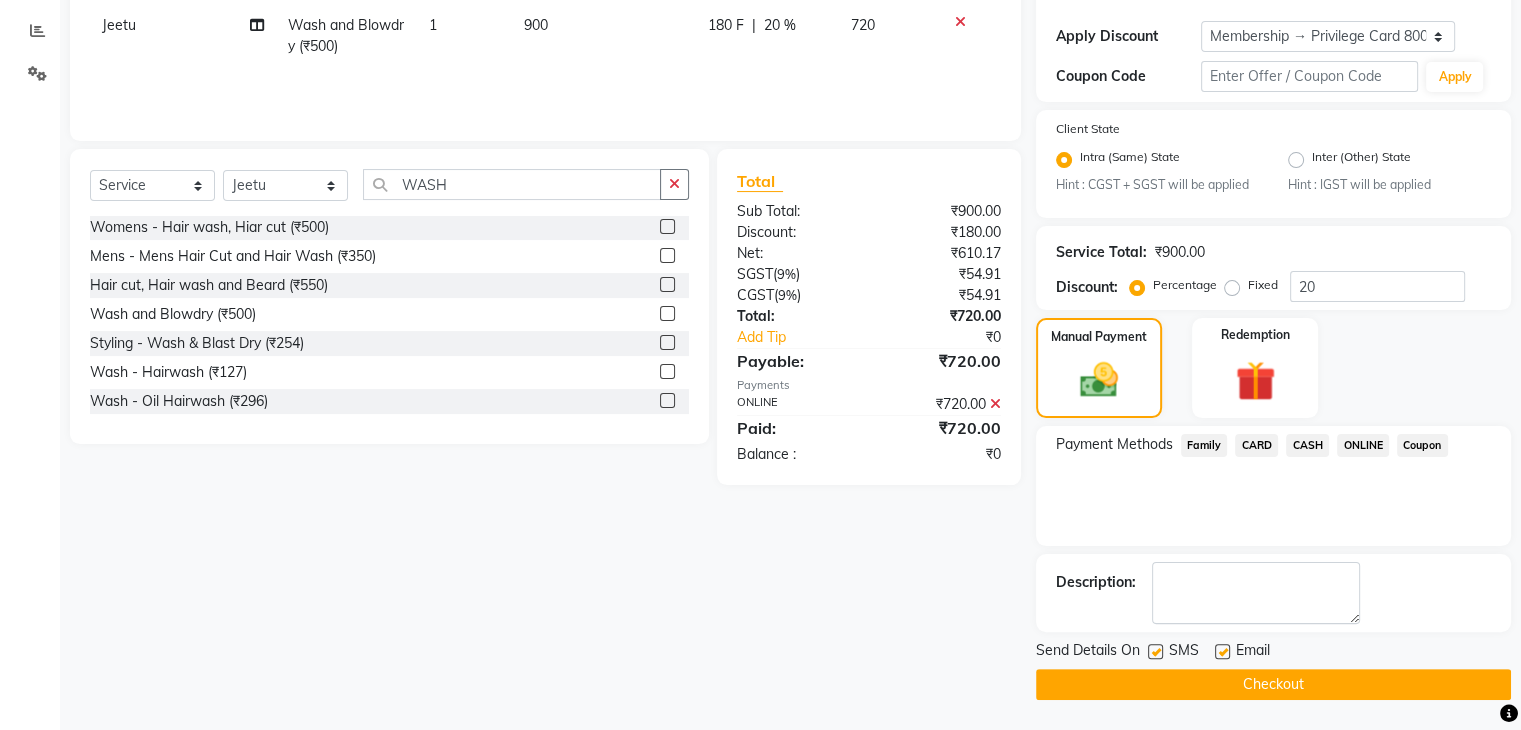click on "Checkout" 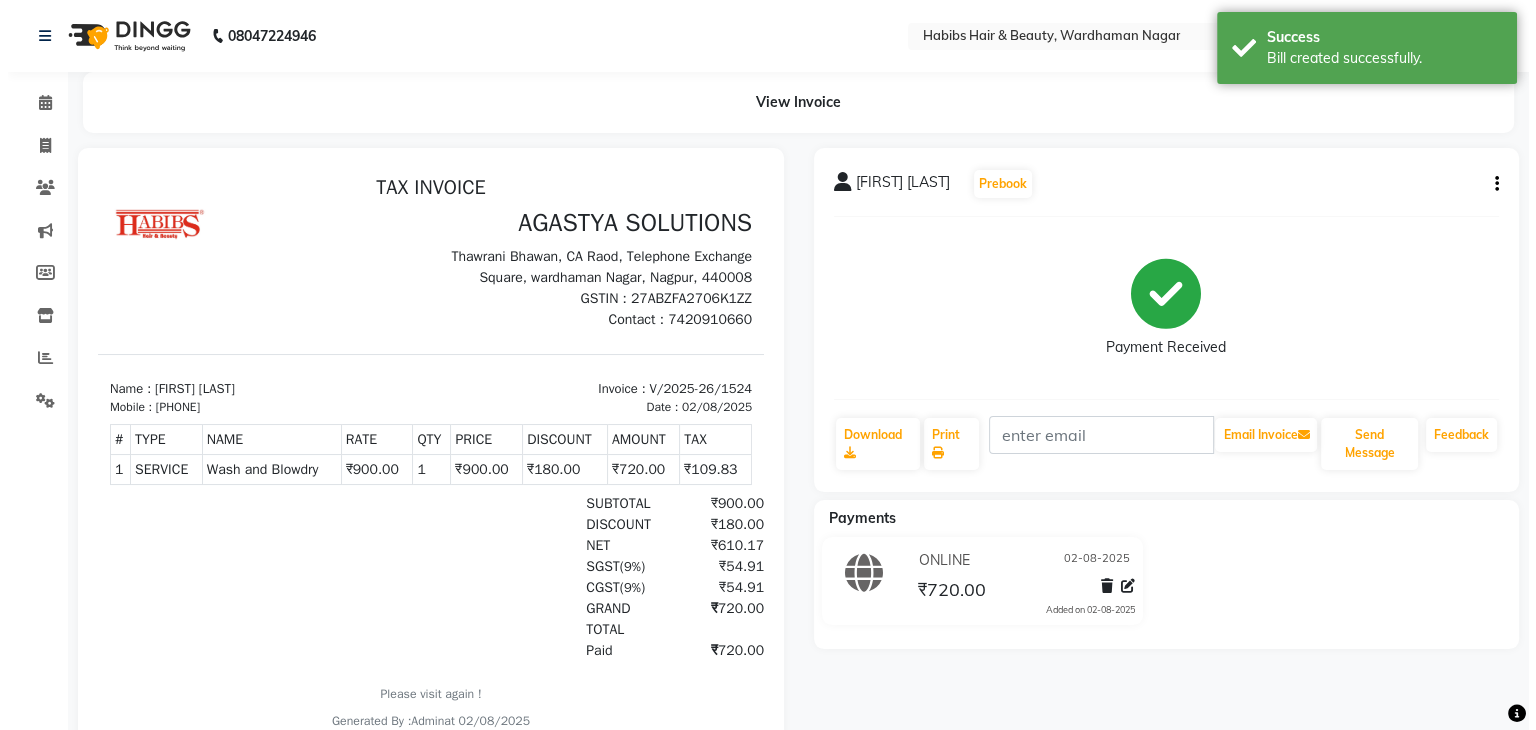 scroll, scrollTop: 0, scrollLeft: 0, axis: both 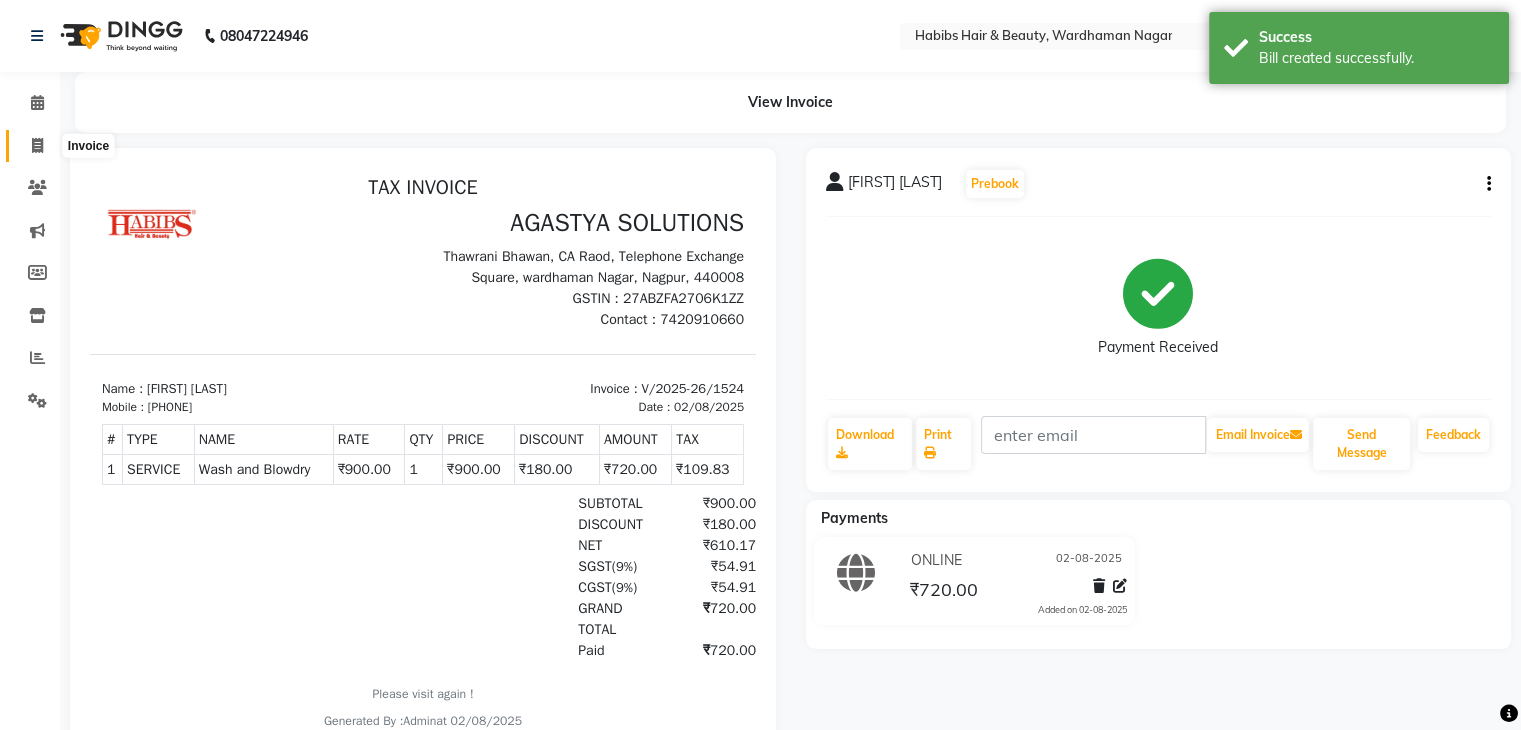 click 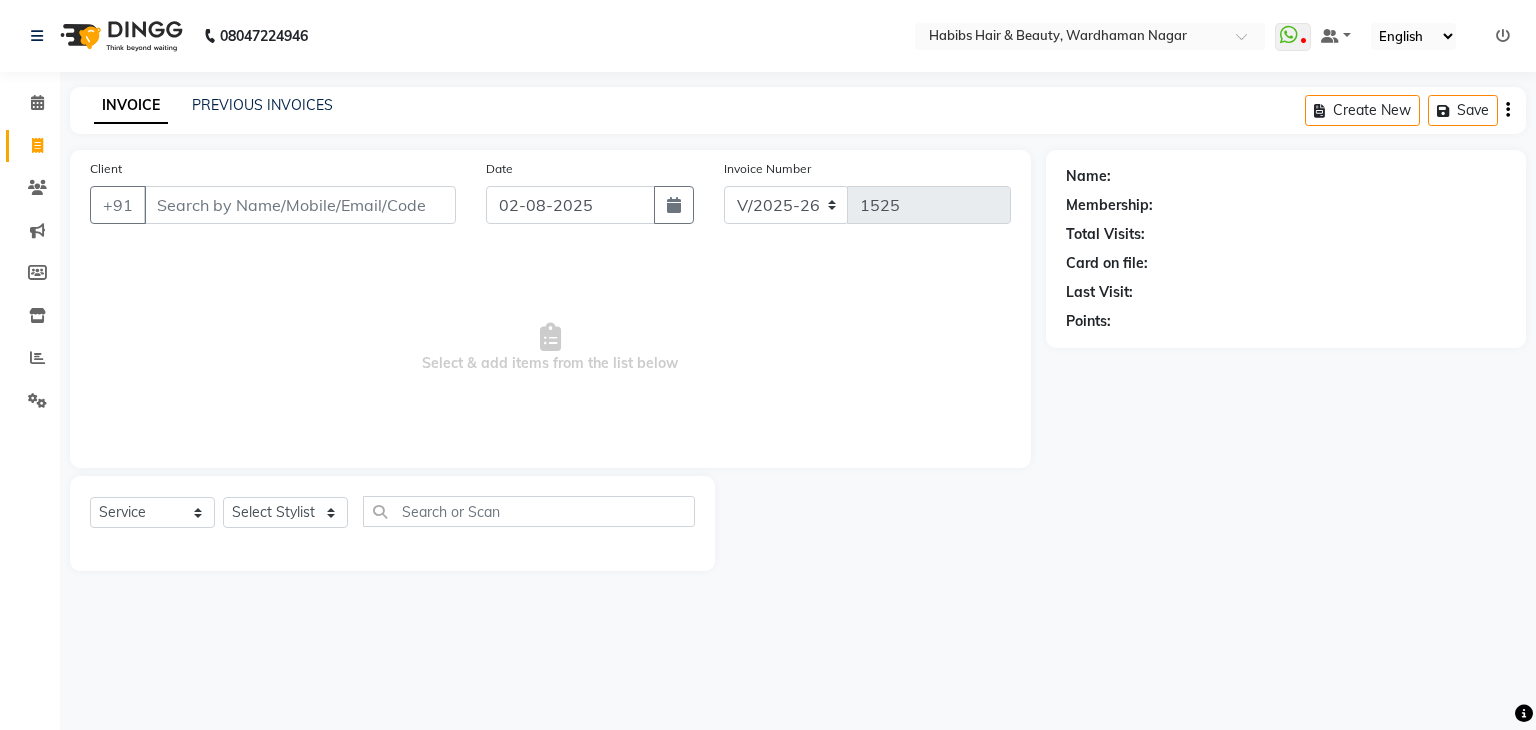 click on "Client" at bounding box center (300, 205) 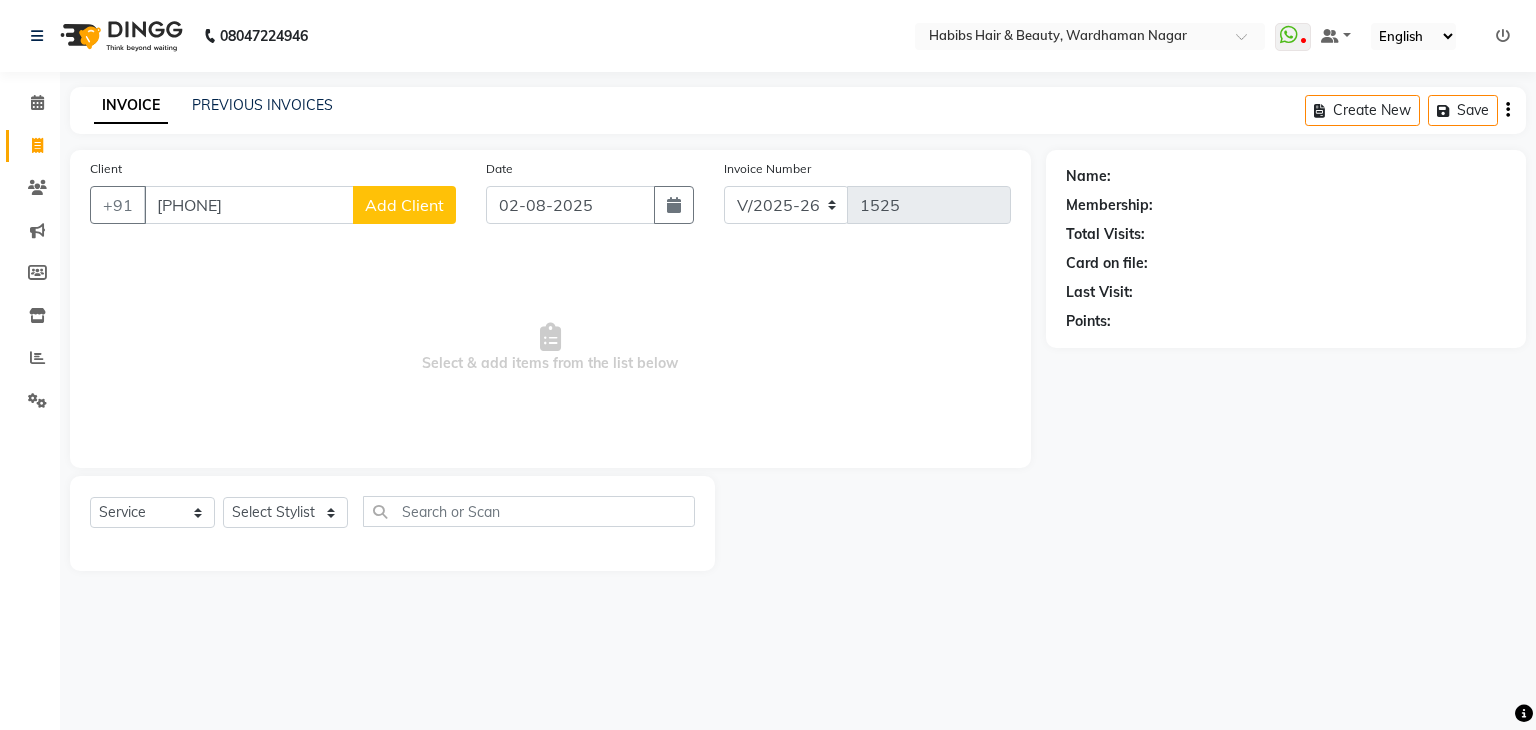 type on "[PHONE]" 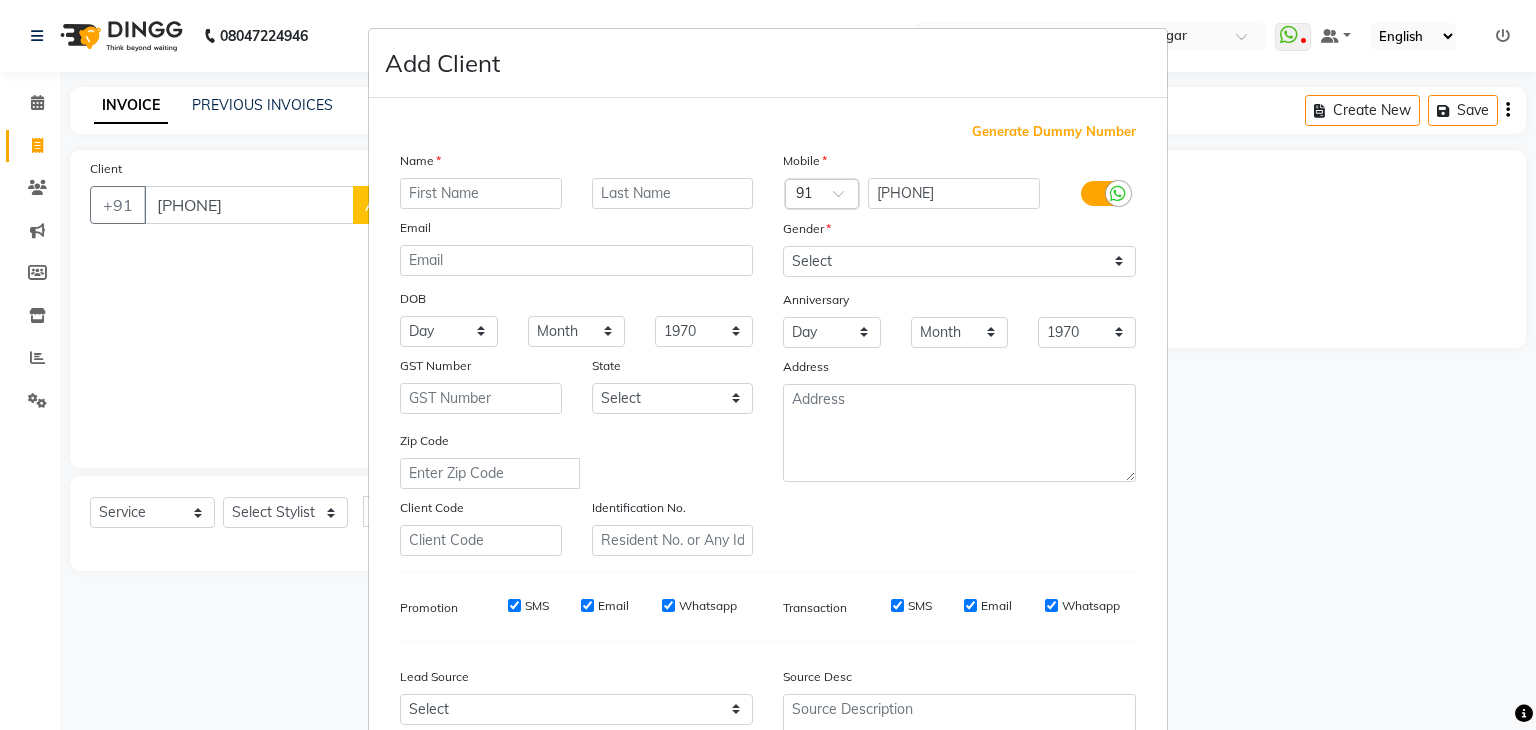 click at bounding box center (481, 193) 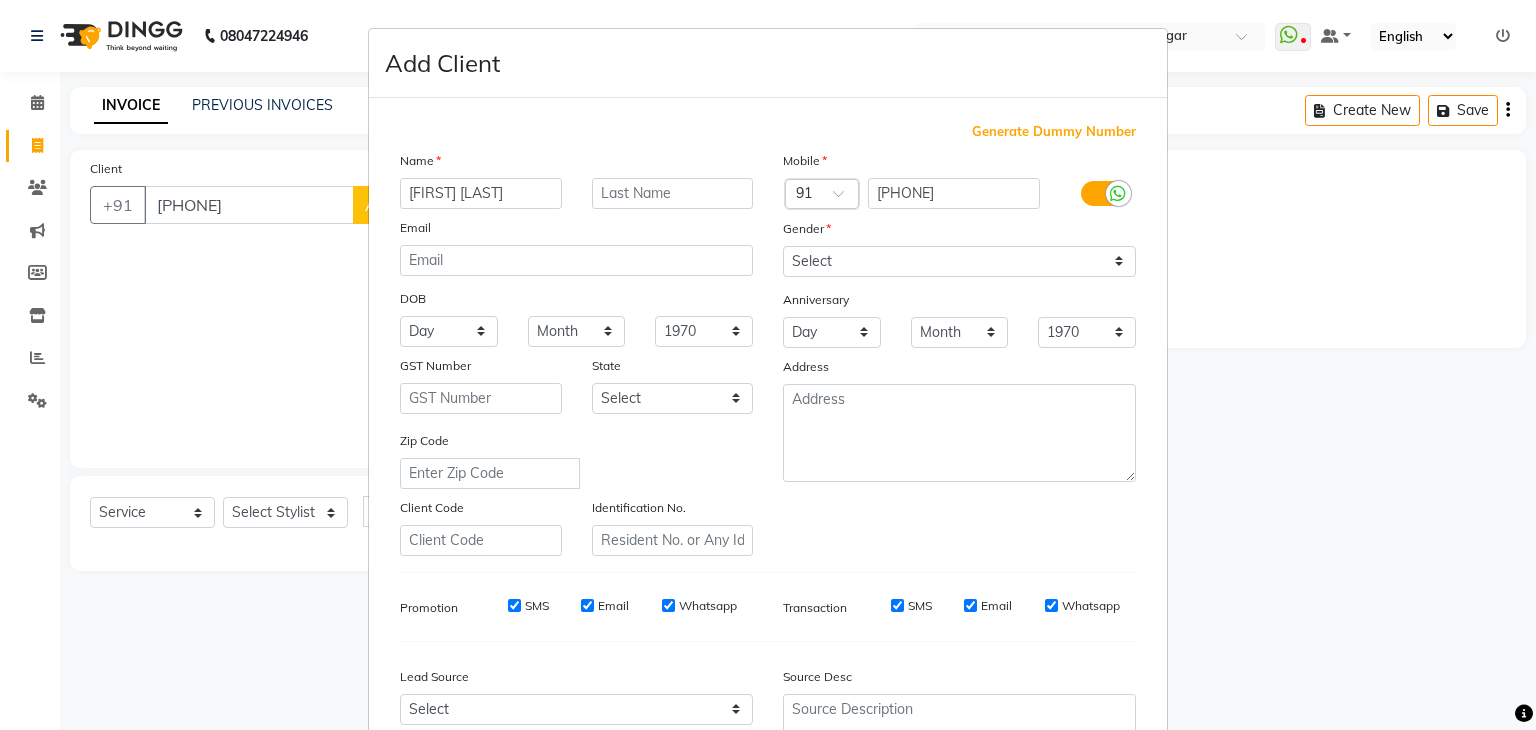 type on "[FIRST] [LAST]" 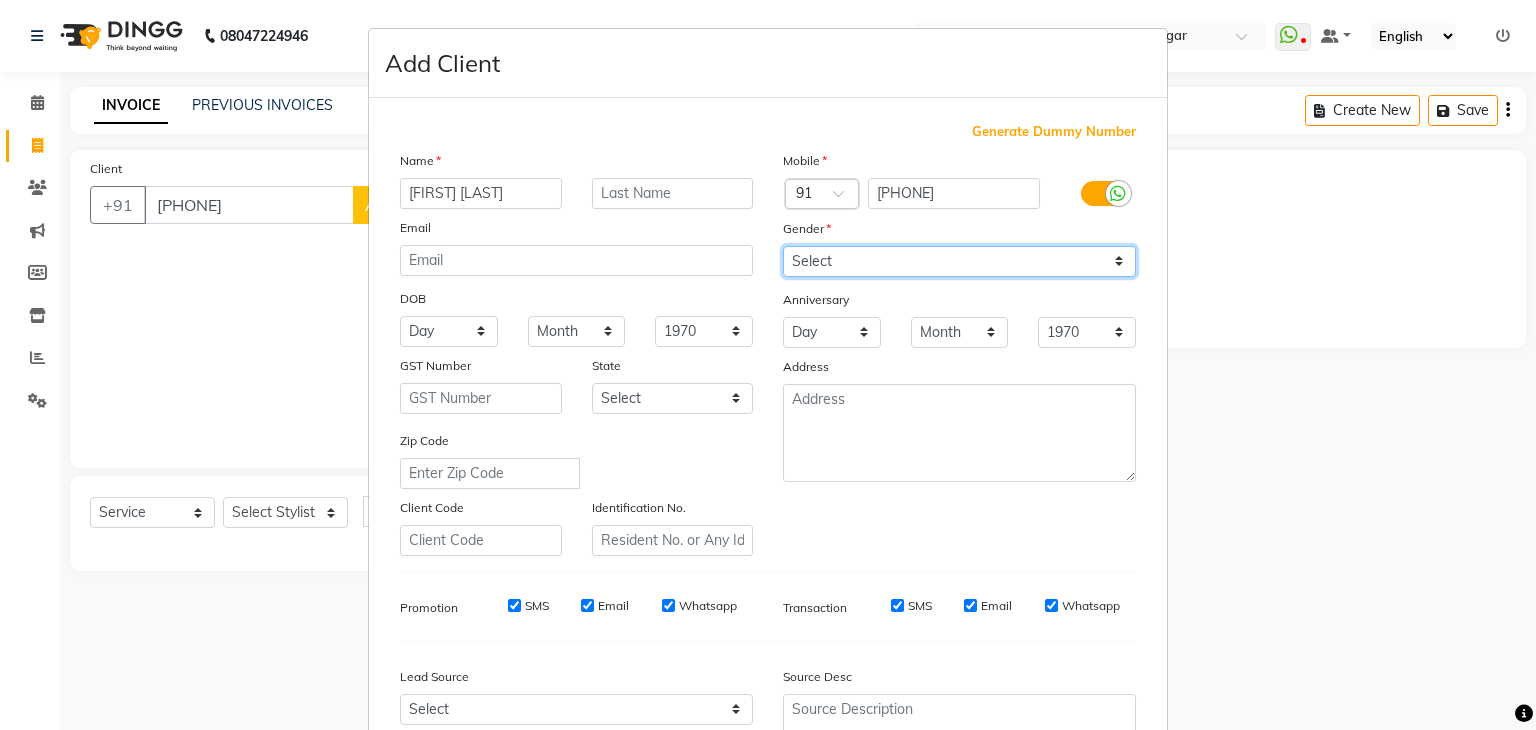 click on "Select Male Female Other Prefer Not To Say" at bounding box center [959, 261] 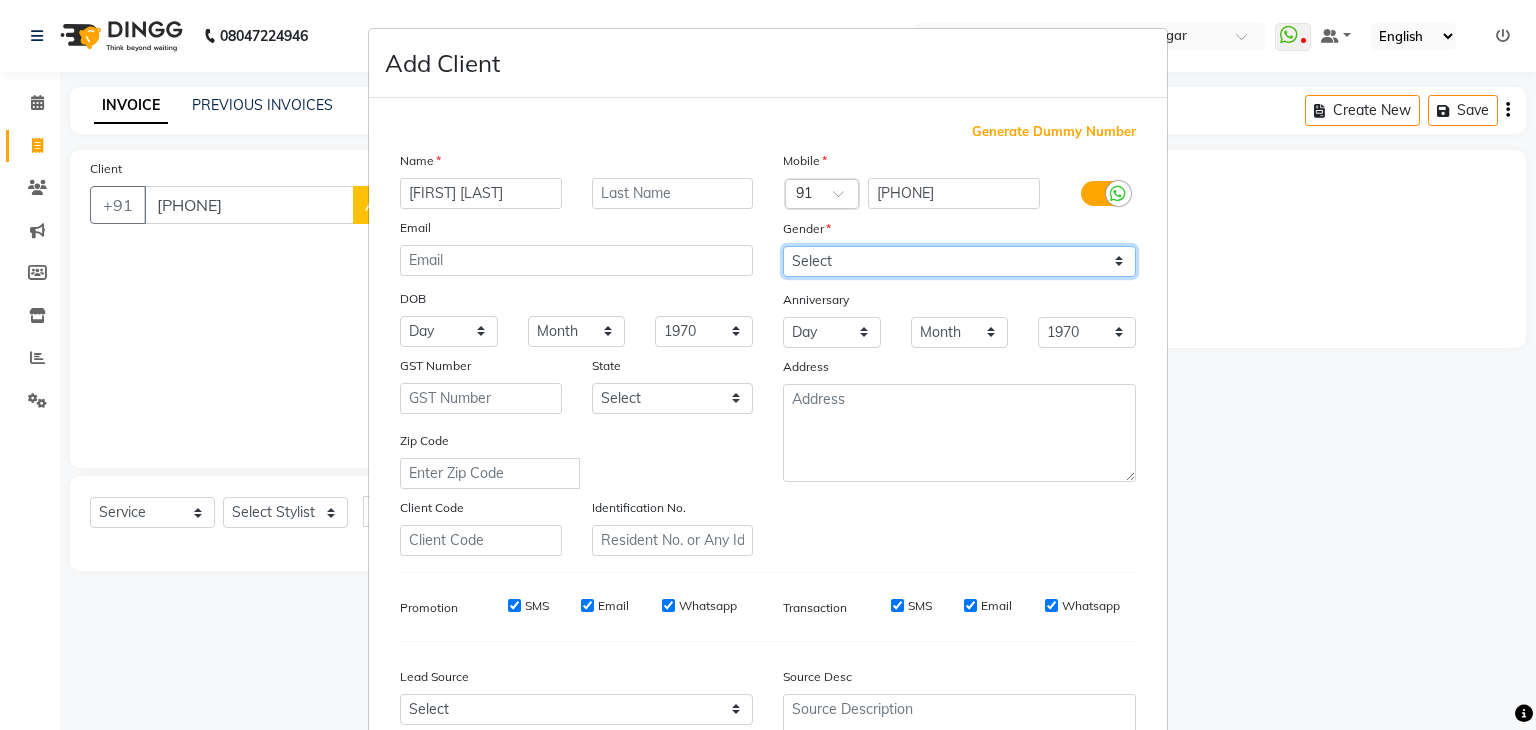 select on "female" 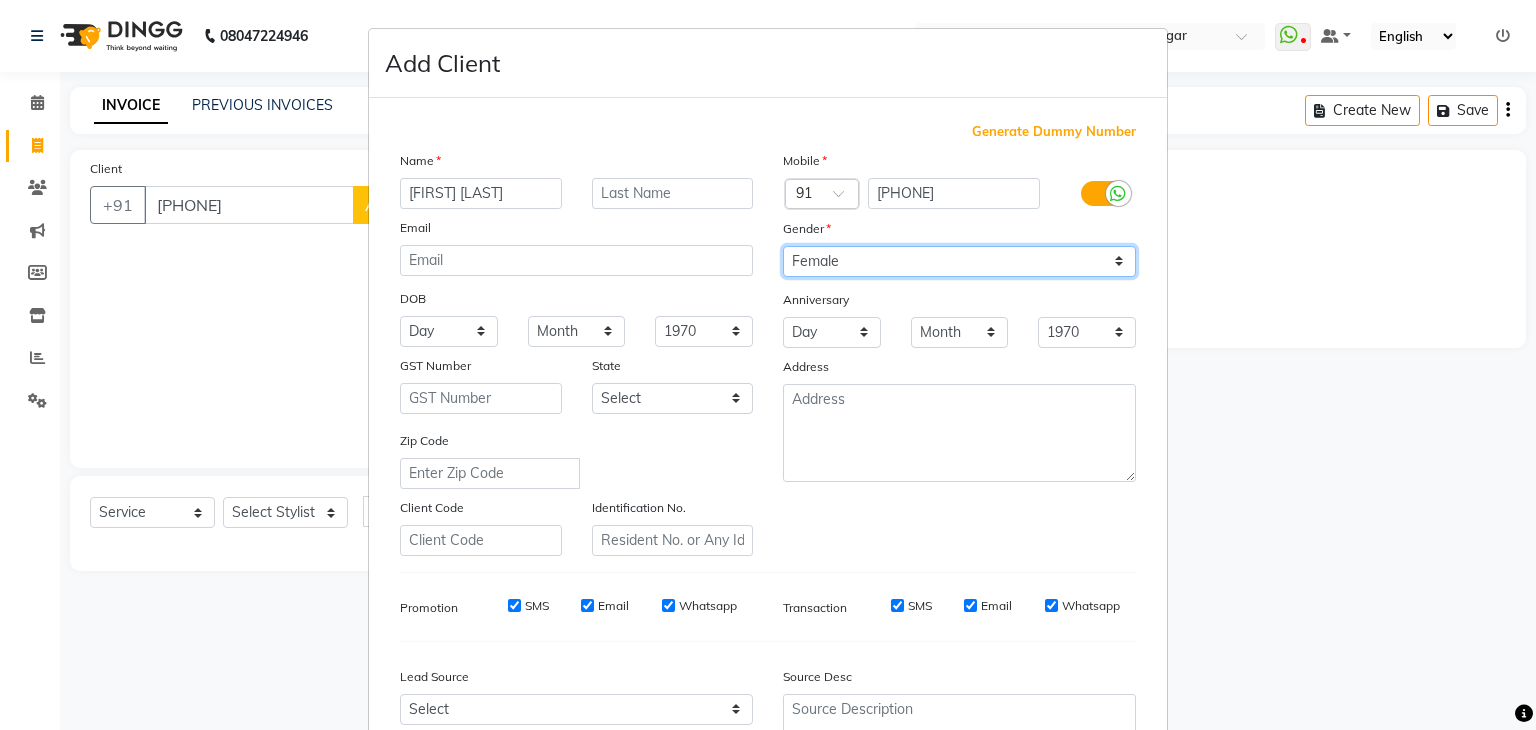 click on "Select Male Female Other Prefer Not To Say" at bounding box center [959, 261] 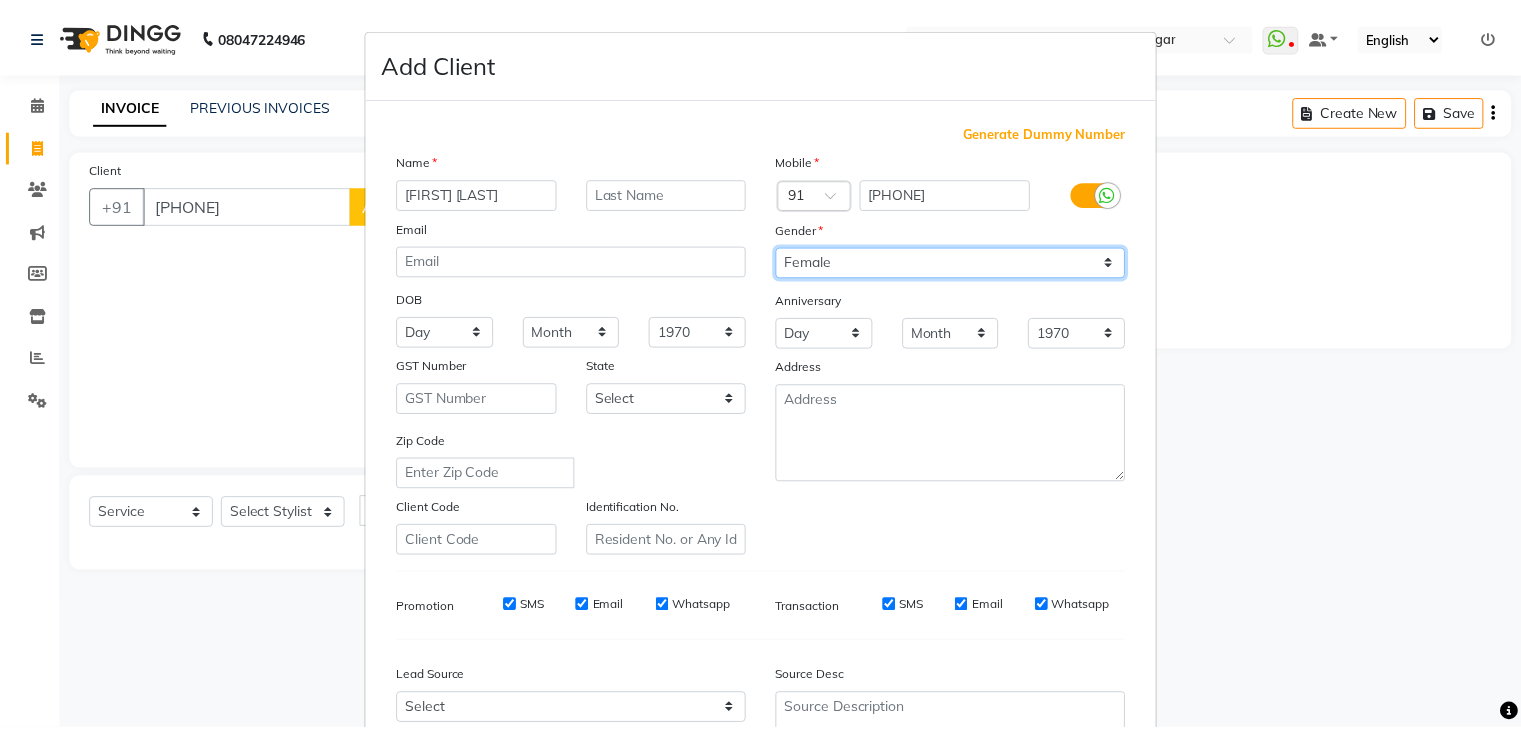 scroll, scrollTop: 203, scrollLeft: 0, axis: vertical 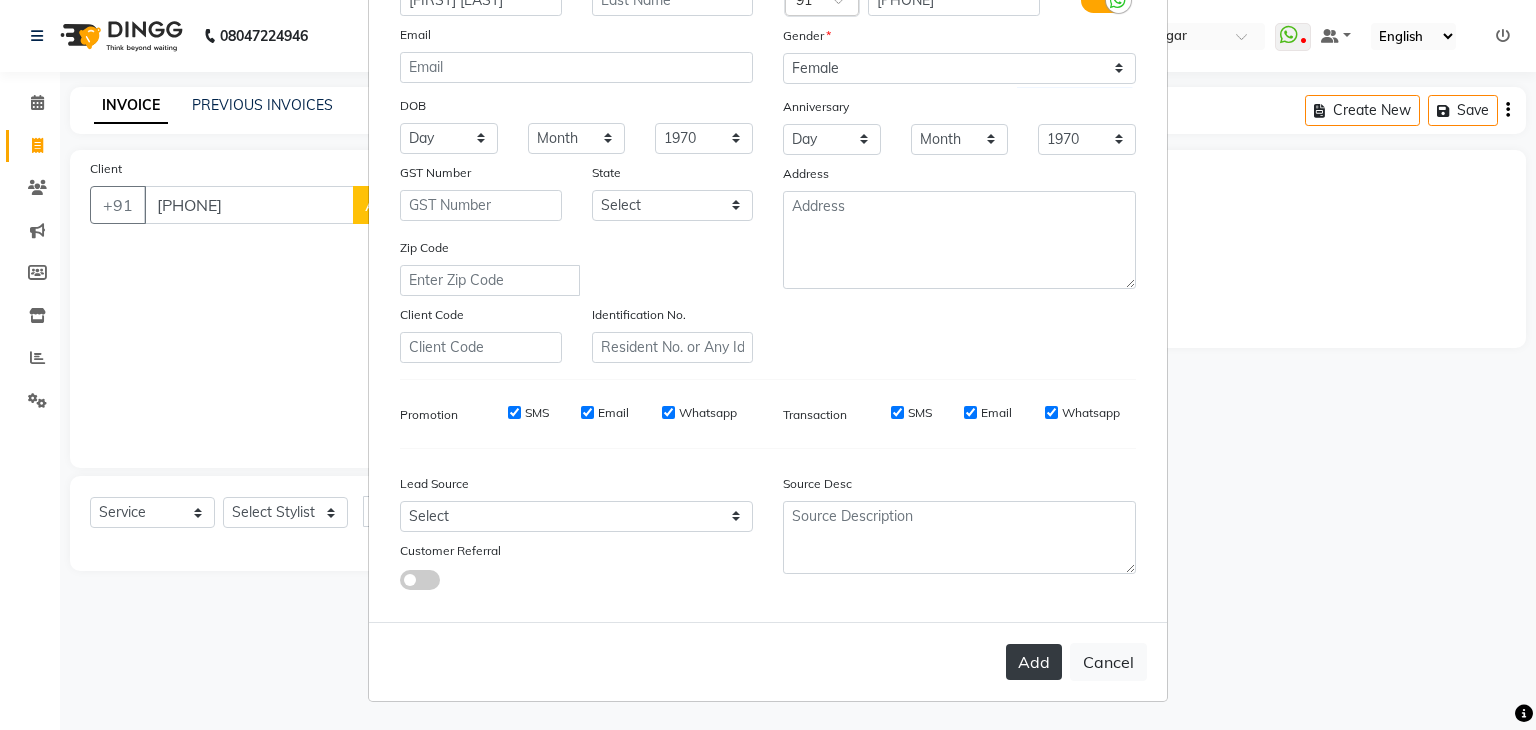 click on "Add" at bounding box center (1034, 662) 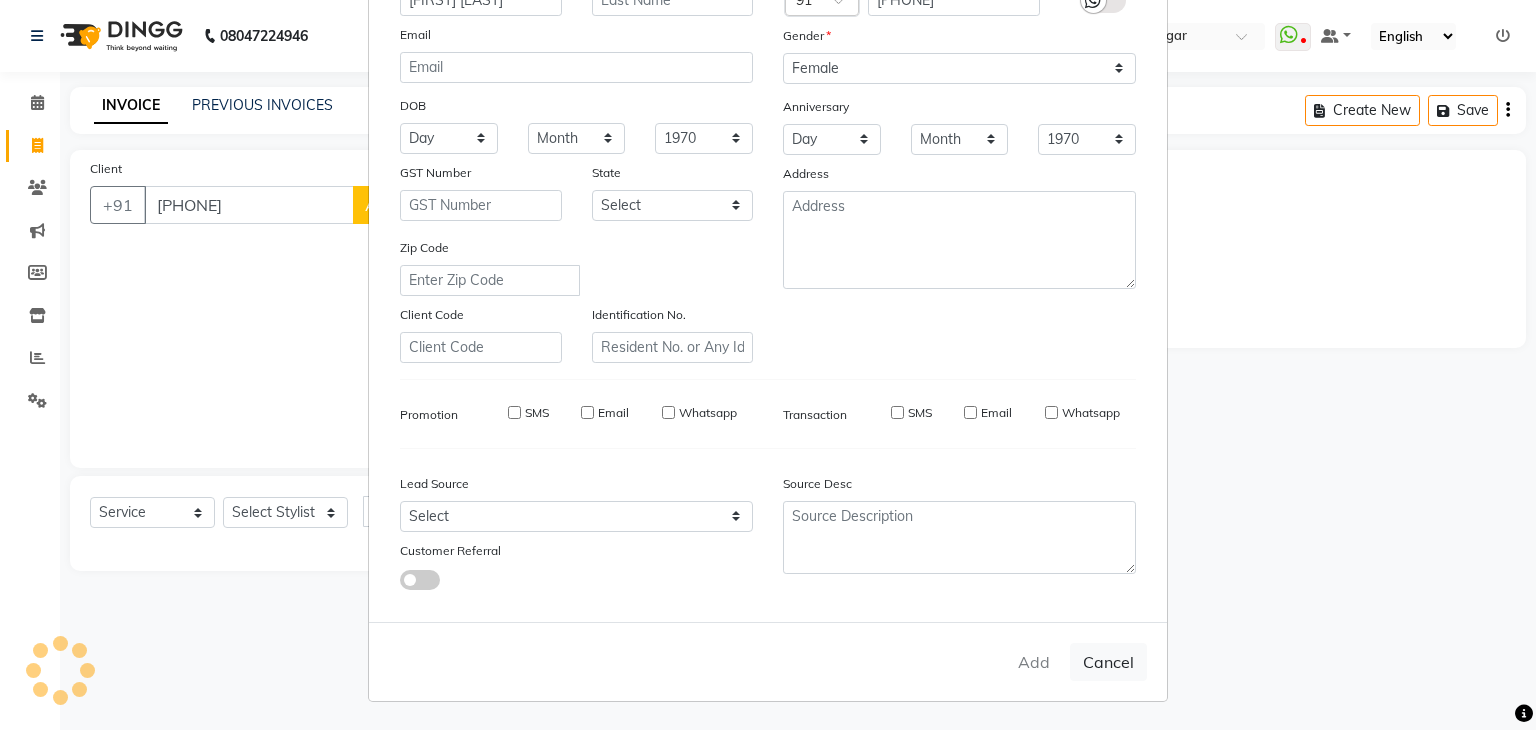 type 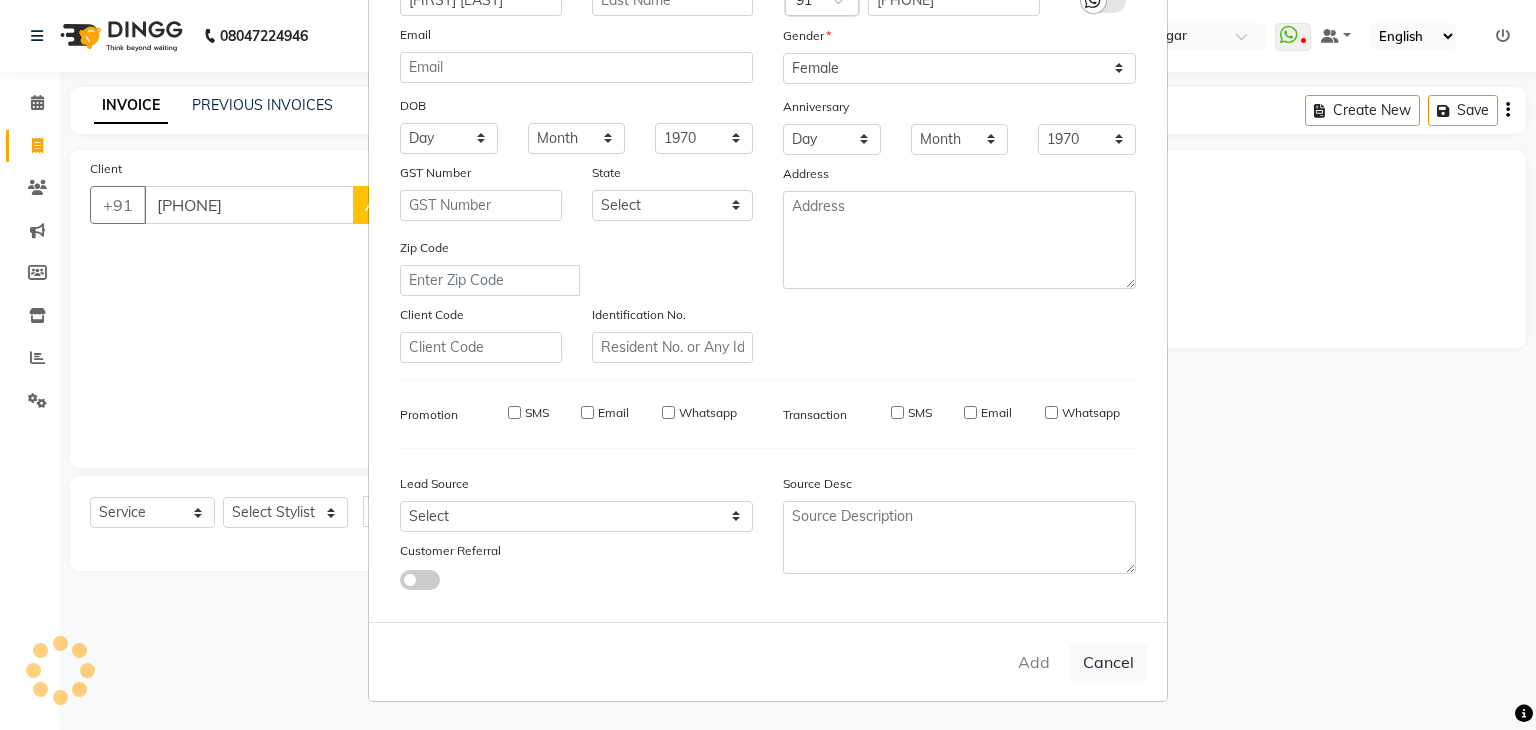 select 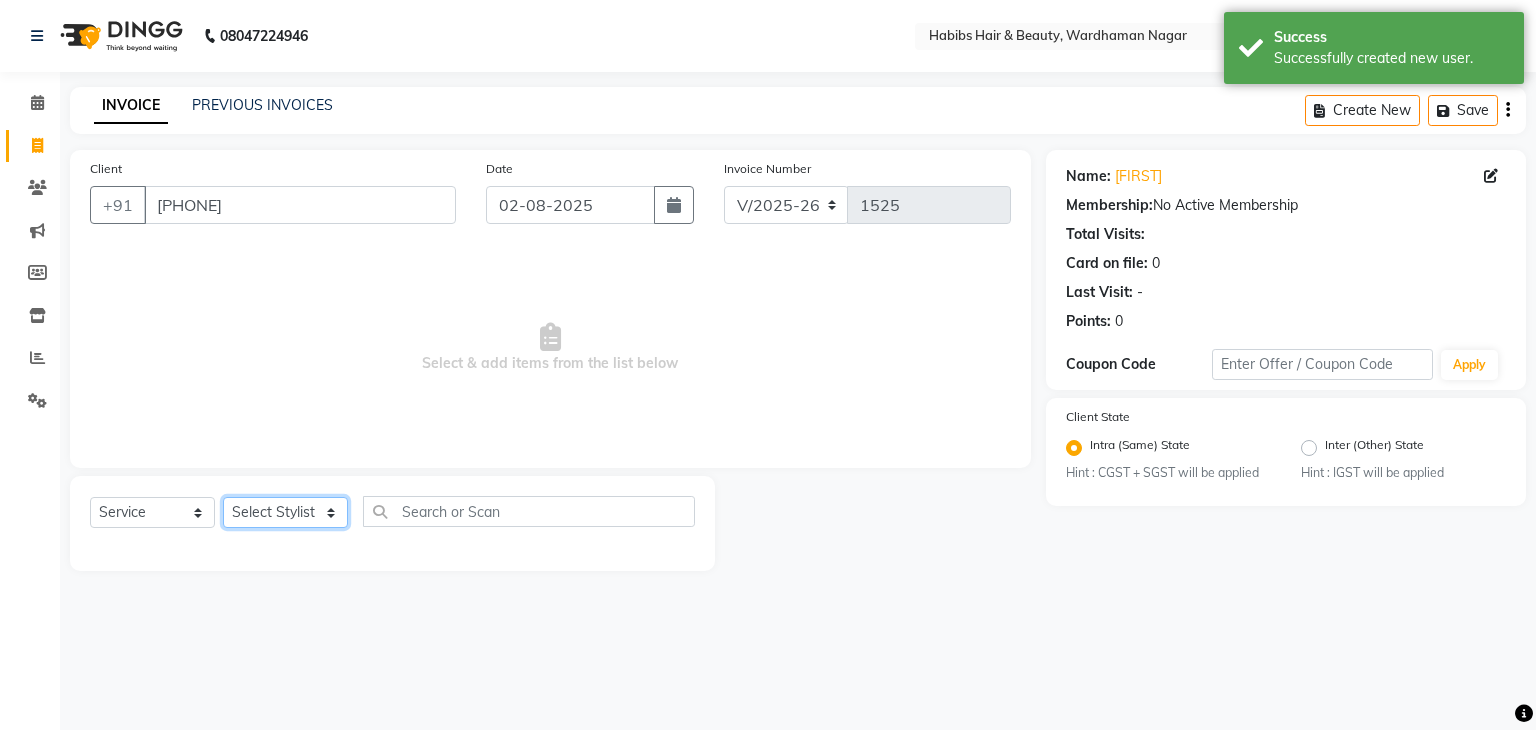 click on "Select Stylist Admin Aman Gayatri Jeetu Mick Raj Rashmi Rasika Sarang" 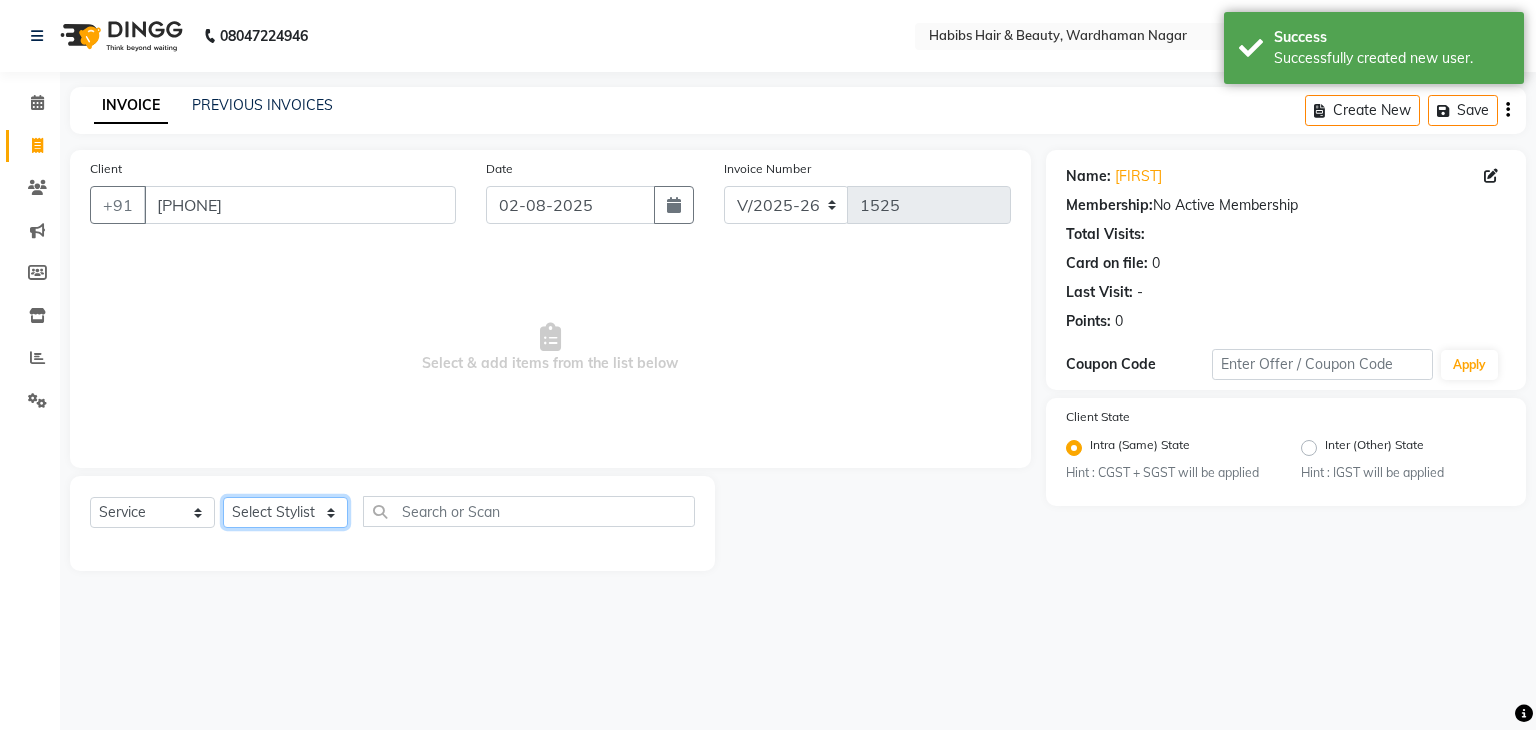 select on "83345" 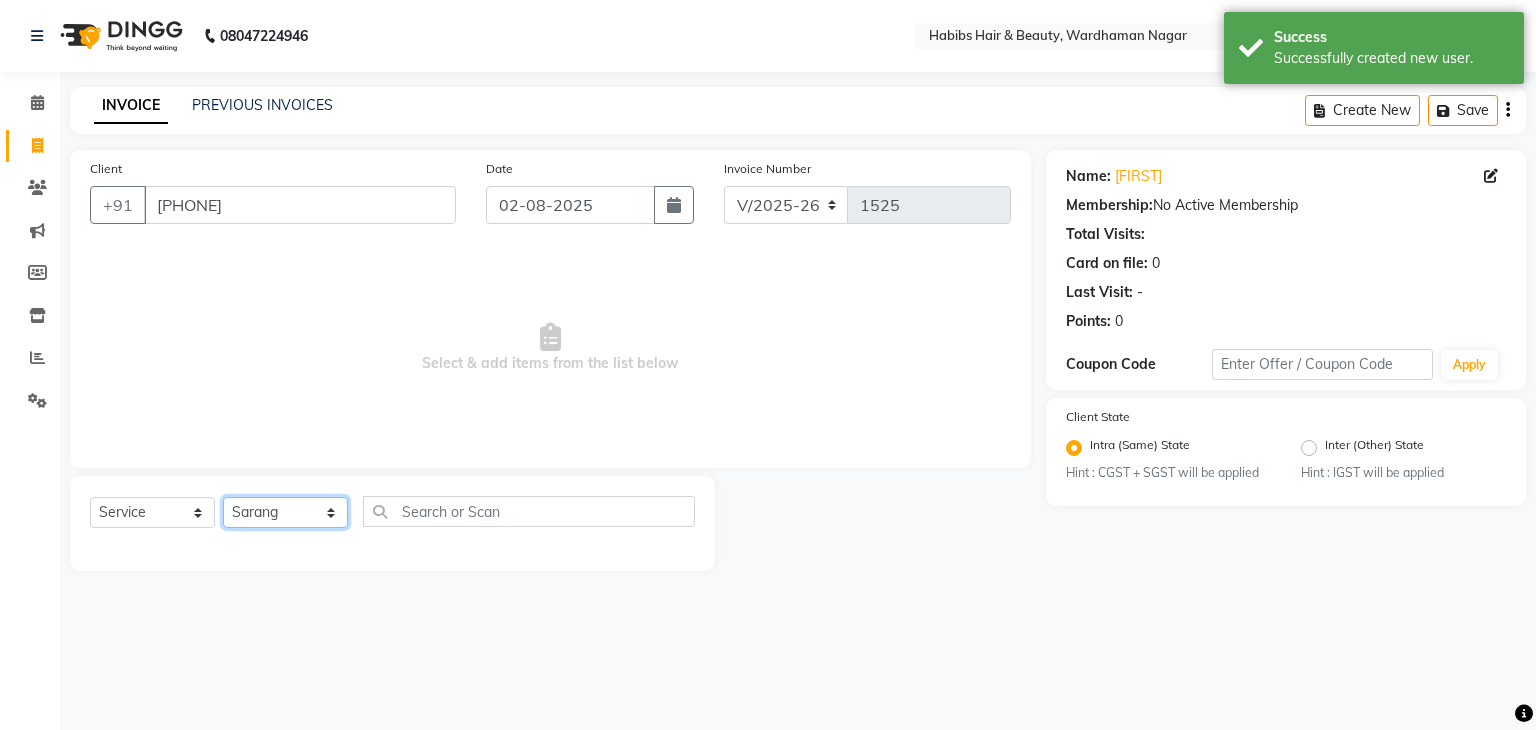 click on "Select Stylist Admin Aman Gayatri Jeetu Mick Raj Rashmi Rasika Sarang" 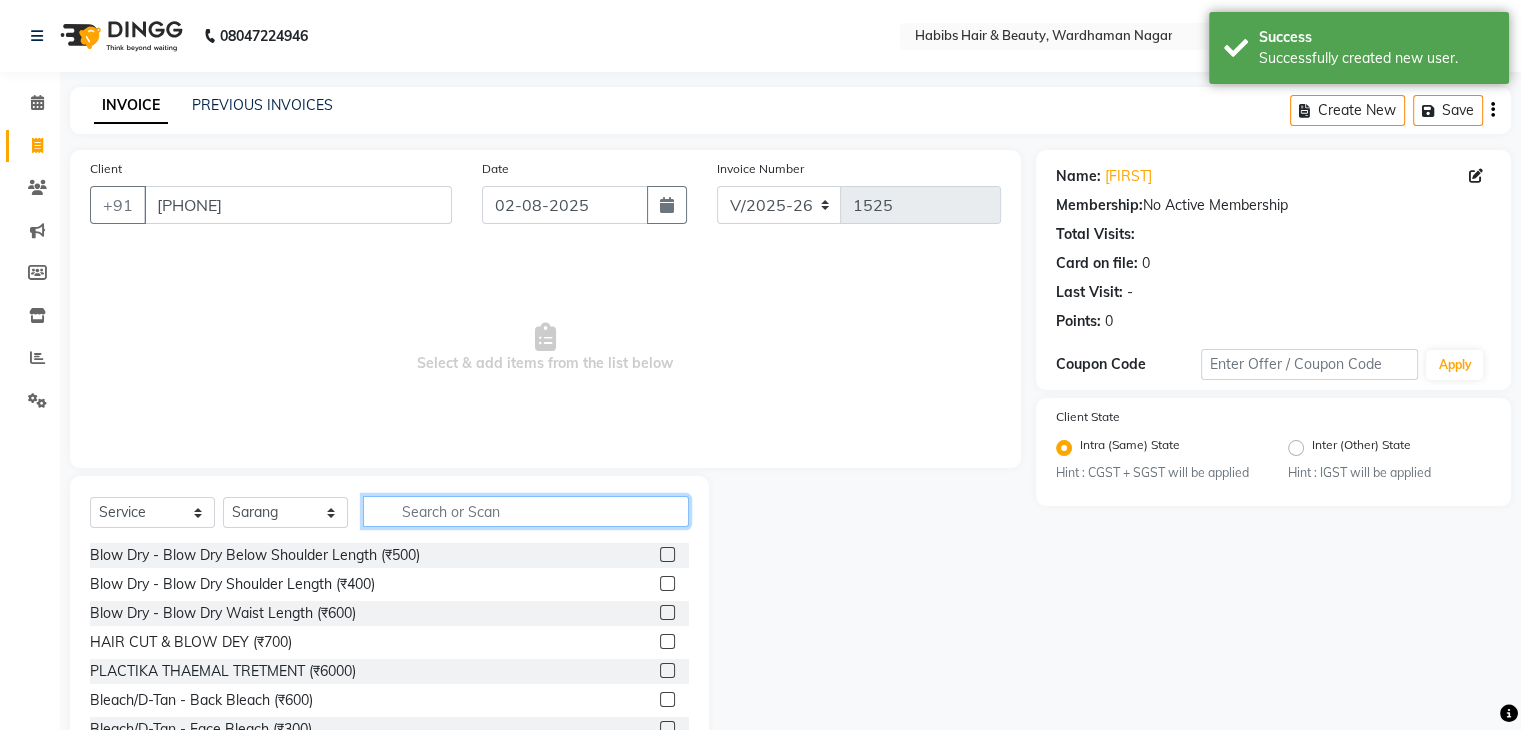 click 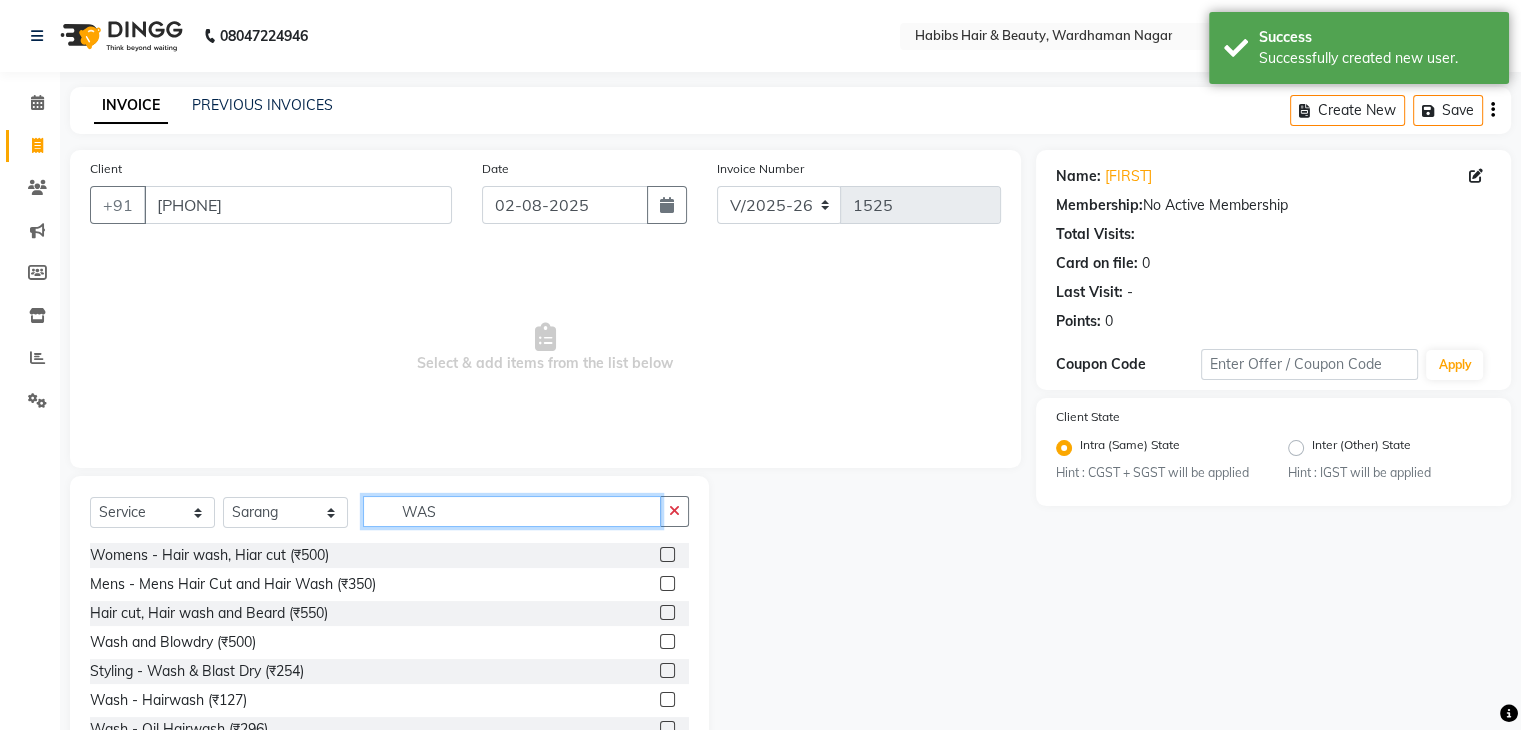 type on "WAS" 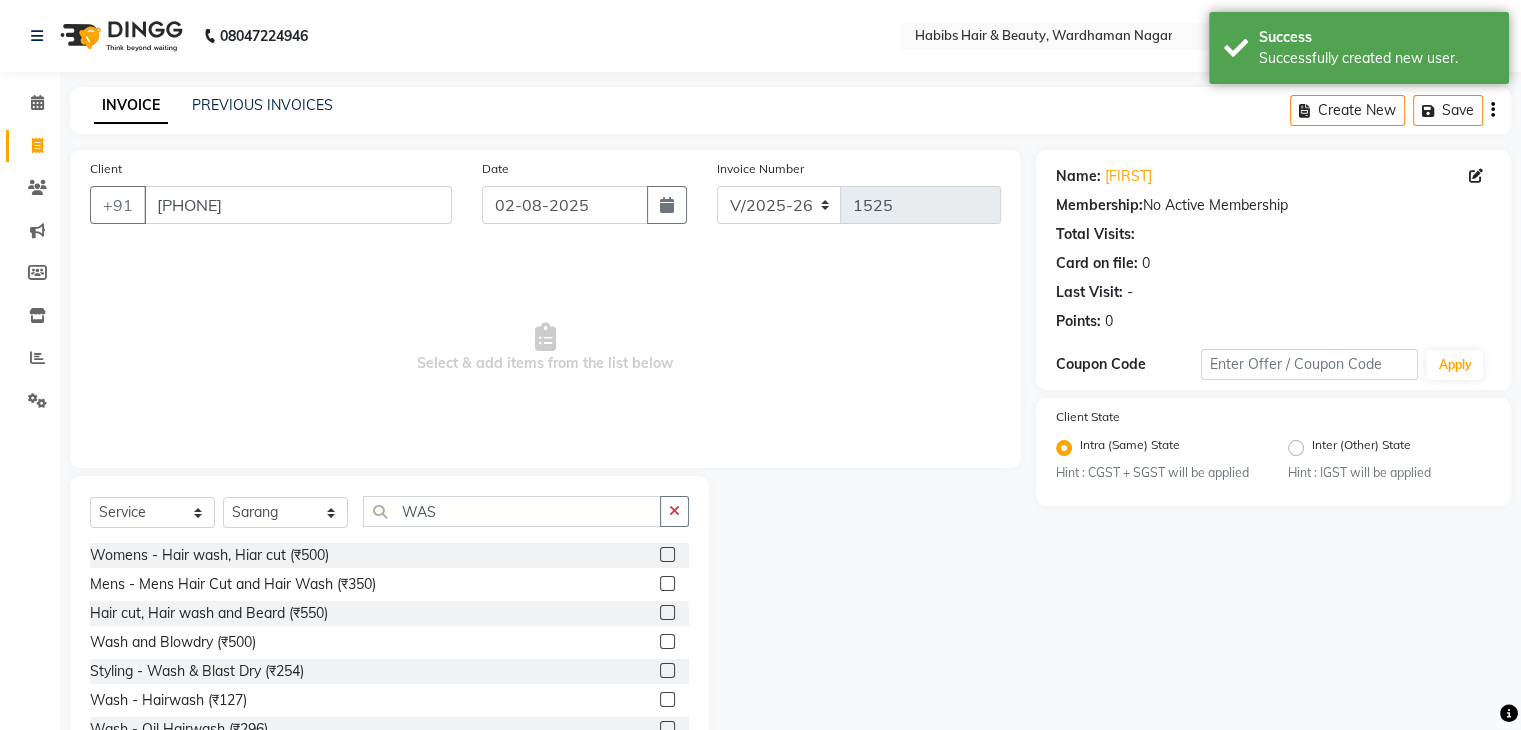 click 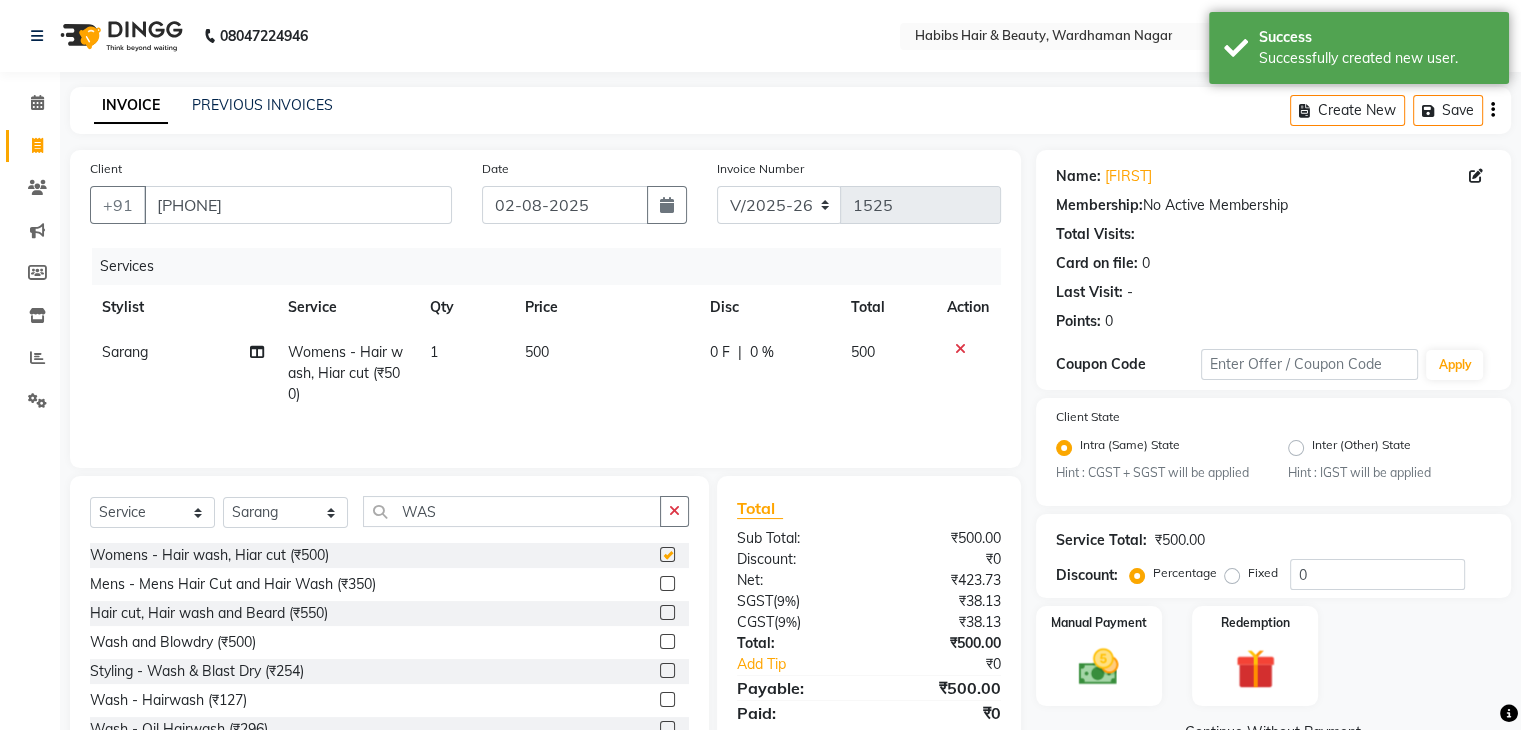 checkbox on "false" 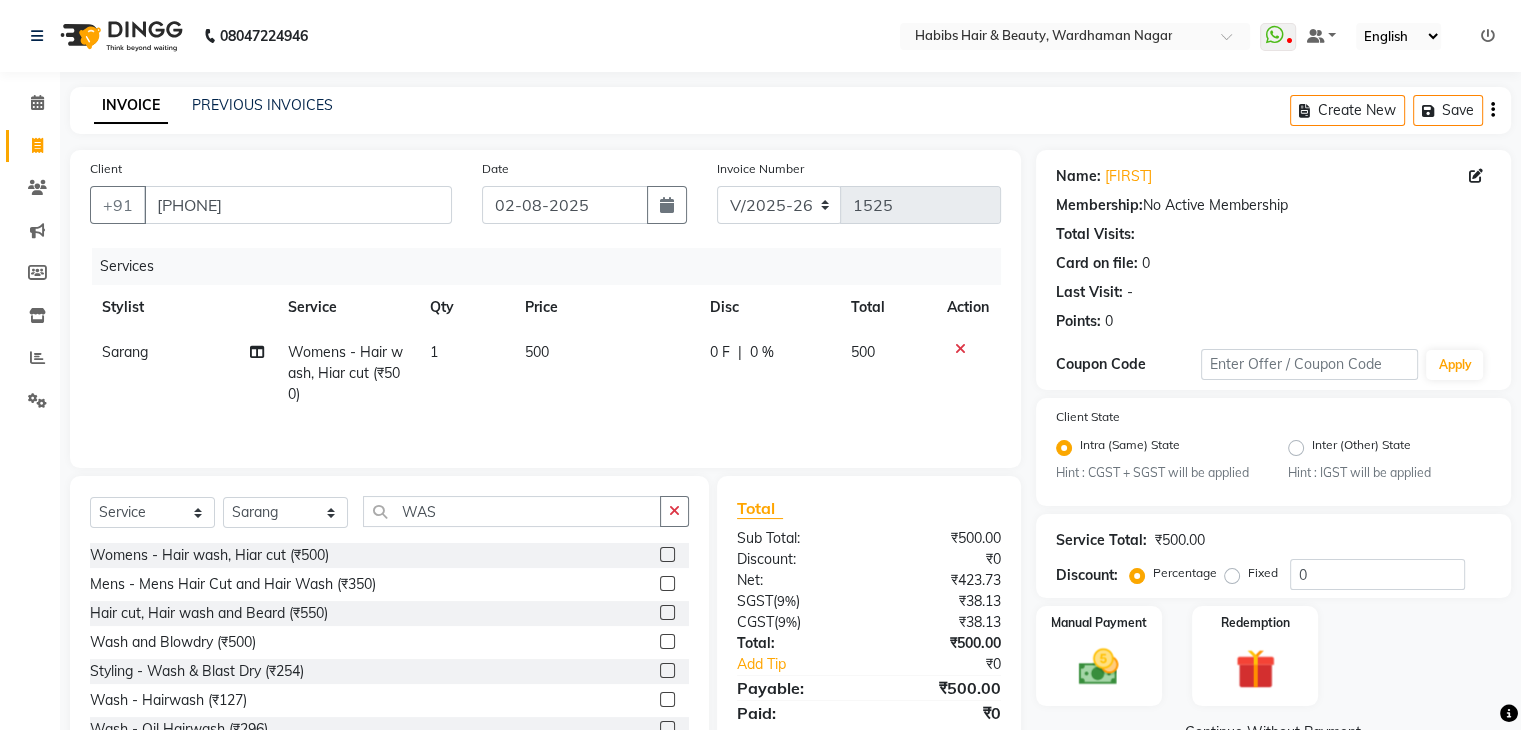 click on "500" 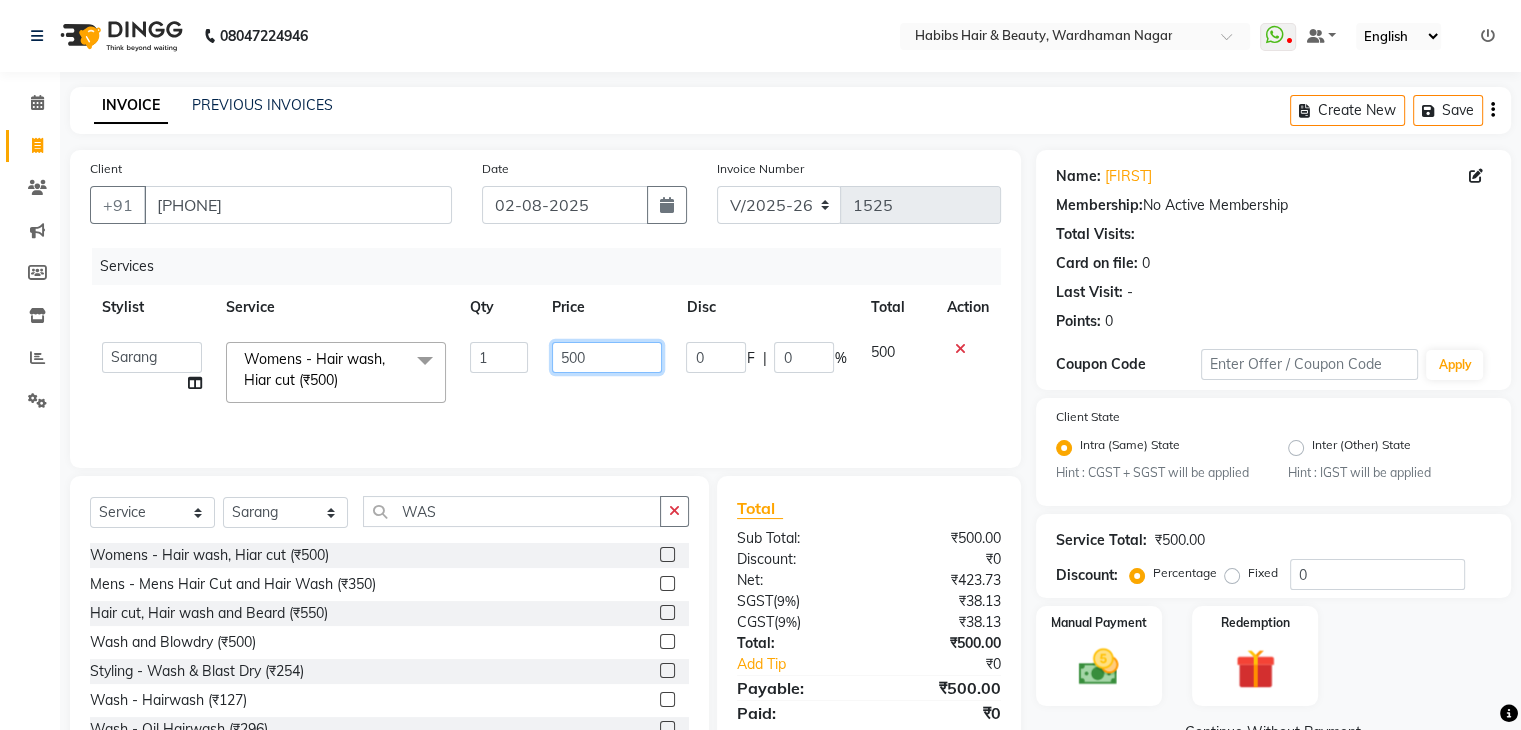 click on "500" 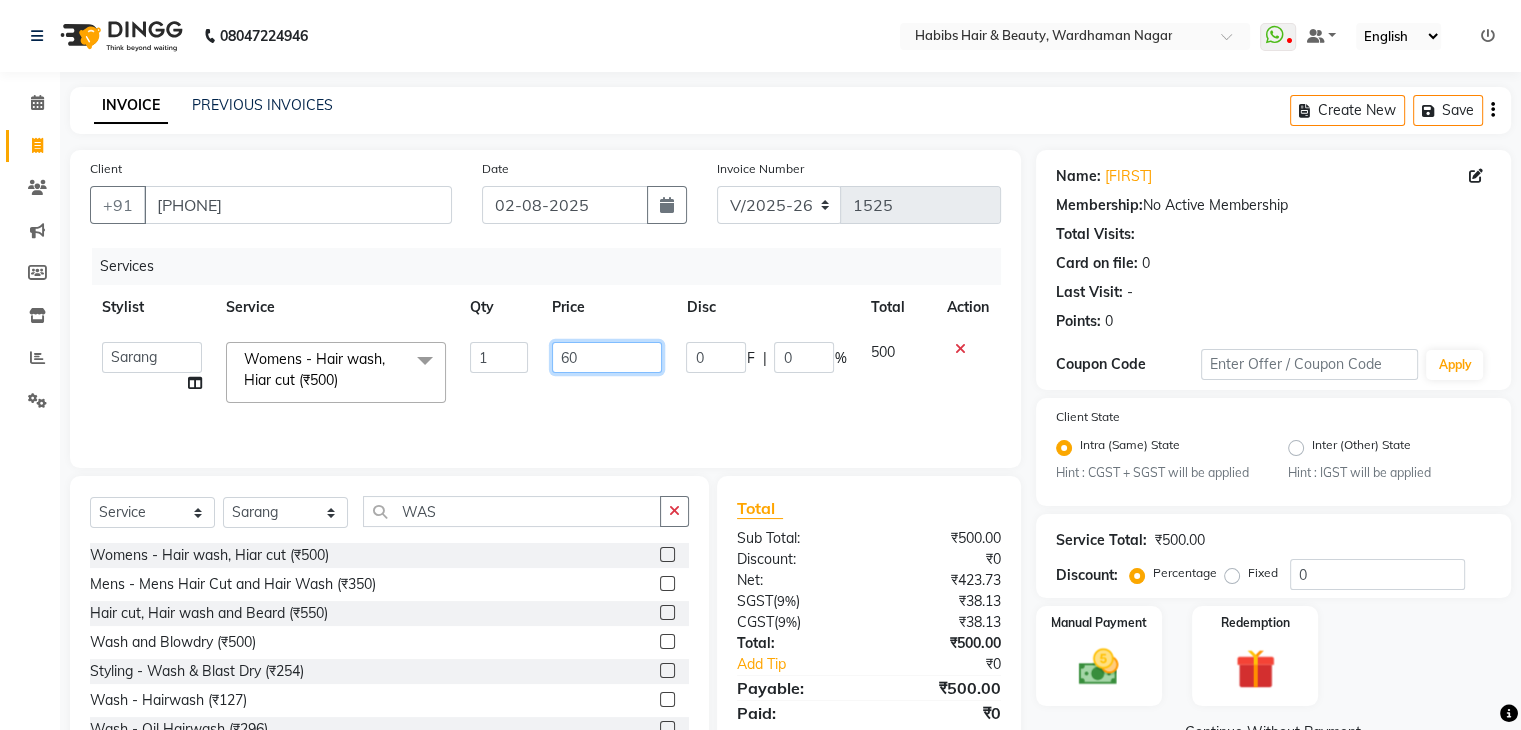 type on "600" 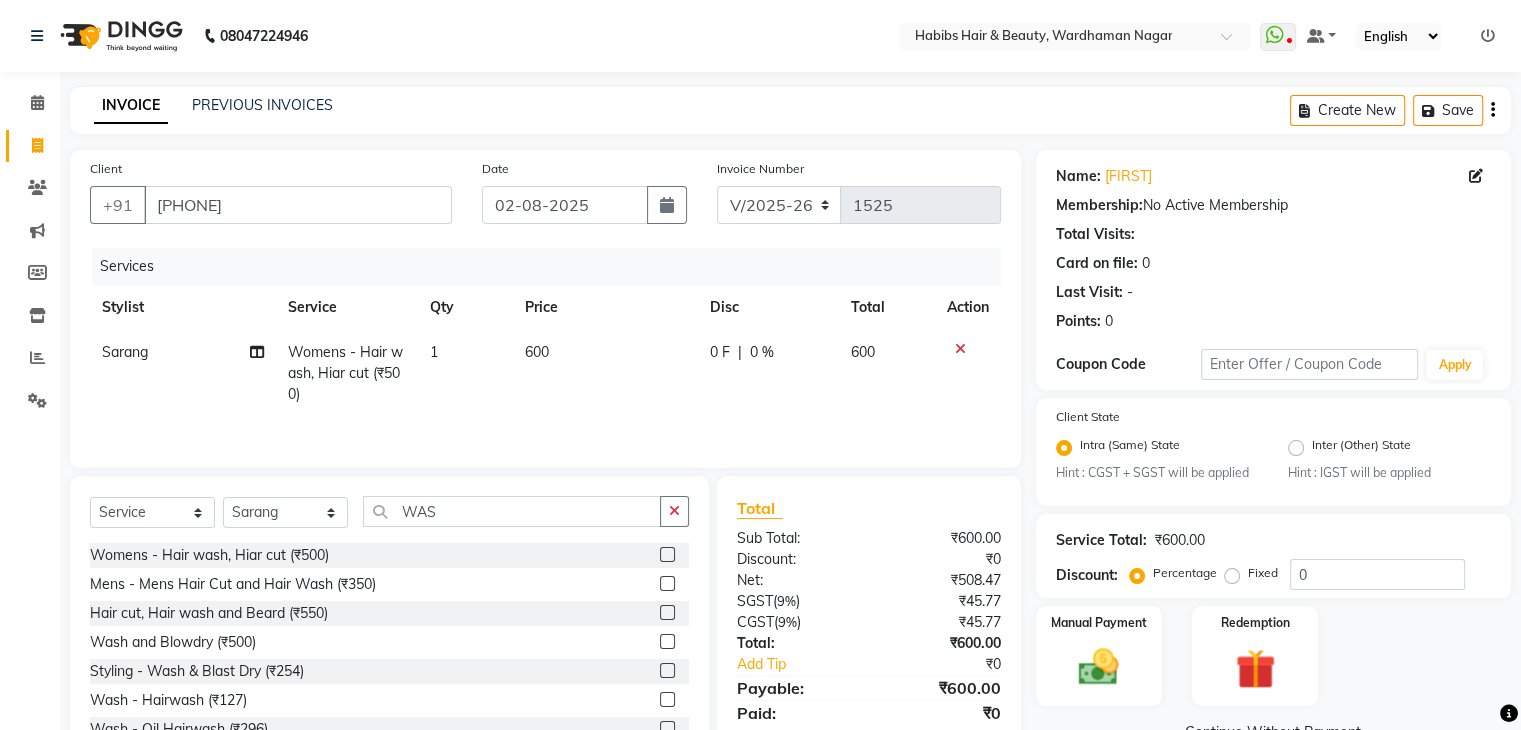 click on "Select  Service  Product  Membership  Package Voucher Prepaid Gift Card  Select Stylist Admin [NAME] [NAME] [NAME] [NAME] [NAME] [NAME] [NAME] [NAME] [NAME] Womens - Hair wash, Hiar cut (₹500)  Mens - Mens Hair Cut and Hair Wash (₹350)  Hair cut, Hair wash and Beard (₹550)  Wash and Blowdry (₹500)  Styling - Wash & Blast Dry (₹254)  Wash - Hairwash (₹127)  Wash - Oil Hairwash (₹296)  Wash - Treatment wash (₹296)  Womens - Womens  Hair Cut Wash And Blowdry (₹508)" 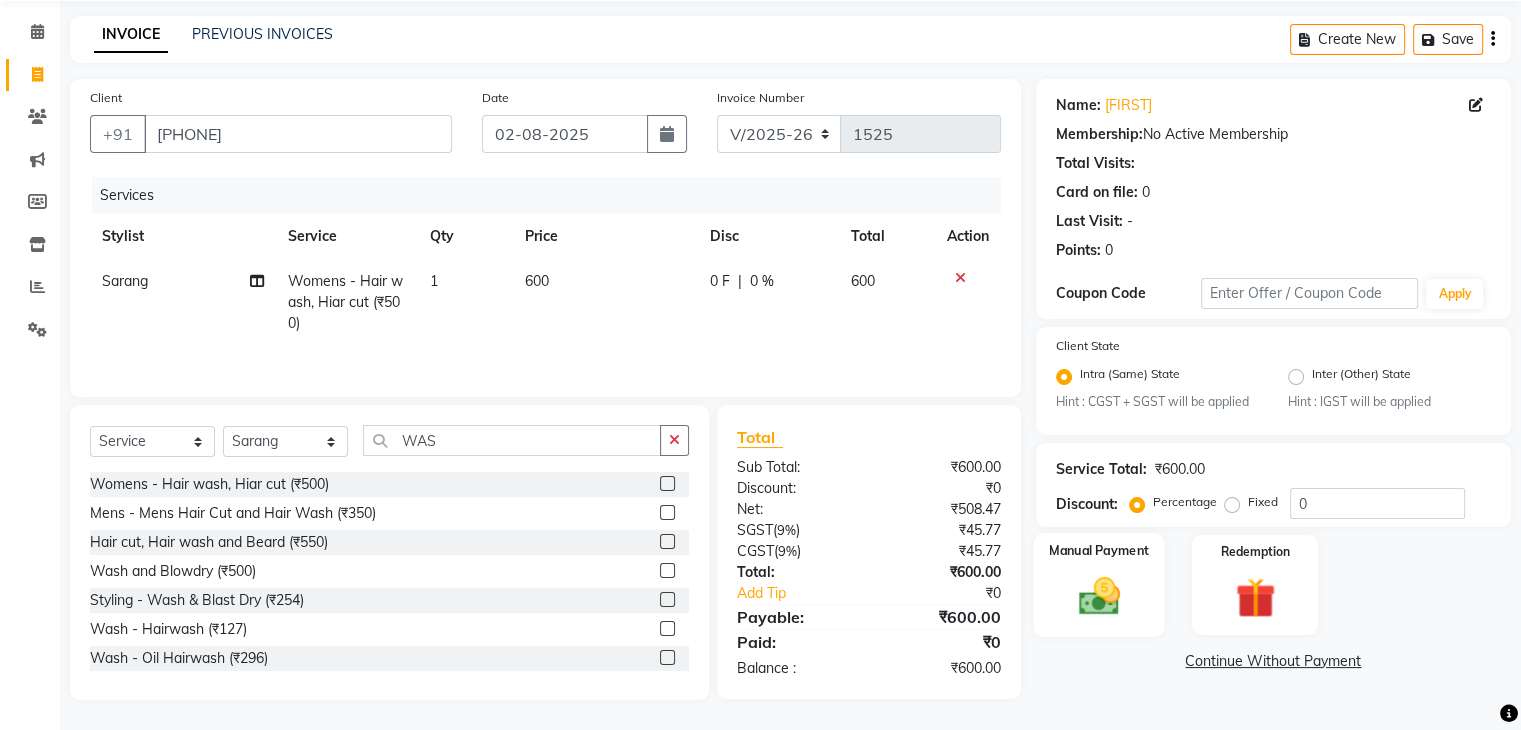 click 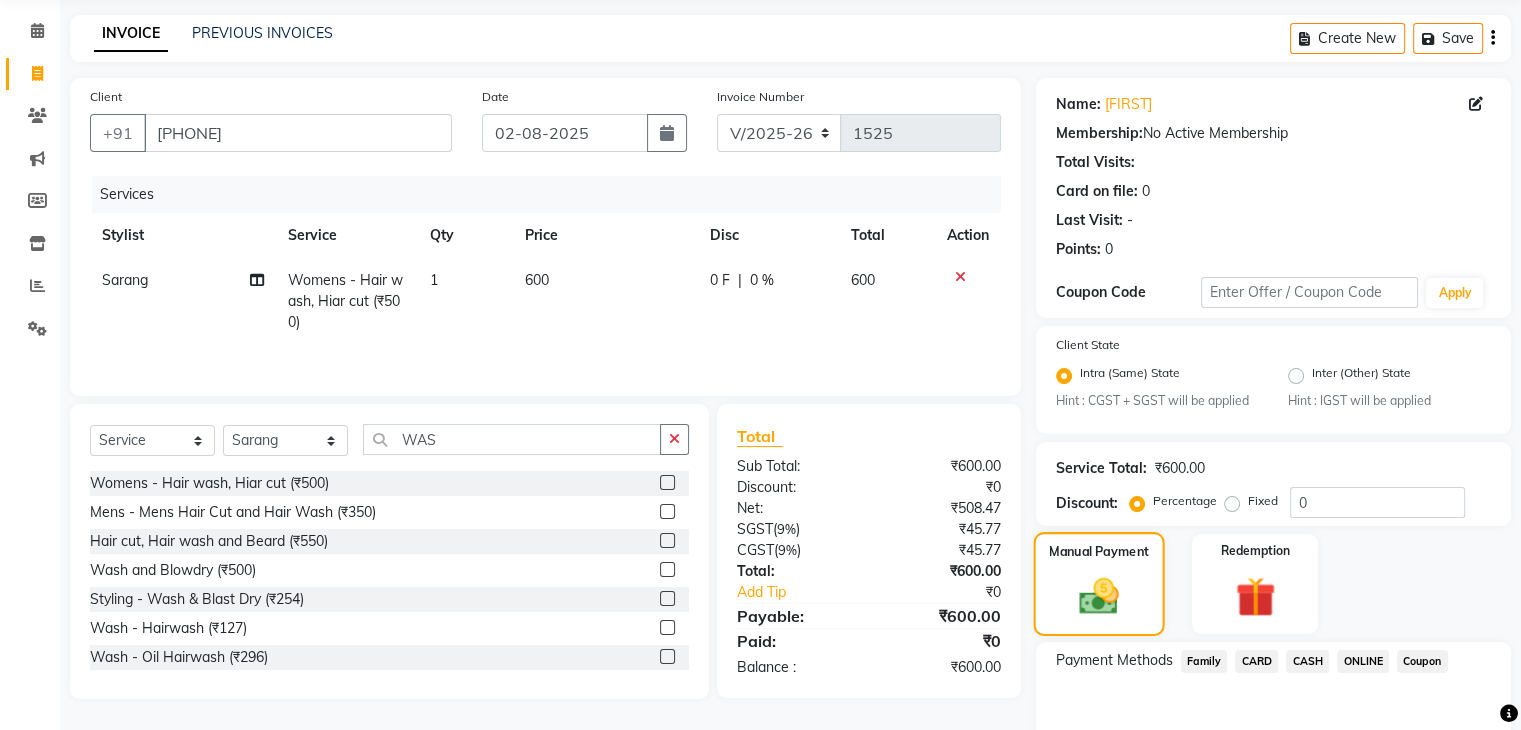 scroll, scrollTop: 177, scrollLeft: 0, axis: vertical 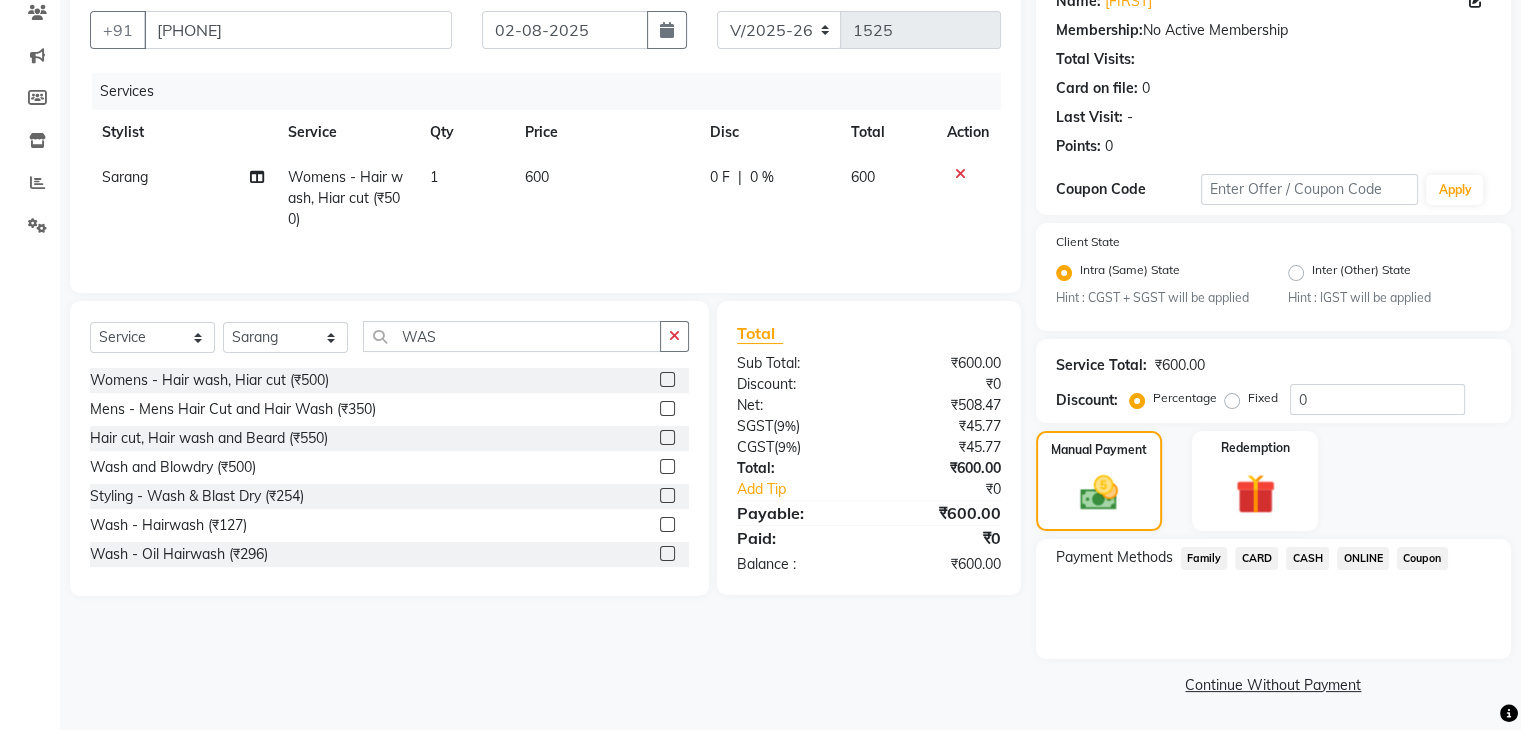 click on "ONLINE" 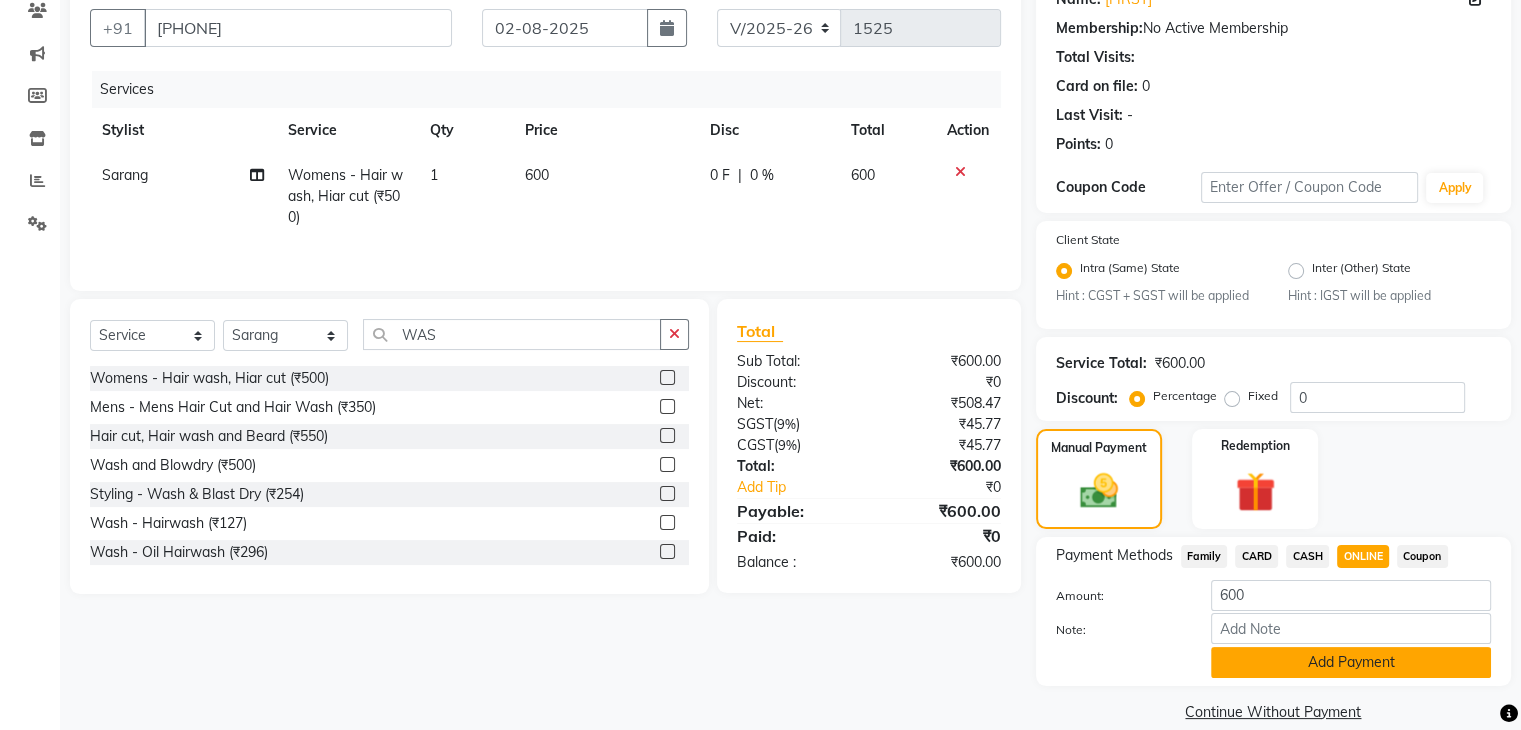 click on "Add Payment" 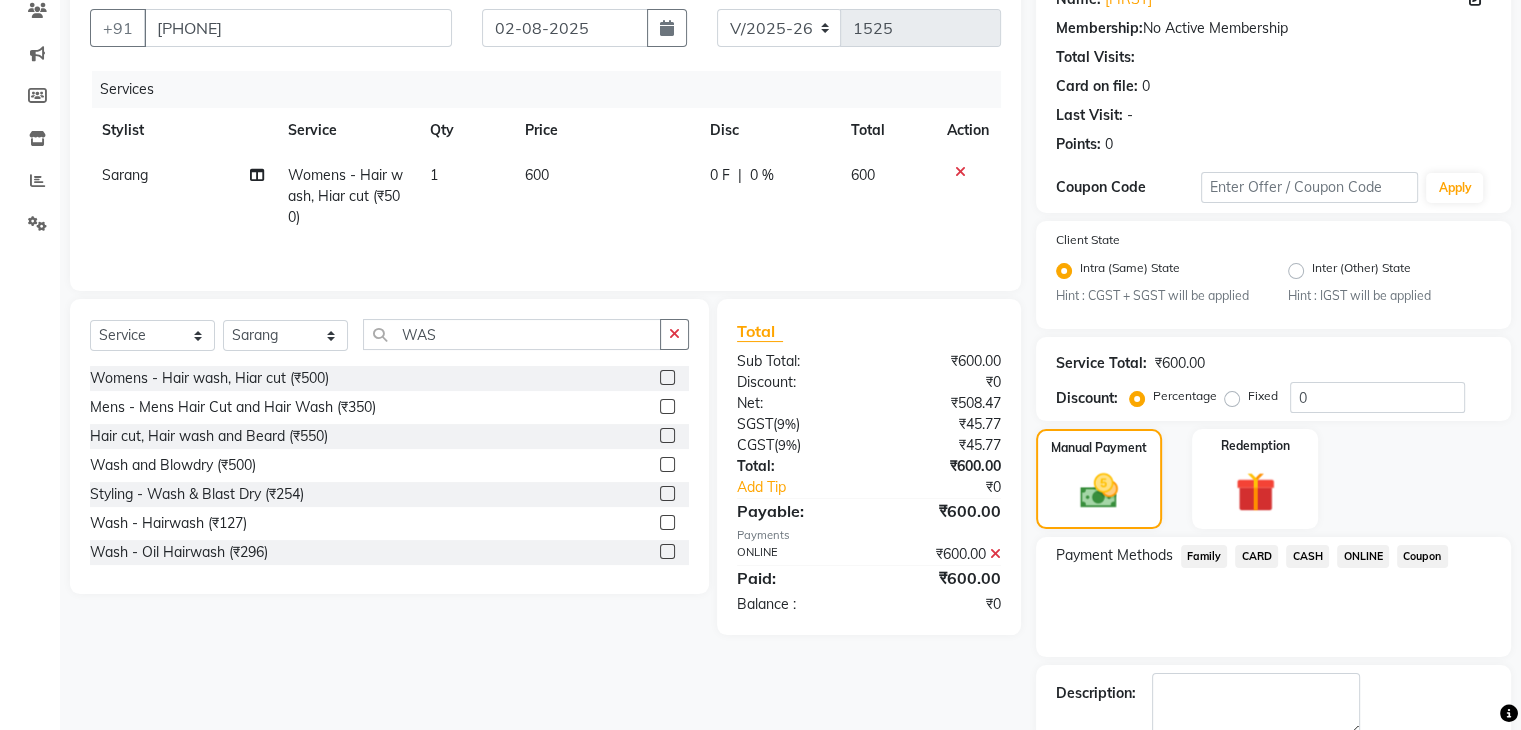 scroll, scrollTop: 289, scrollLeft: 0, axis: vertical 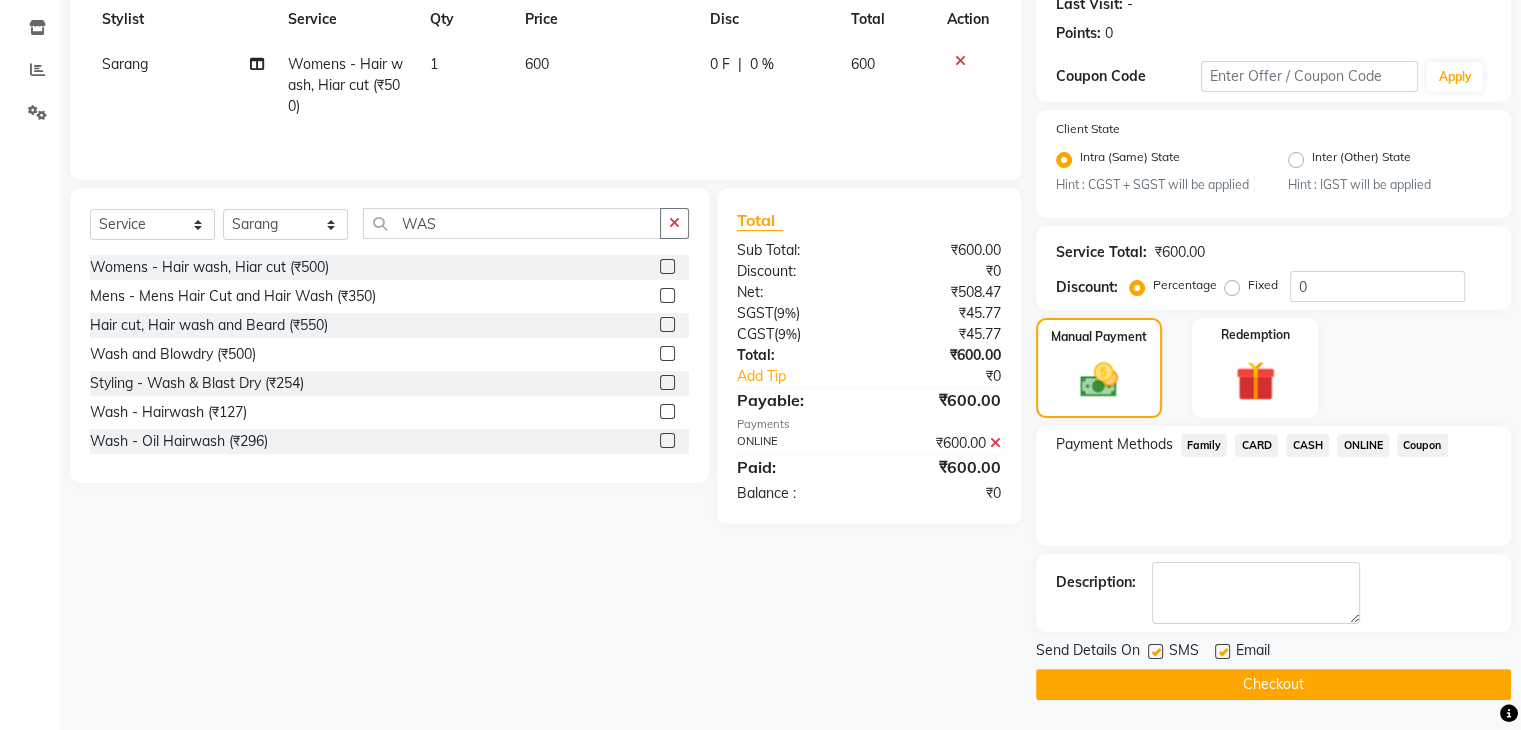 click on "Checkout" 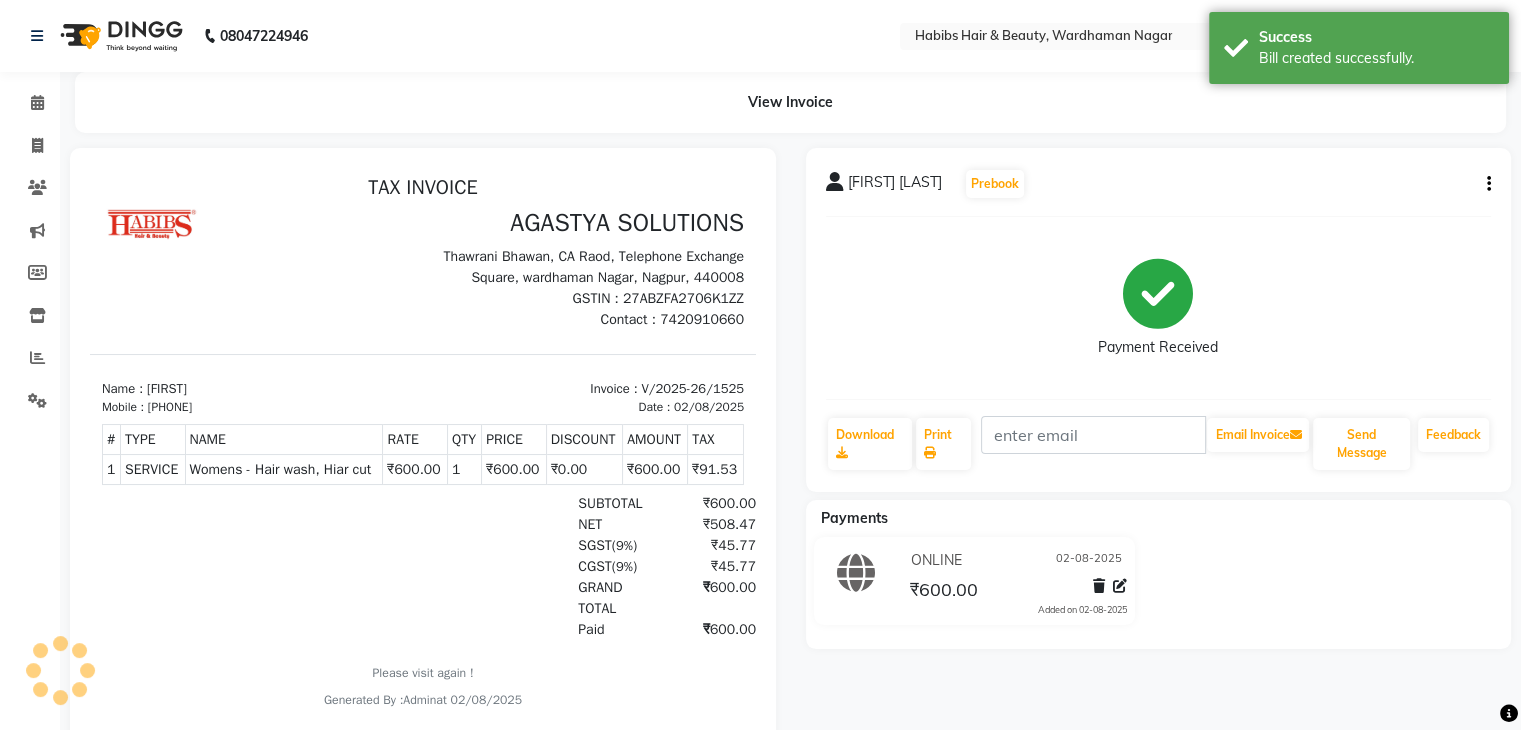scroll, scrollTop: 0, scrollLeft: 0, axis: both 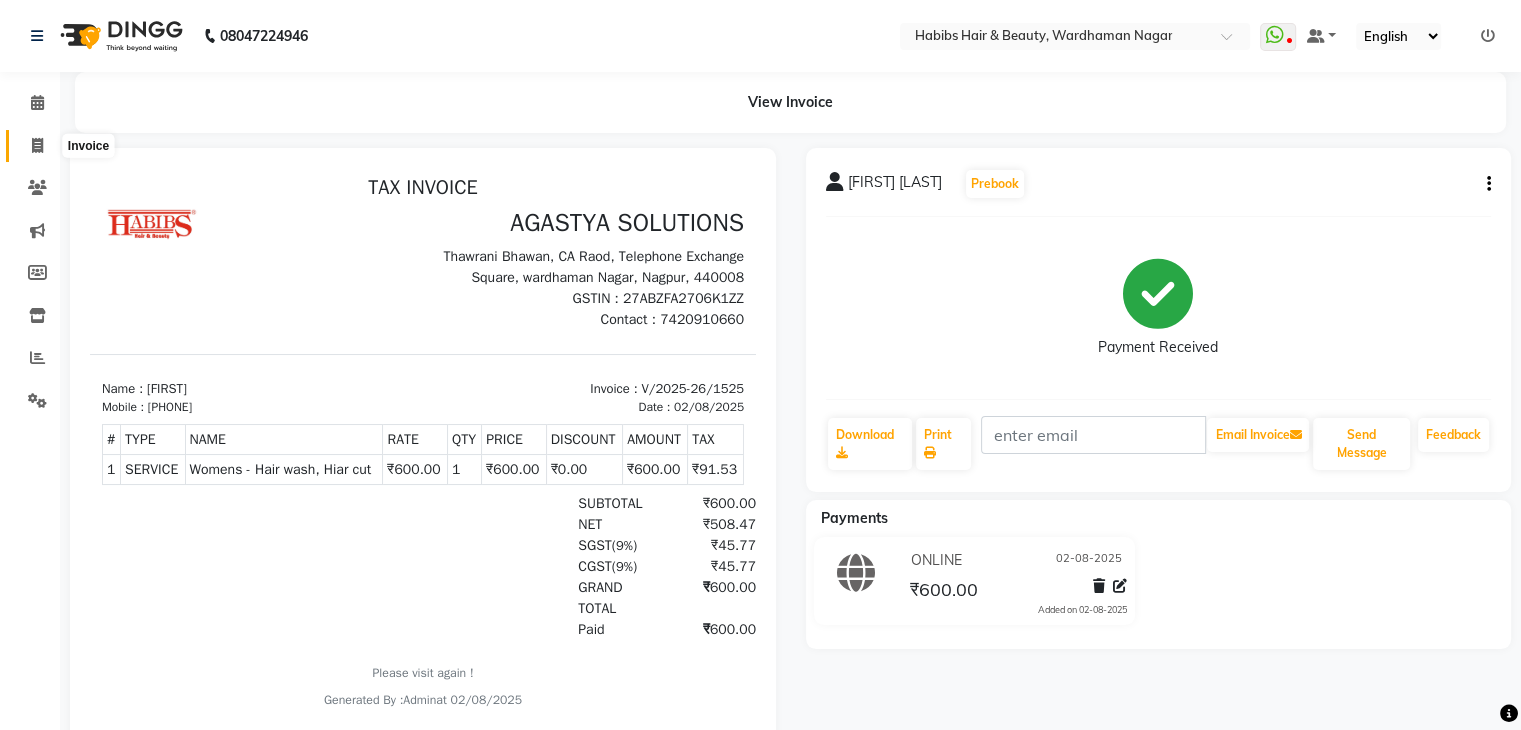 click 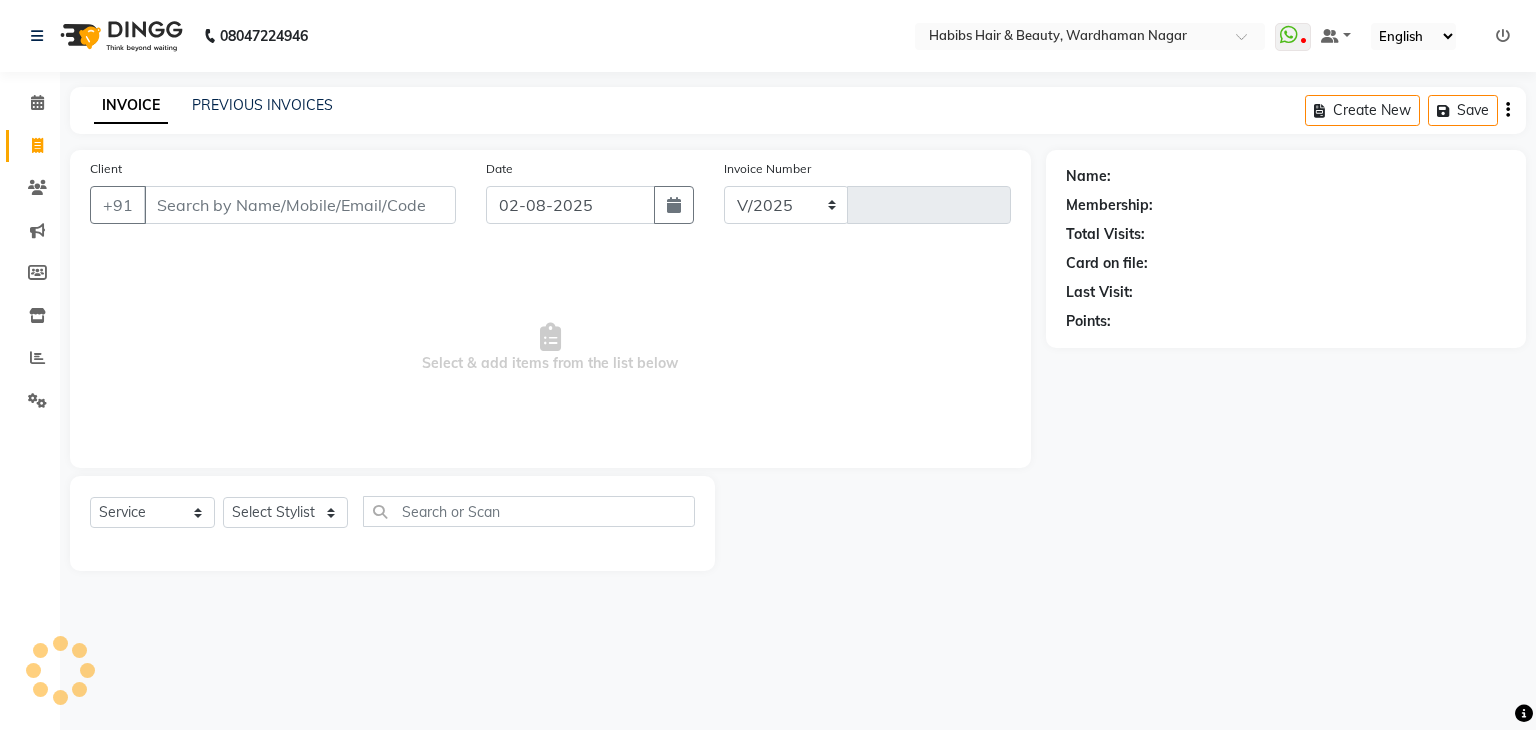 select on "3714" 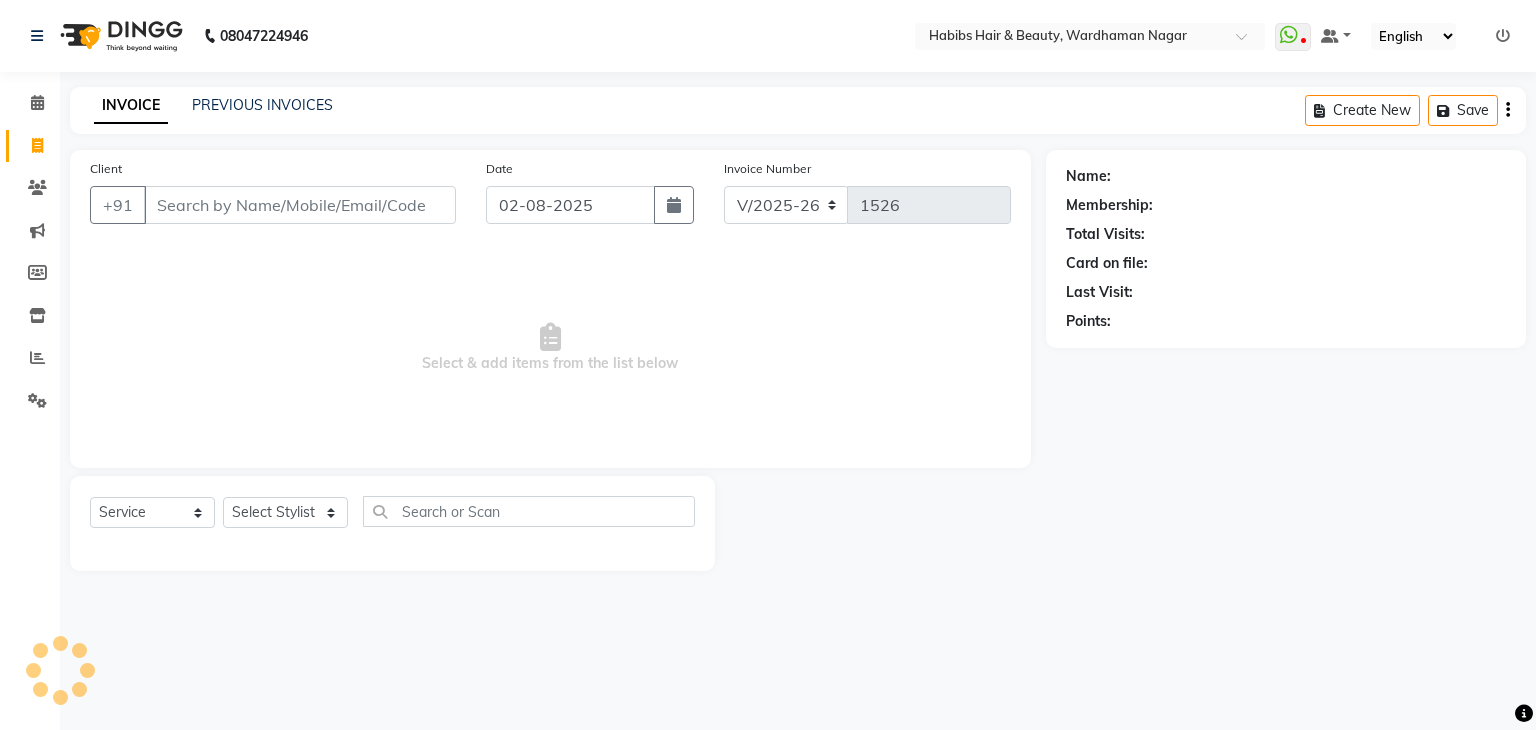 click on "Client" at bounding box center (300, 205) 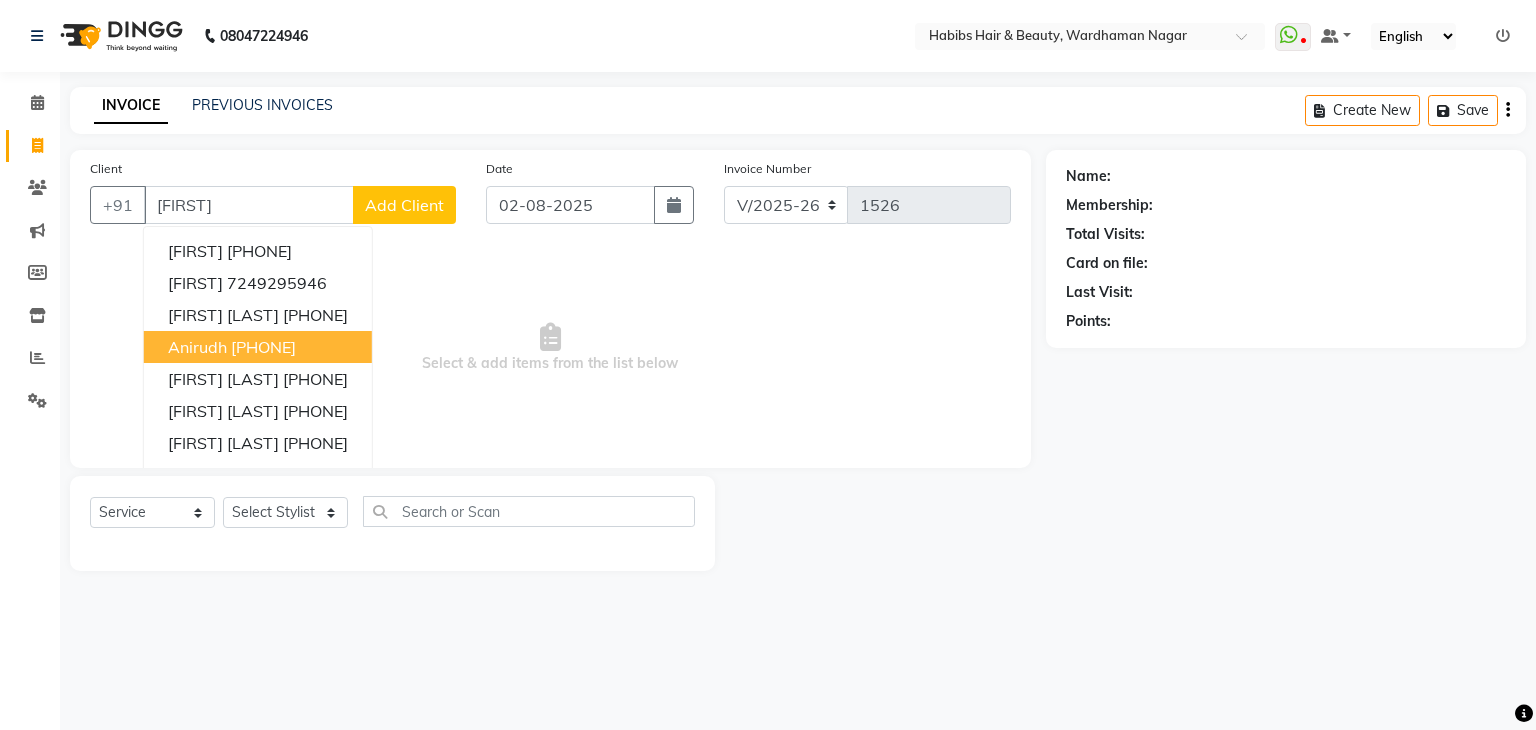 click on "anirudh" at bounding box center [197, 347] 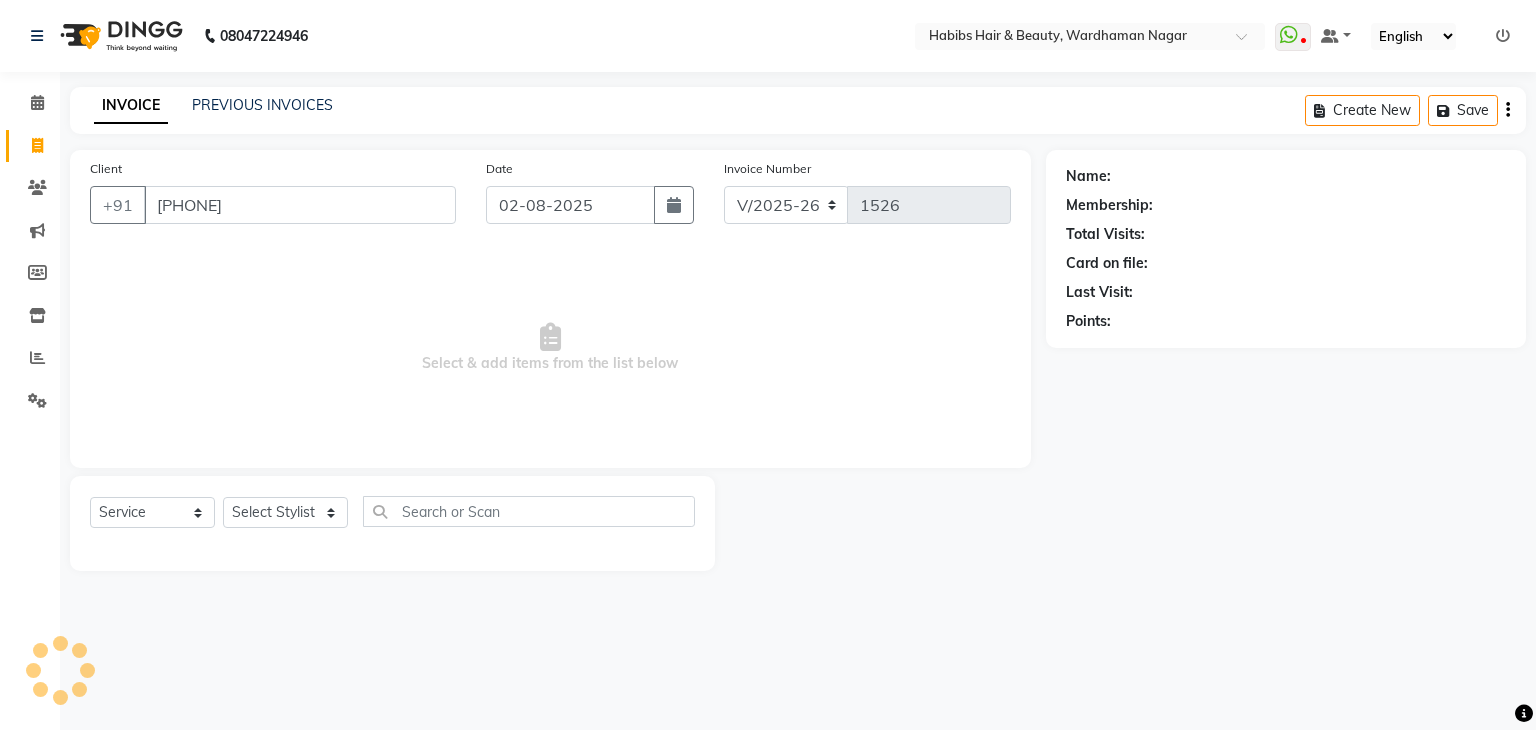 type on "[PHONE]" 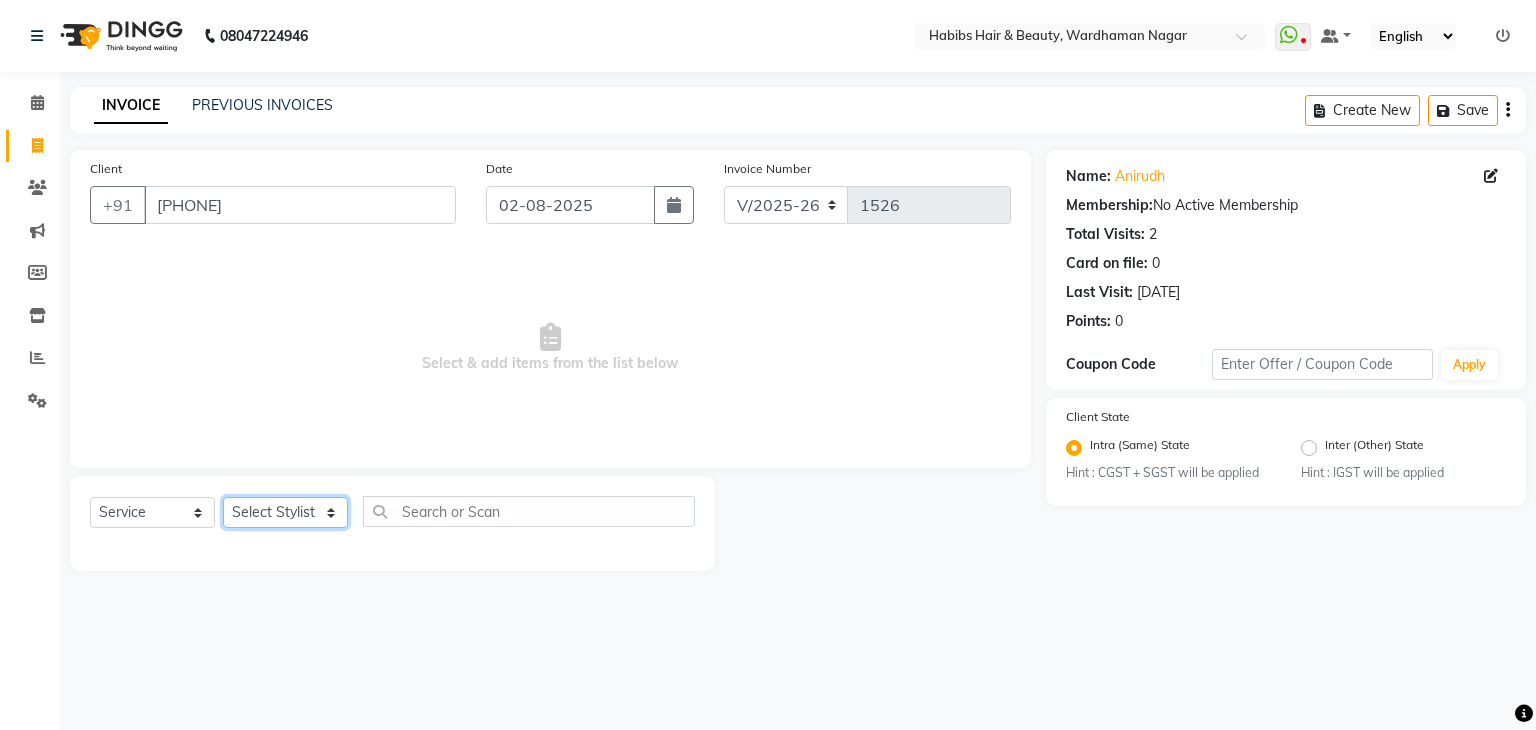 click on "Select Stylist Admin Aman Gayatri Jeetu Mick Raj Rashmi Rasika Sarang" 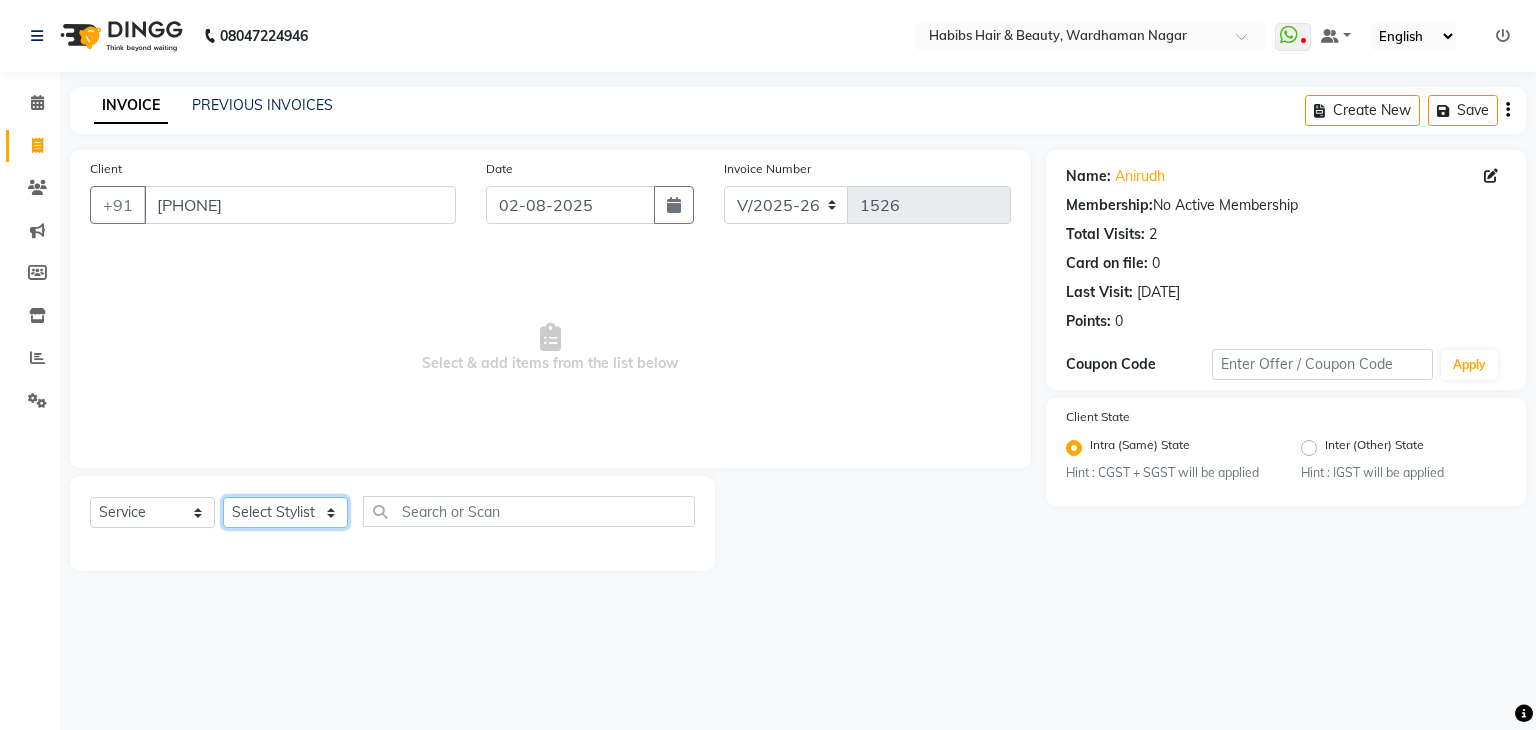 select on "17876" 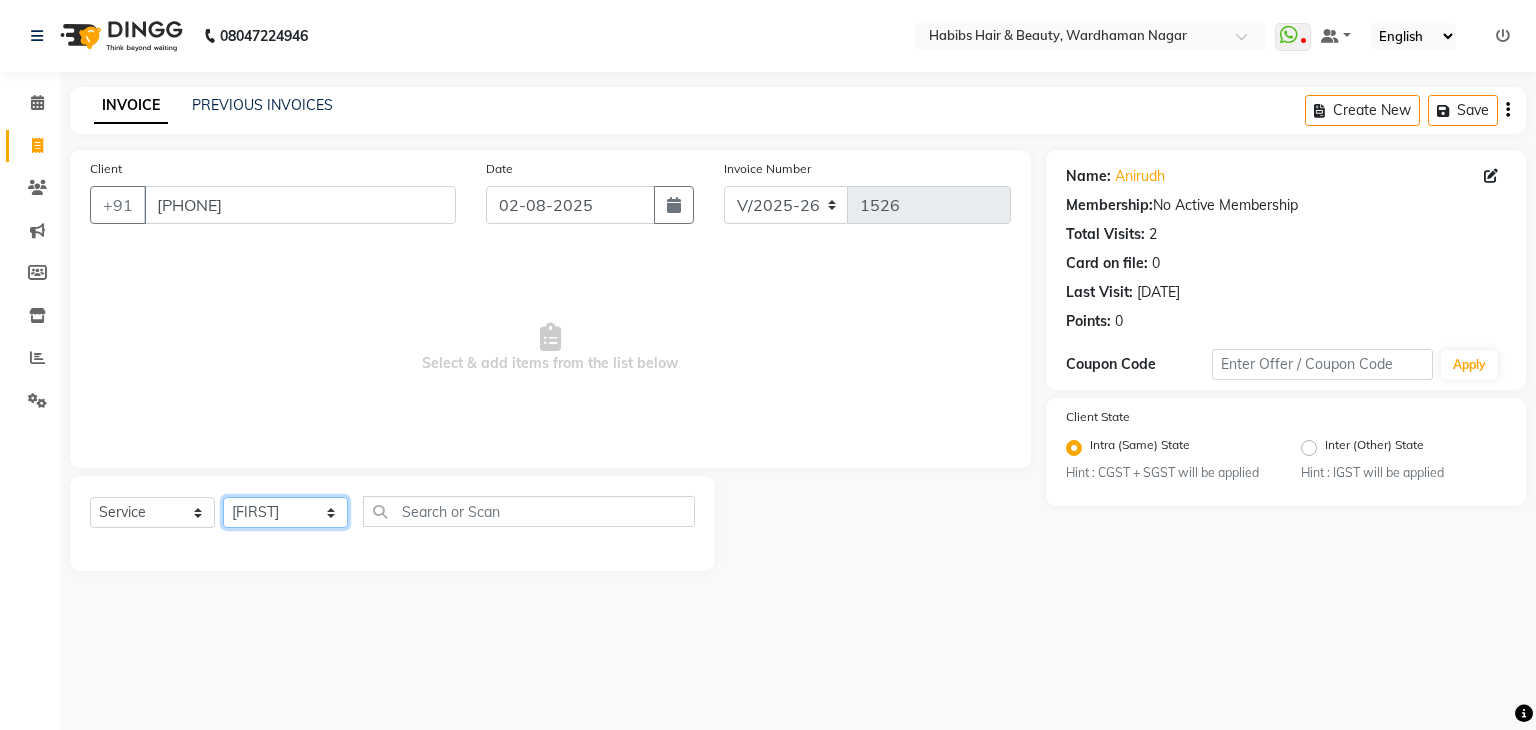 click on "Select Stylist Admin Aman Gayatri Jeetu Mick Raj Rashmi Rasika Sarang" 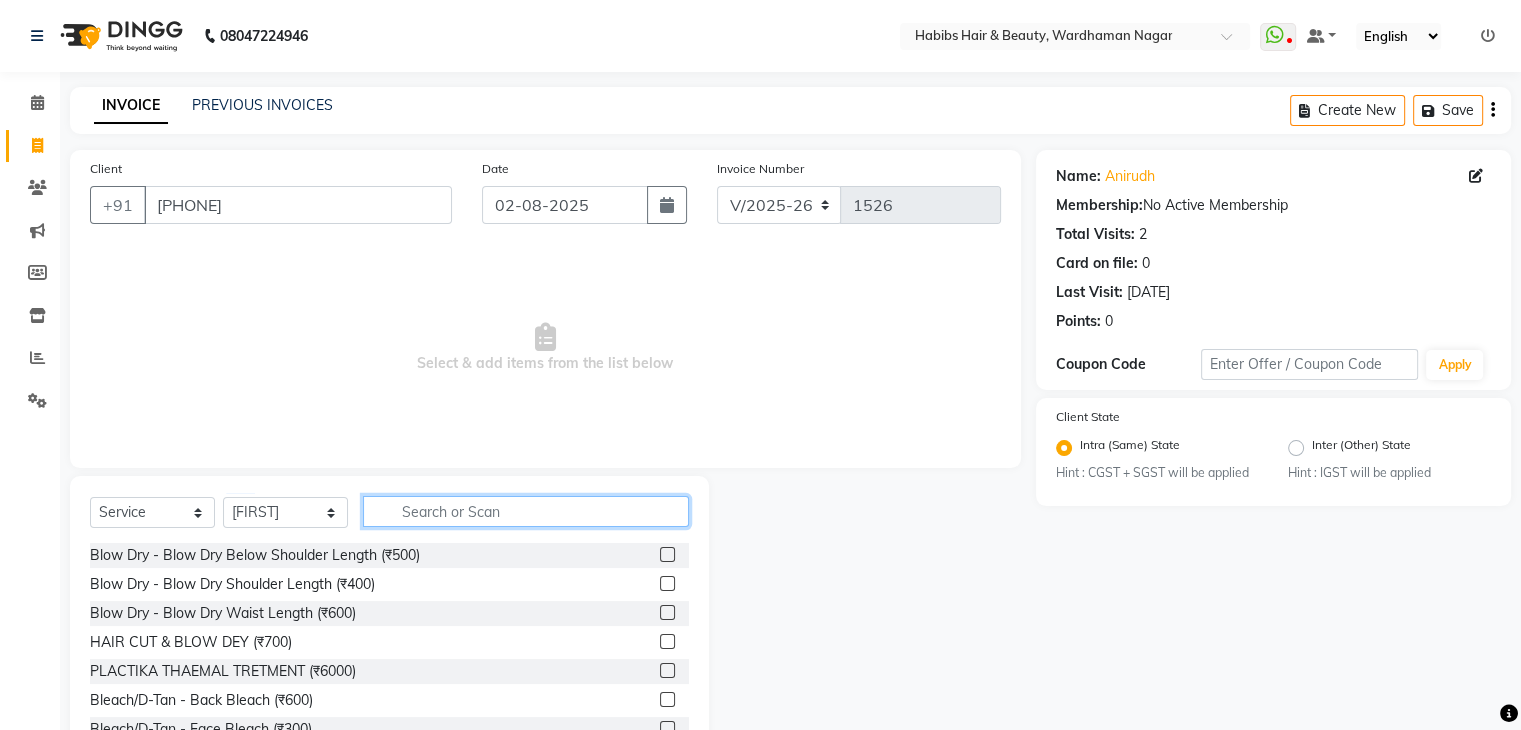 click 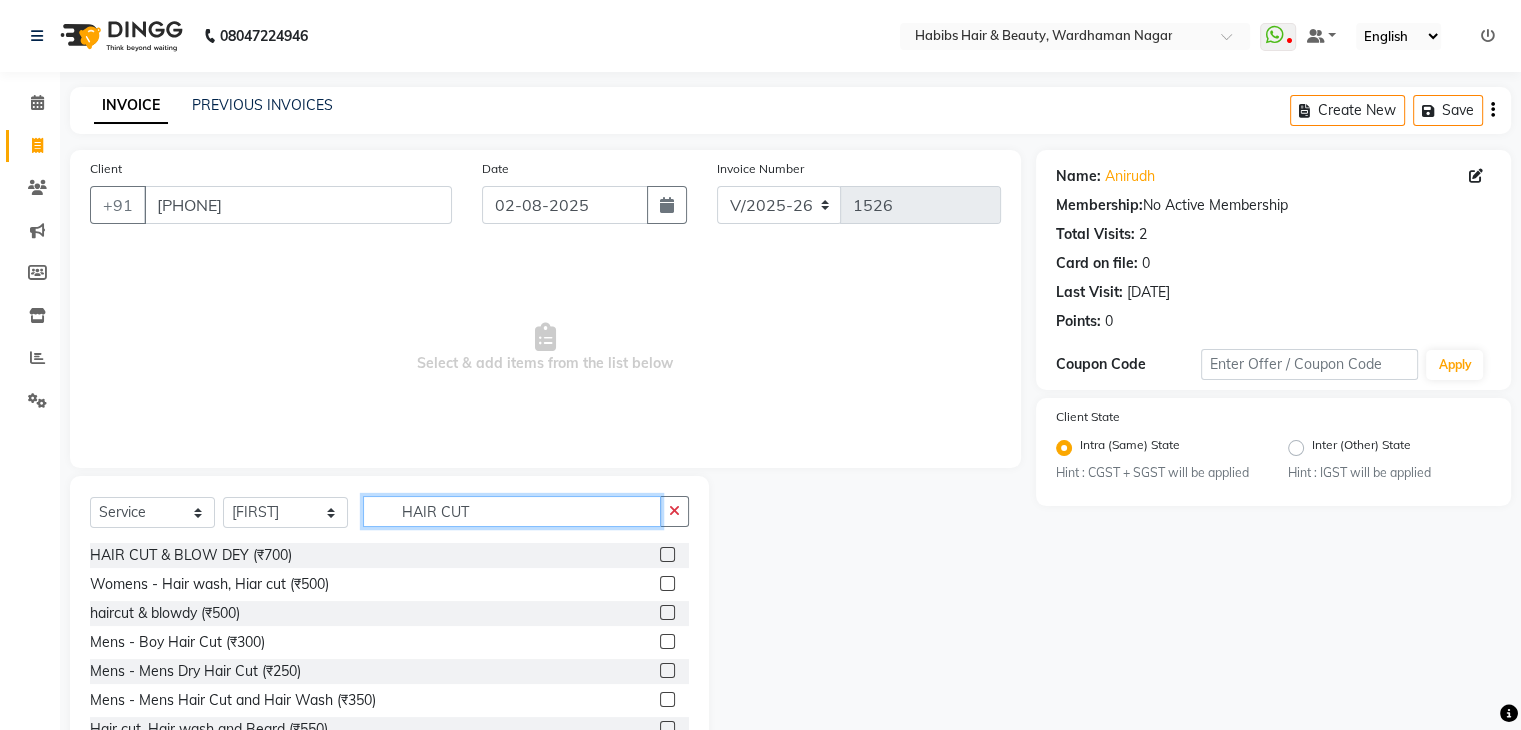 scroll, scrollTop: 72, scrollLeft: 0, axis: vertical 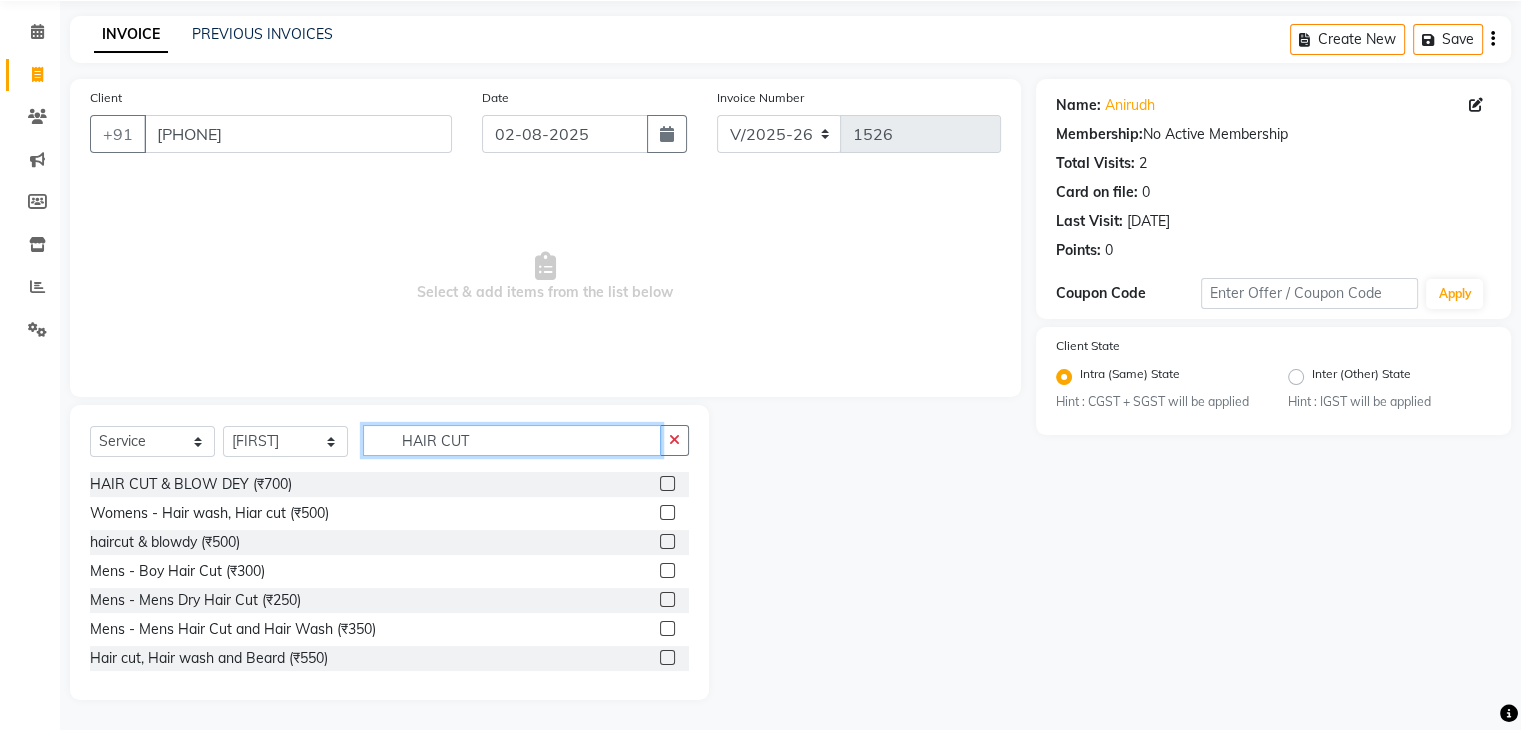 type on "HAIR CUT" 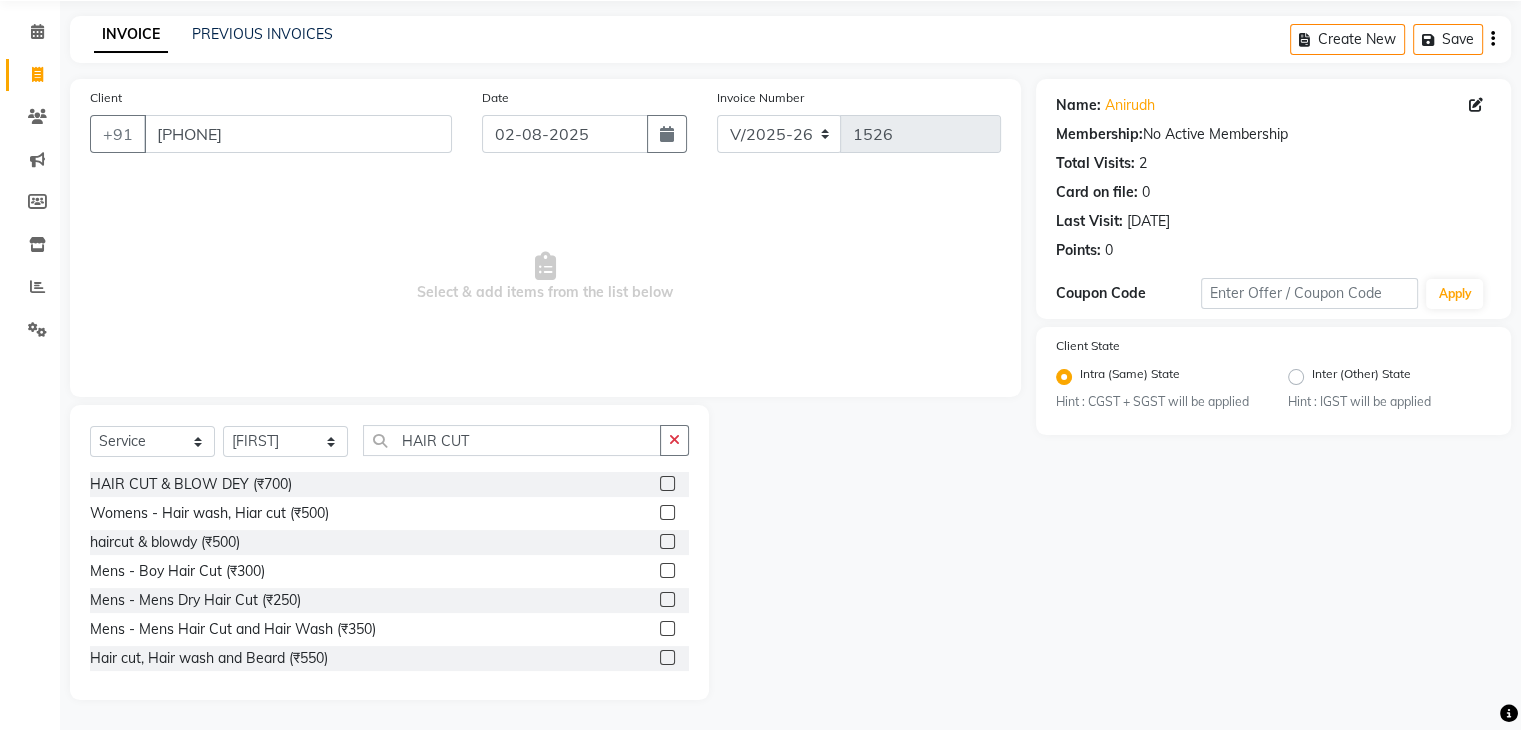click 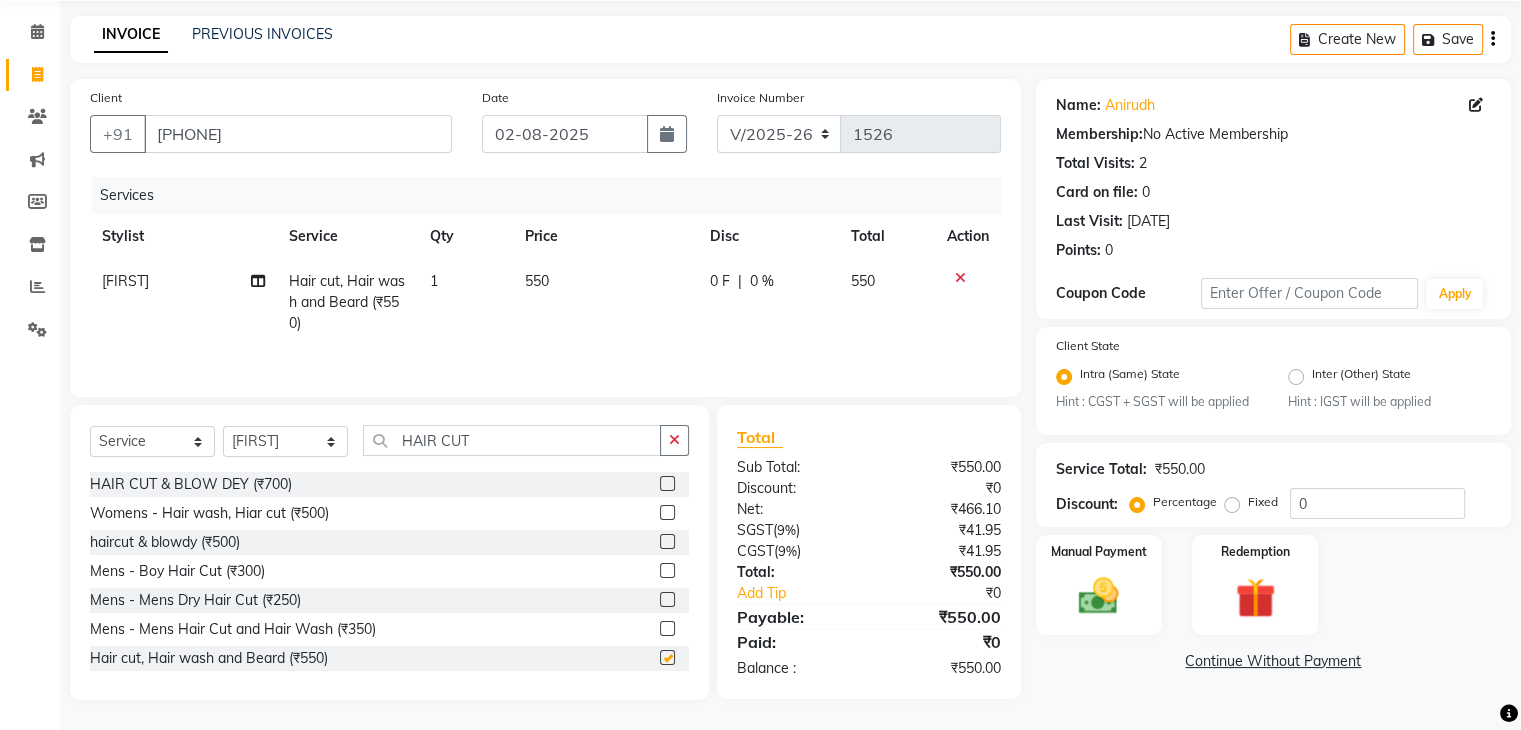 checkbox on "false" 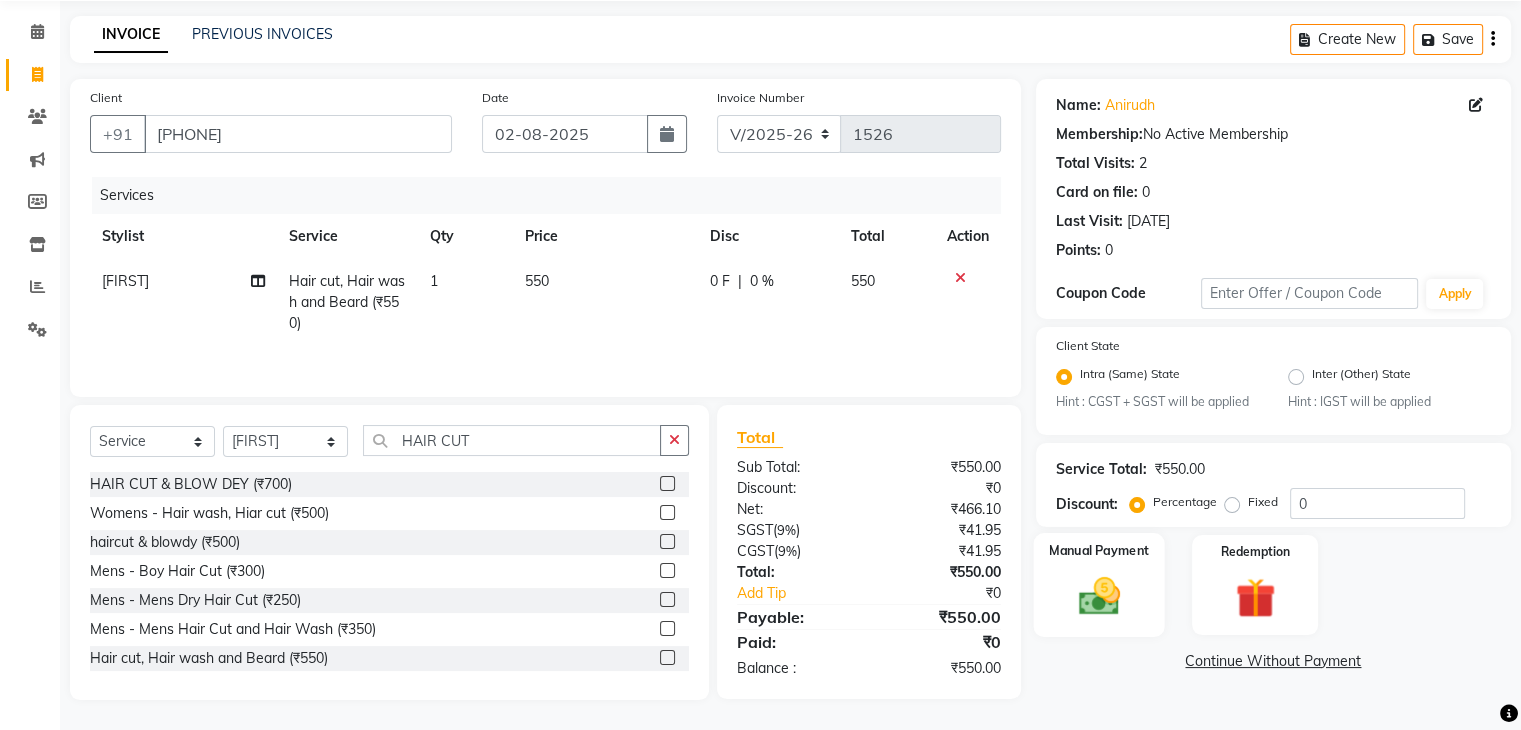 click 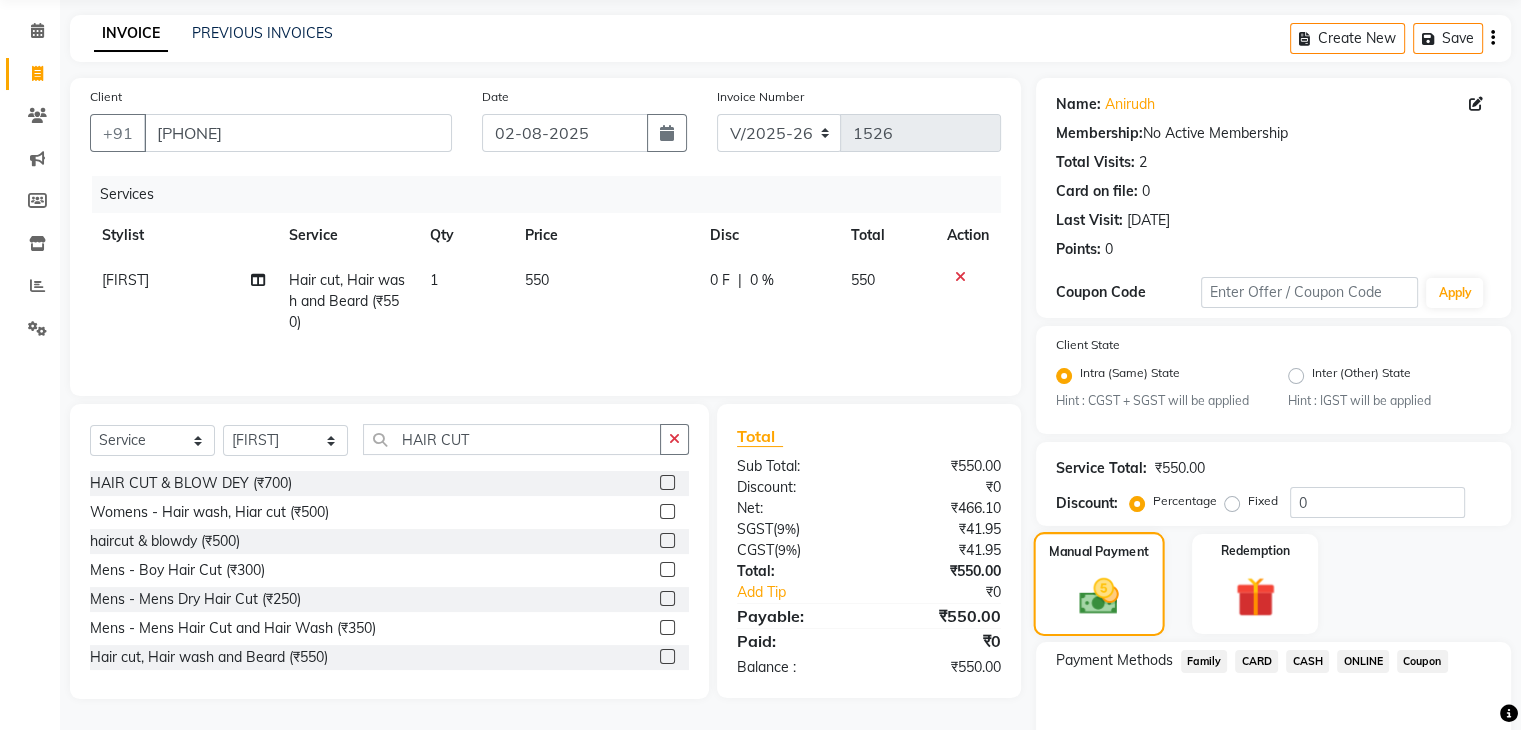 scroll, scrollTop: 177, scrollLeft: 0, axis: vertical 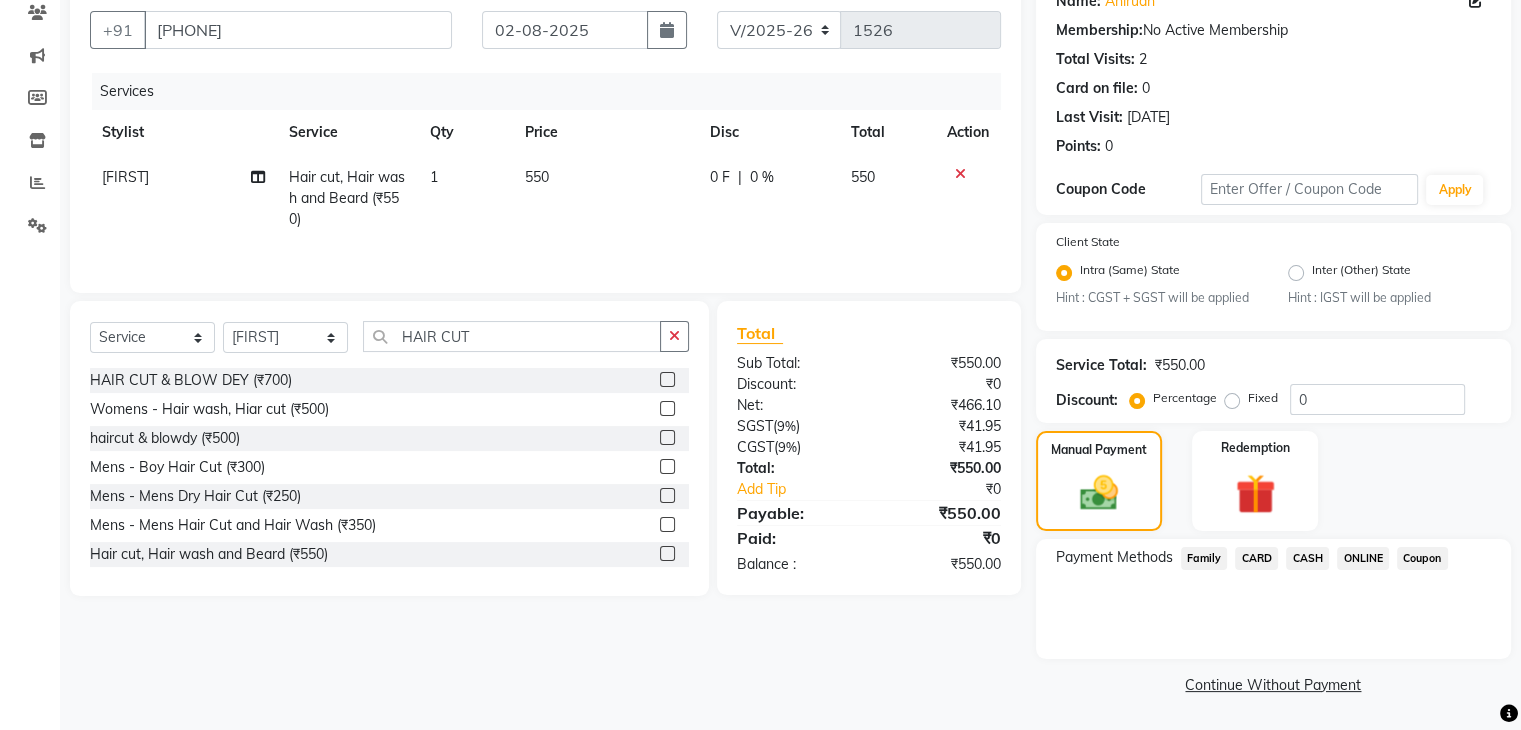 click on "CASH" 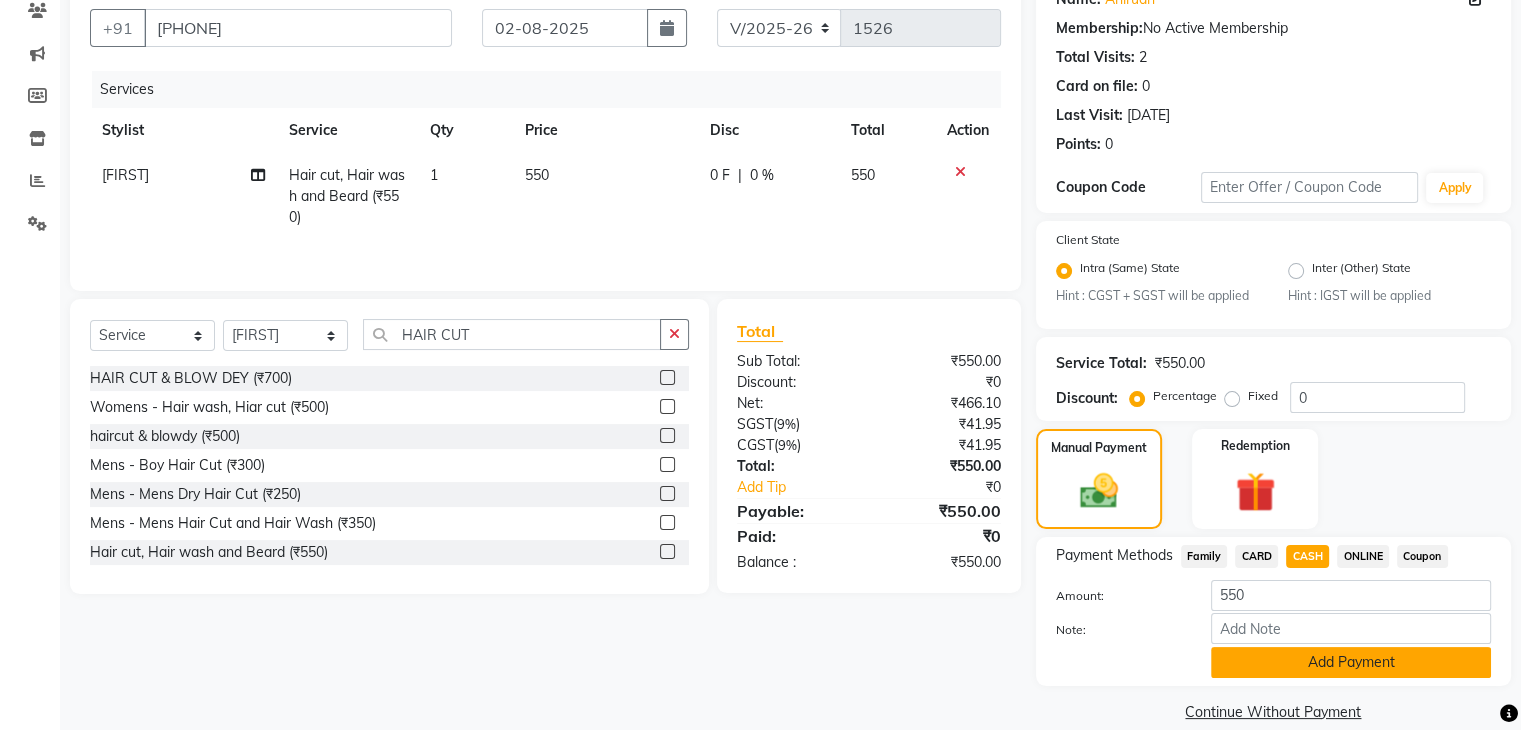 click on "Add Payment" 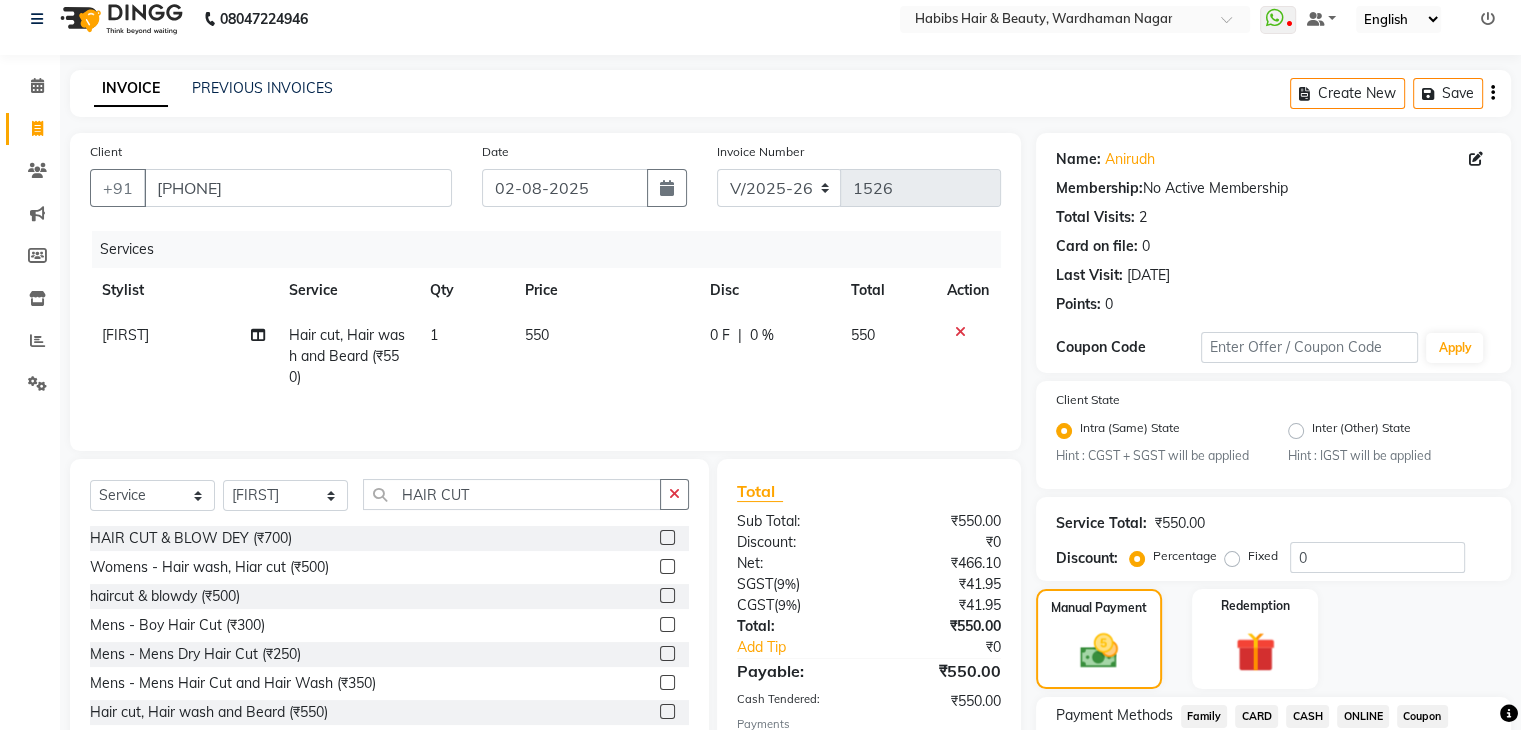 scroll, scrollTop: 289, scrollLeft: 0, axis: vertical 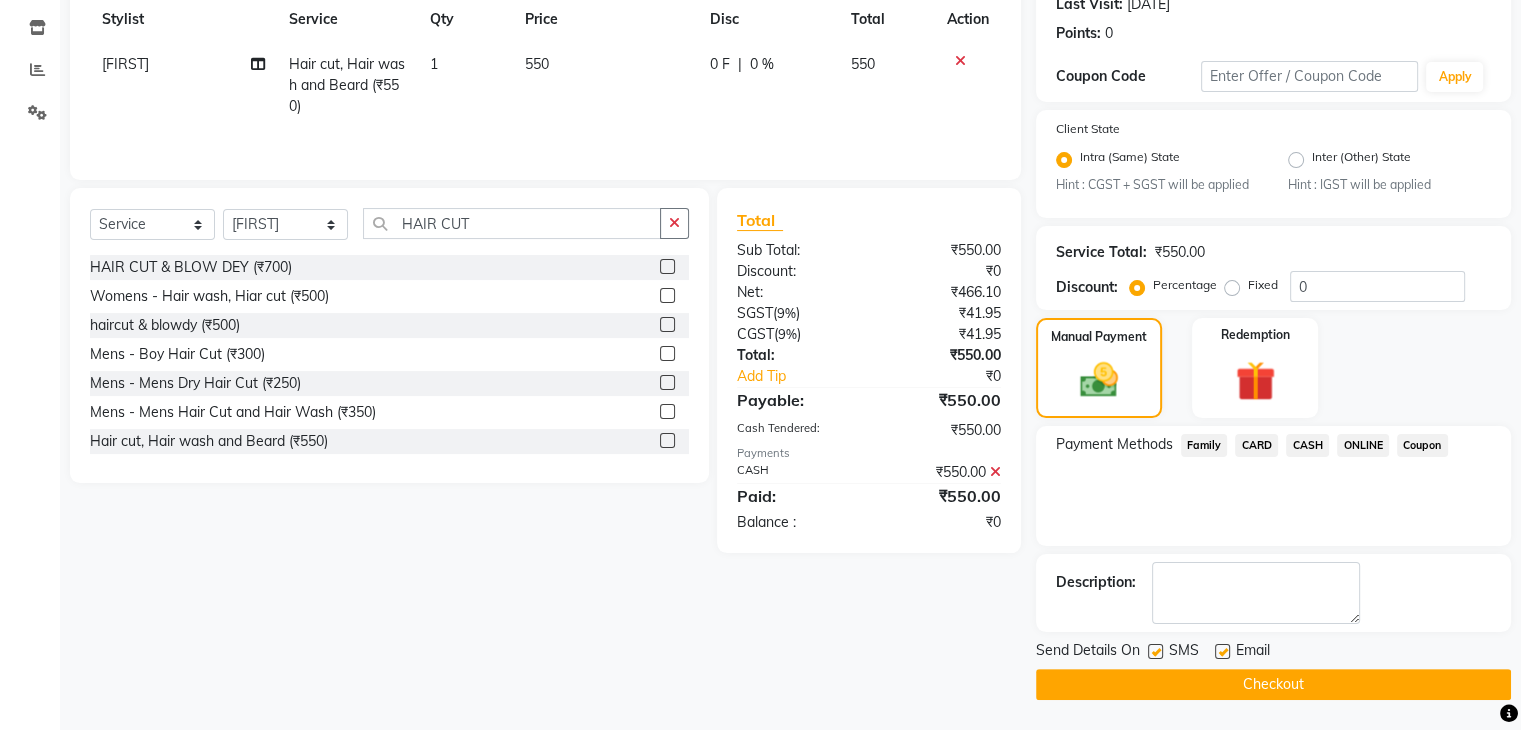 click on "Checkout" 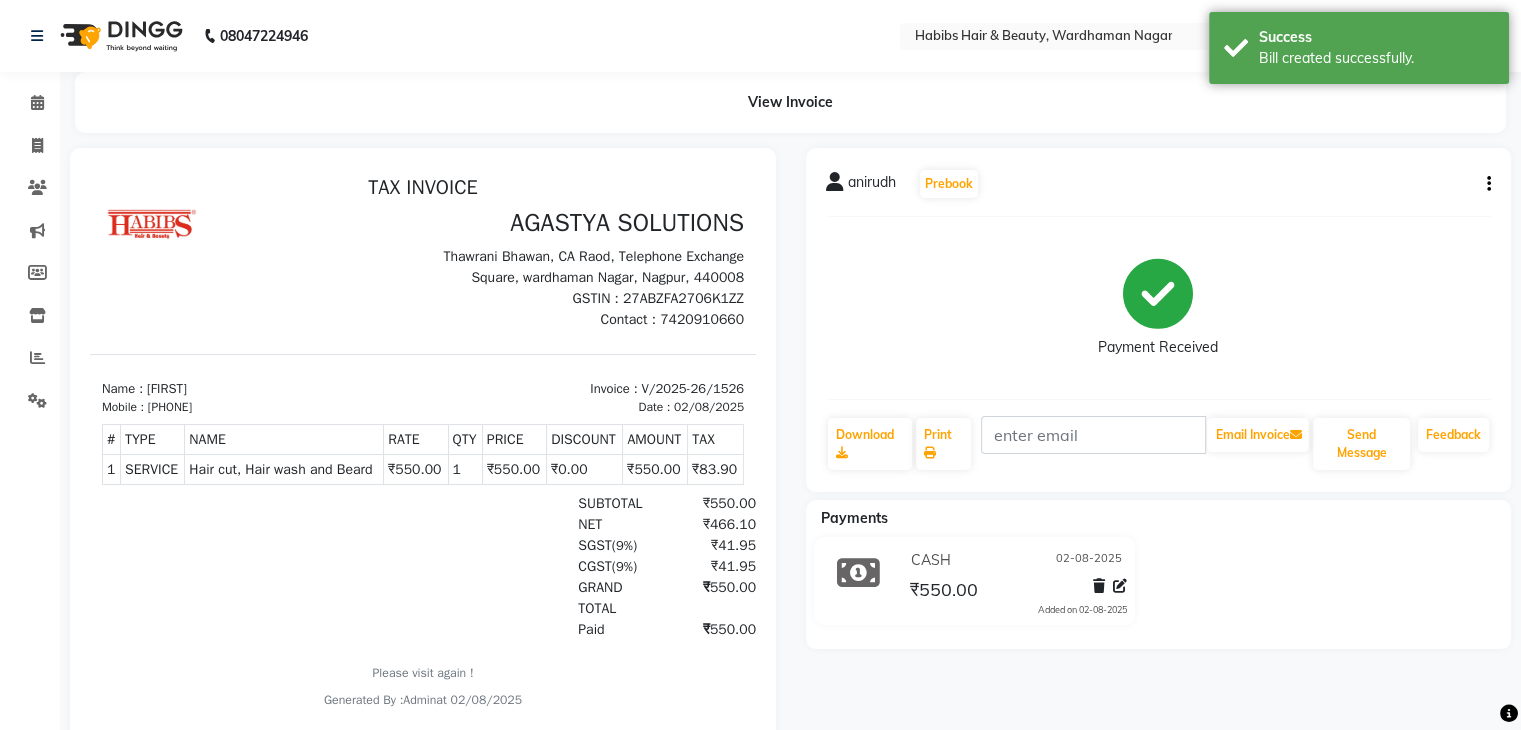 scroll, scrollTop: 0, scrollLeft: 0, axis: both 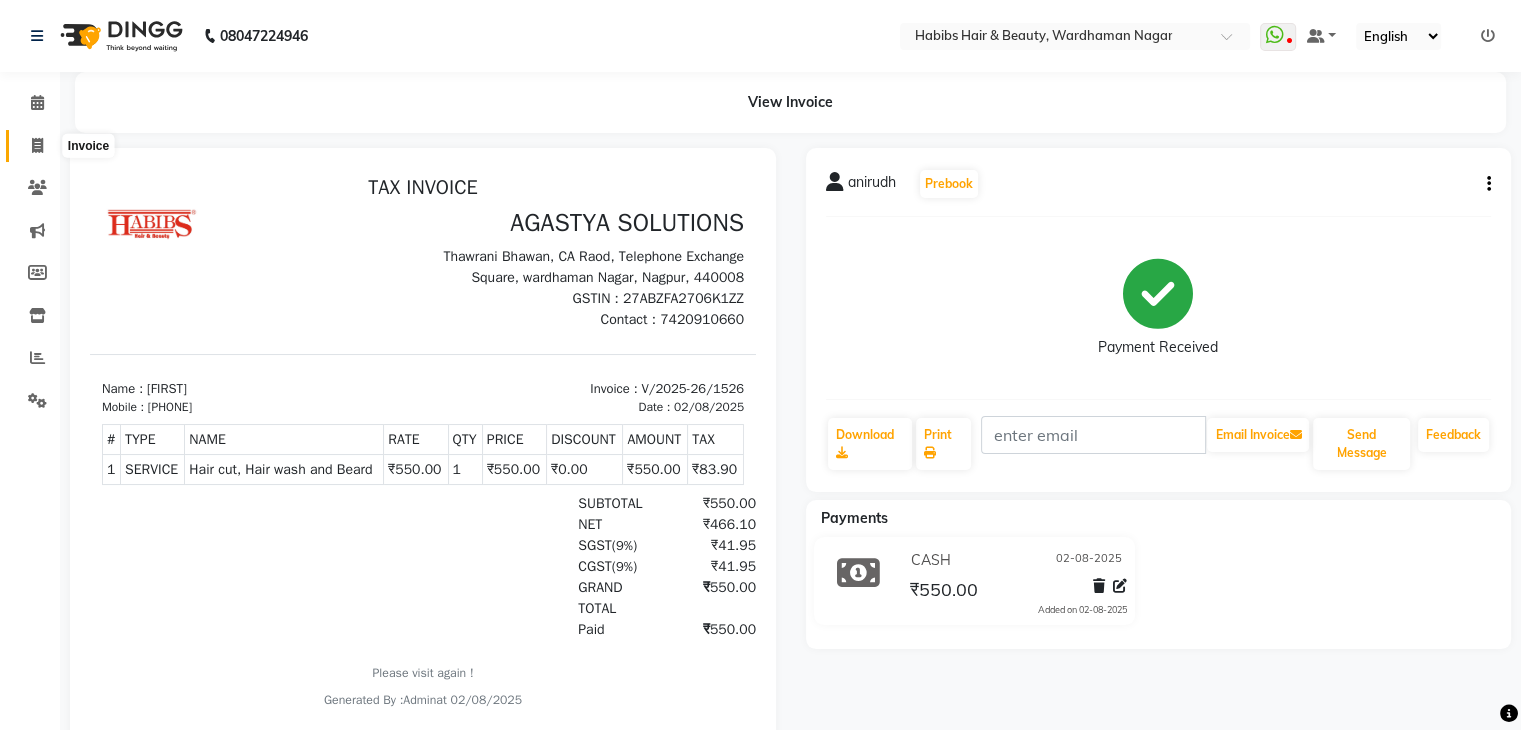 click 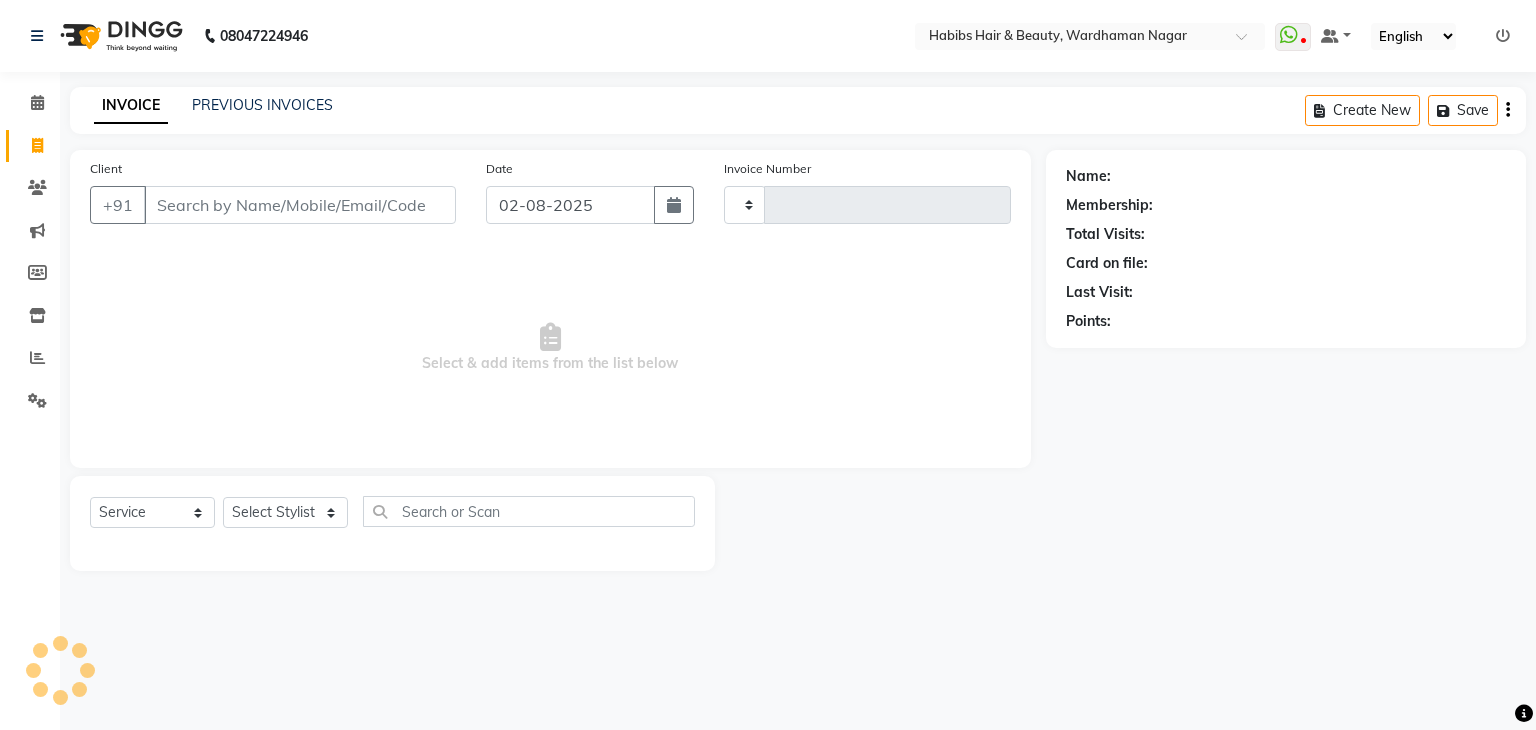 type on "1527" 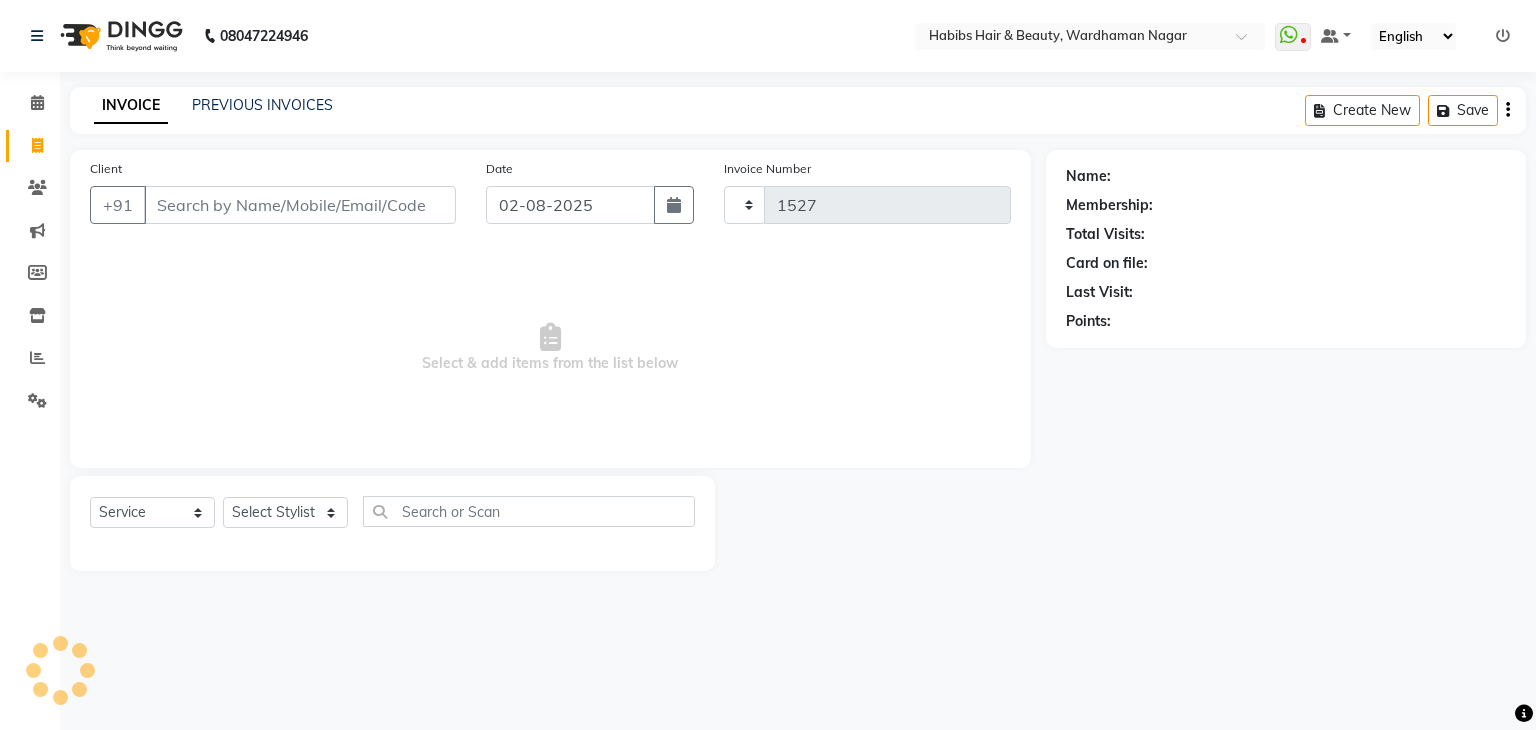 select on "3714" 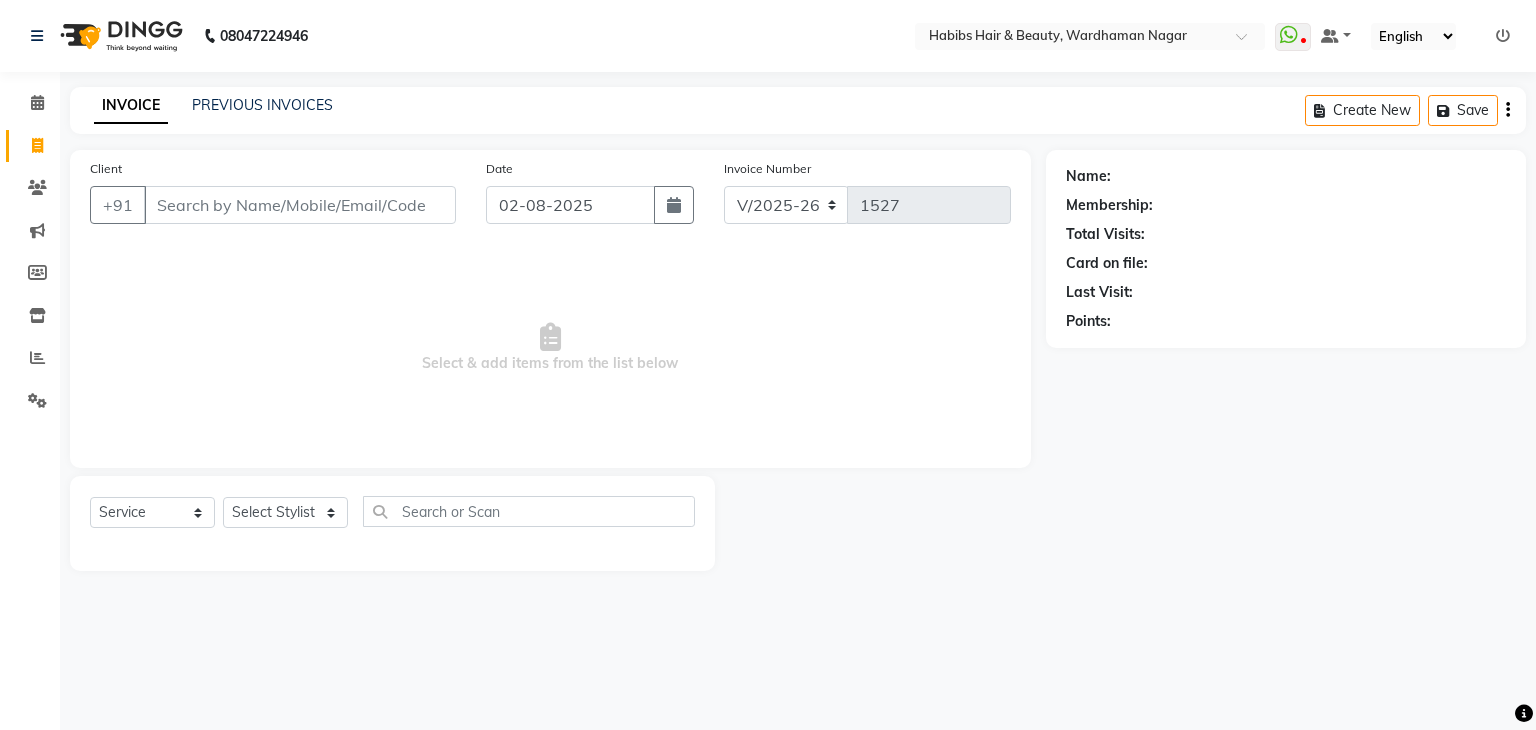 click on "Client" at bounding box center [300, 205] 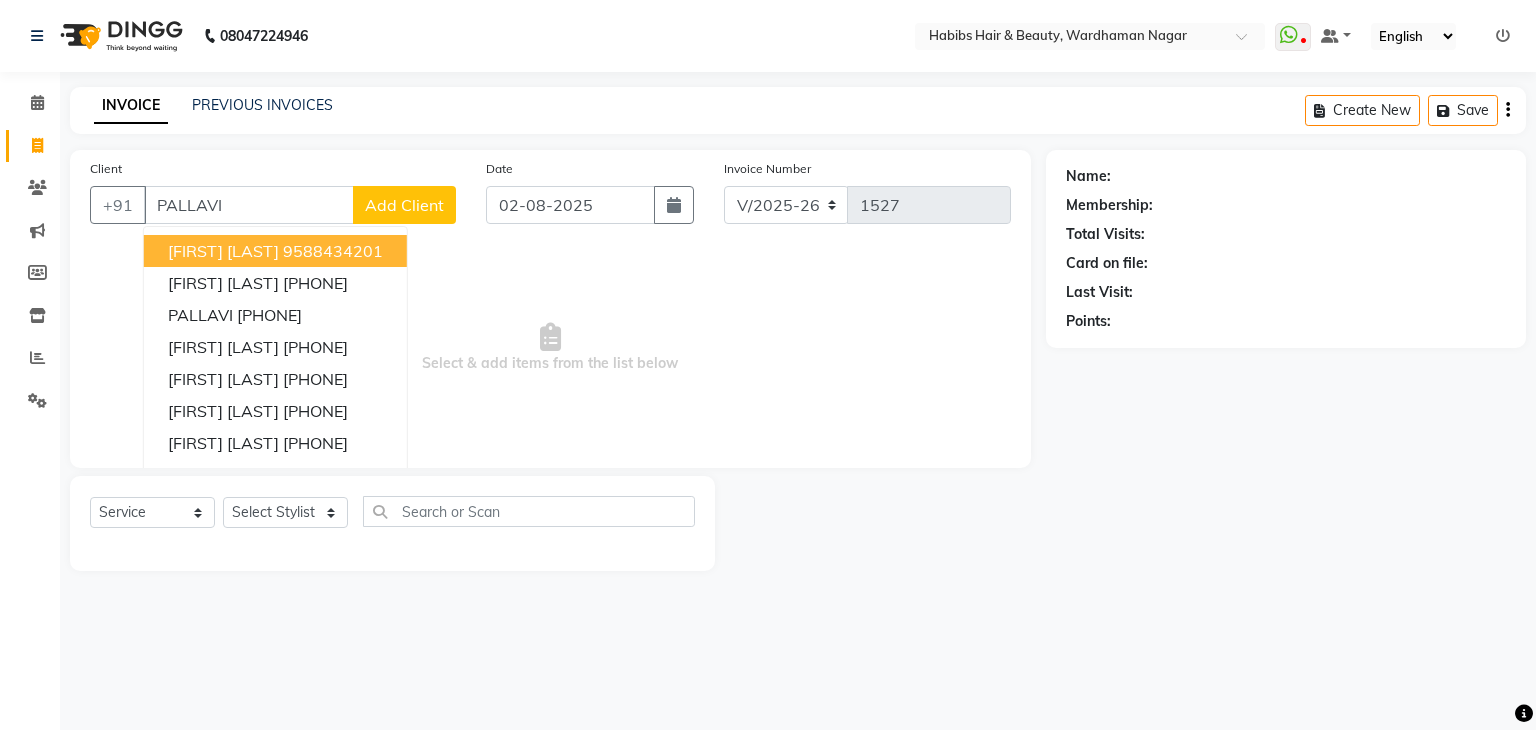 click on "9588434201" at bounding box center (333, 251) 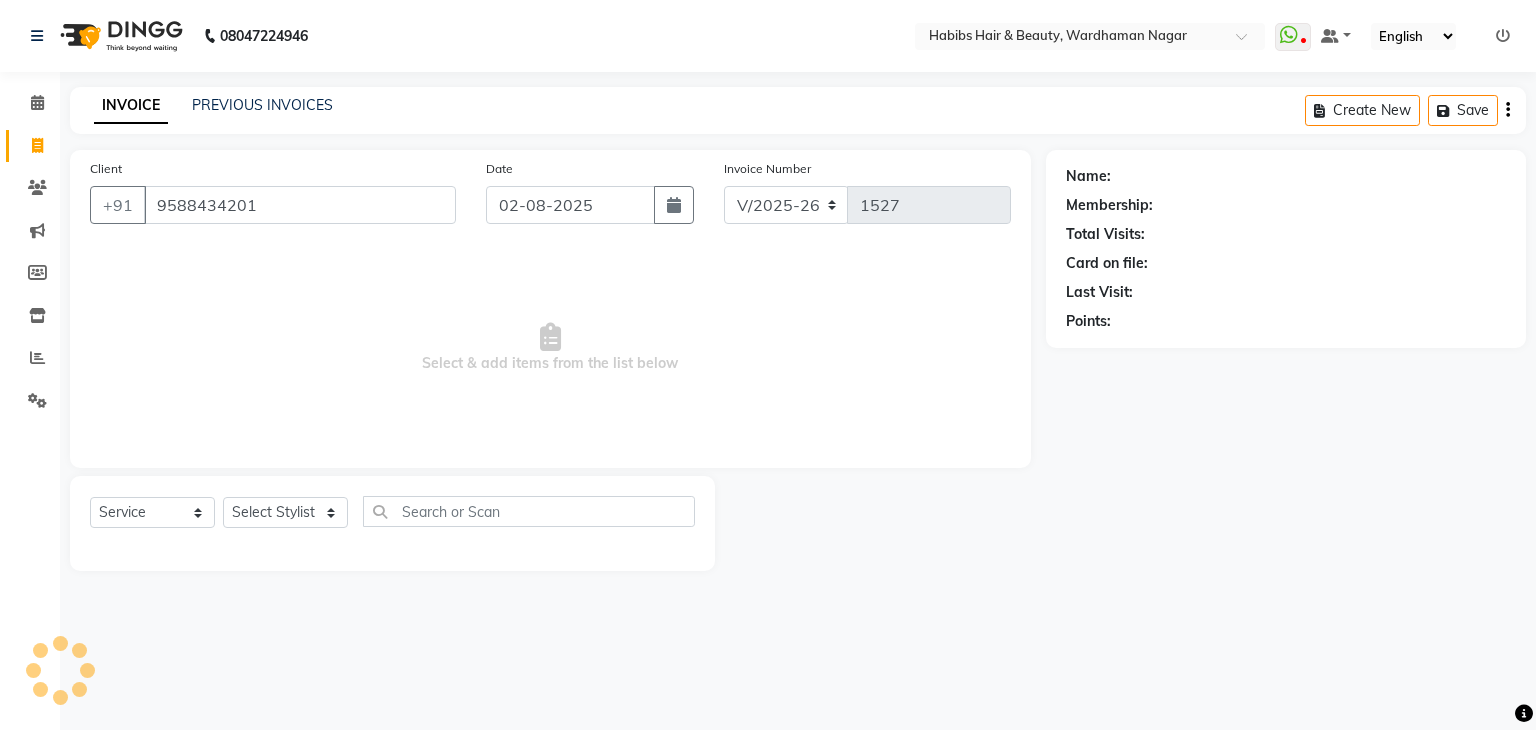 type on "9588434201" 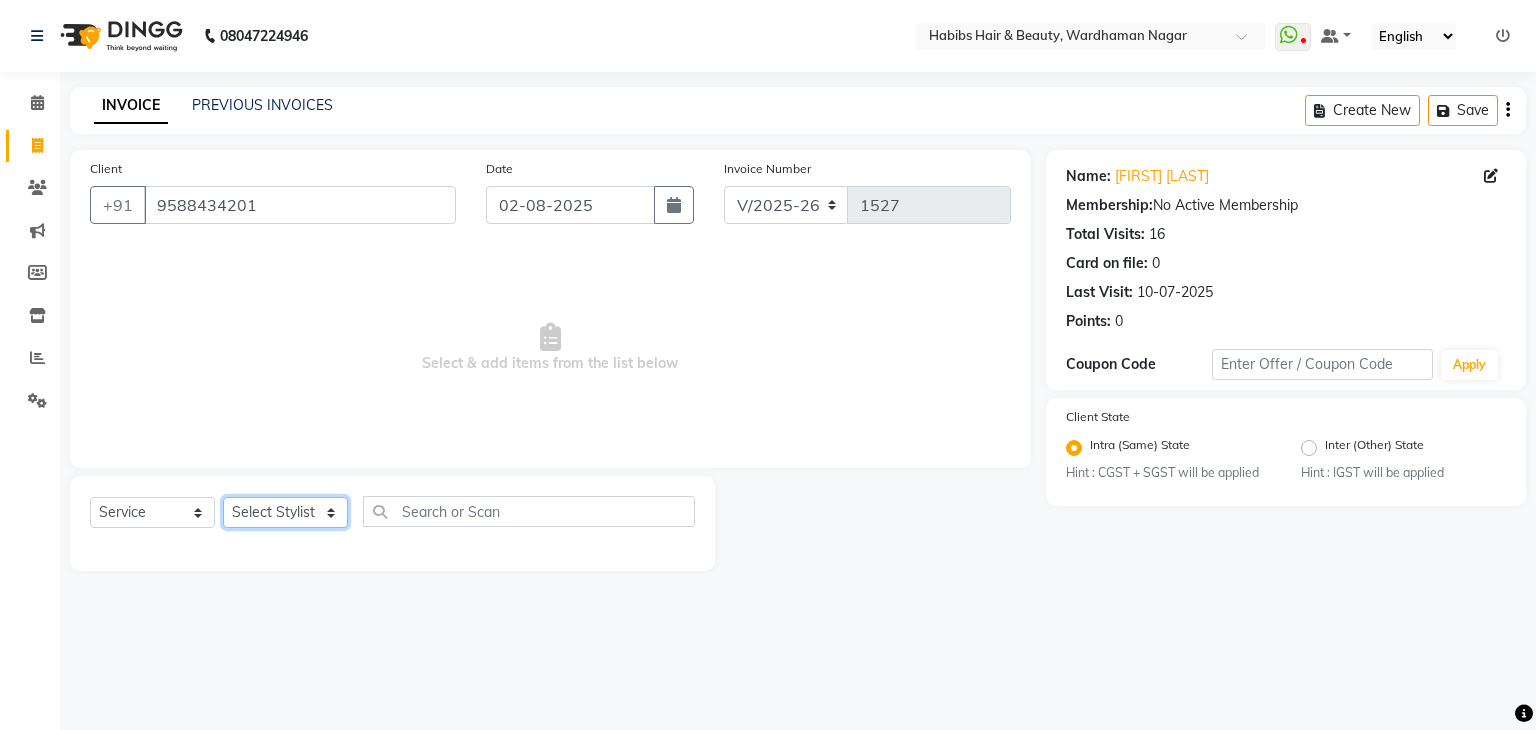 click on "Select Stylist Admin Aman Gayatri Jeetu Mick Raj Rashmi Rasika Sarang" 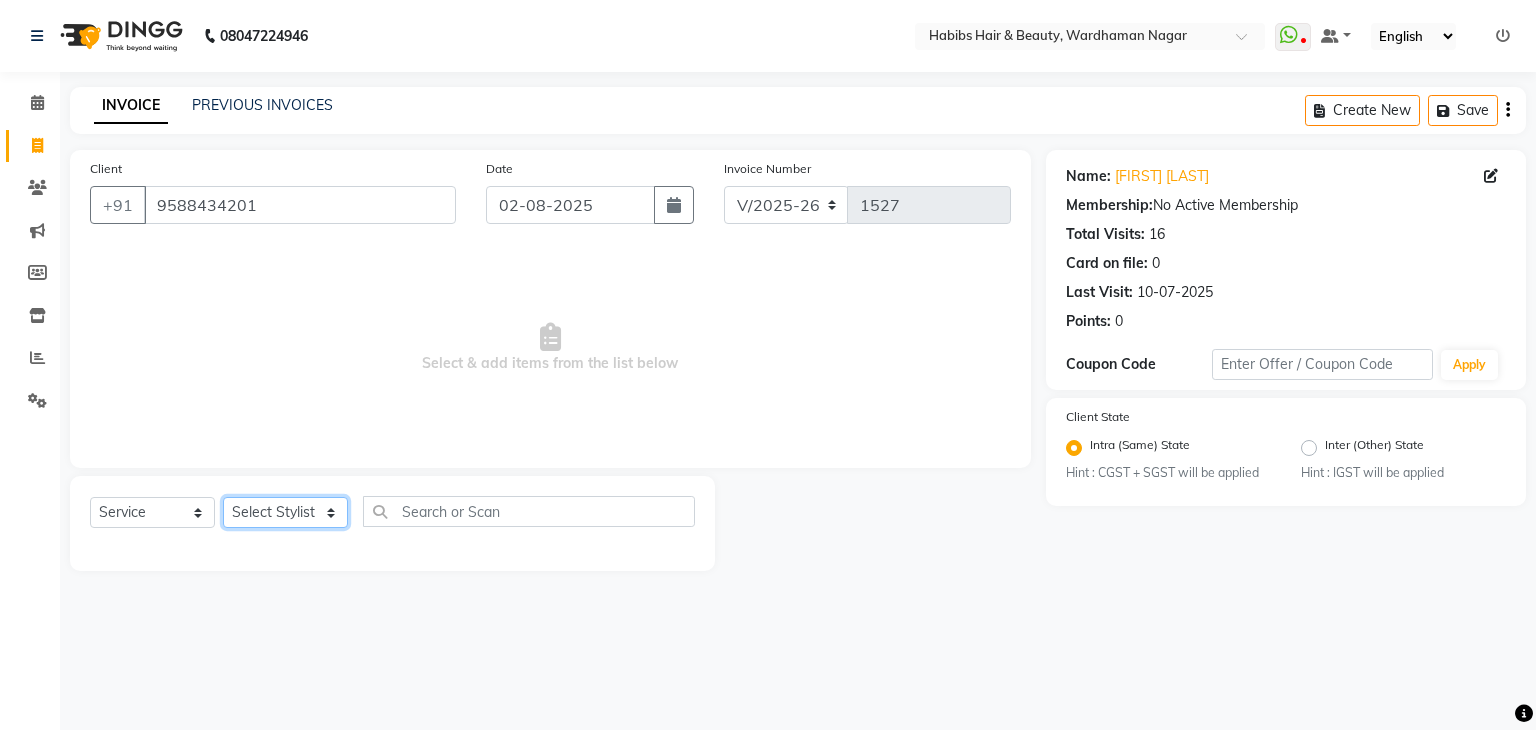 select on "46993" 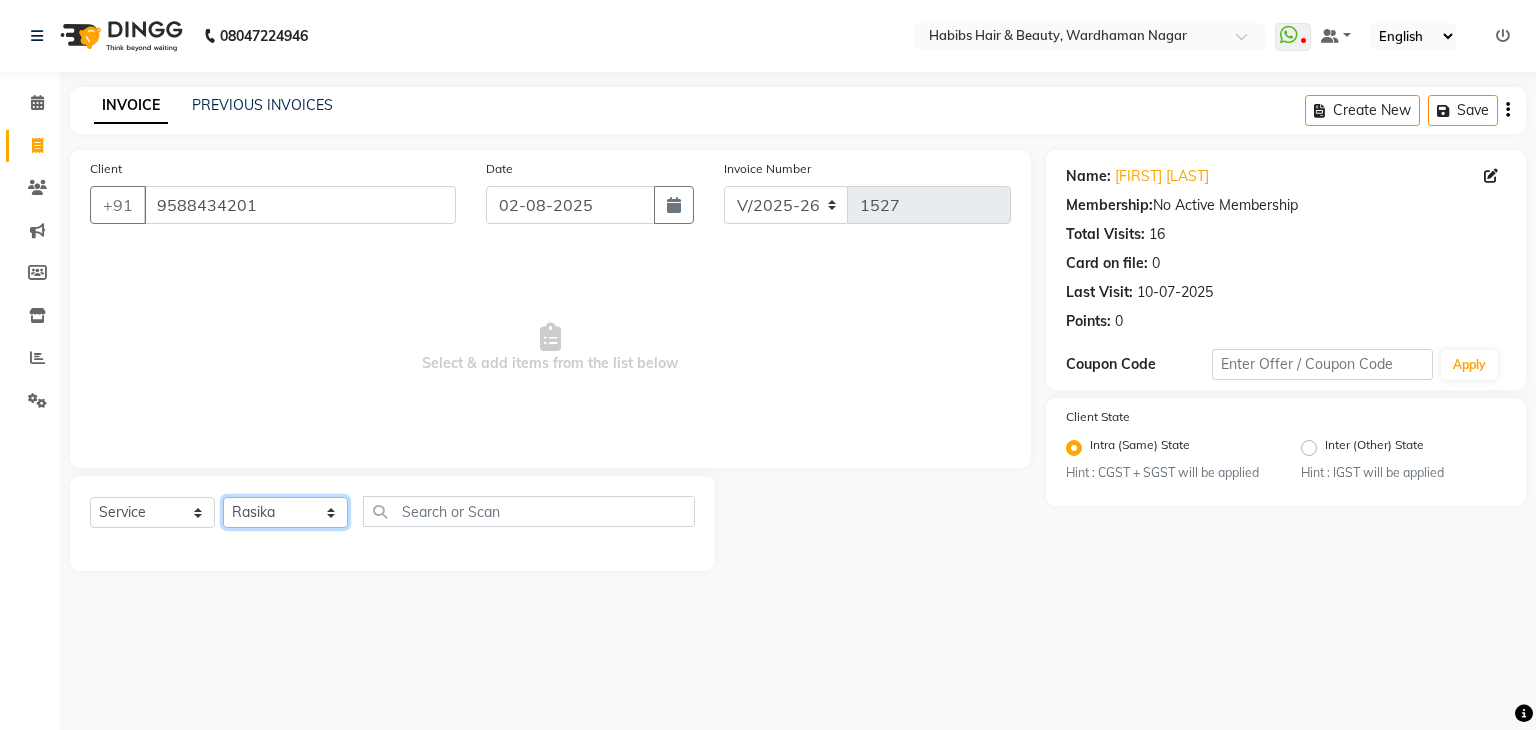 click on "Select Stylist Admin Aman Gayatri Jeetu Mick Raj Rashmi Rasika Sarang" 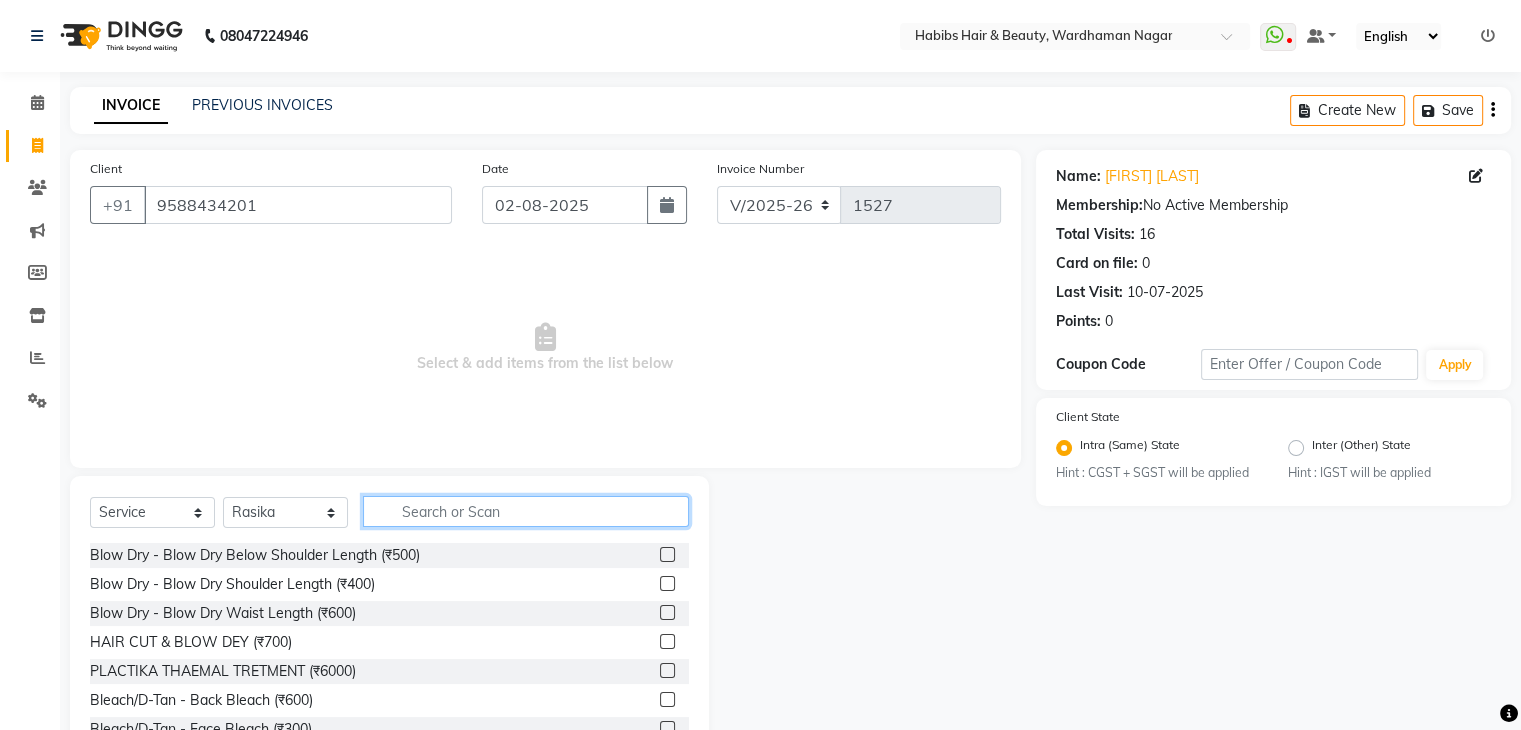 click 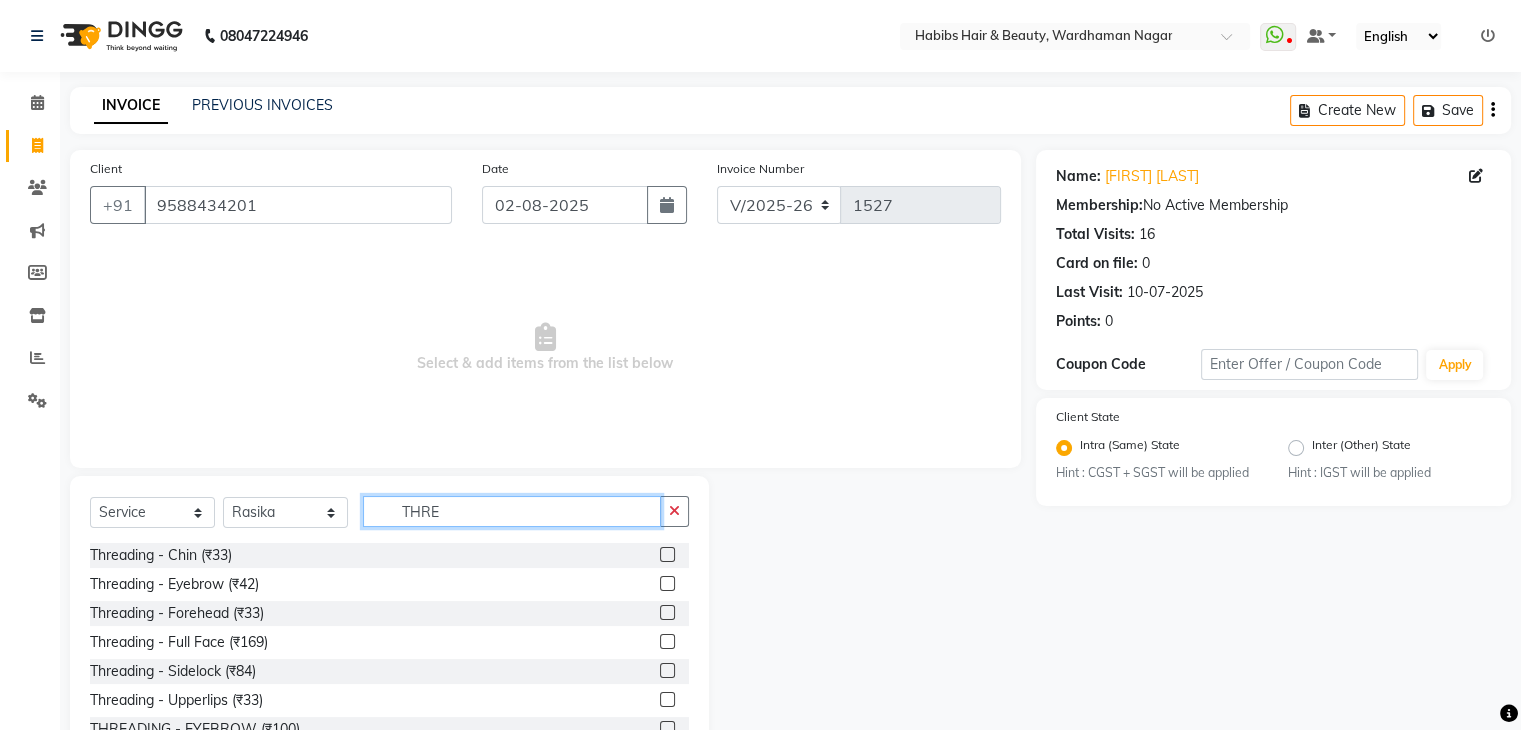 type on "THRE" 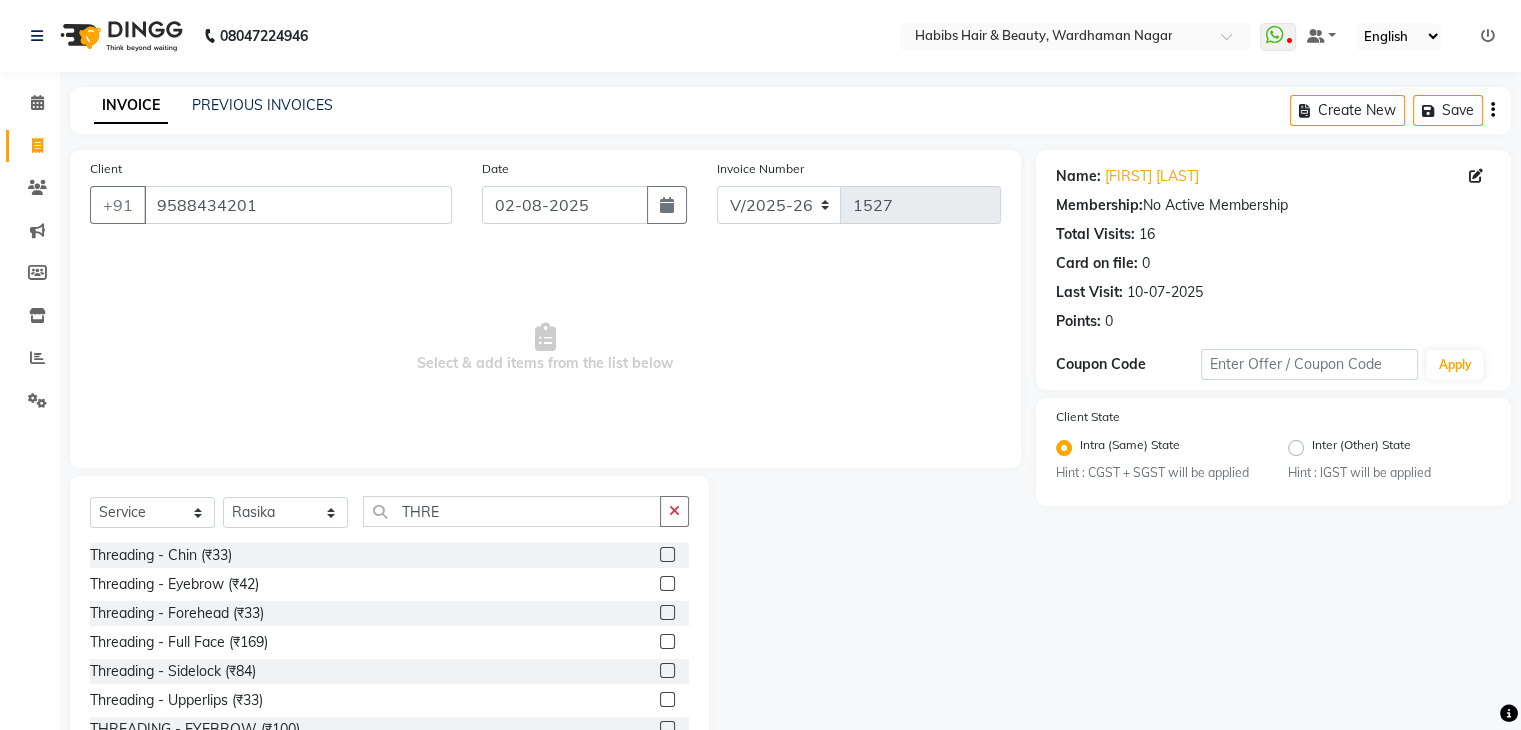 click 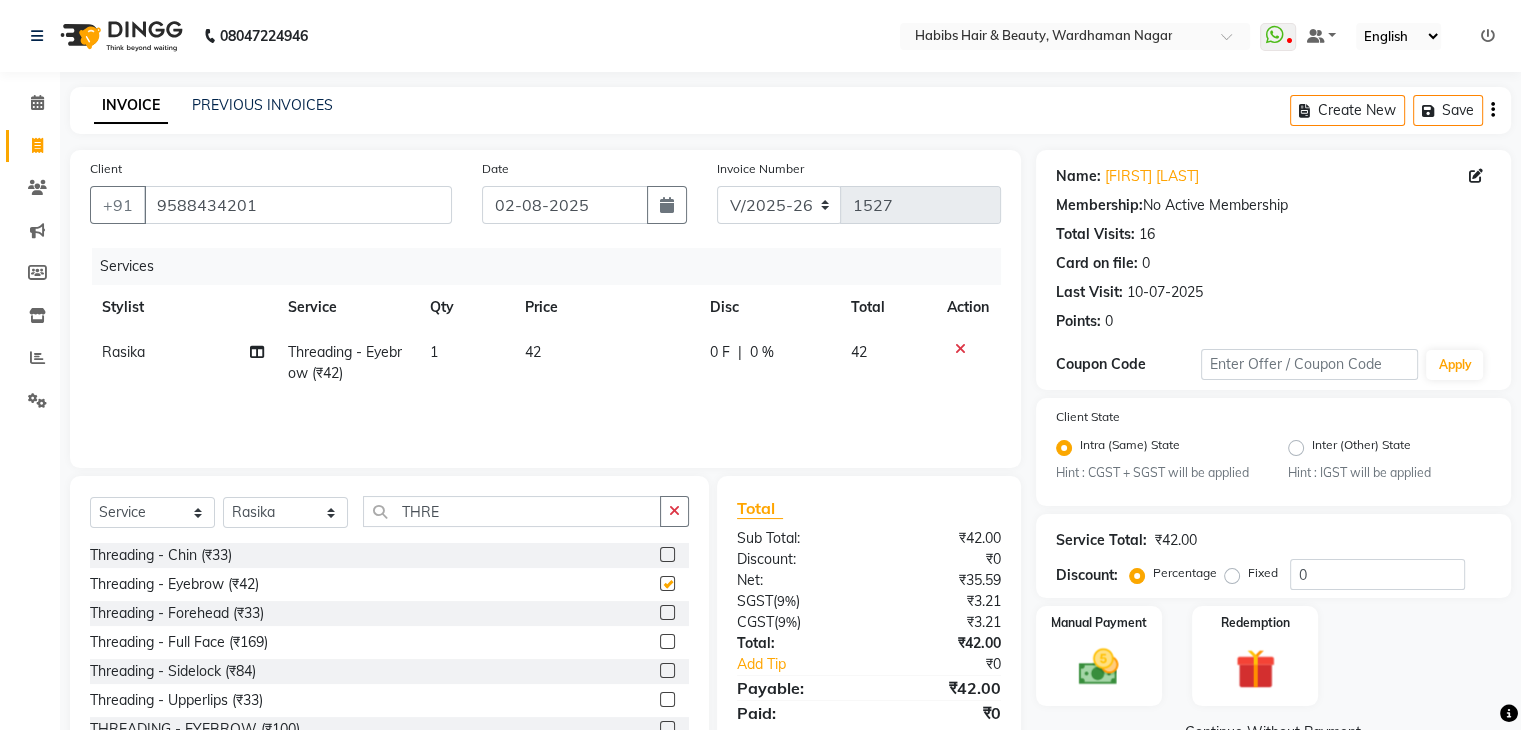 checkbox on "false" 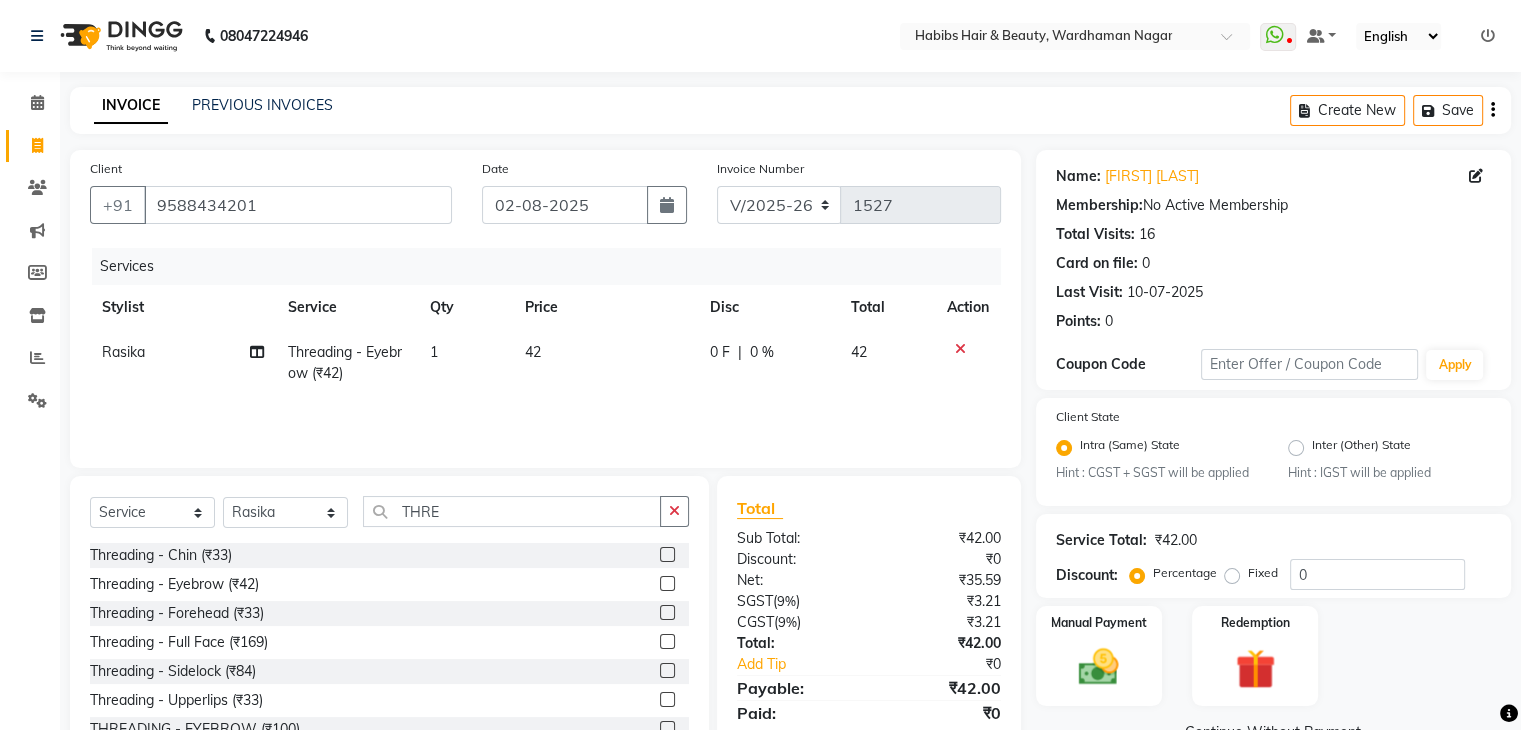 click 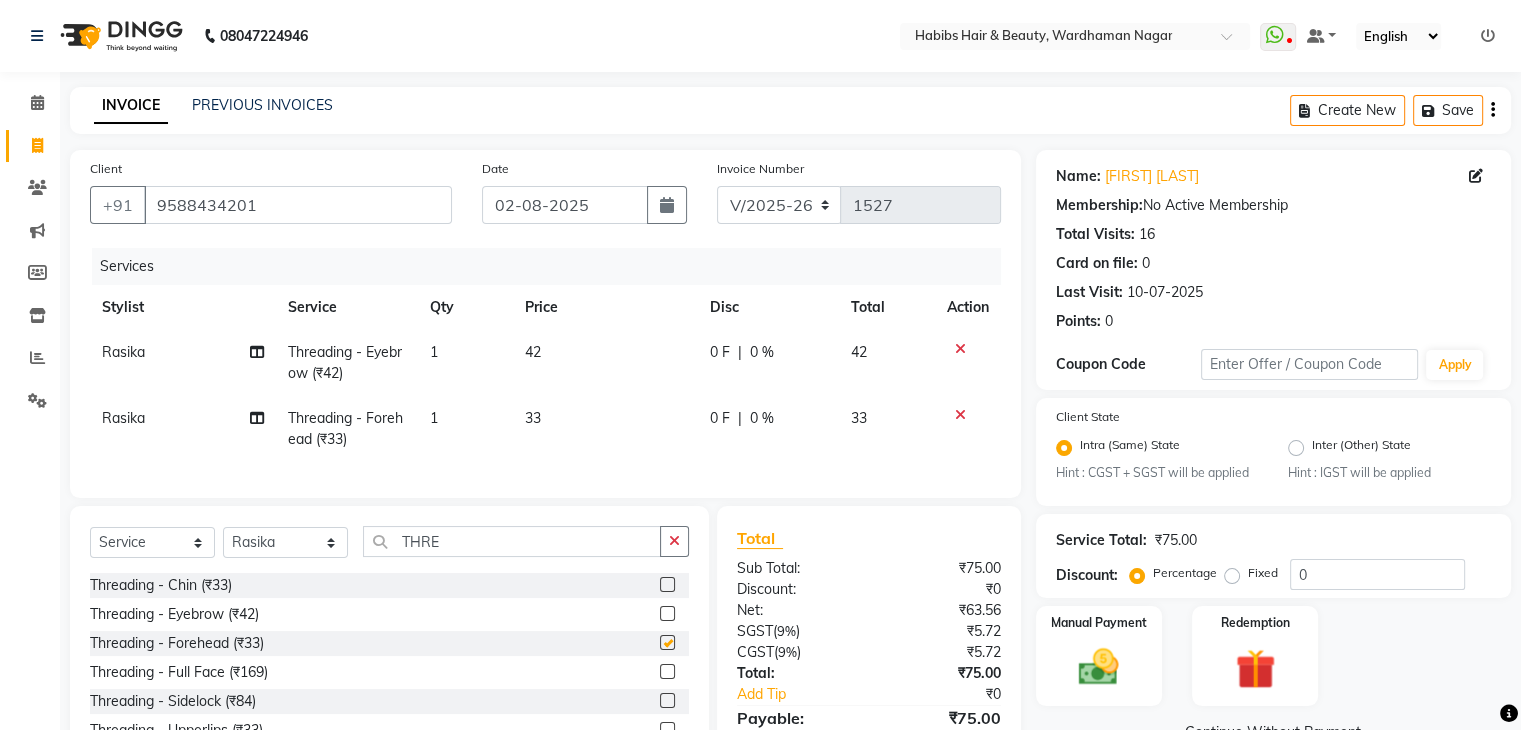 checkbox on "false" 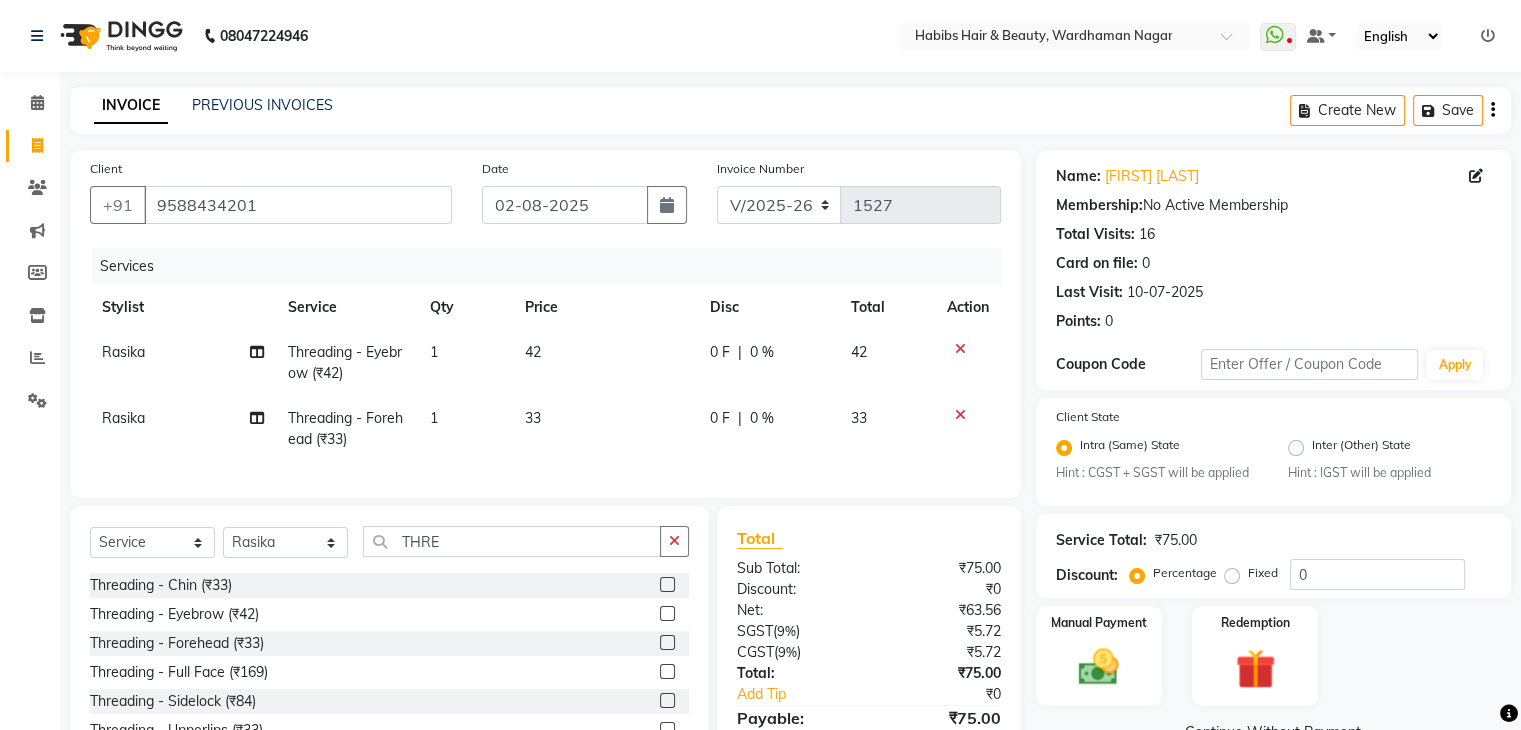 click on "42" 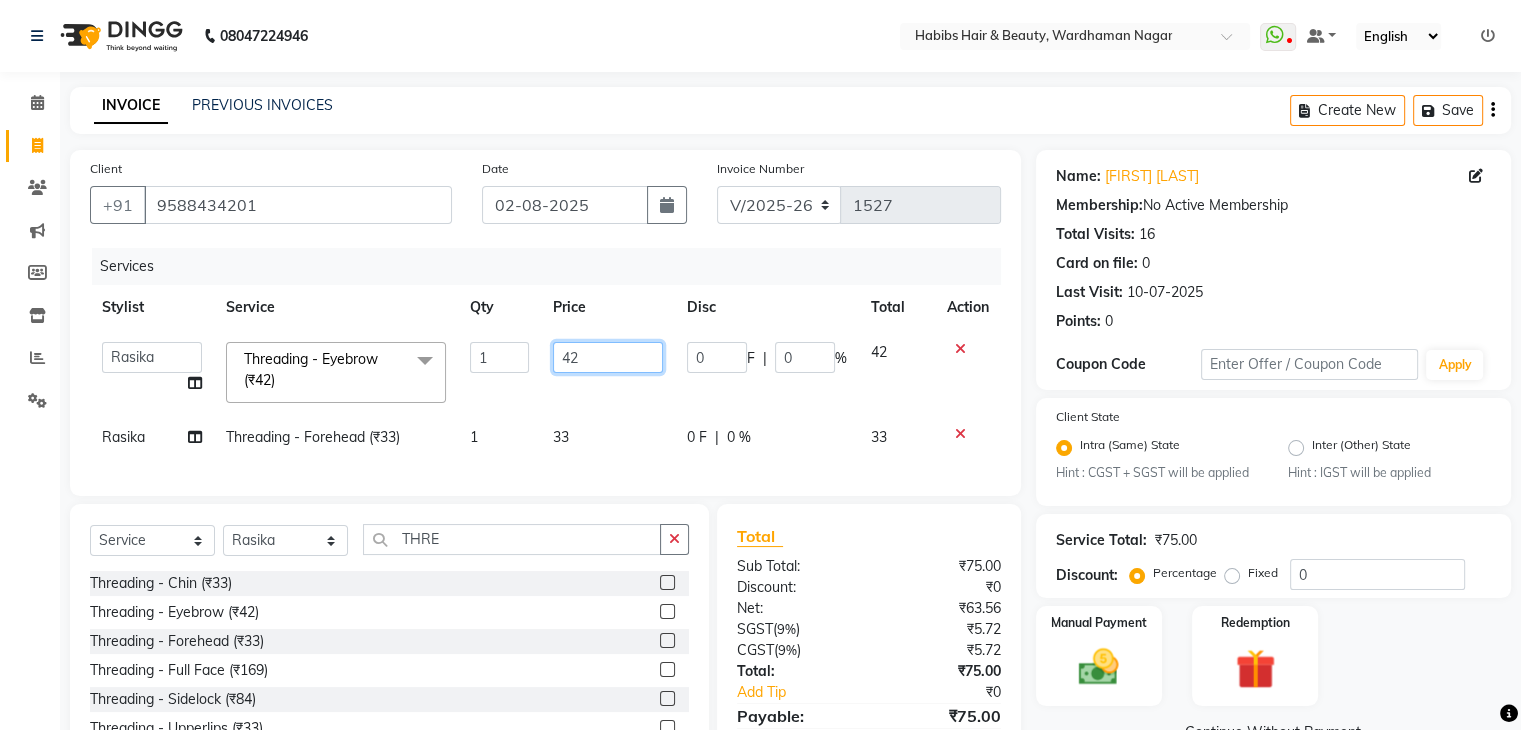 click on "42" 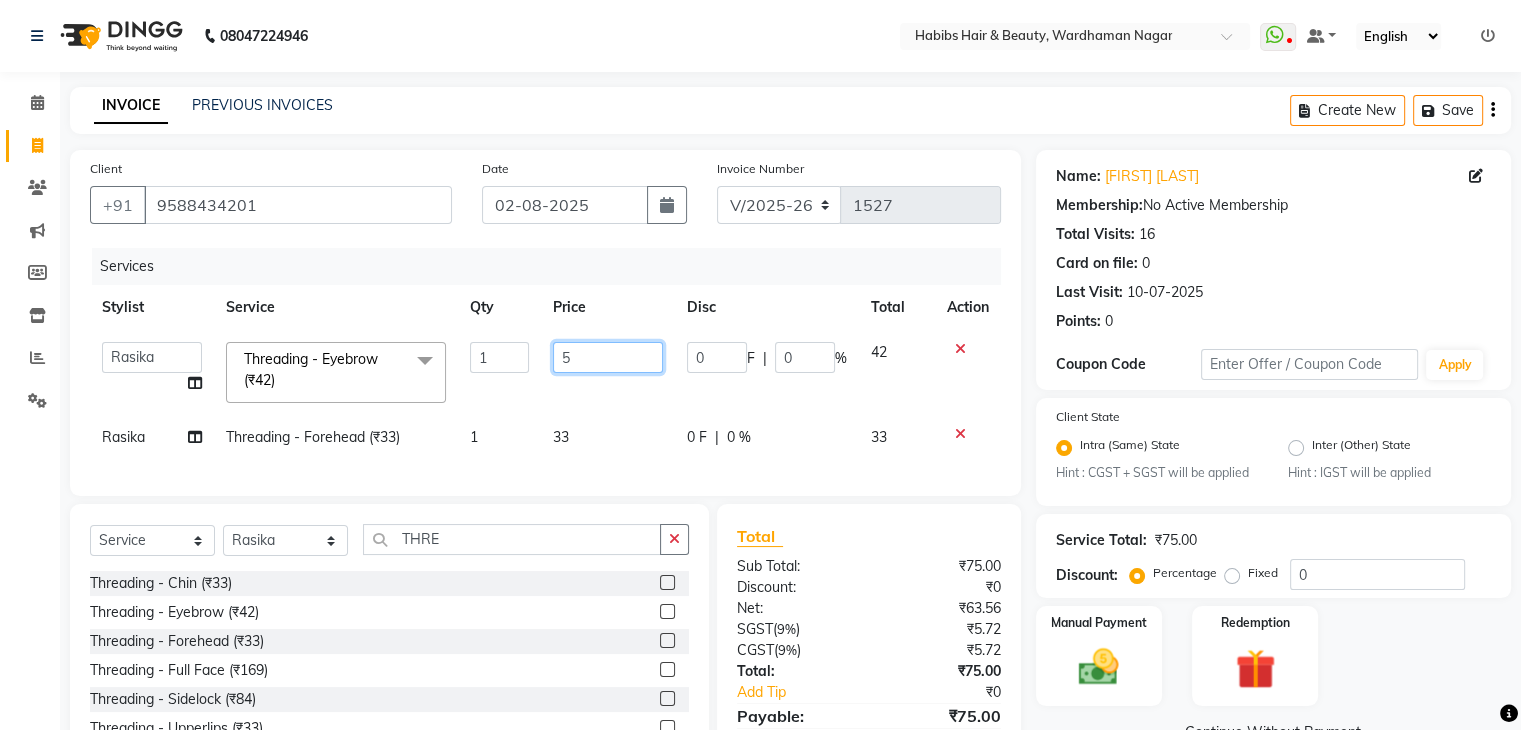 type on "50" 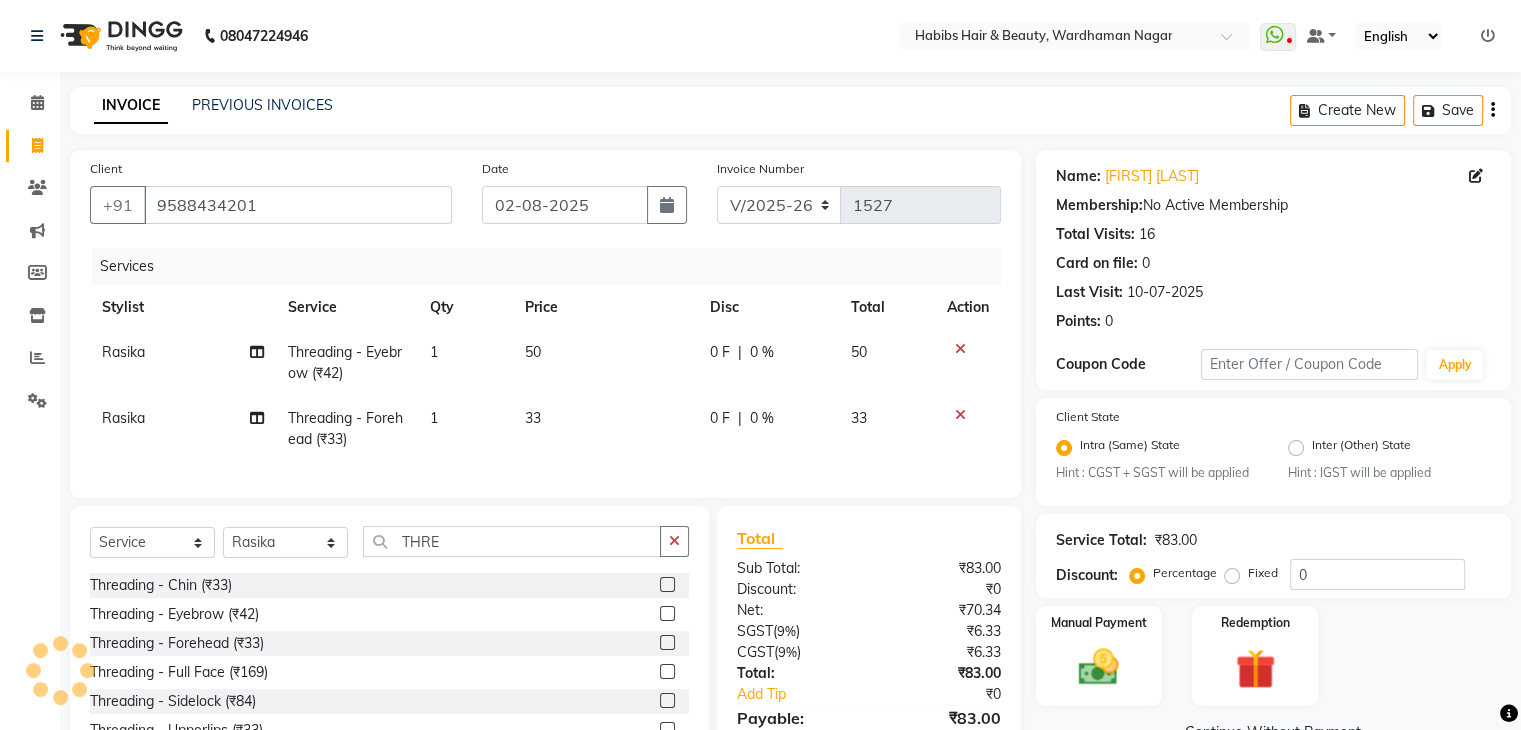 click on "33" 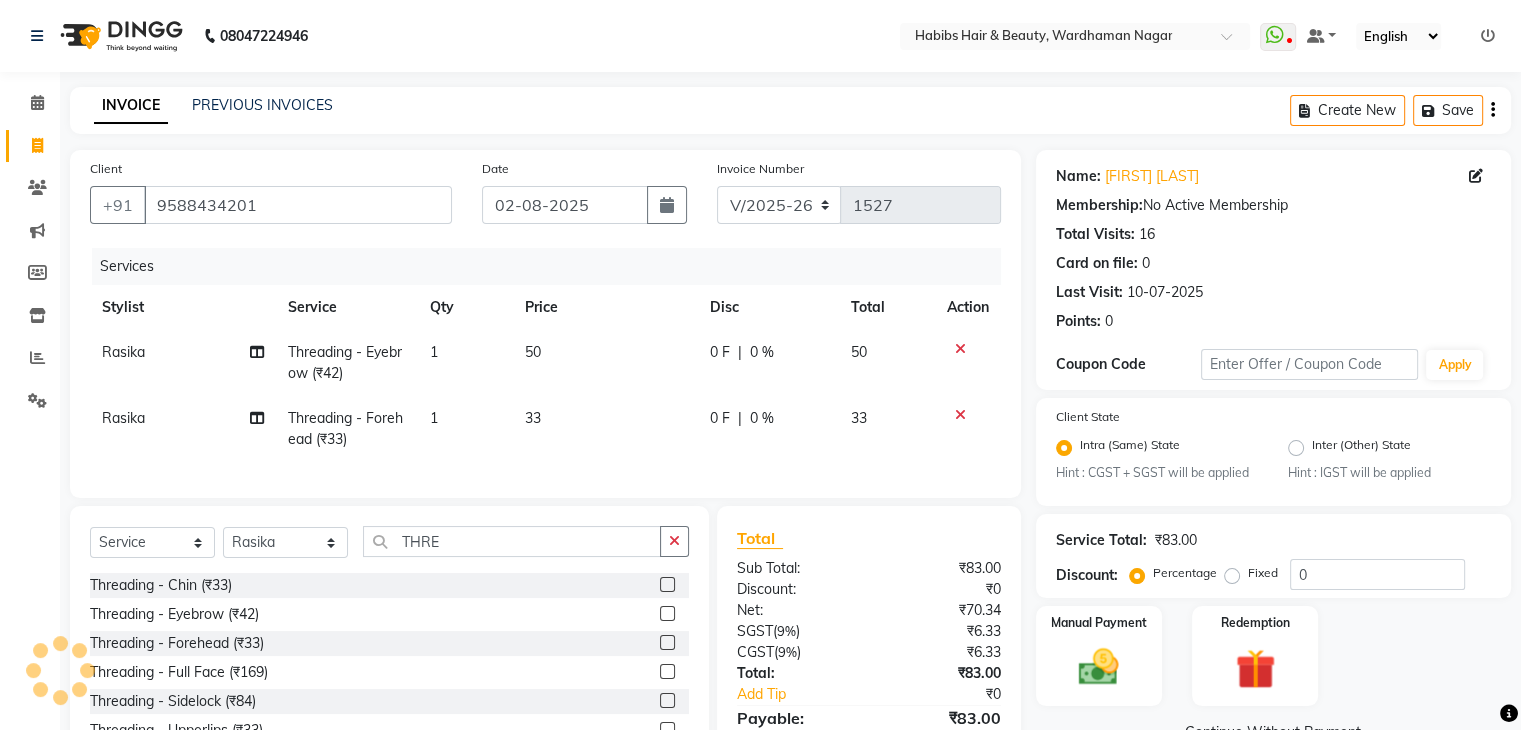 select on "46993" 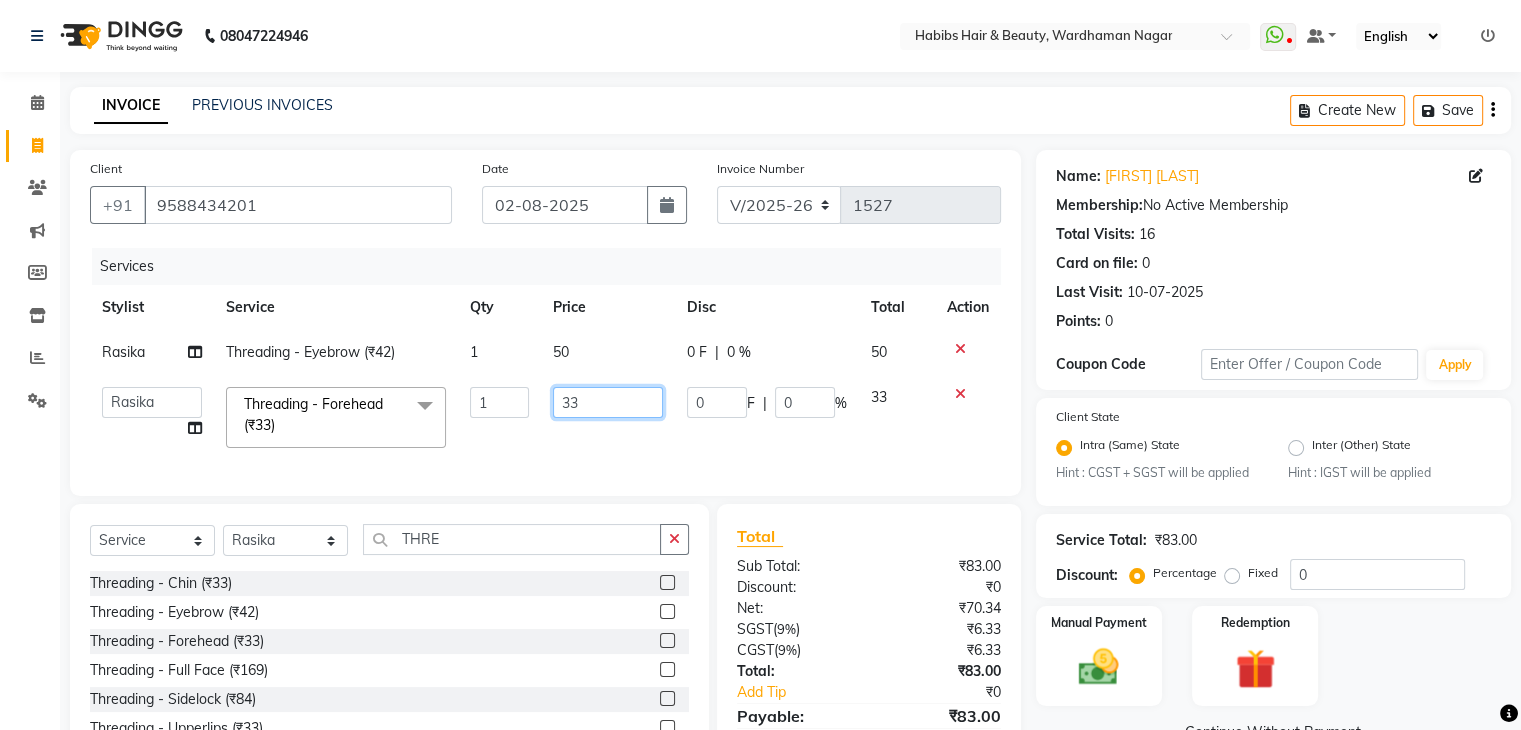 click on "33" 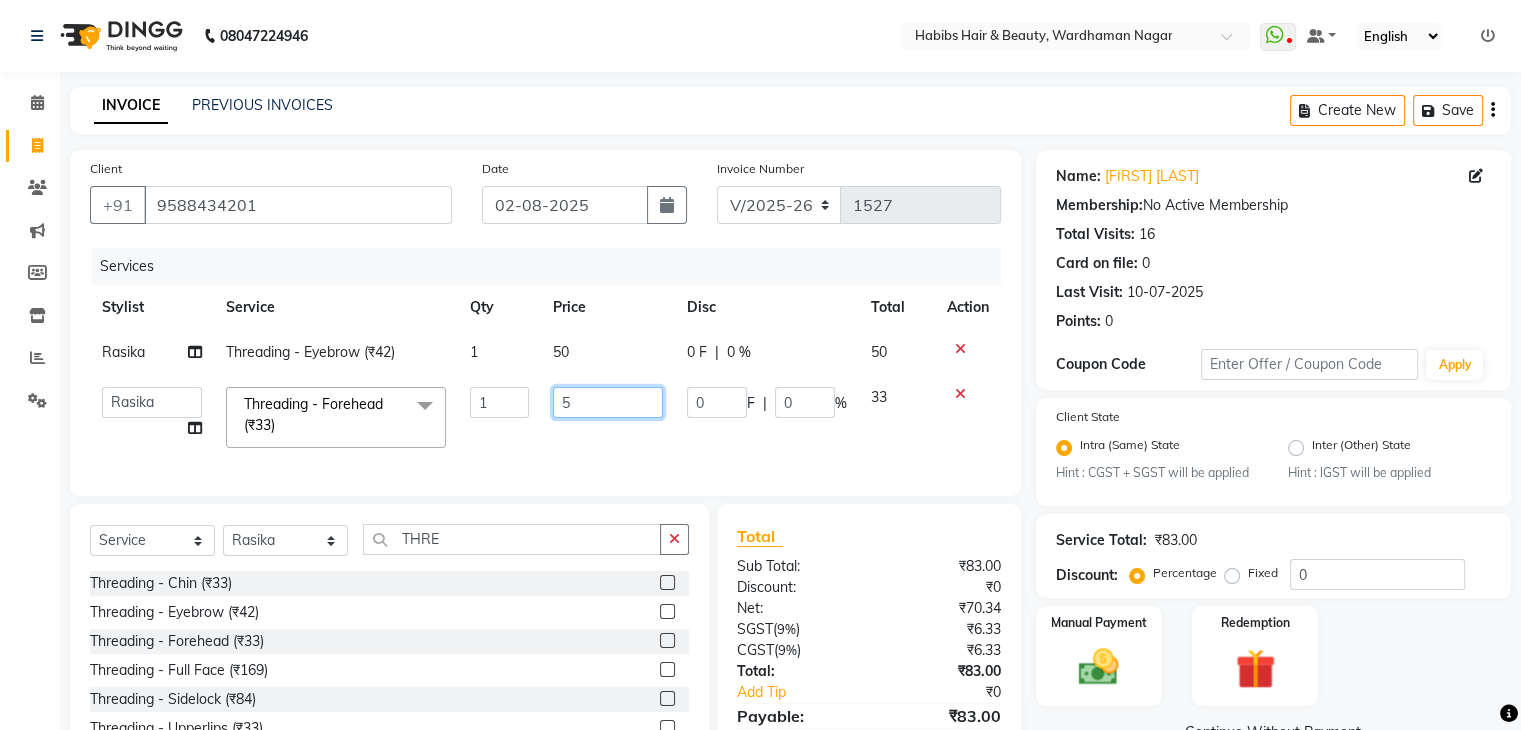 type on "50" 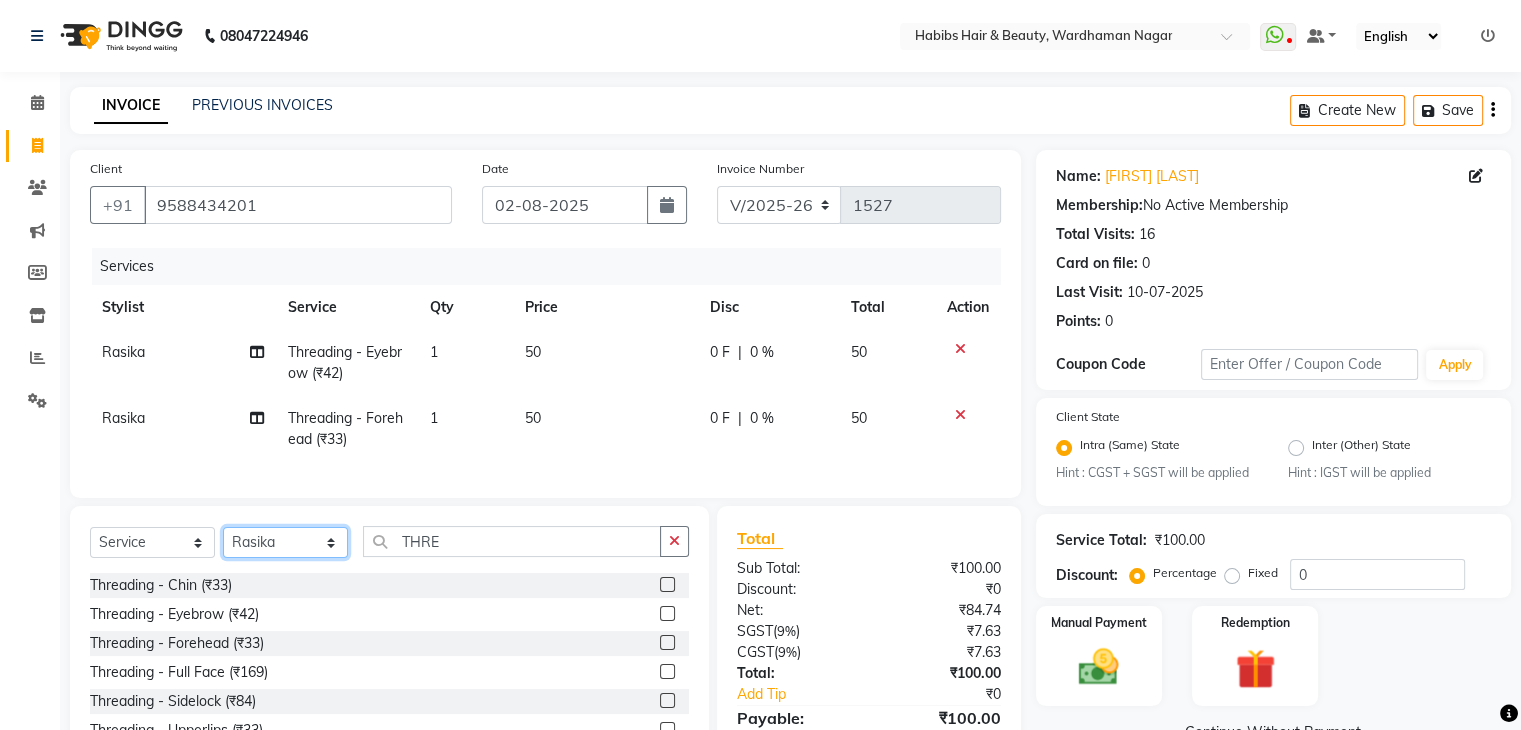 click on "Select Stylist Admin Aman Gayatri Jeetu Mick Raj Rashmi Rasika Sarang" 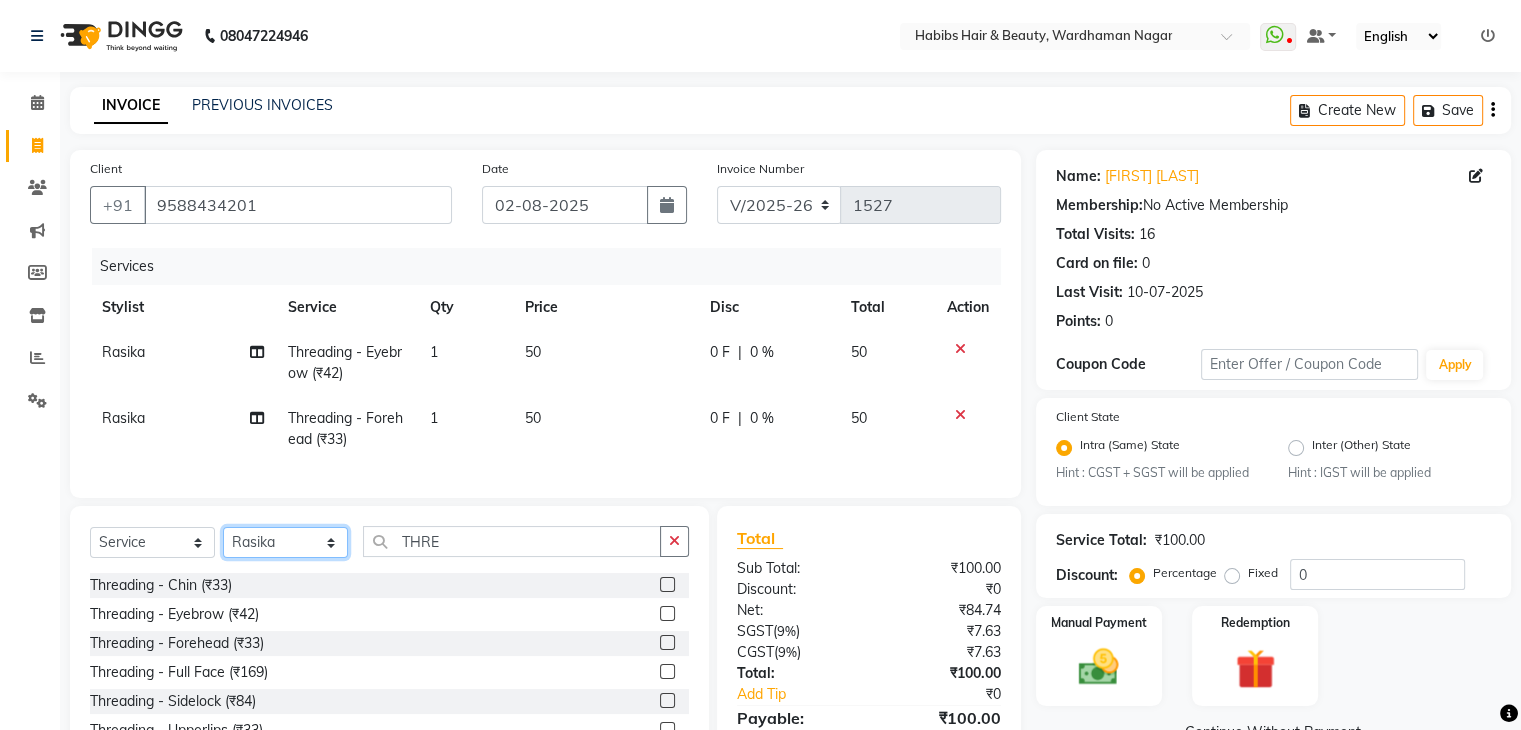 select on "17878" 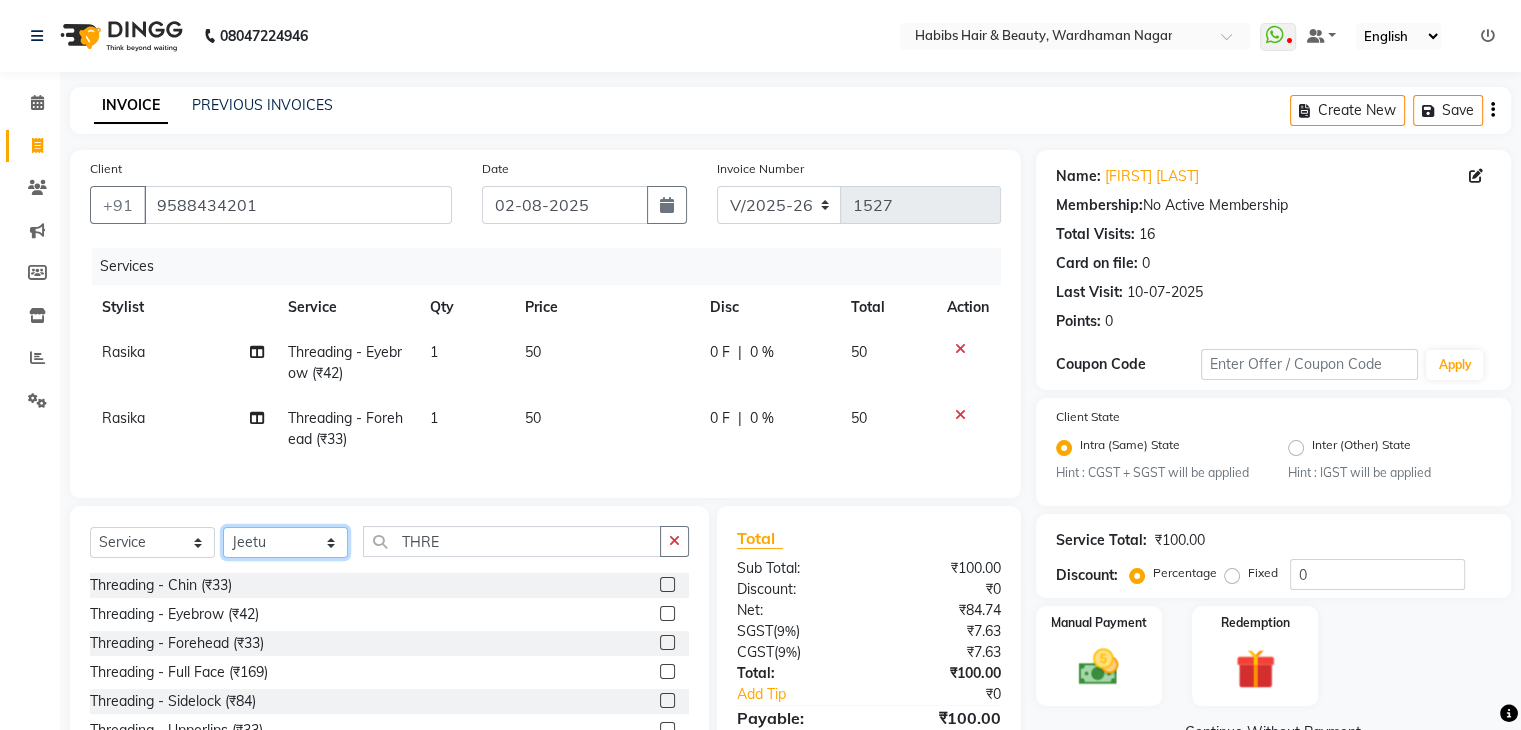 click on "Select Stylist Admin Aman Gayatri Jeetu Mick Raj Rashmi Rasika Sarang" 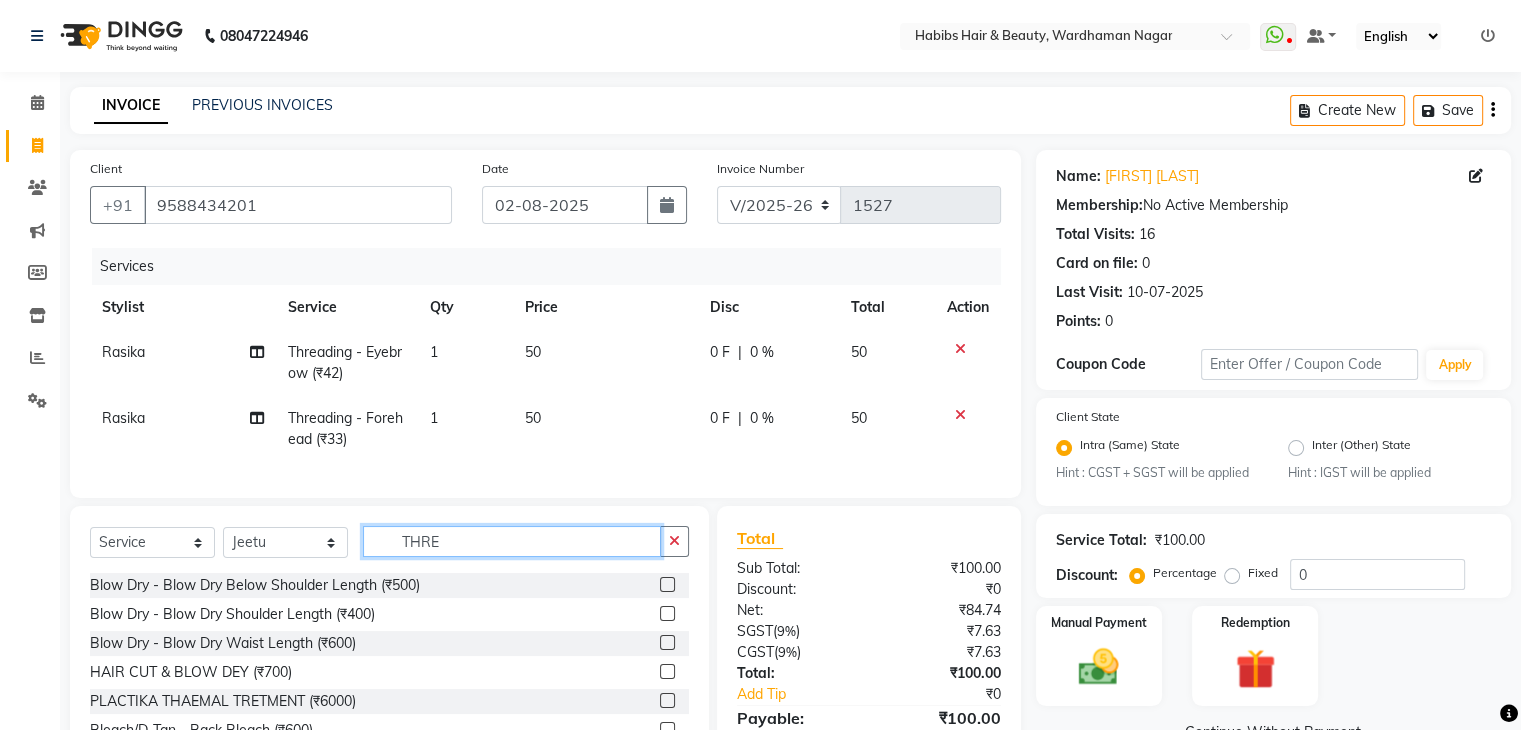 click on "THRE" 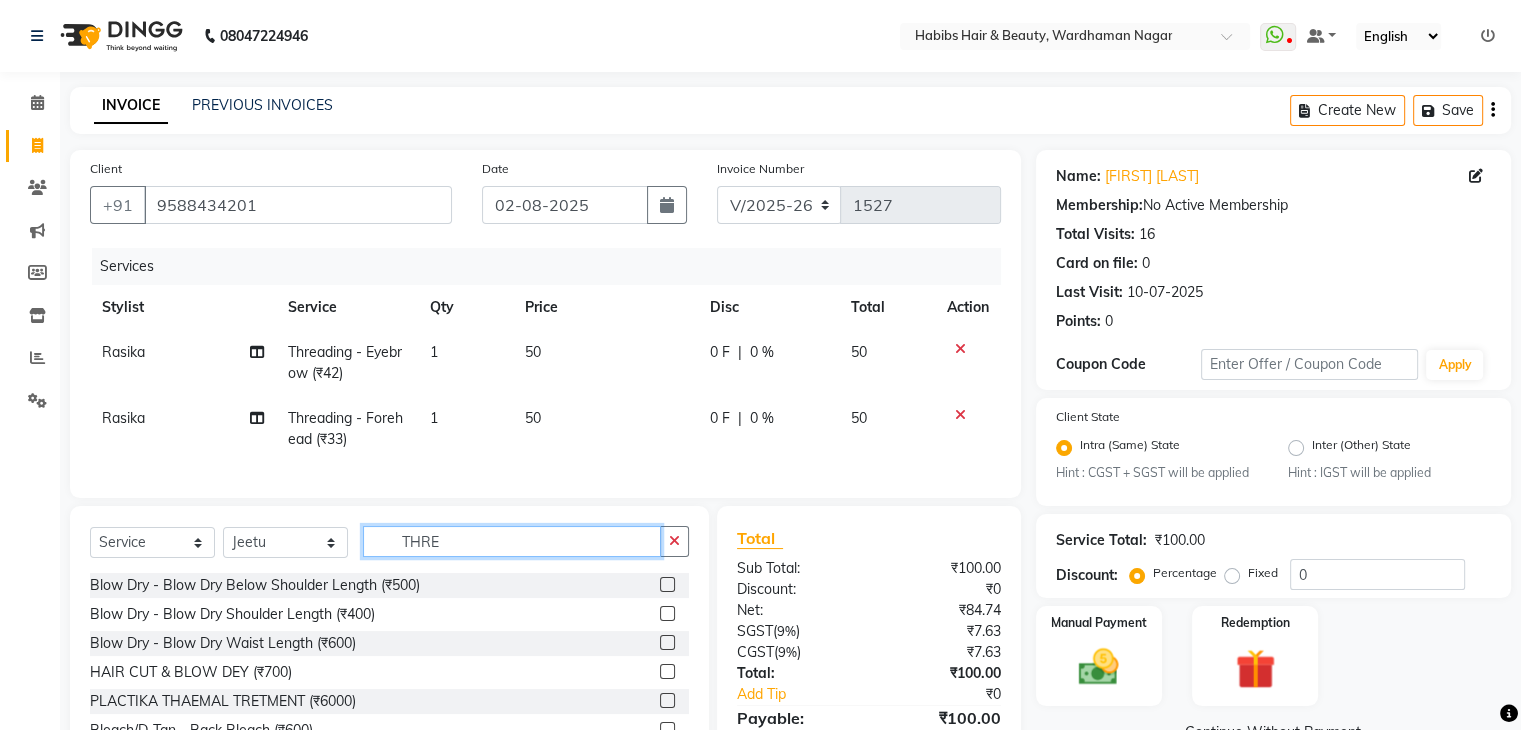click on "THRE" 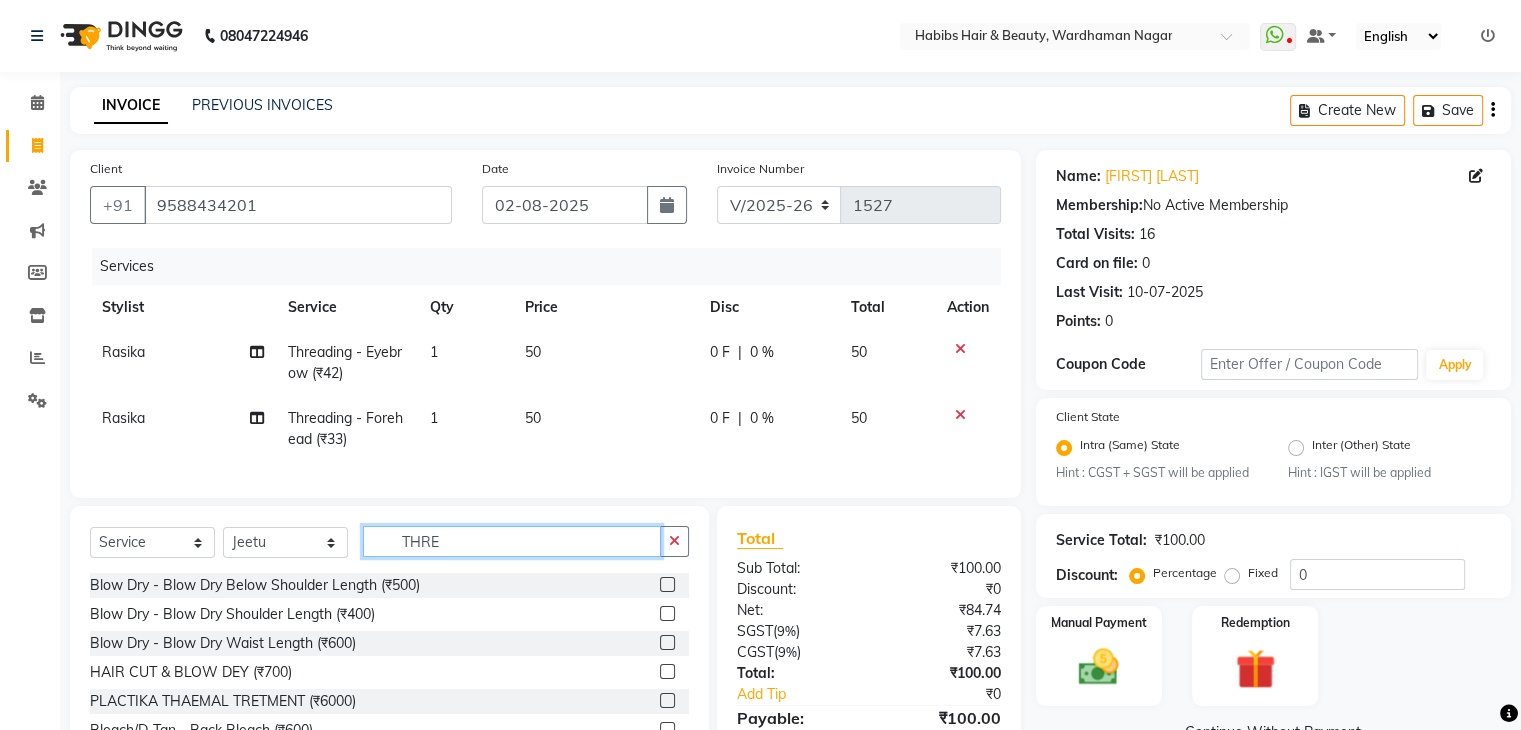 click on "THRE" 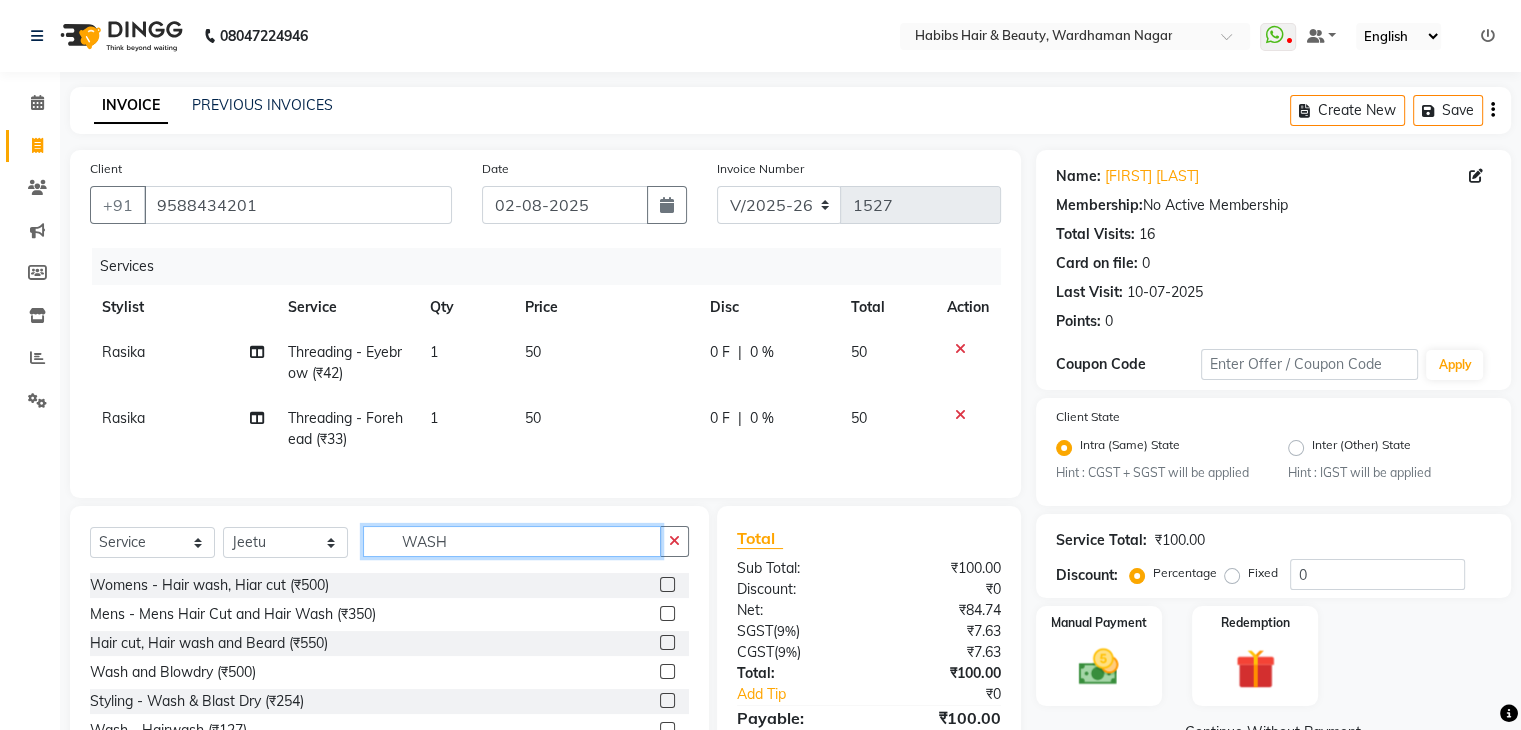 scroll, scrollTop: 117, scrollLeft: 0, axis: vertical 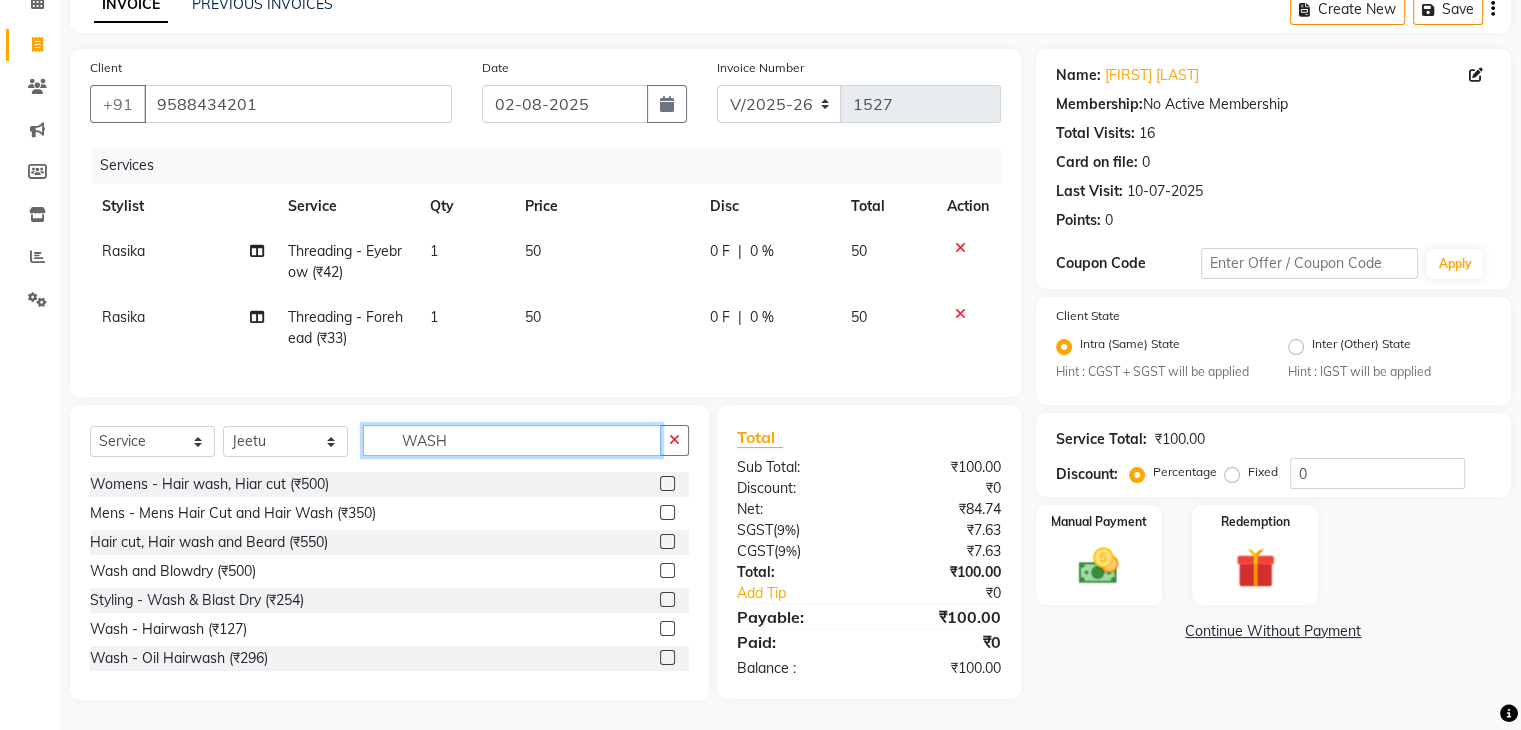 type on "WASH" 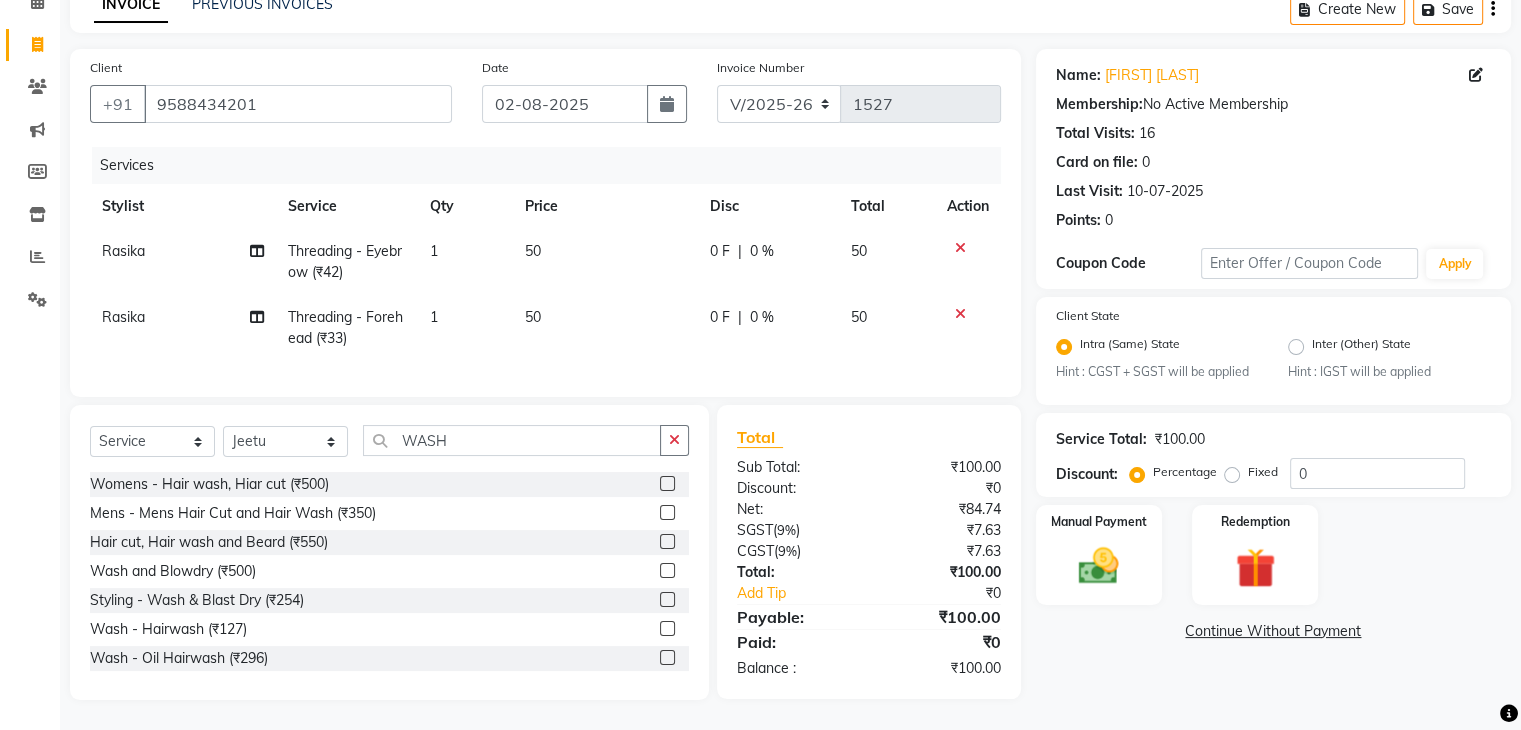 click 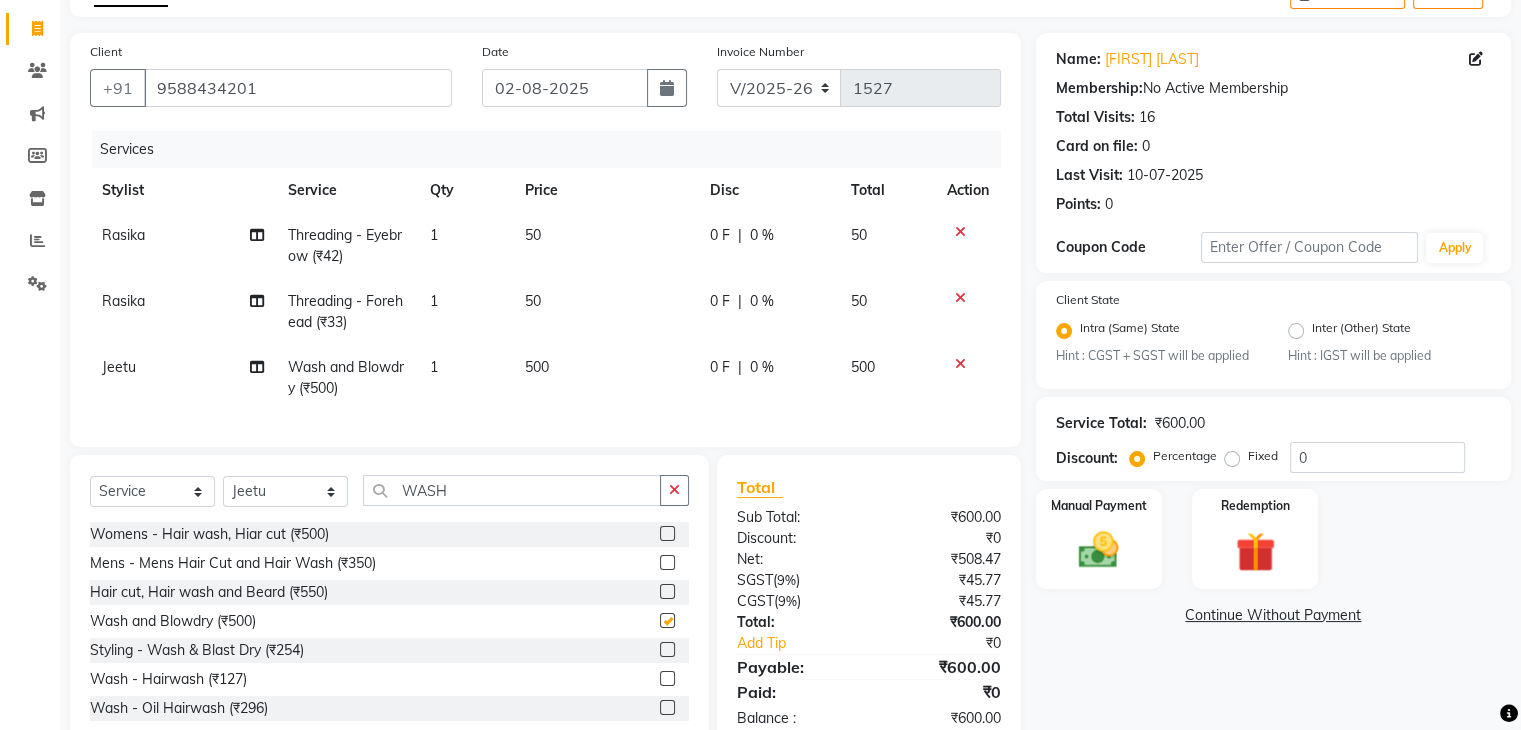 checkbox on "false" 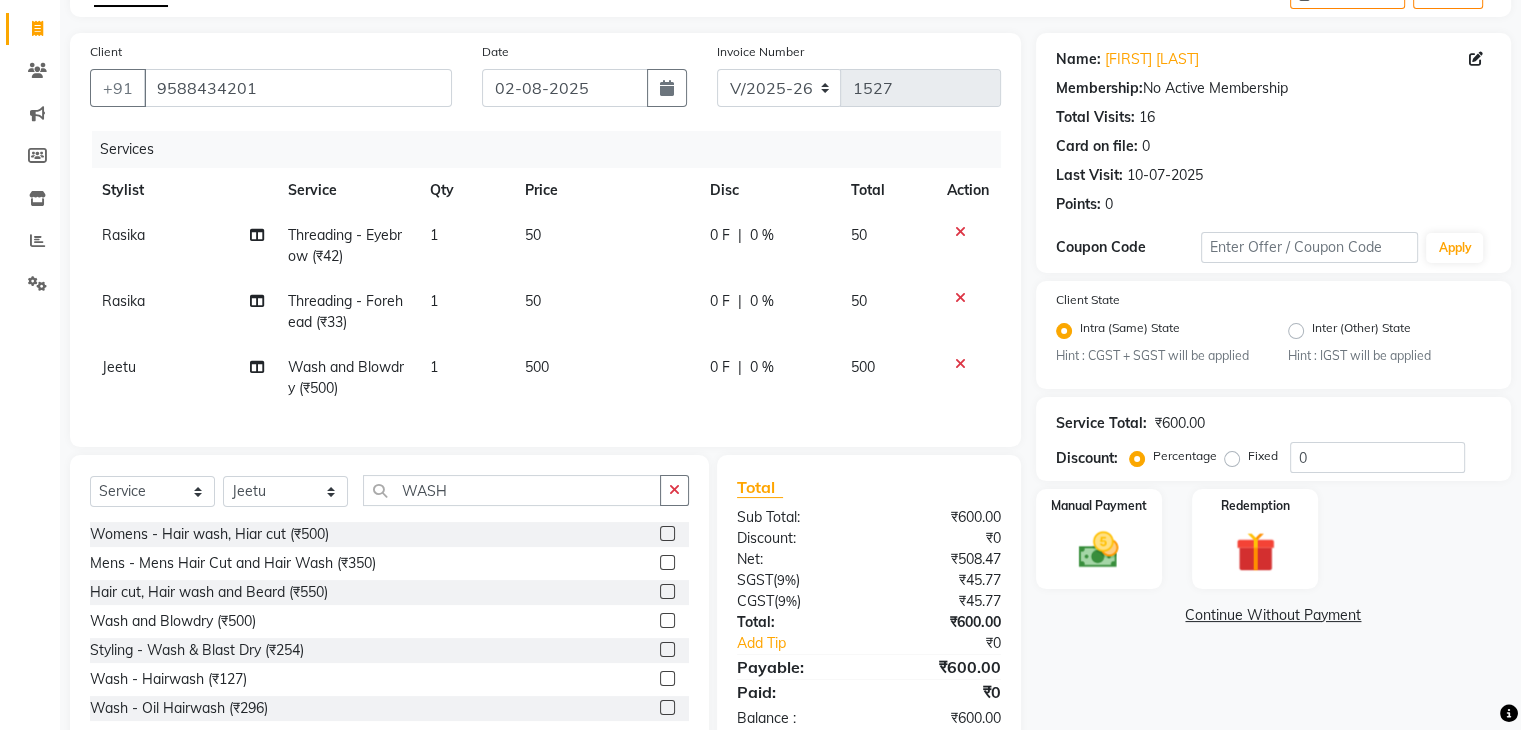click on "500" 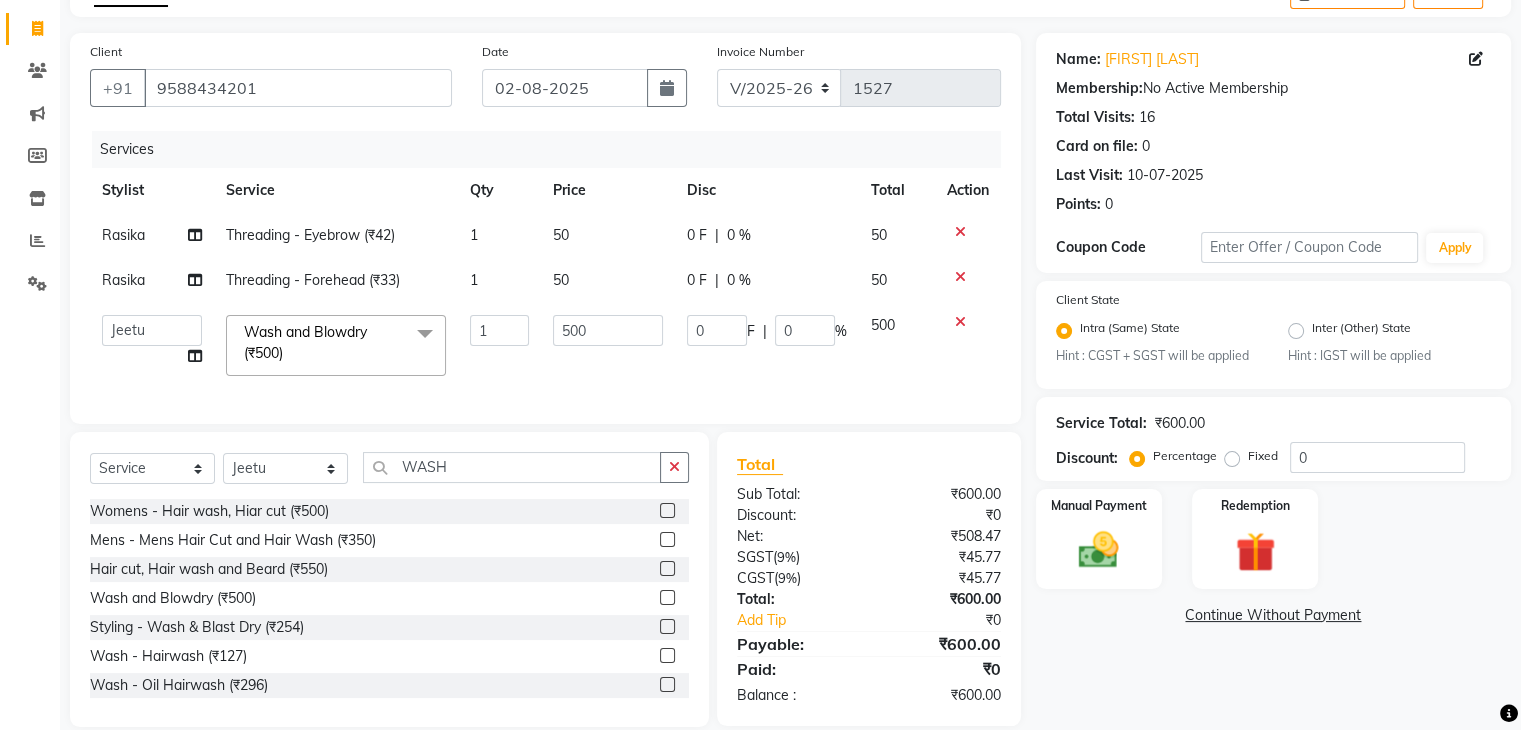click on "500" 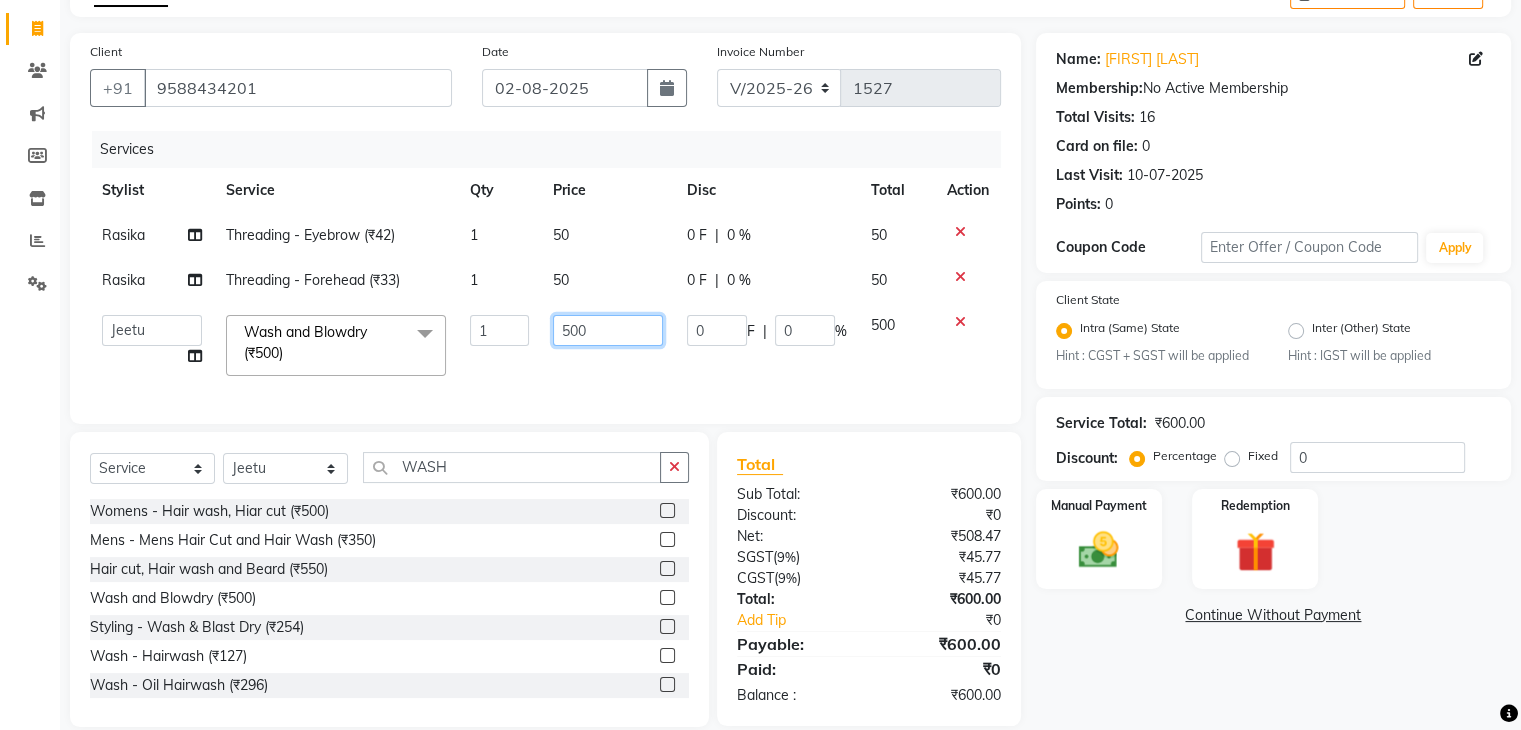 click on "500" 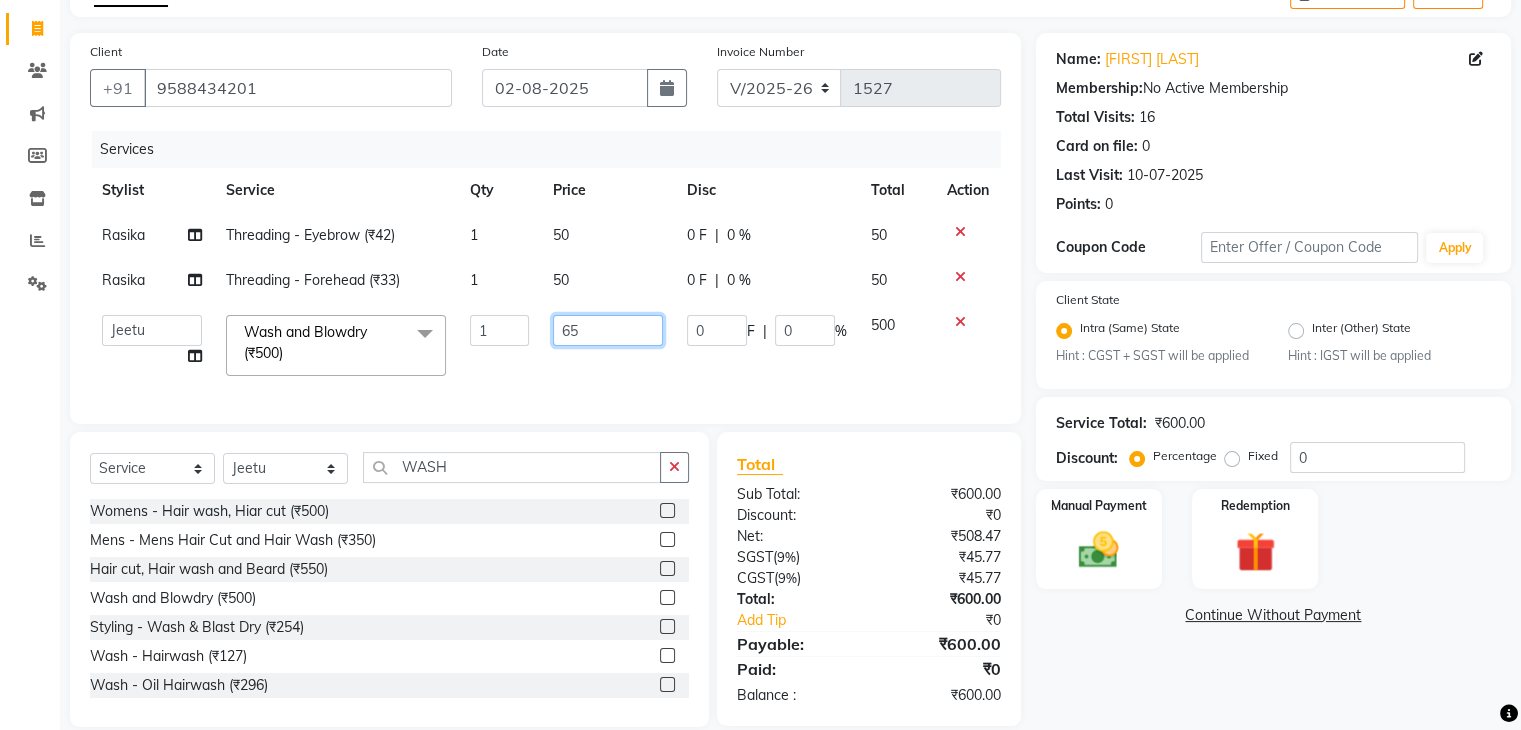 type on "650" 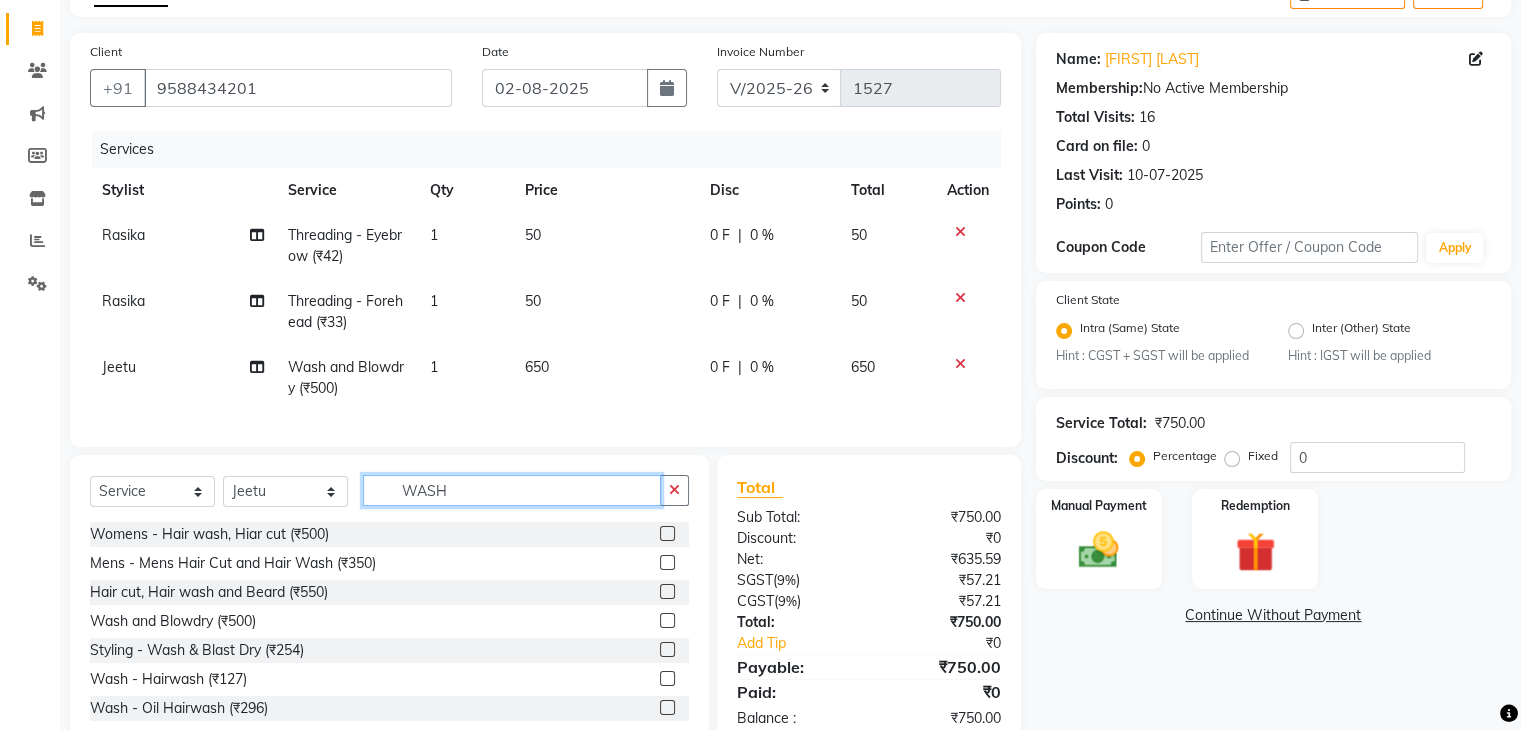 click on "Select  Service  Product  Membership  Package Voucher Prepaid Gift Card  Select Stylist Admin [NAME] [NAME] [NAME] [NAME] [NAME] [NAME] [NAME] [NAME] [NAME] WASH Womens - Hair wash, Hiar cut (₹500)  Mens - Mens Hair Cut and Hair Wash (₹350)  Hair cut, Hair wash and Beard (₹550)  Wash and Blowdry (₹500)  Styling - Wash & Blast Dry (₹254)  Wash - Hairwash (₹127)  Wash - Oil Hairwash (₹296)  Wash - Treatment wash (₹296)  Womens - Womens  Hair Cut Wash And Blowdry (₹508)" 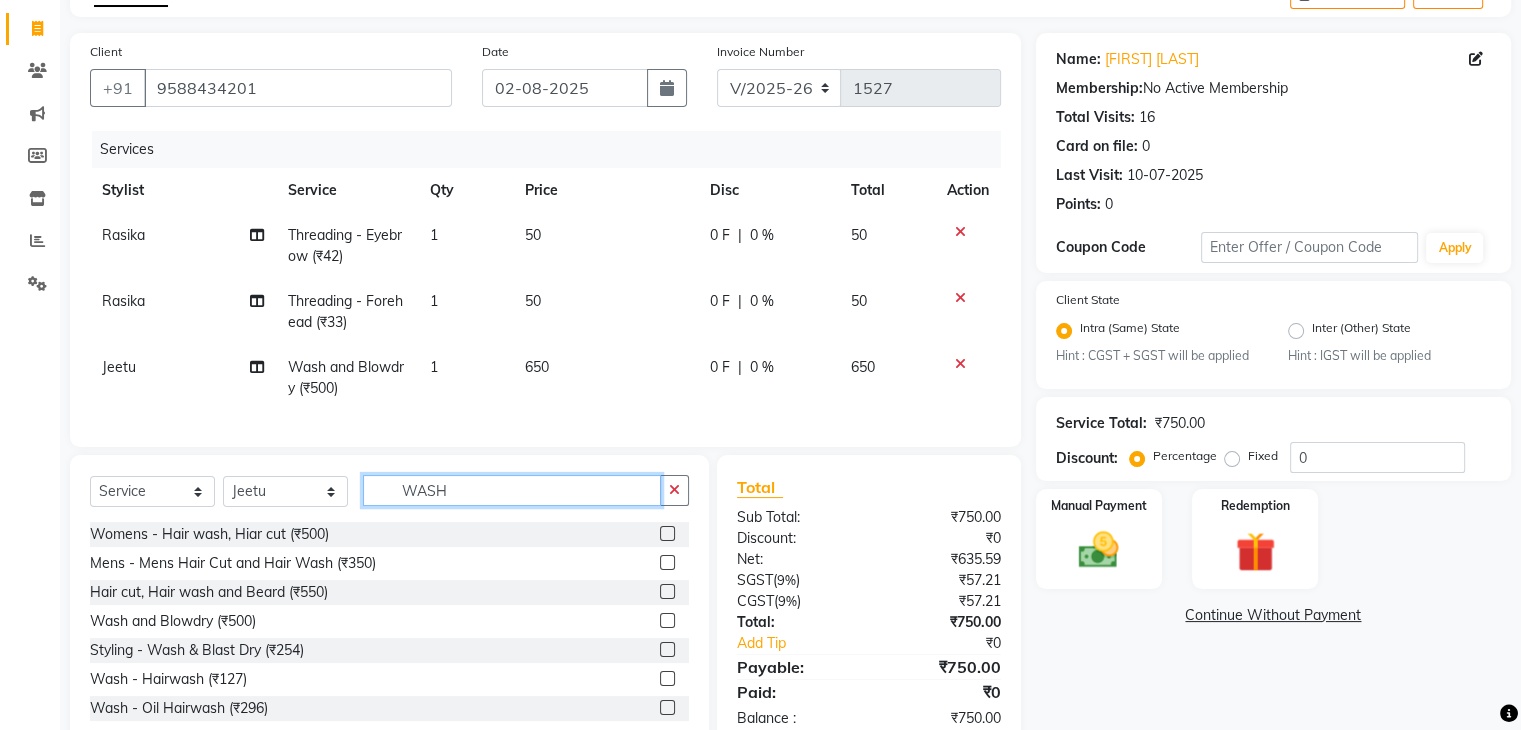 scroll, scrollTop: 183, scrollLeft: 0, axis: vertical 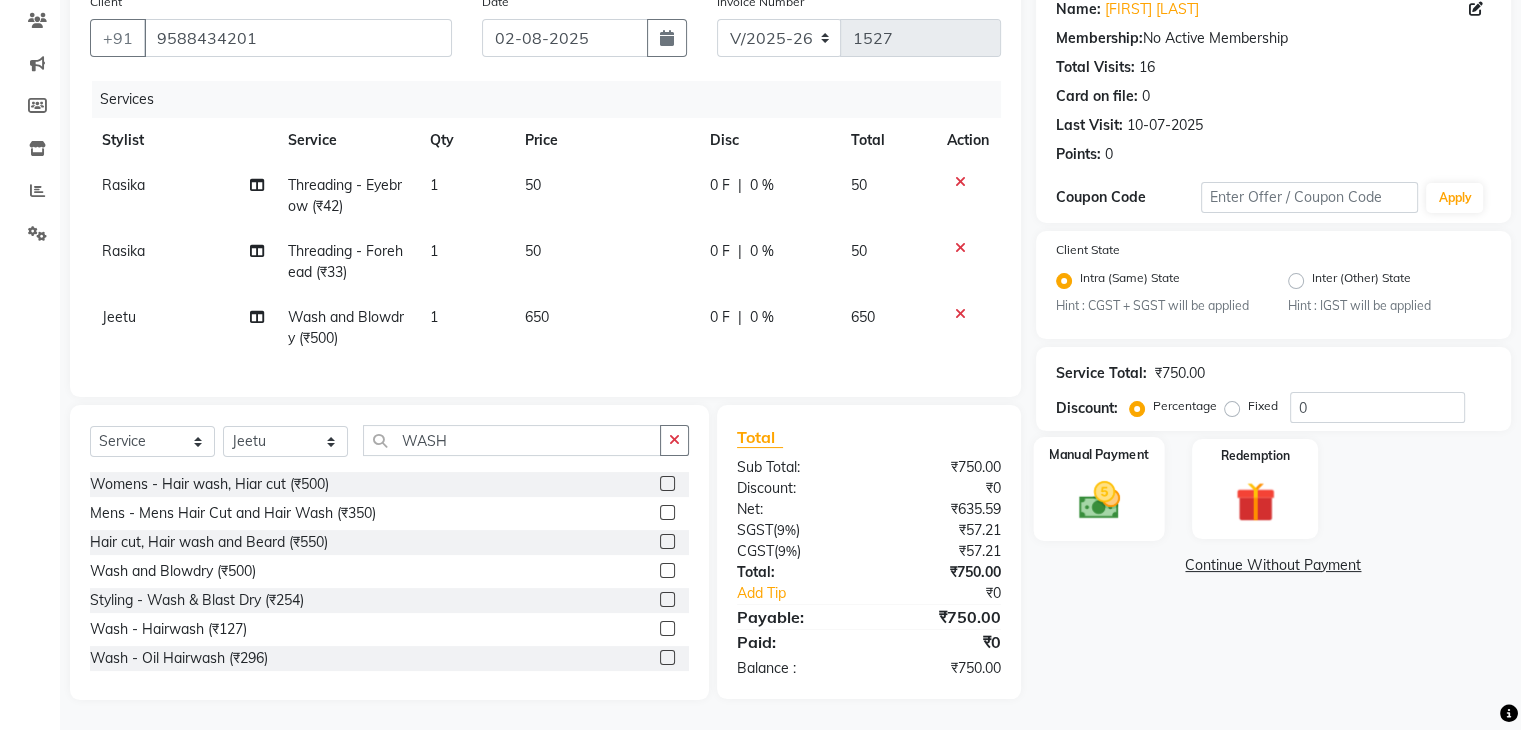 click 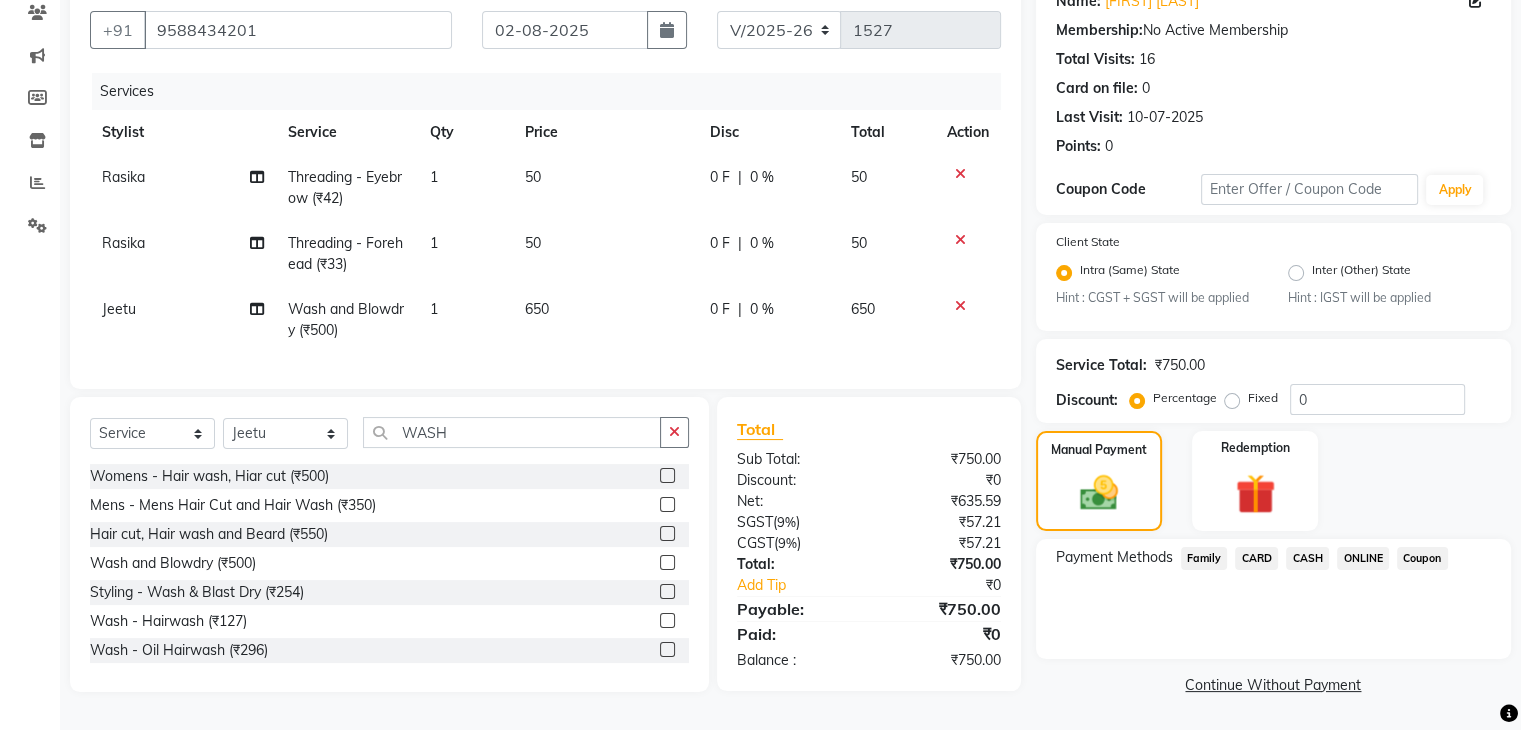 click on "ONLINE" 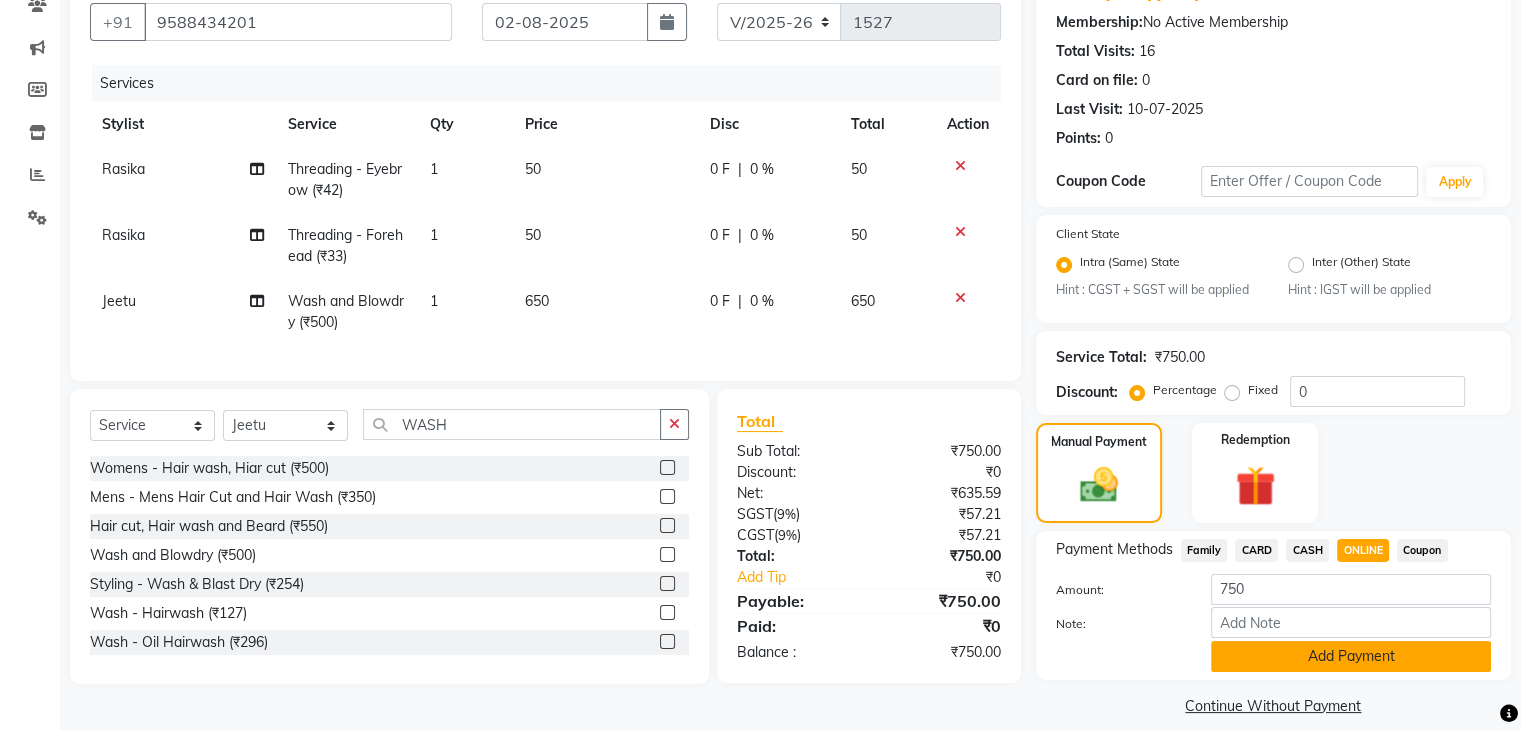 click on "Add Payment" 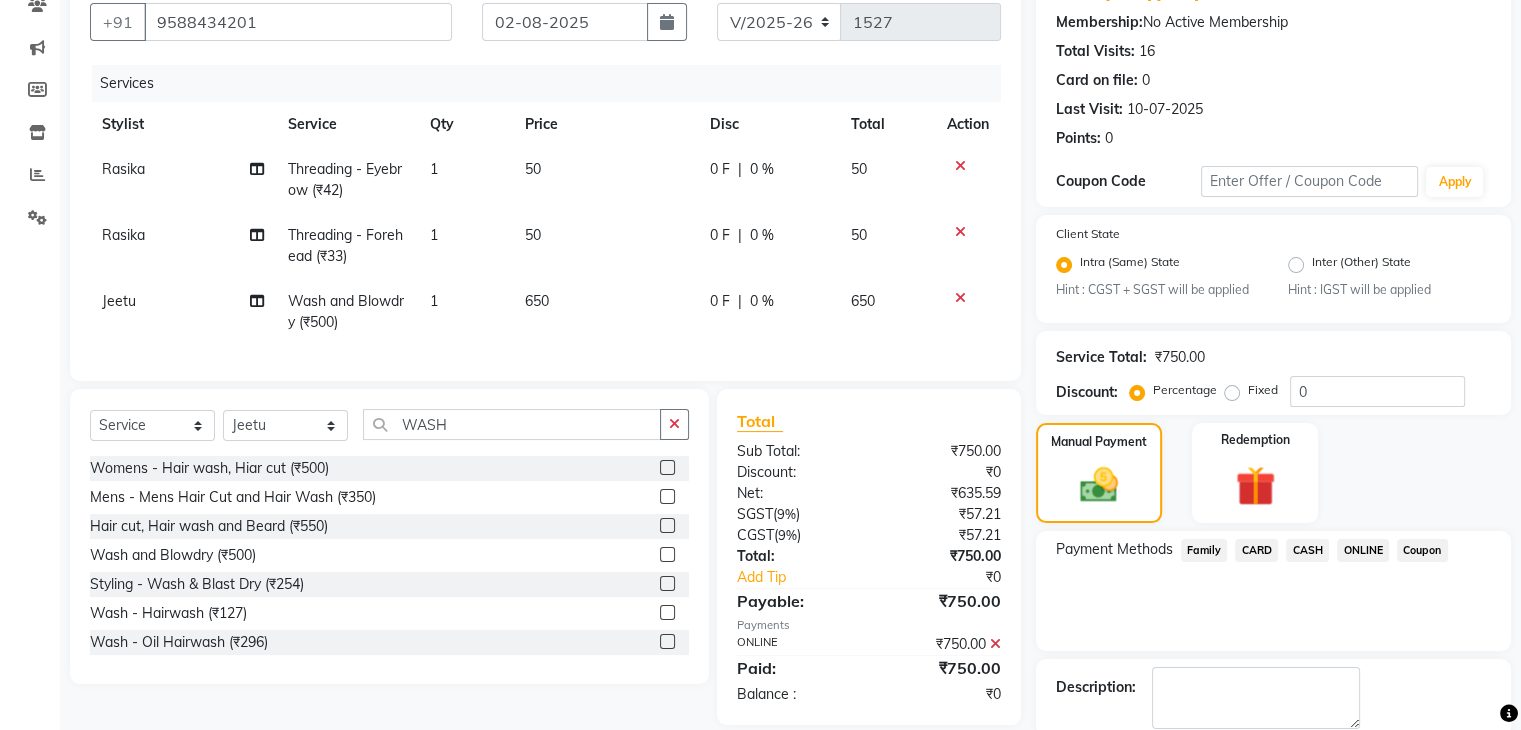 scroll, scrollTop: 289, scrollLeft: 0, axis: vertical 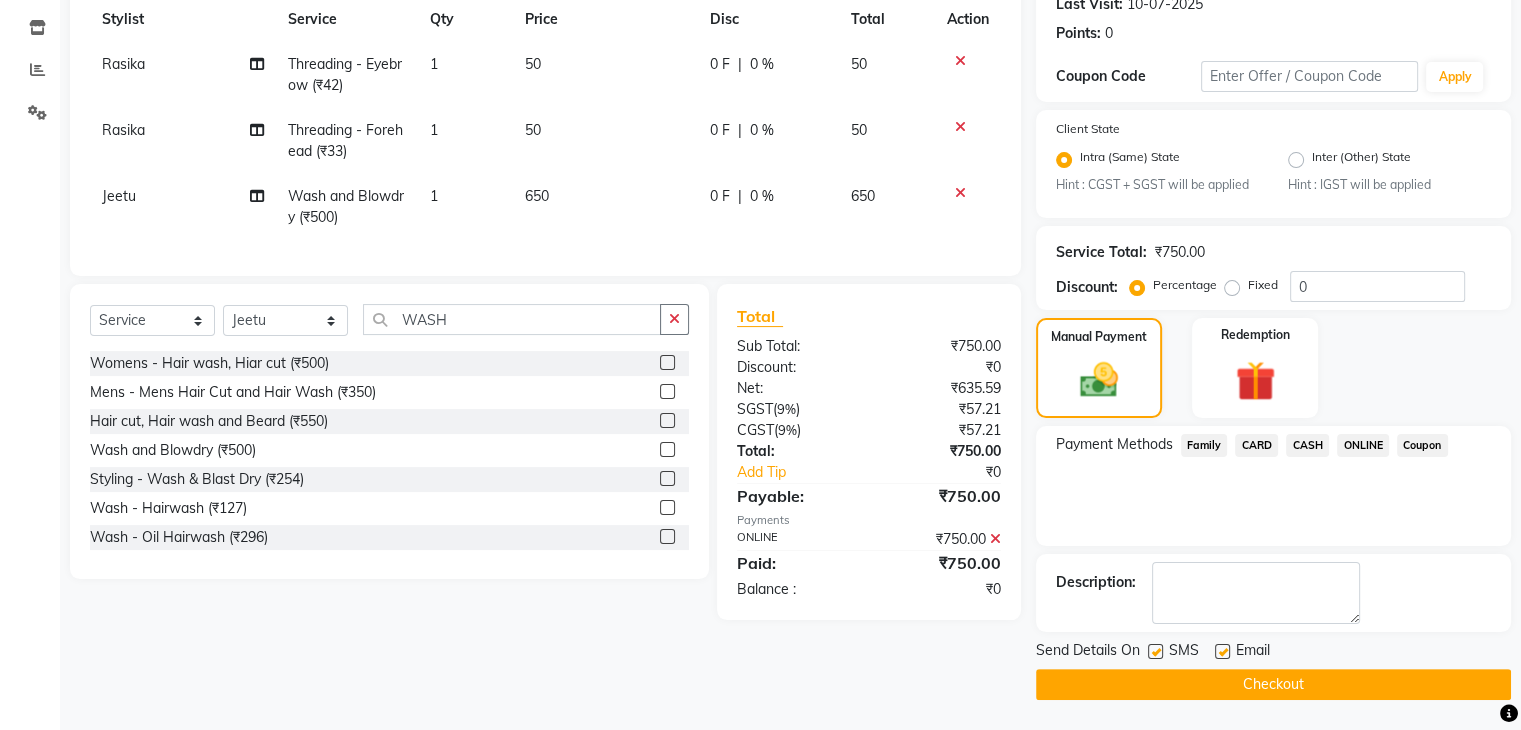 click on "Checkout" 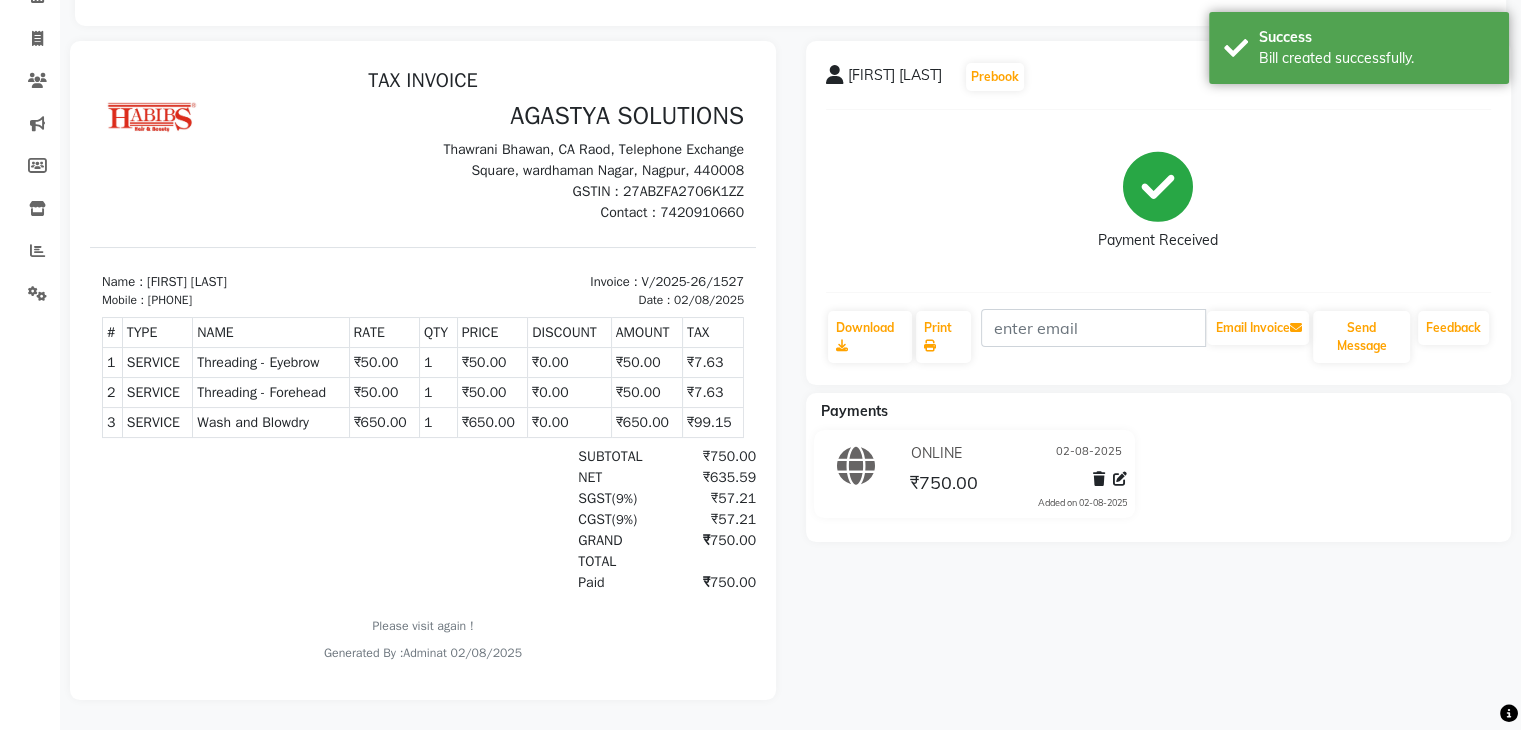 scroll, scrollTop: 0, scrollLeft: 0, axis: both 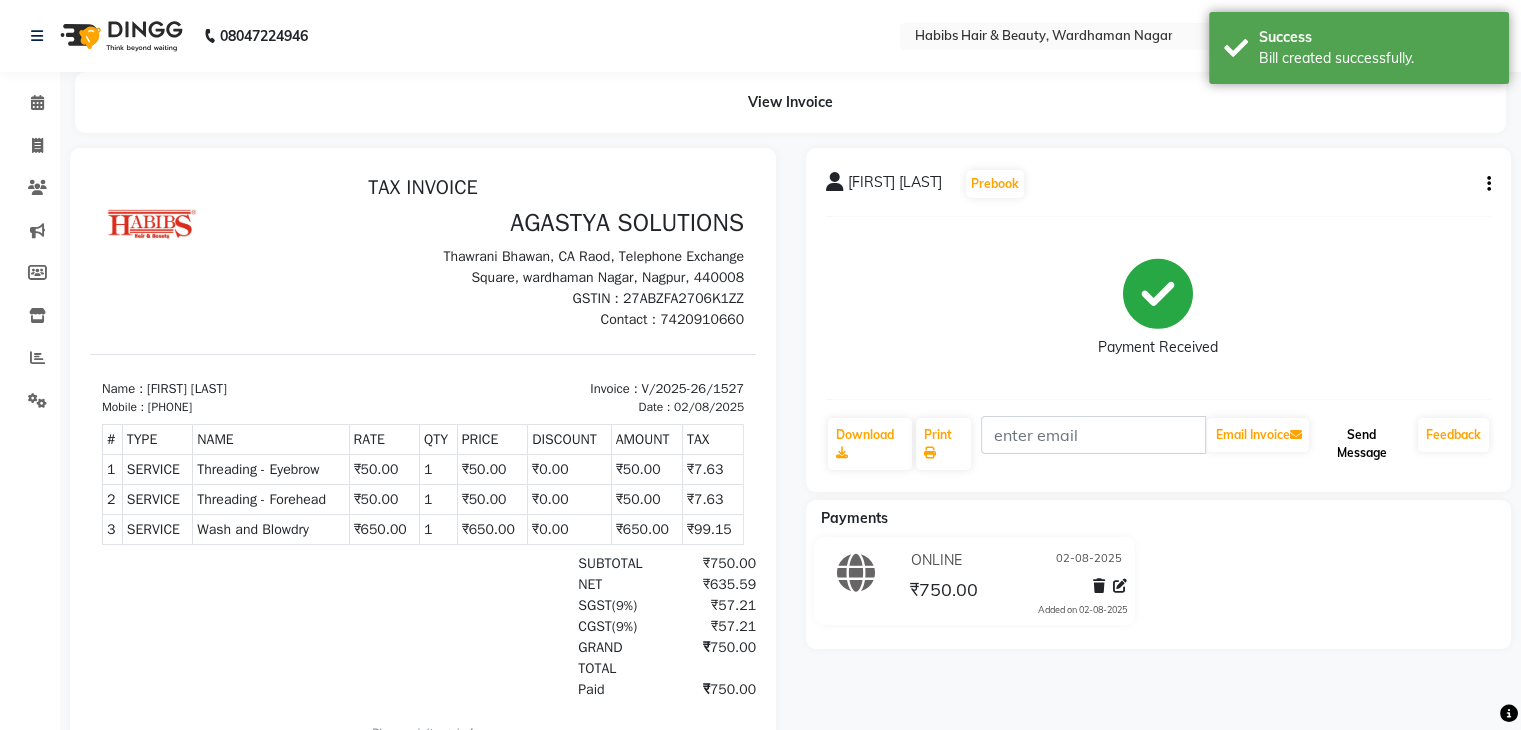 click on "Send Message" 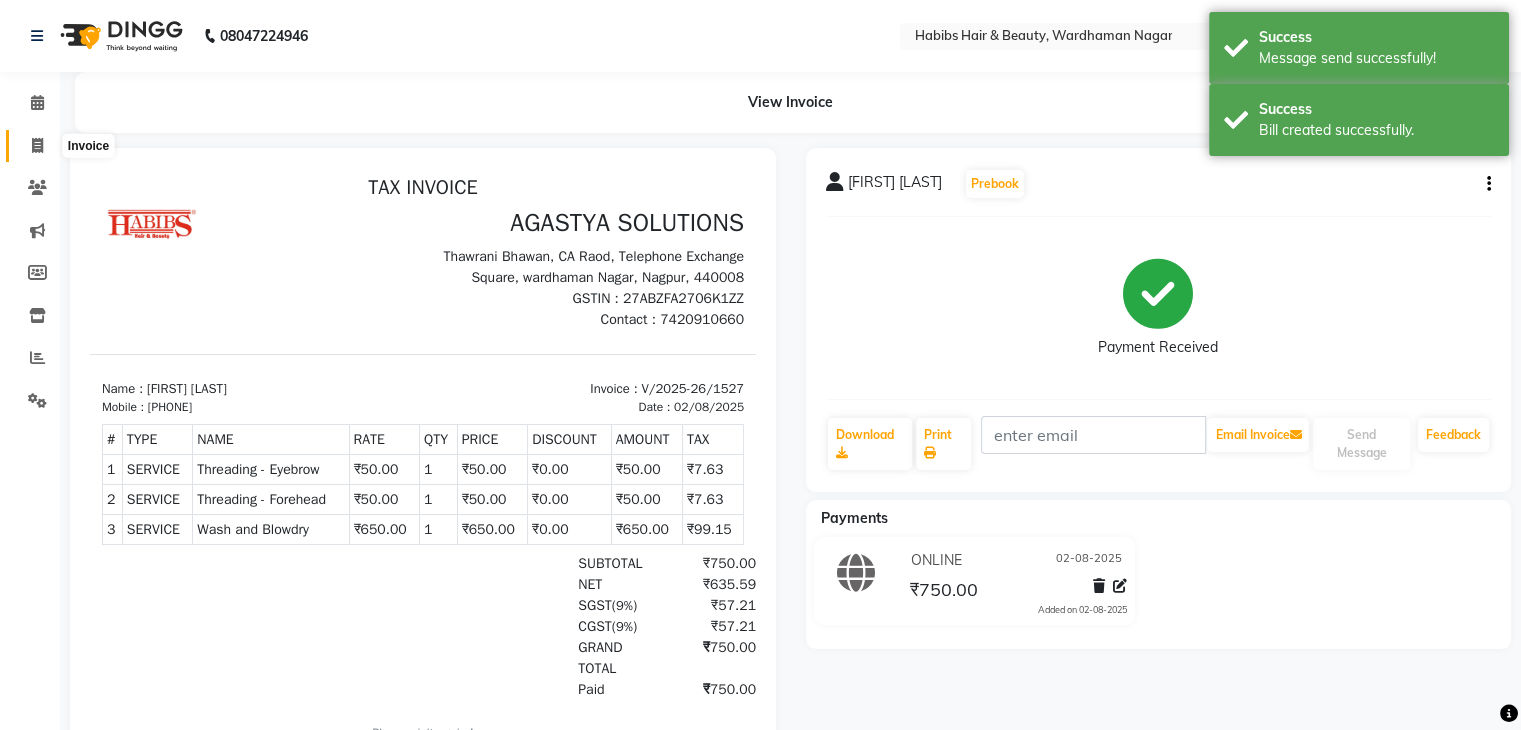 click 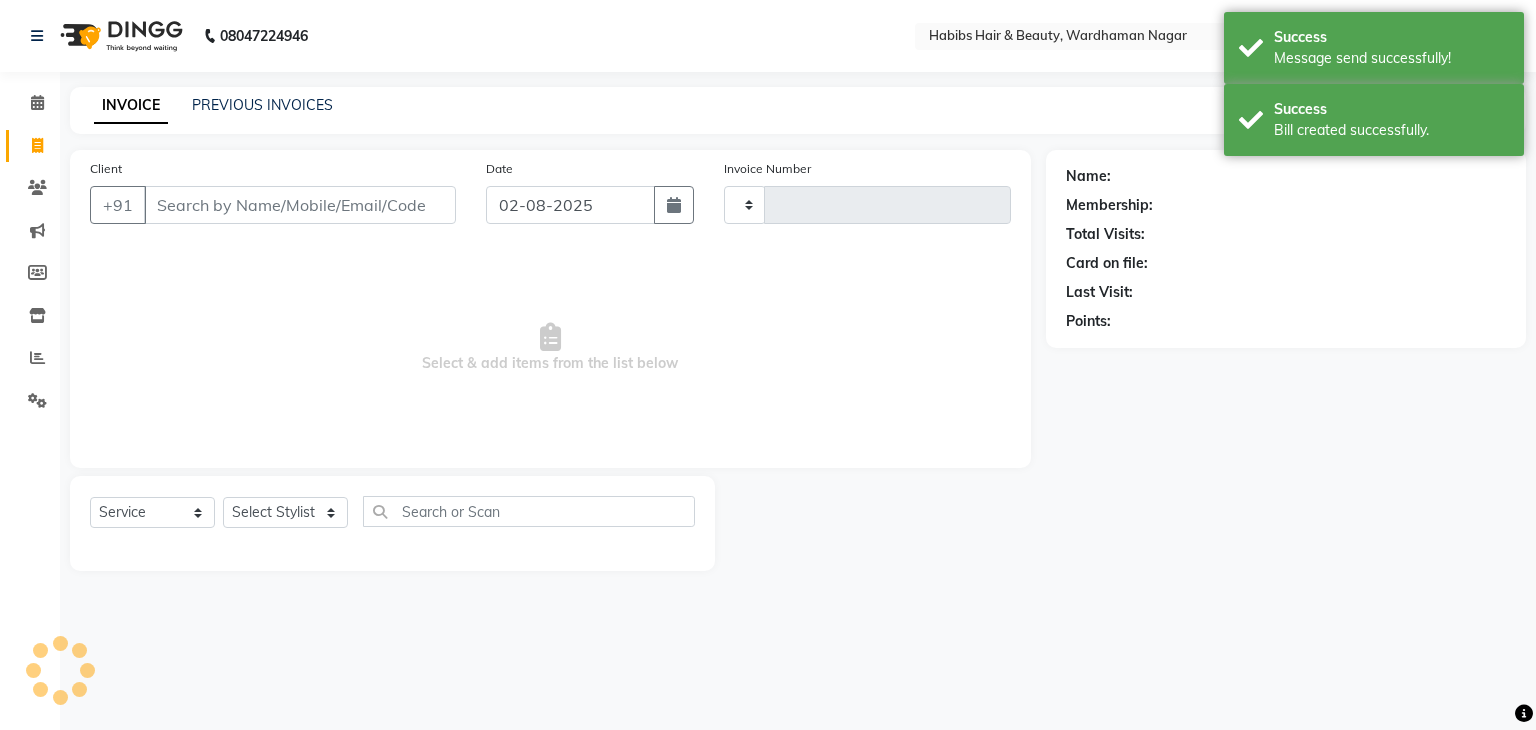 type on "1528" 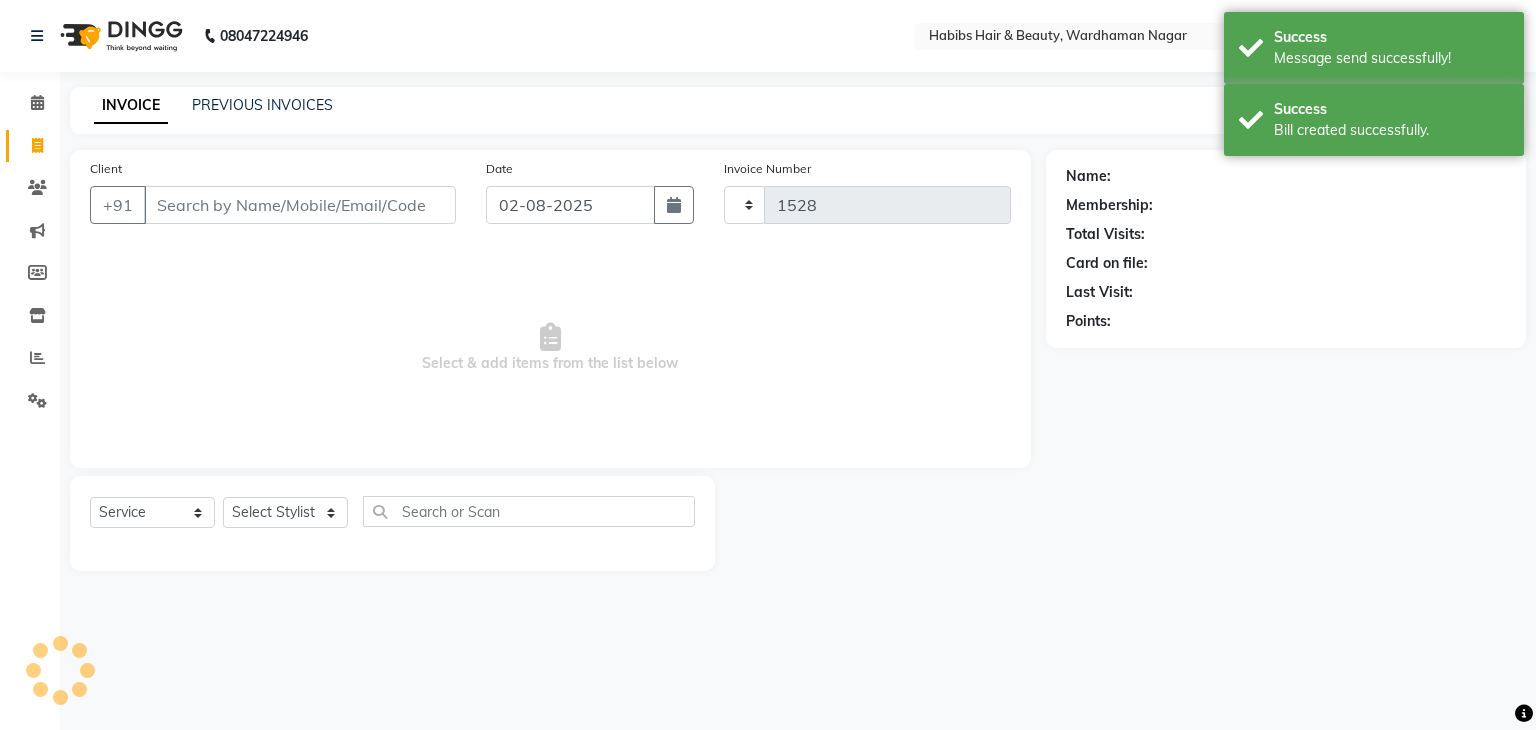 select on "3714" 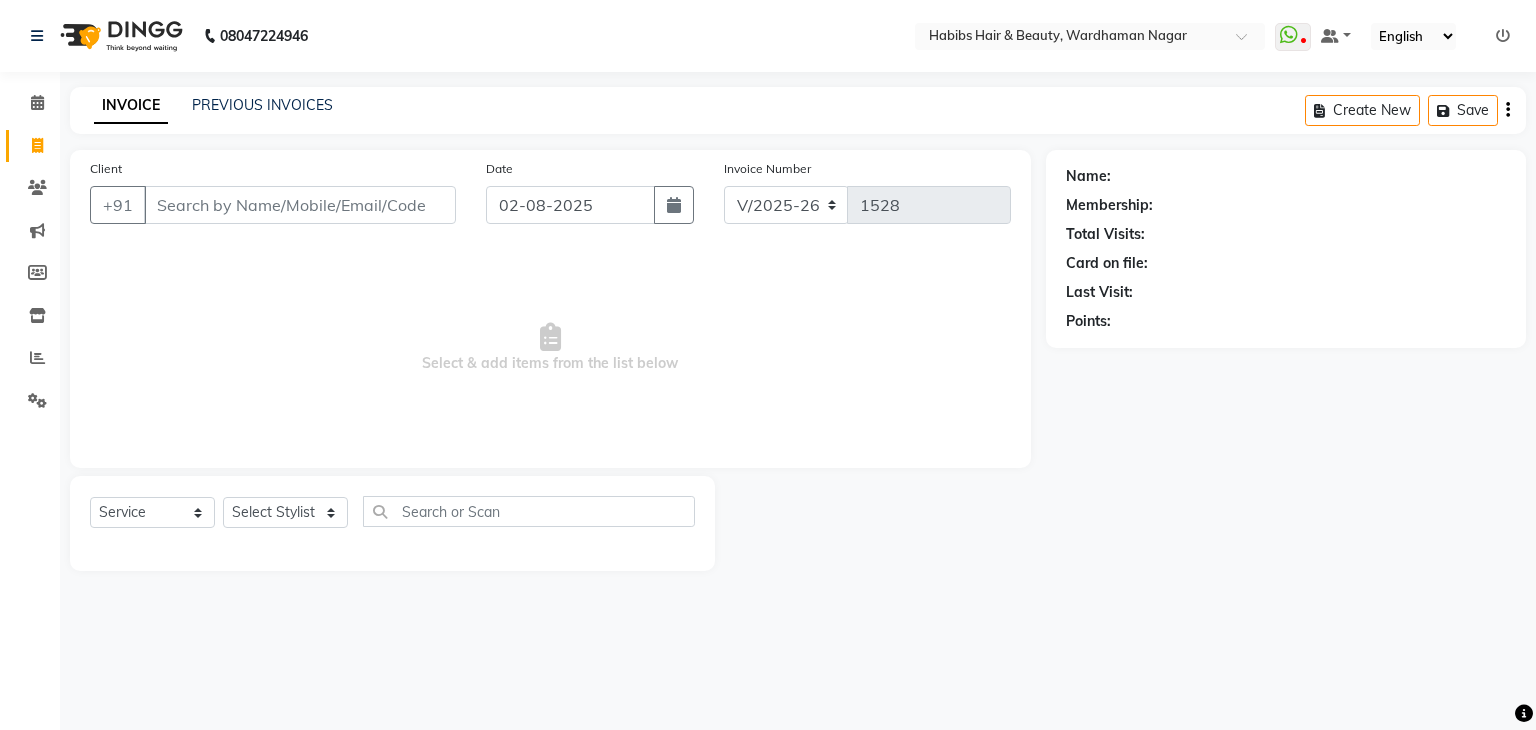 click on "Client +91" 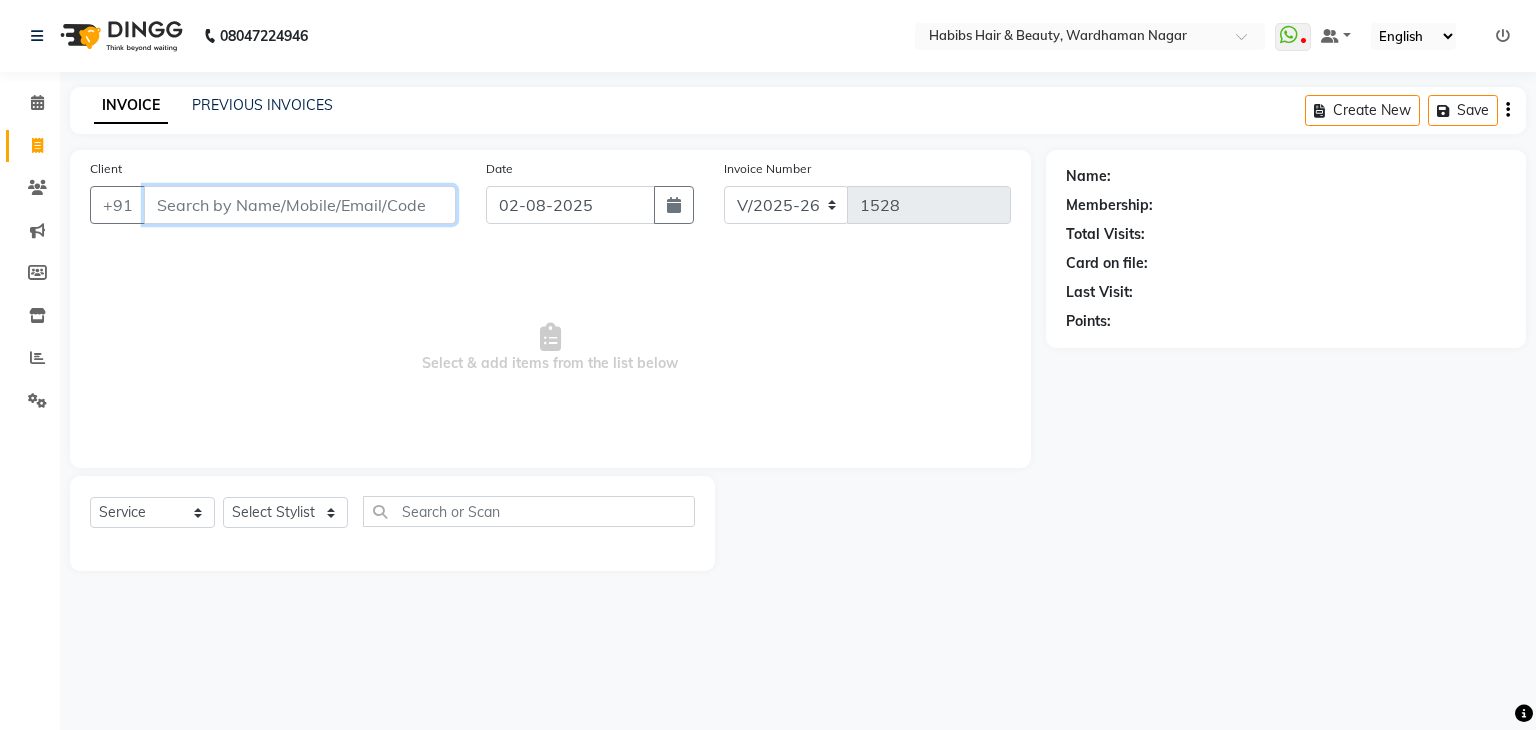 click on "Client" at bounding box center (300, 205) 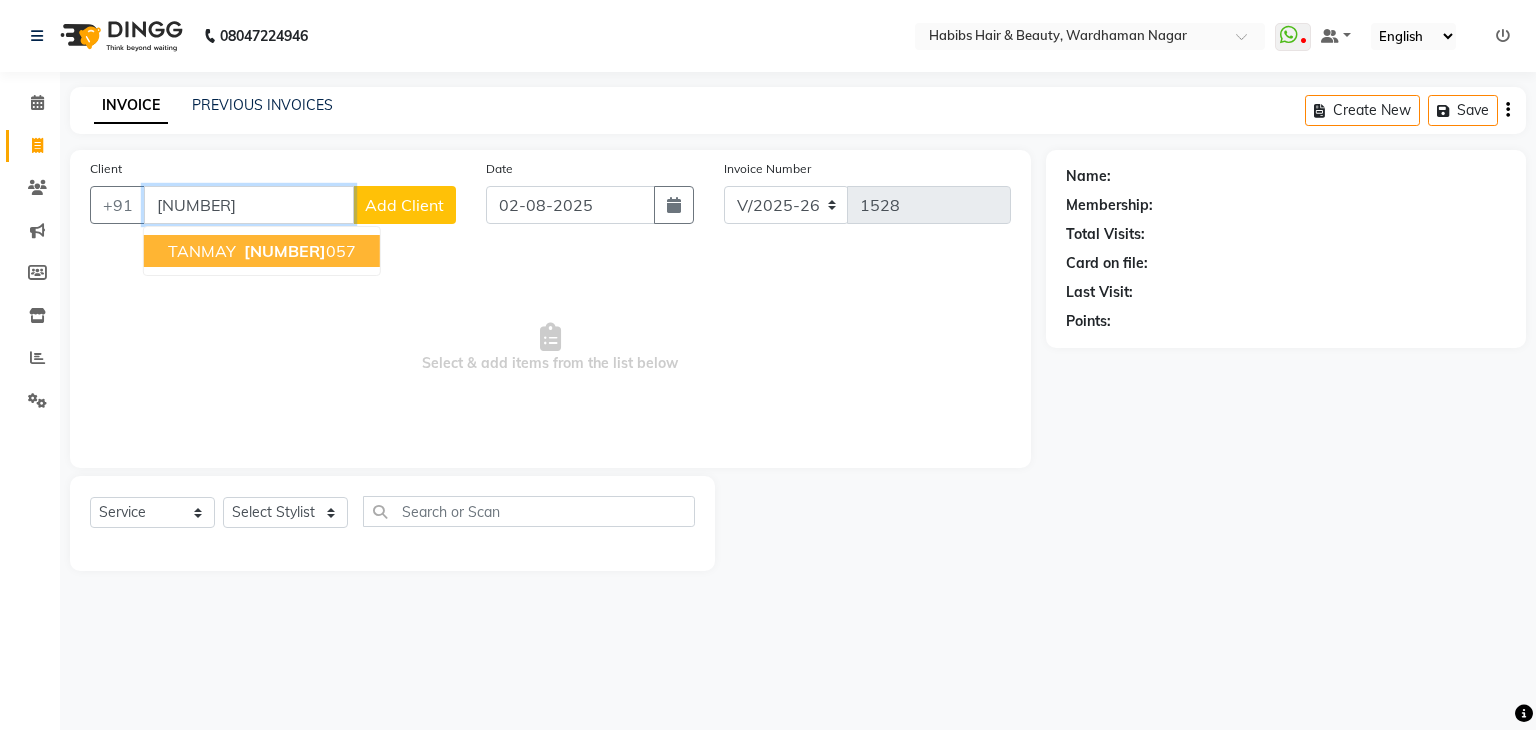 click on "TANMAY" at bounding box center [202, 251] 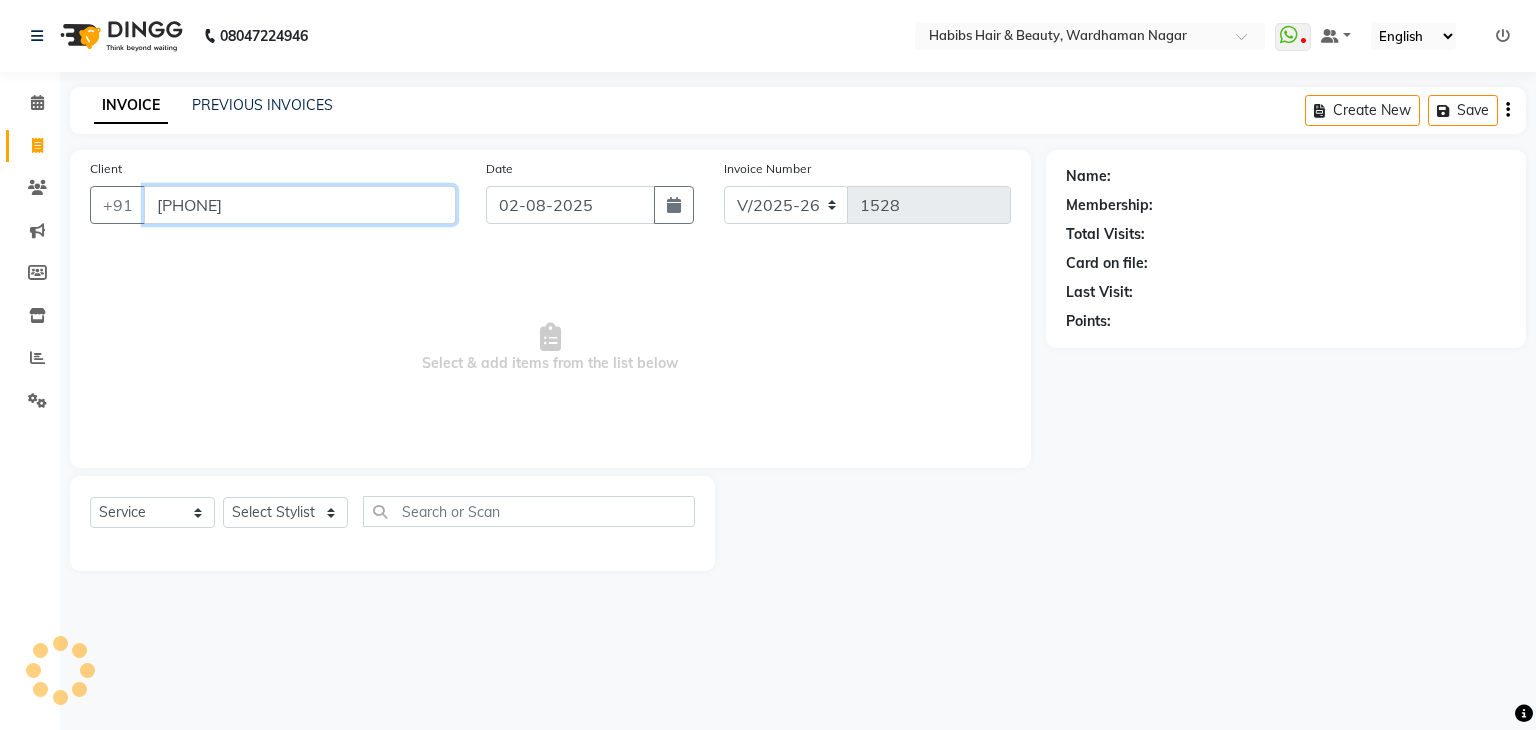 type on "[PHONE]" 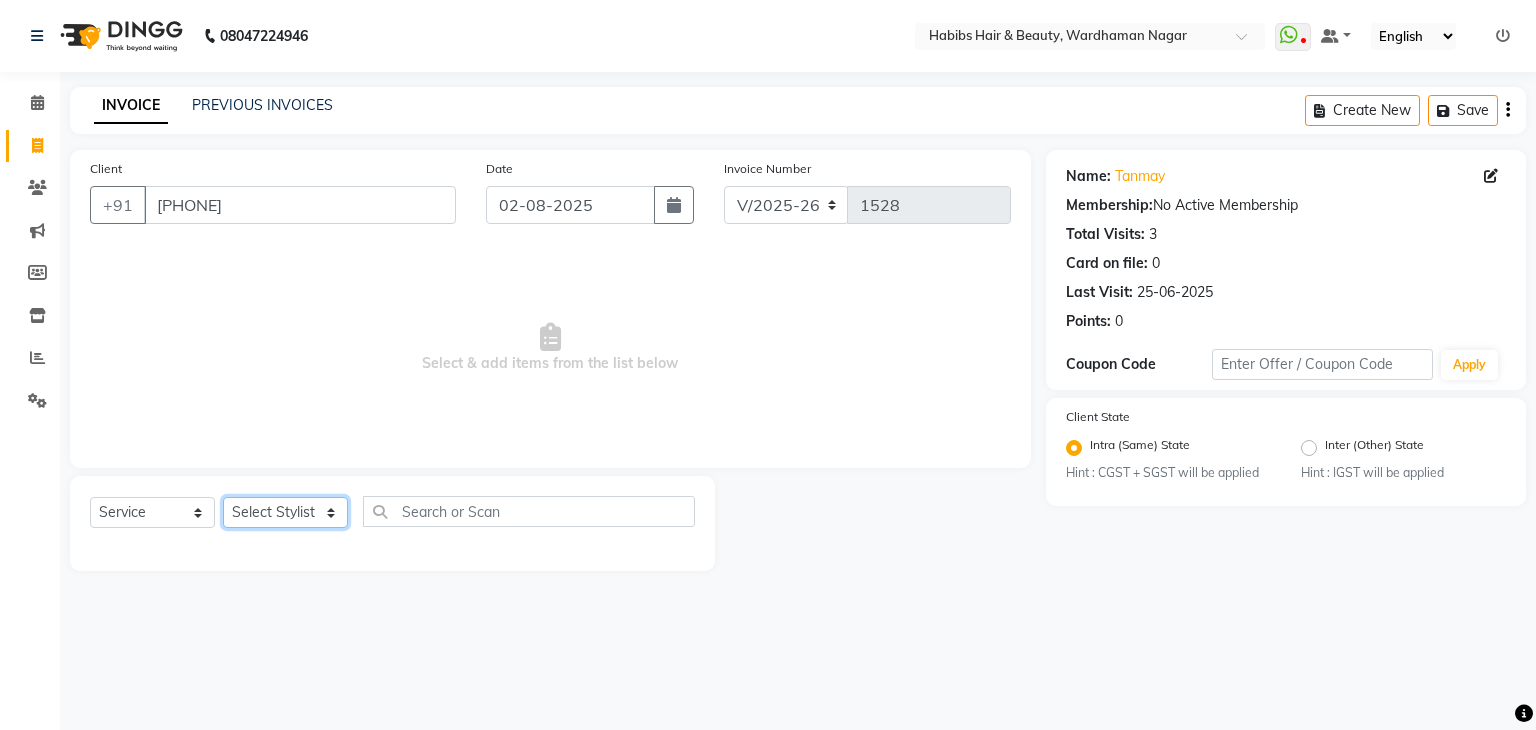click on "Select Stylist Admin Aman Gayatri Jeetu Mick Raj Rashmi Rasika Sarang" 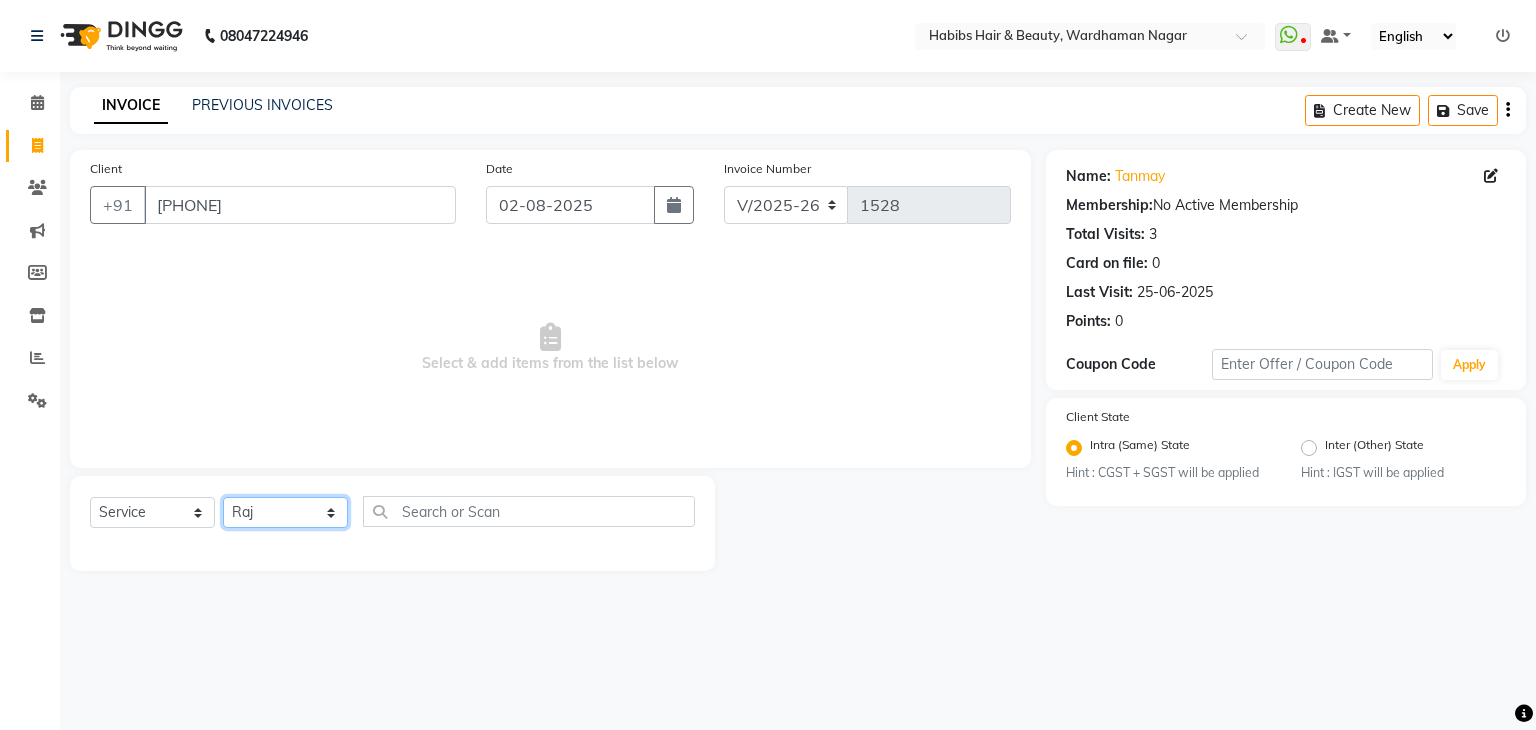 click on "Select Stylist Admin Aman Gayatri Jeetu Mick Raj Rashmi Rasika Sarang" 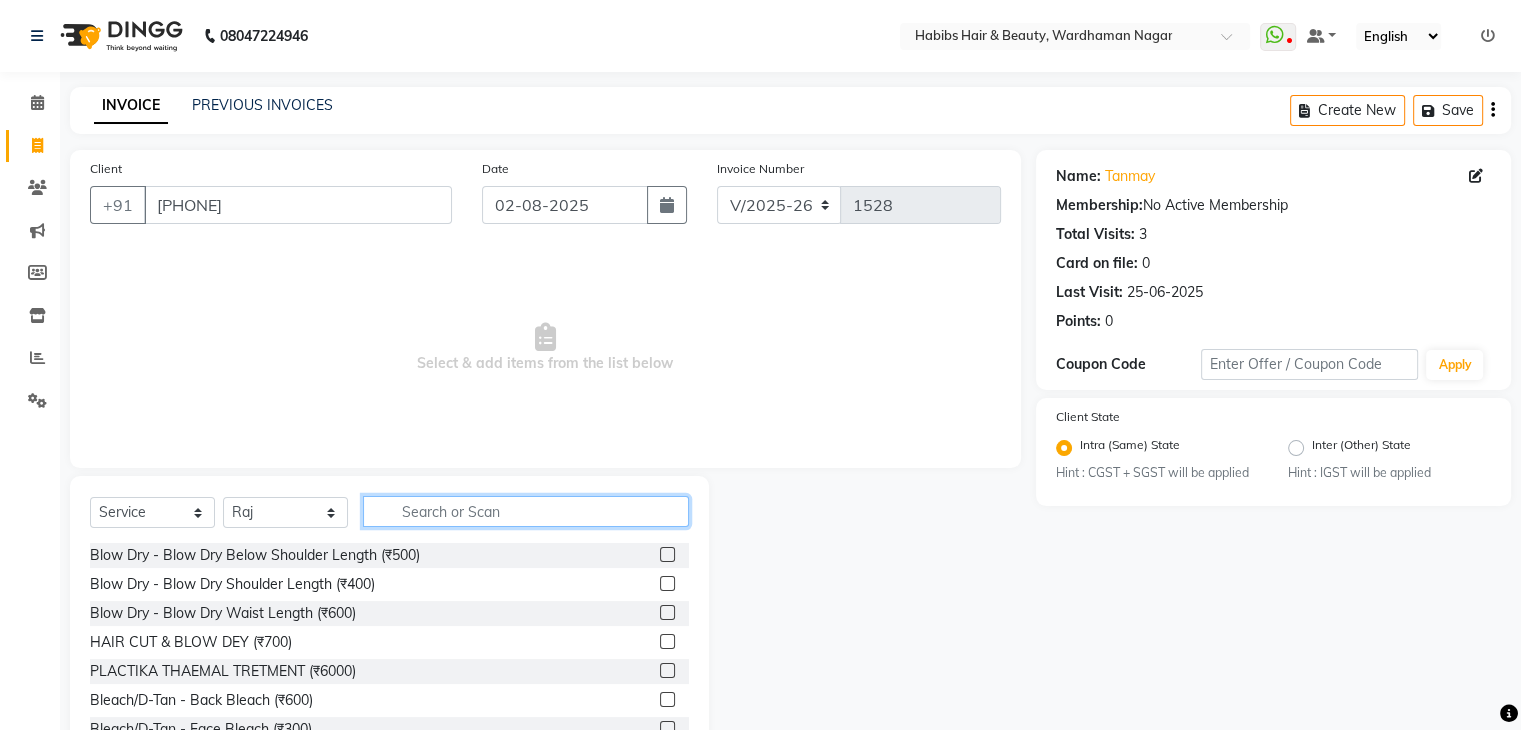 click 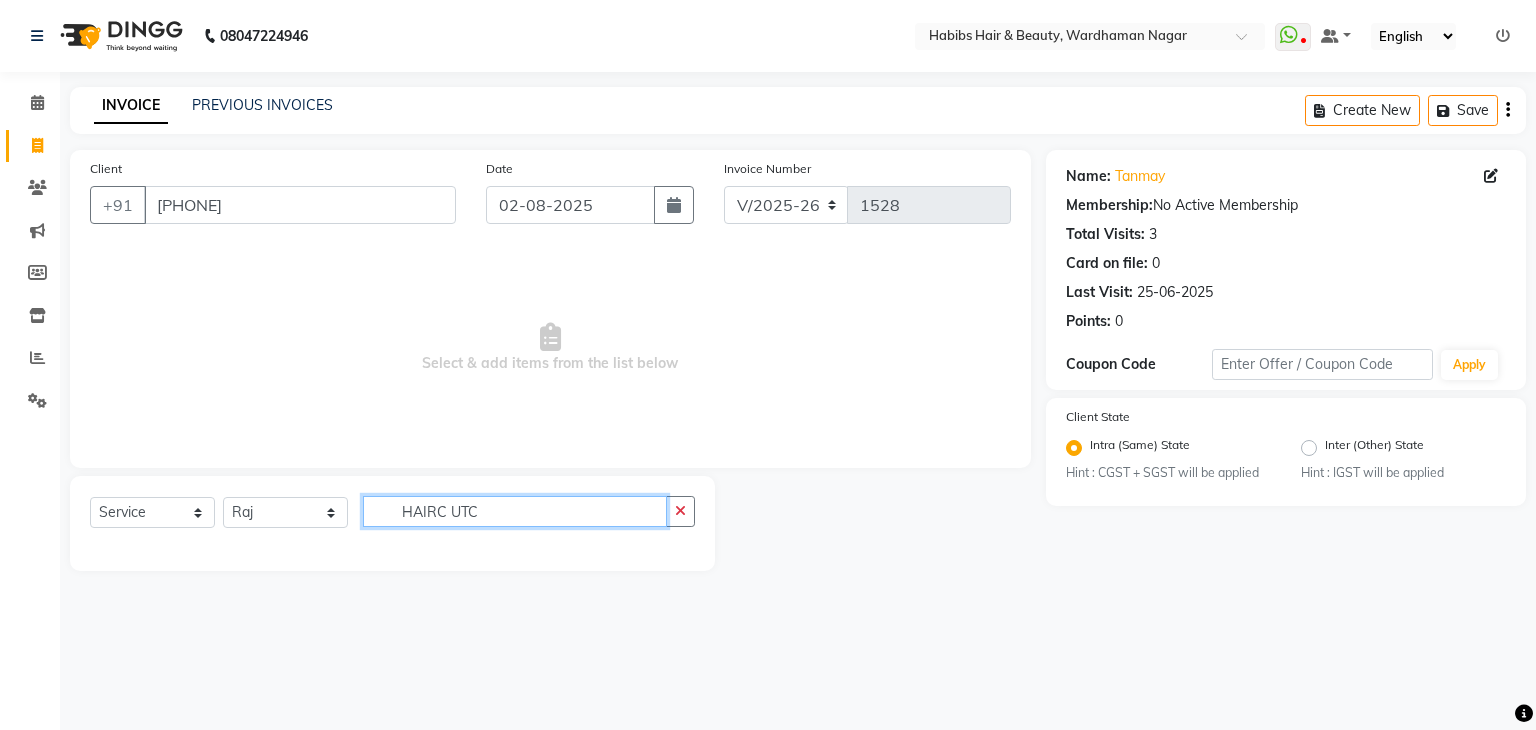 click on "HAIRC UTC" 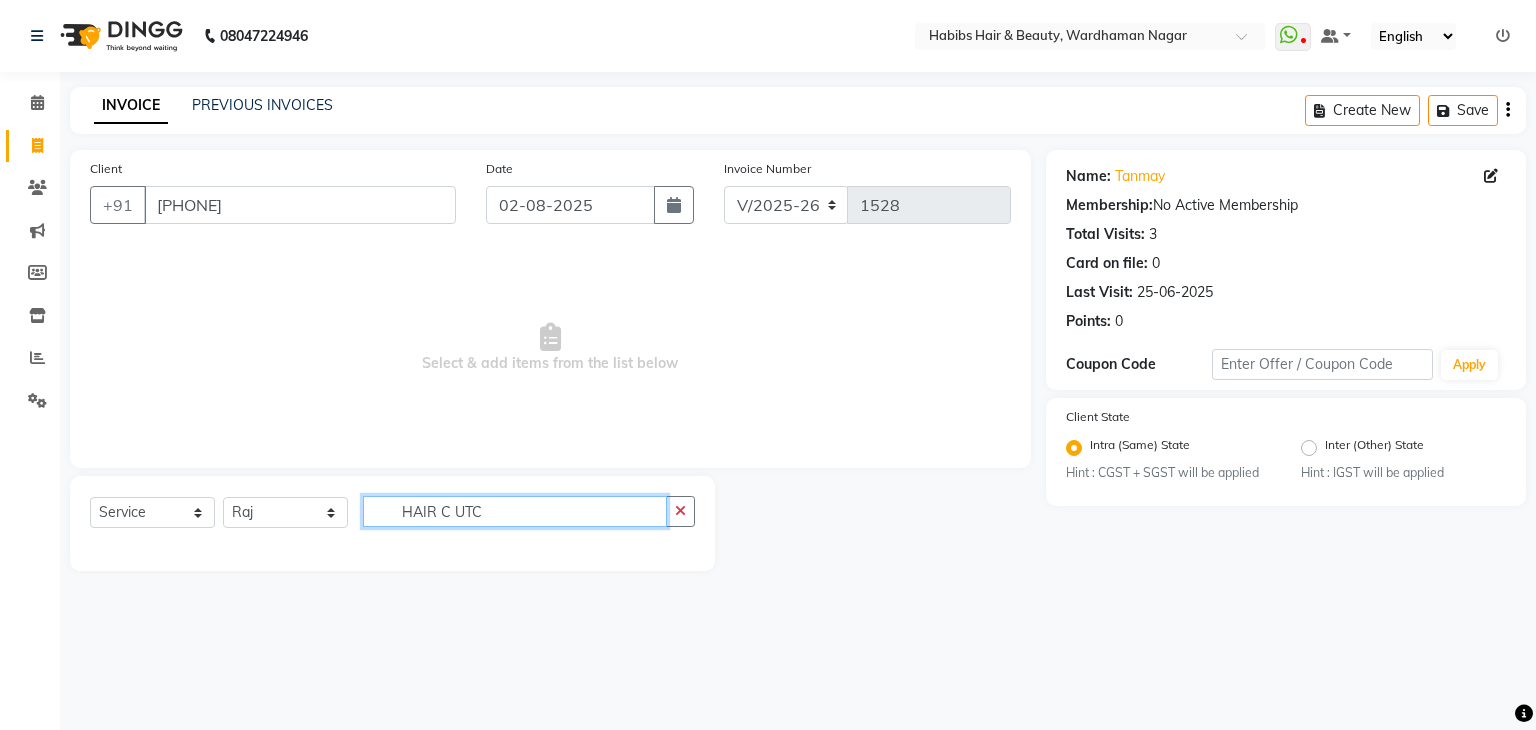 click on "HAIR C UTC" 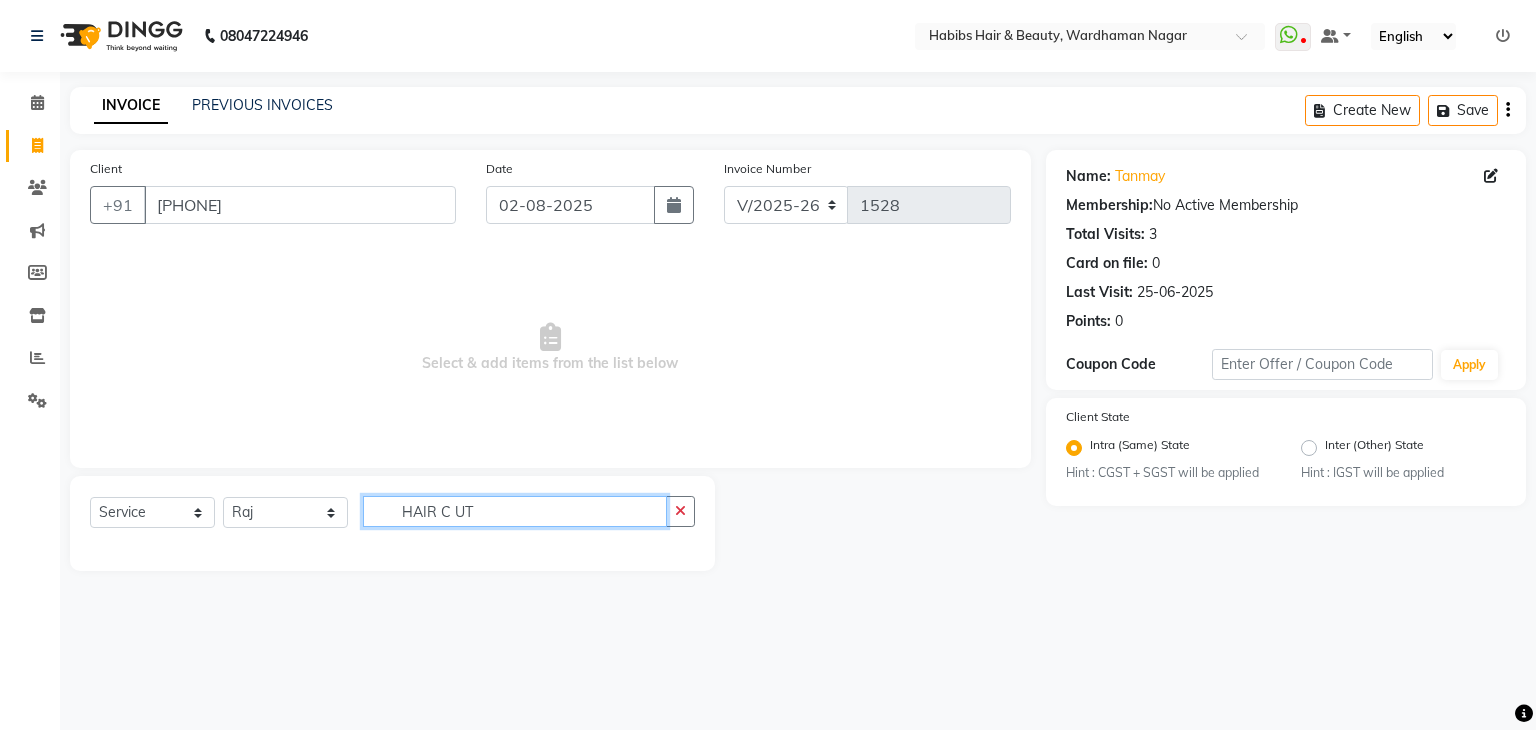 click on "HAIR C UT" 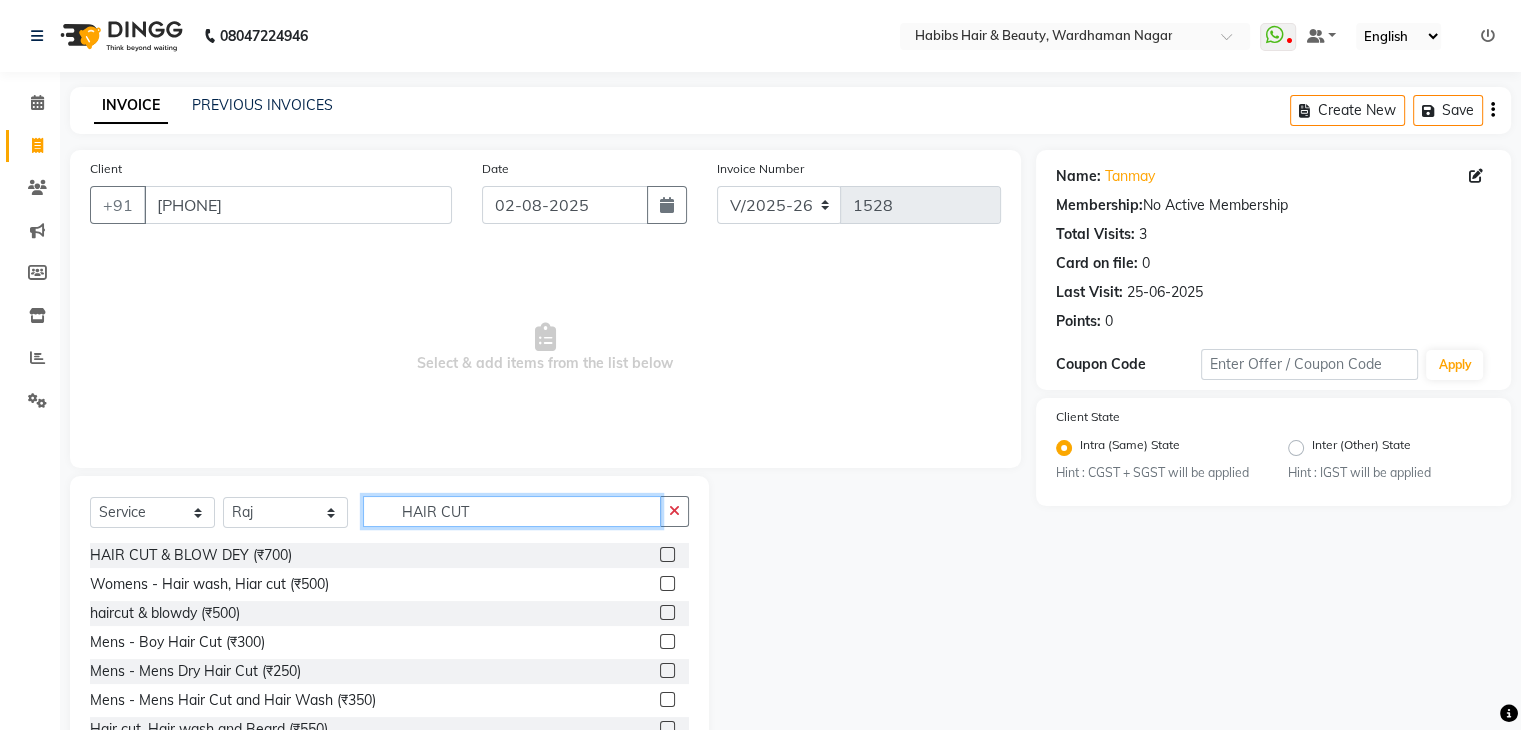 scroll, scrollTop: 72, scrollLeft: 0, axis: vertical 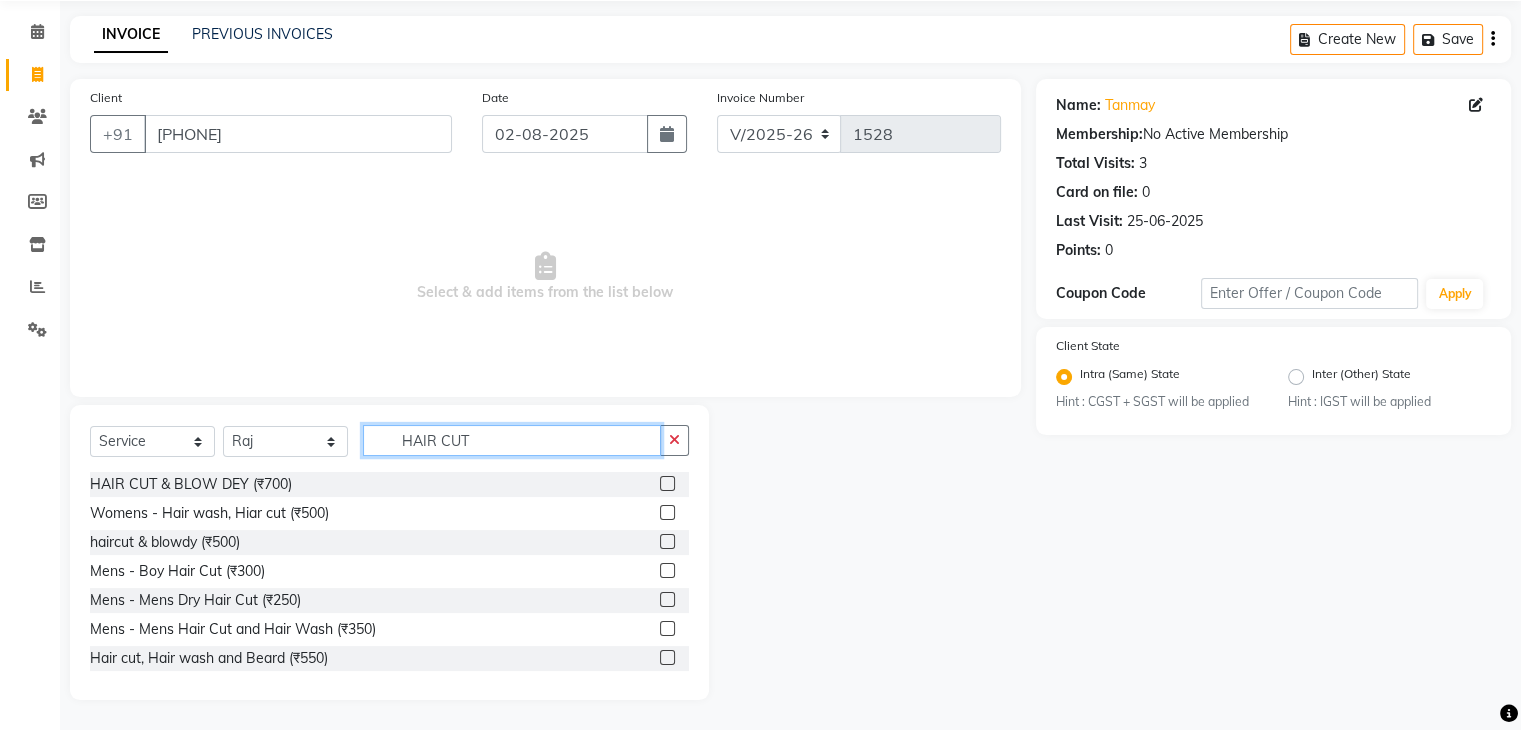 type on "HAIR CUT" 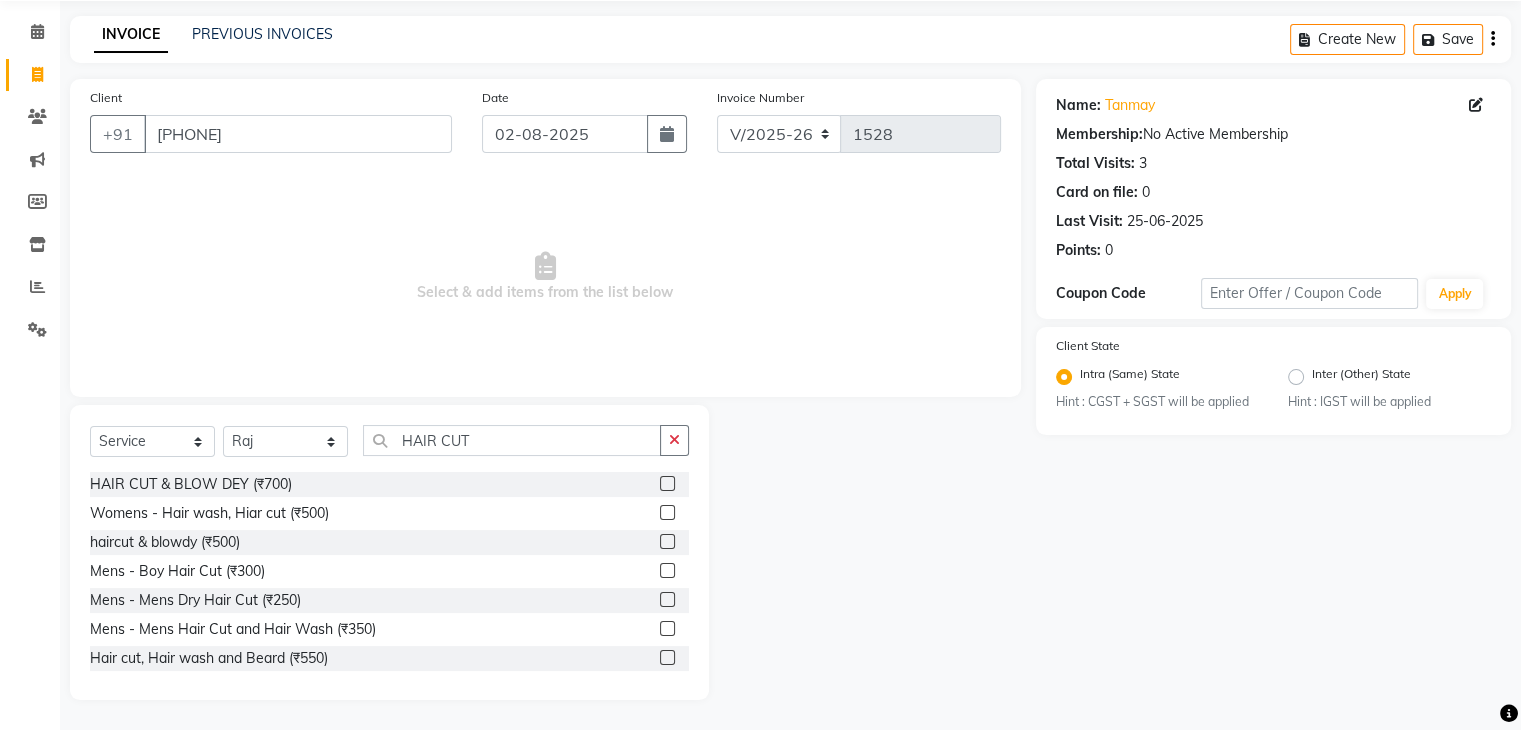click 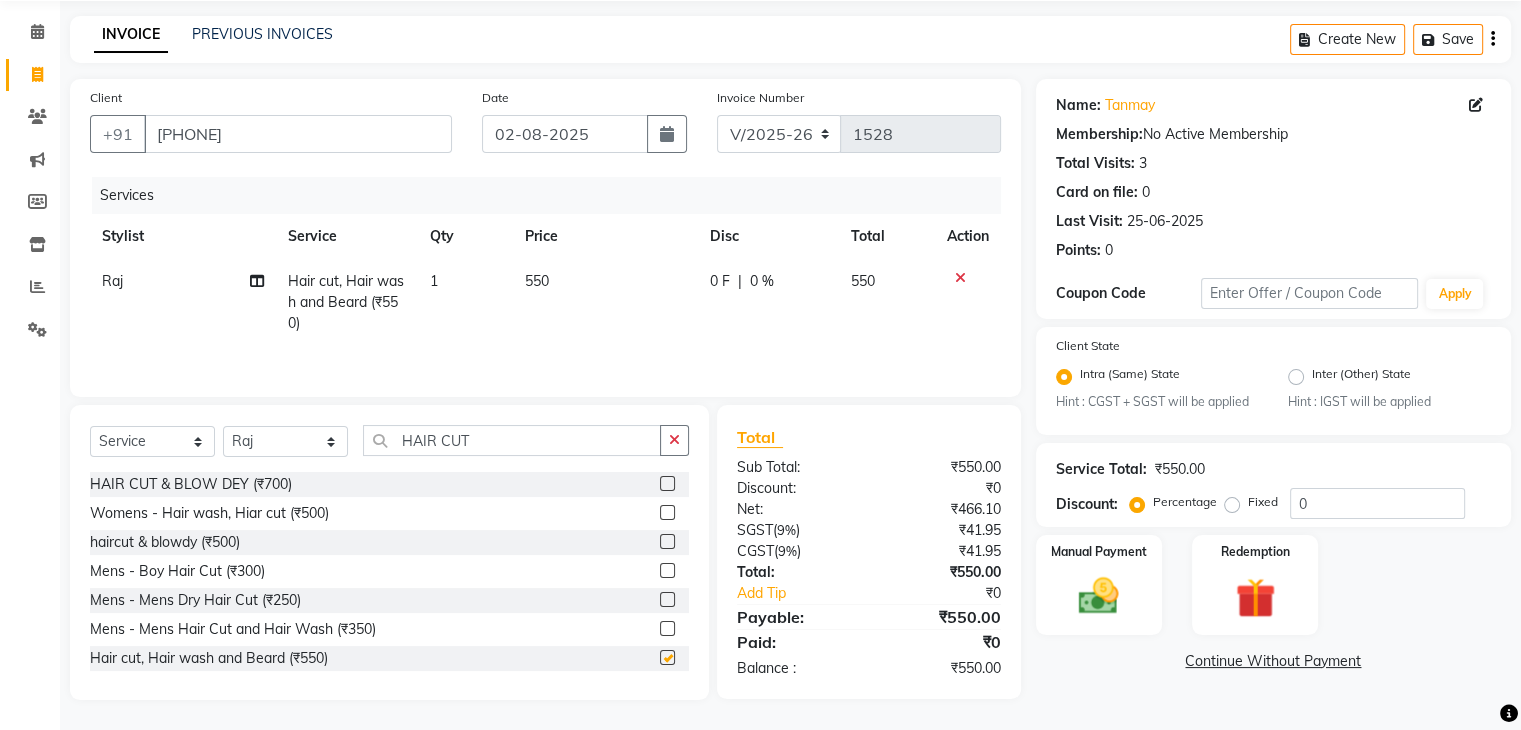 checkbox on "false" 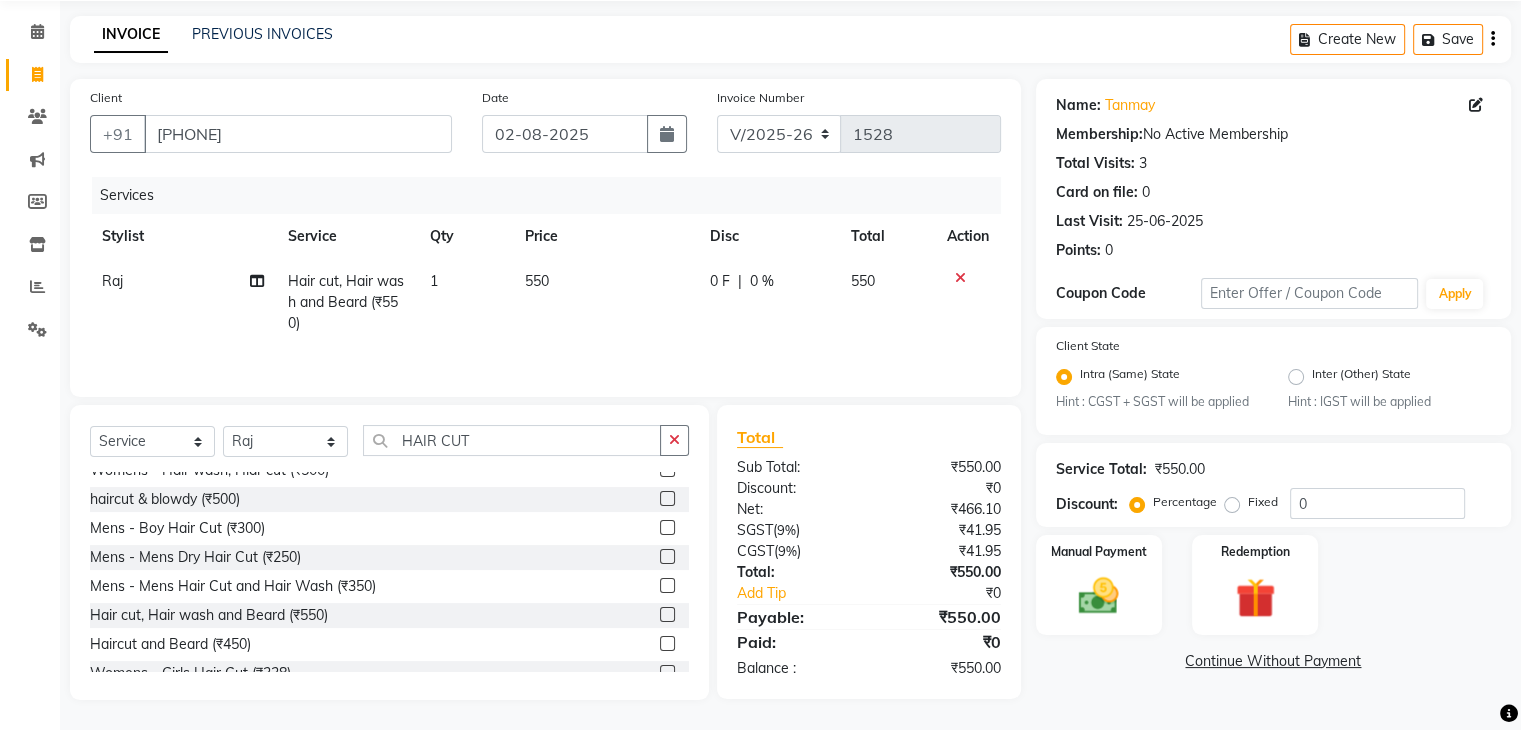 scroll, scrollTop: 23, scrollLeft: 0, axis: vertical 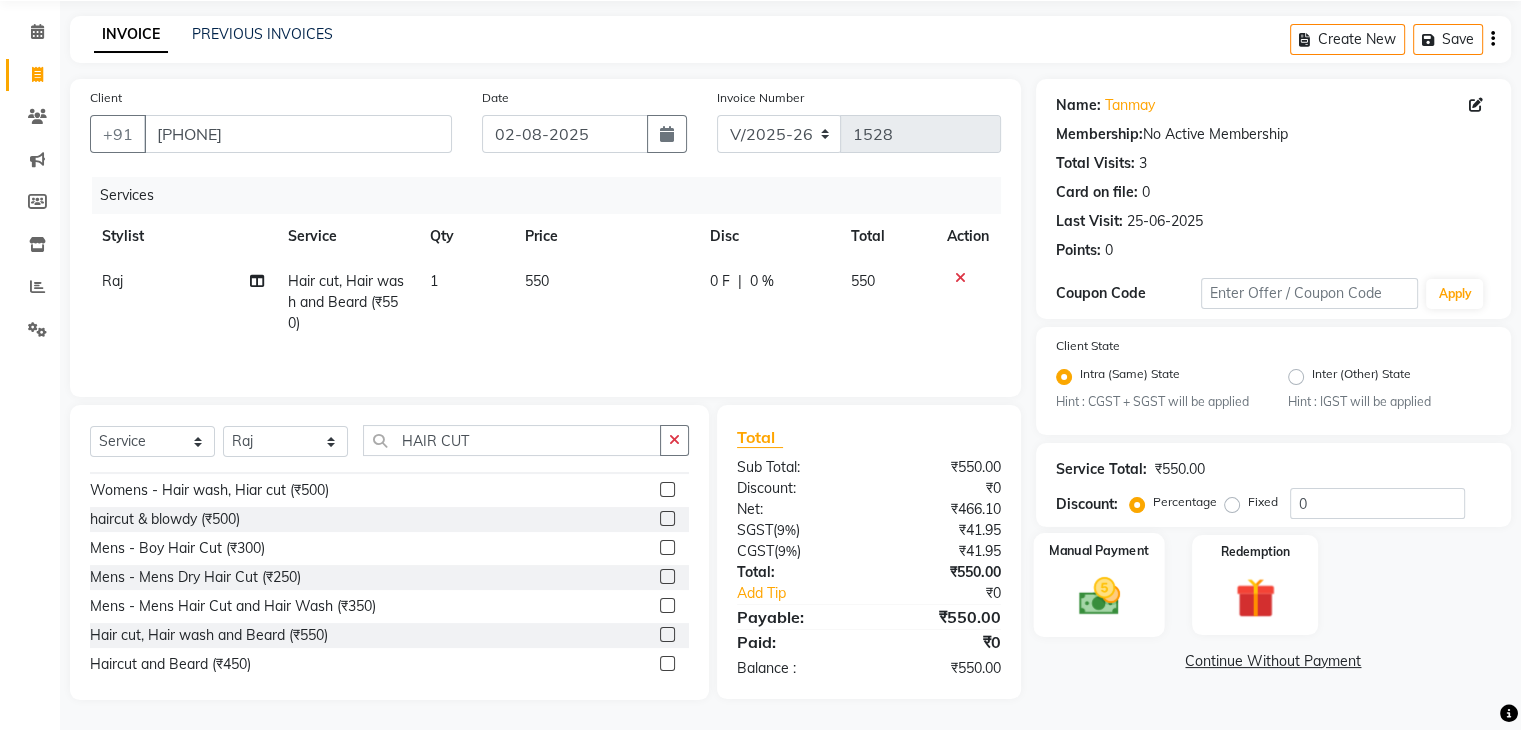 click 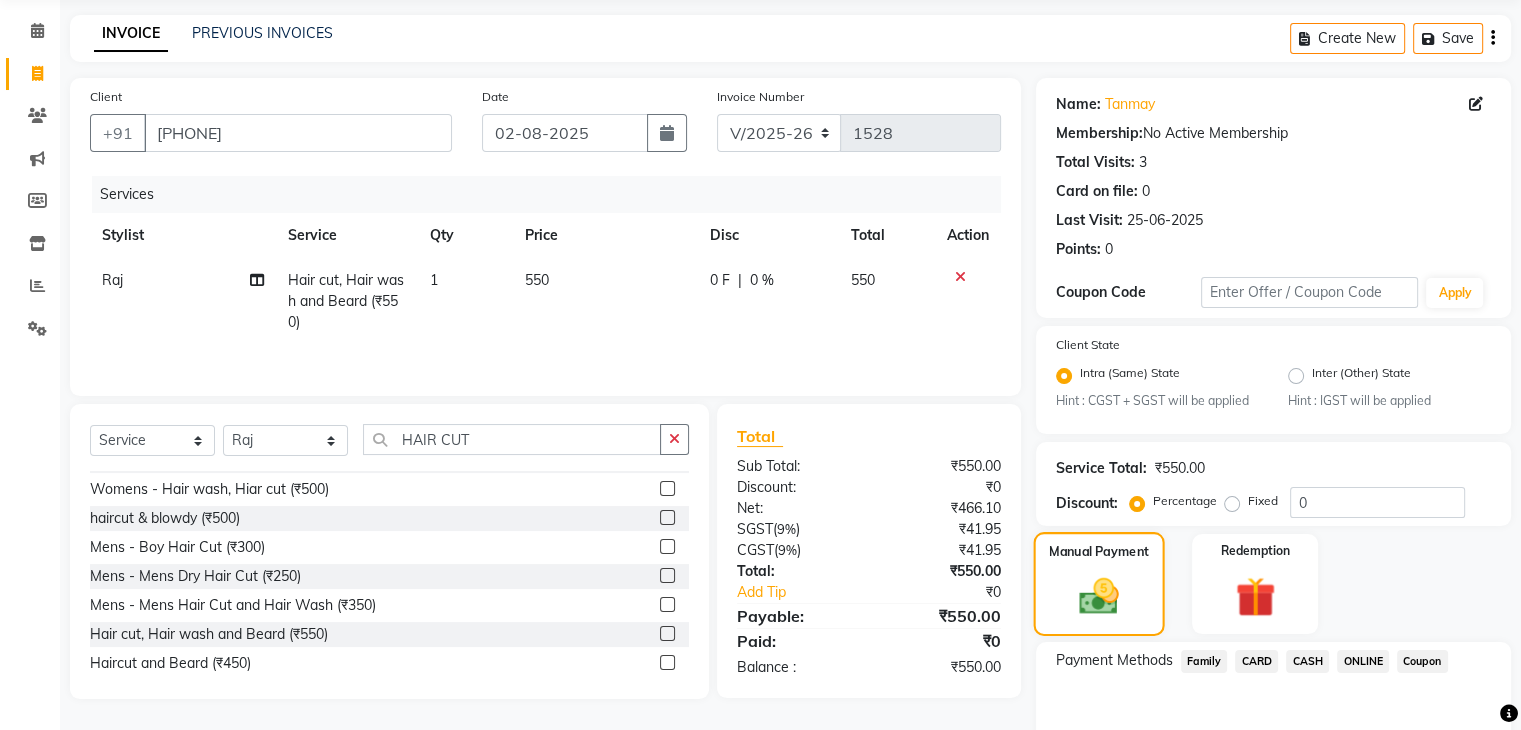 scroll, scrollTop: 177, scrollLeft: 0, axis: vertical 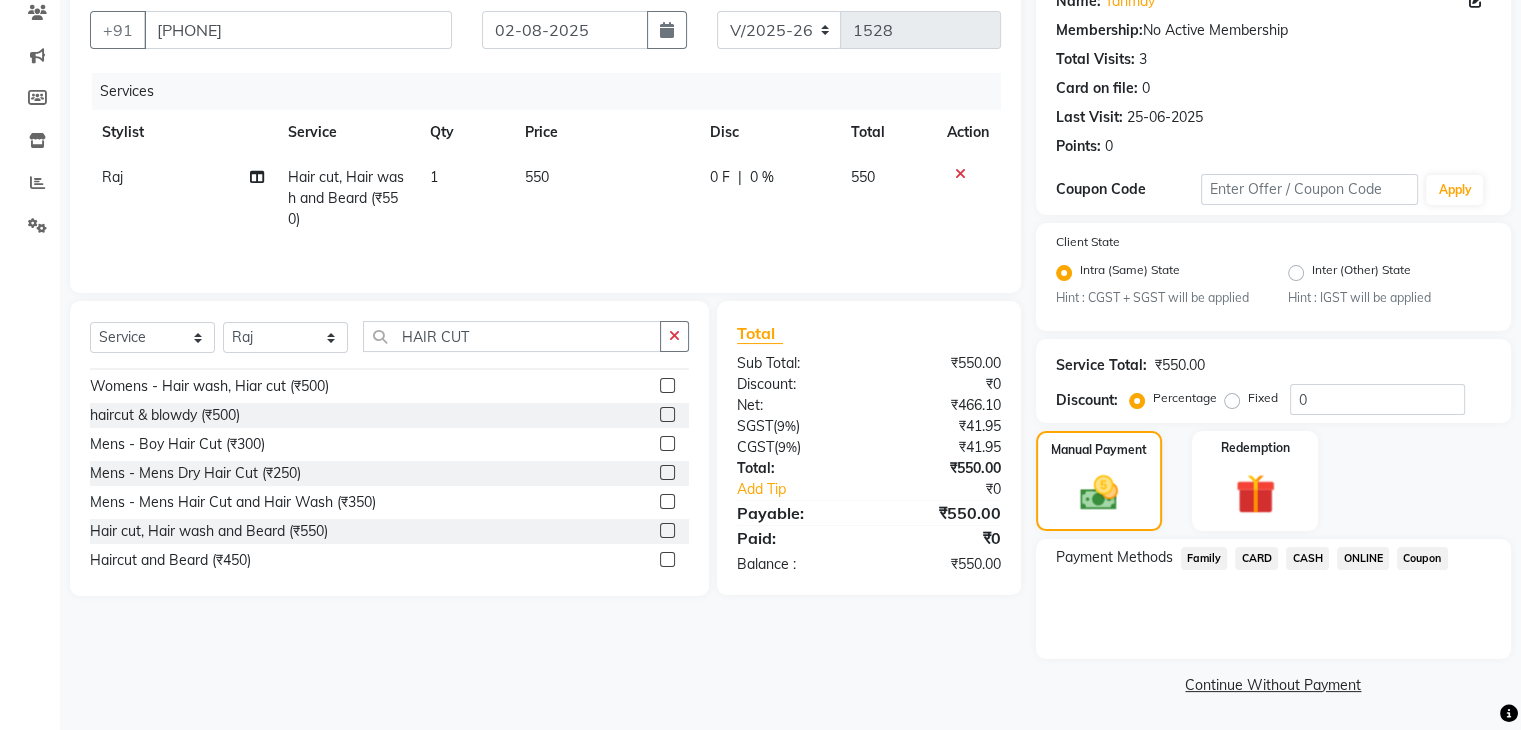 click on "ONLINE" 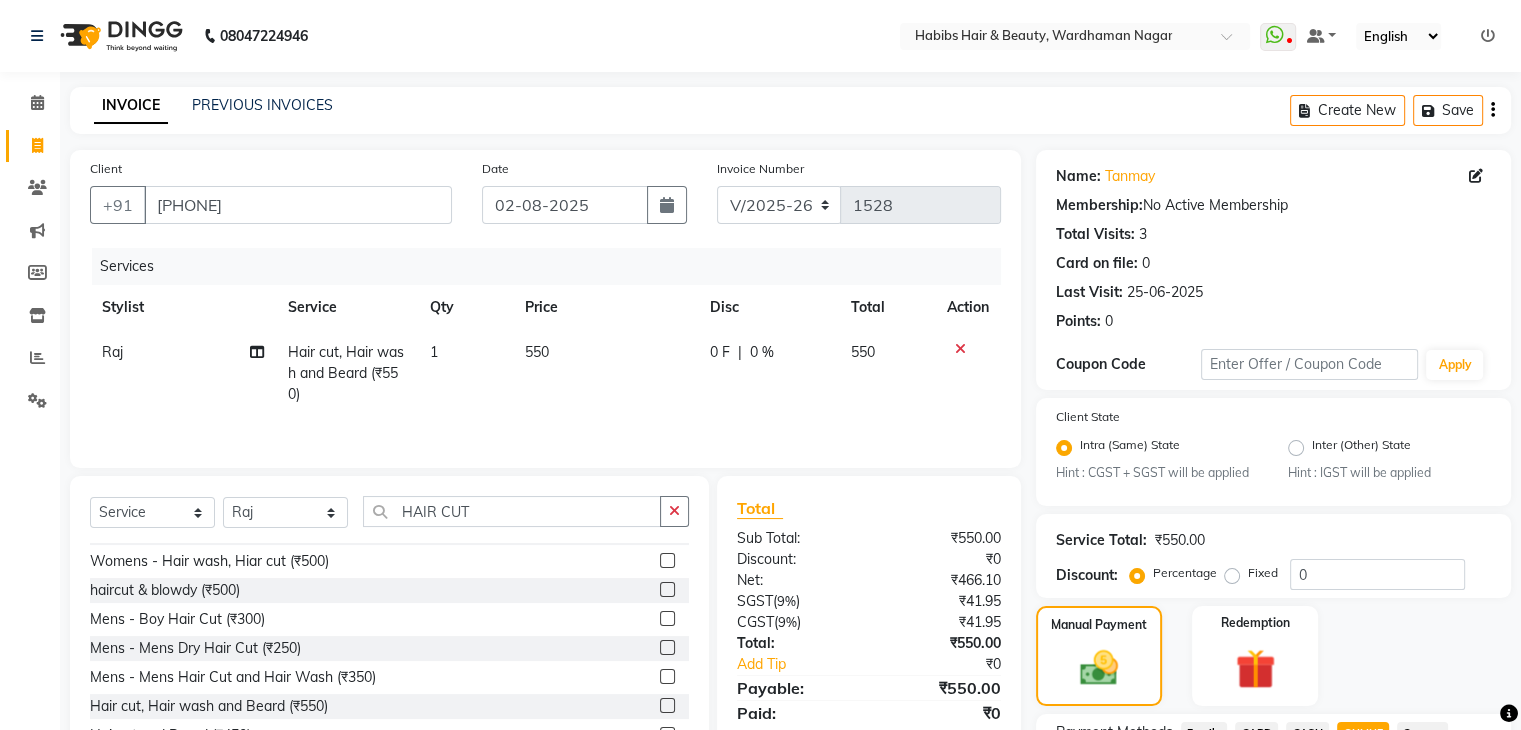 scroll, scrollTop: 208, scrollLeft: 0, axis: vertical 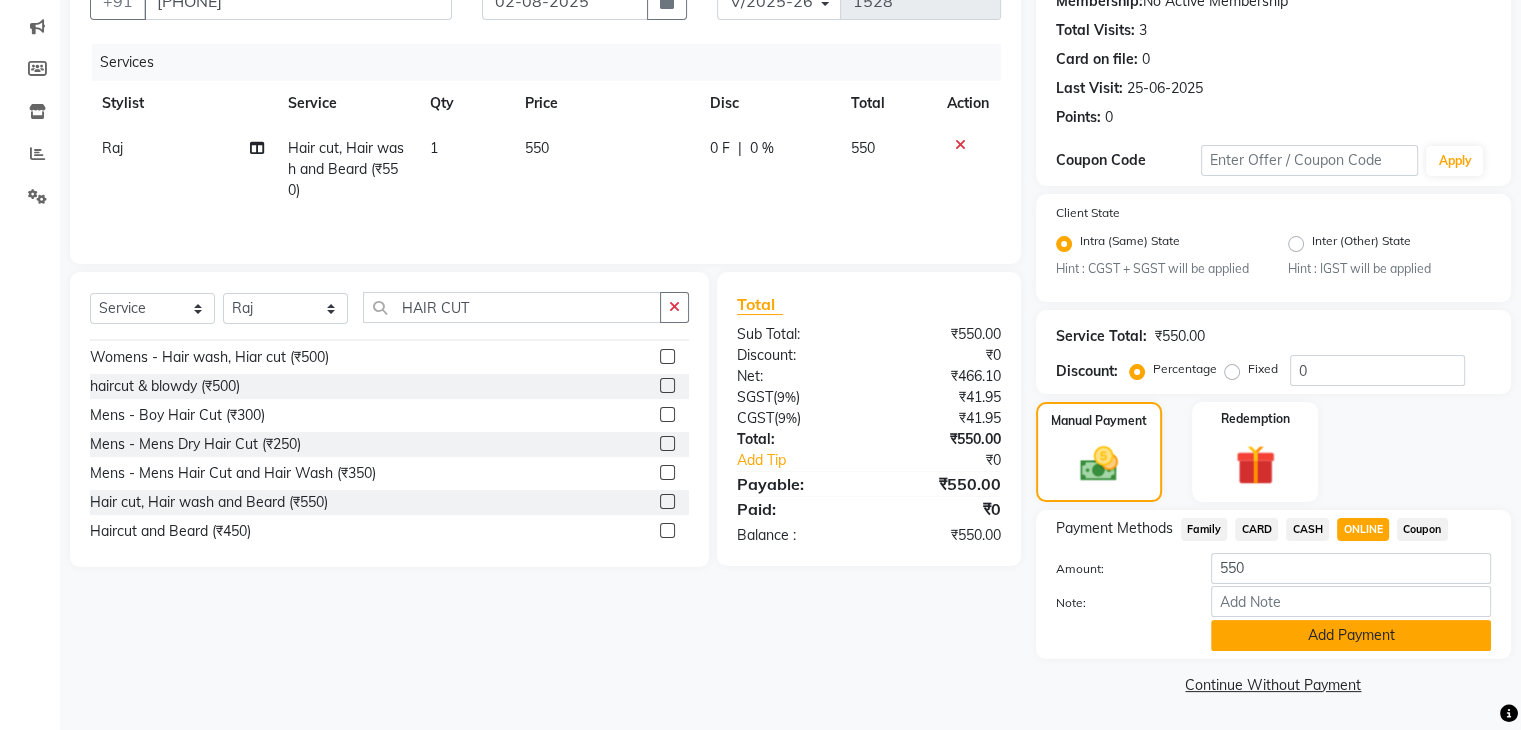 click on "Add Payment" 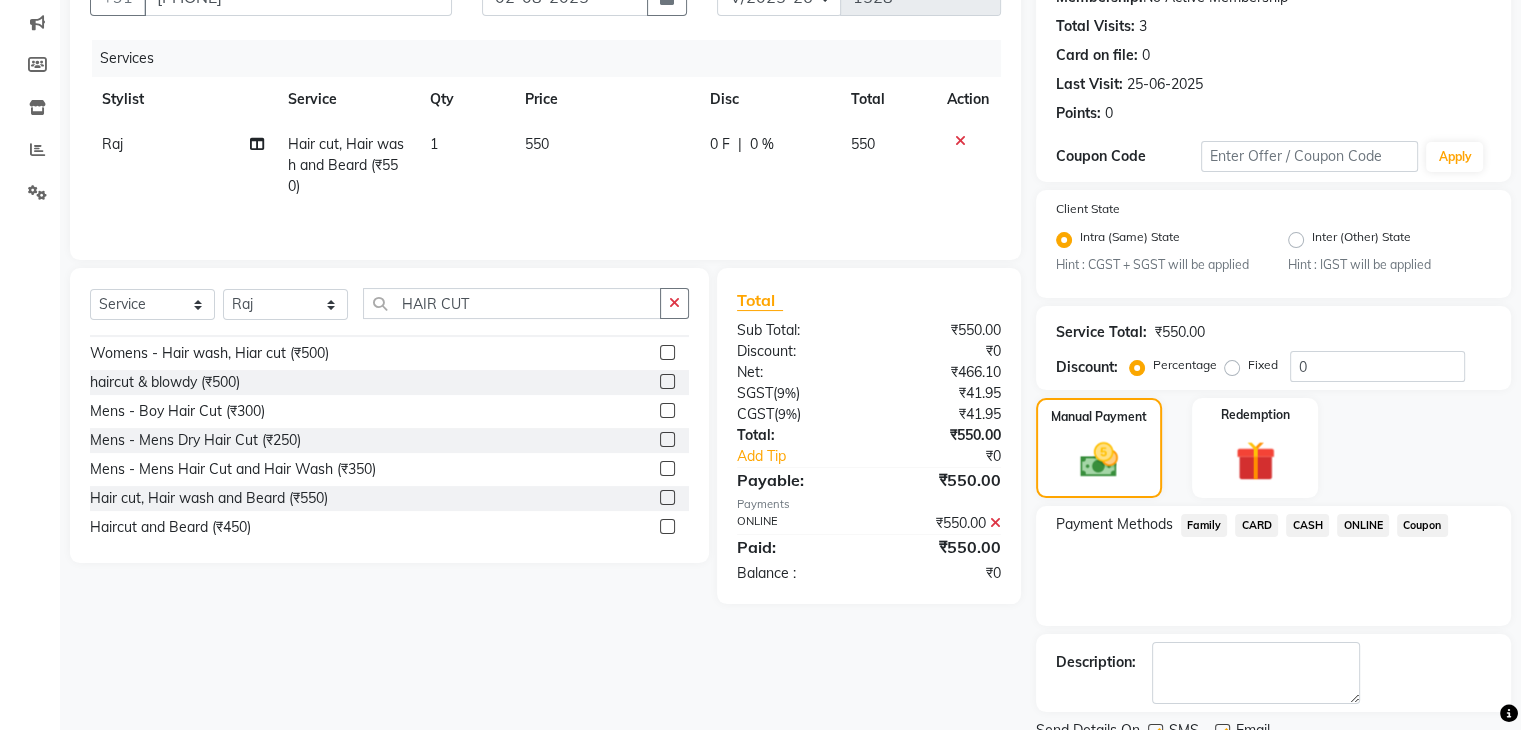 scroll, scrollTop: 289, scrollLeft: 0, axis: vertical 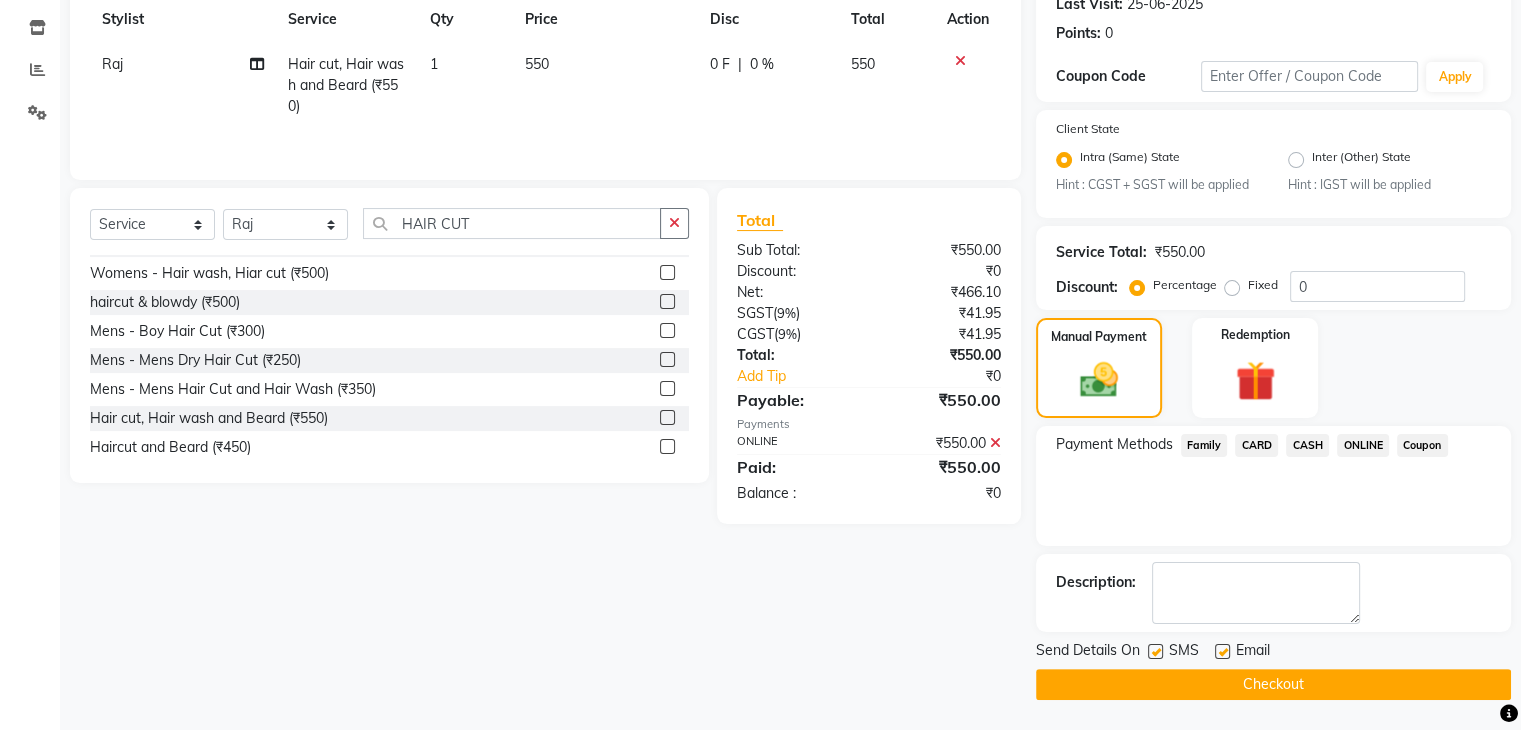 click on "Checkout" 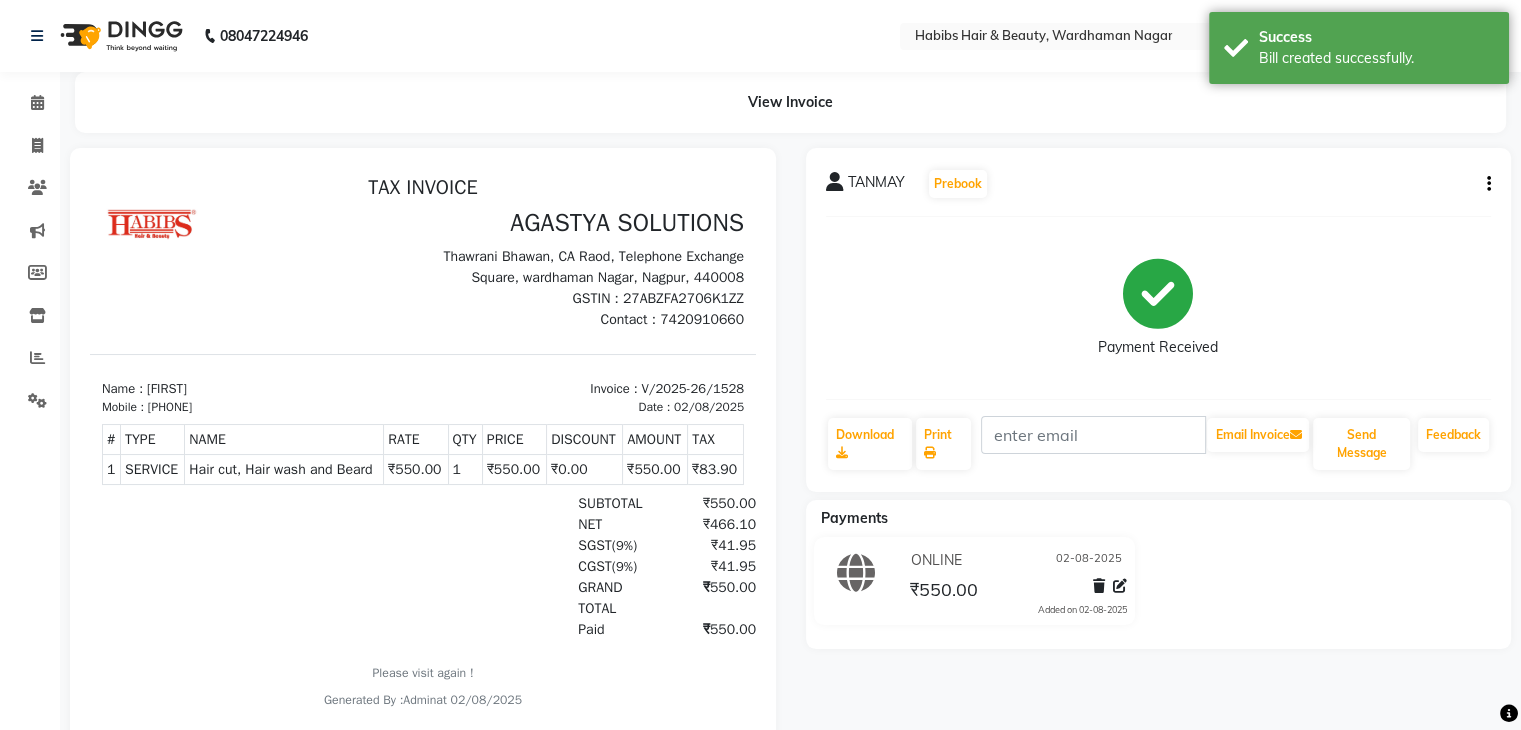 scroll, scrollTop: 0, scrollLeft: 0, axis: both 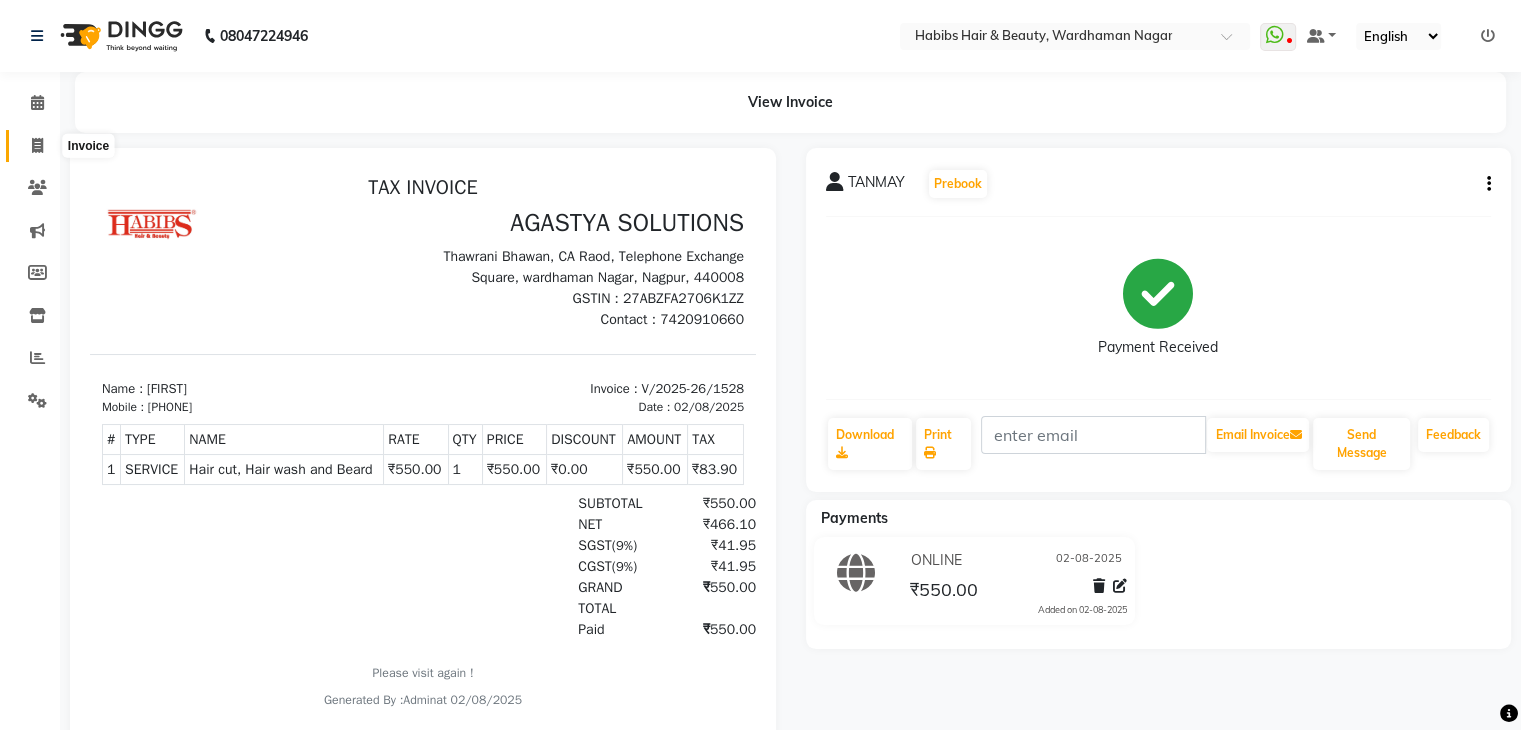 click 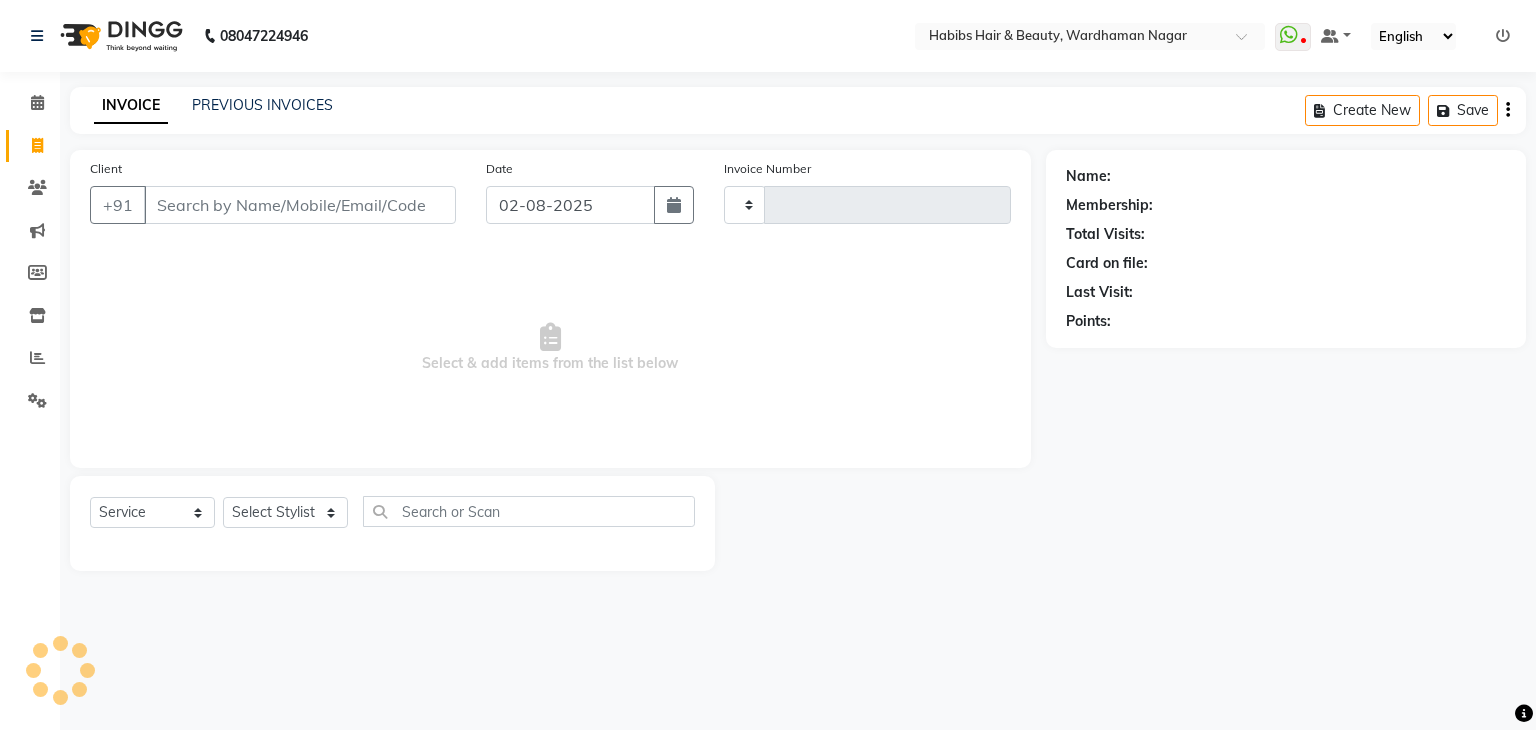 type on "1529" 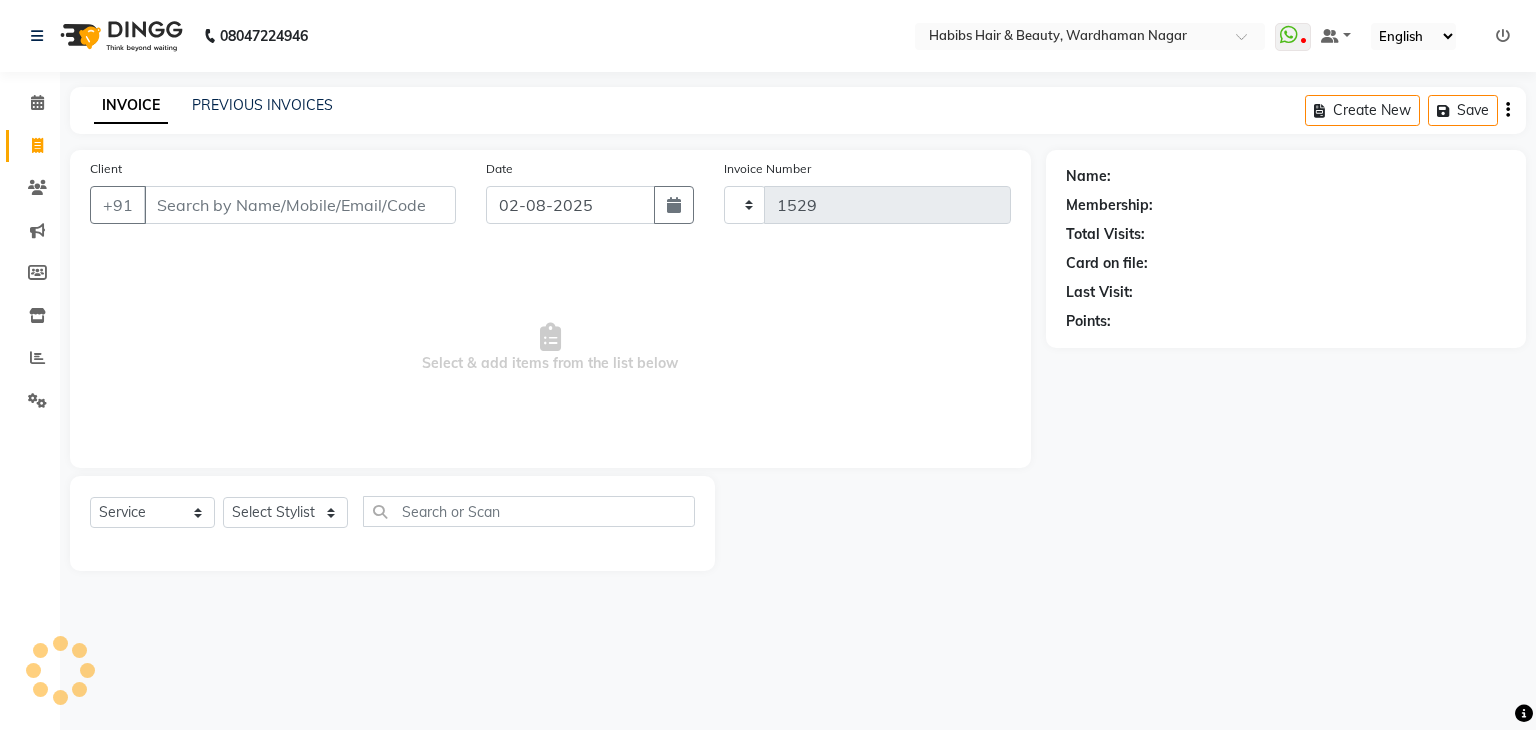 select on "3714" 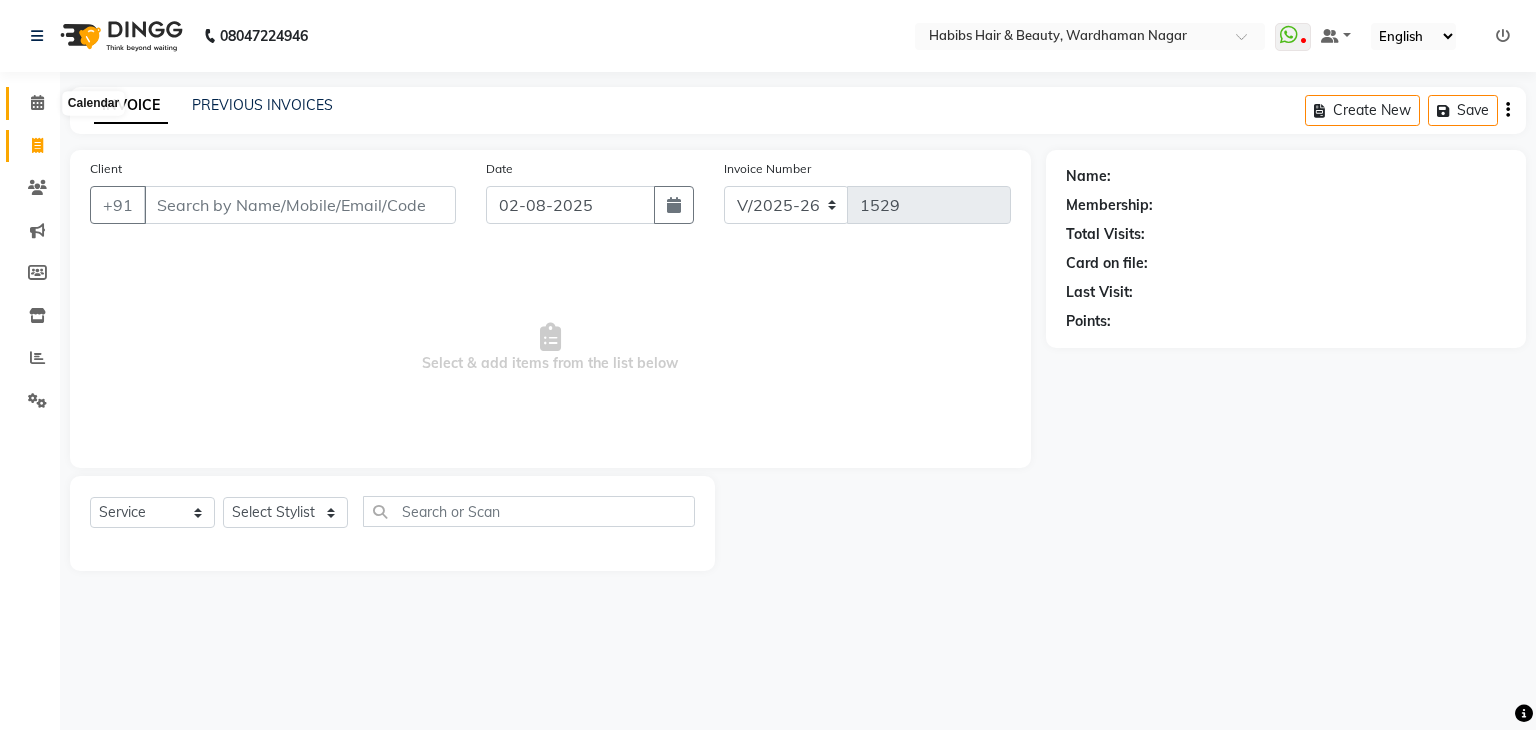 click 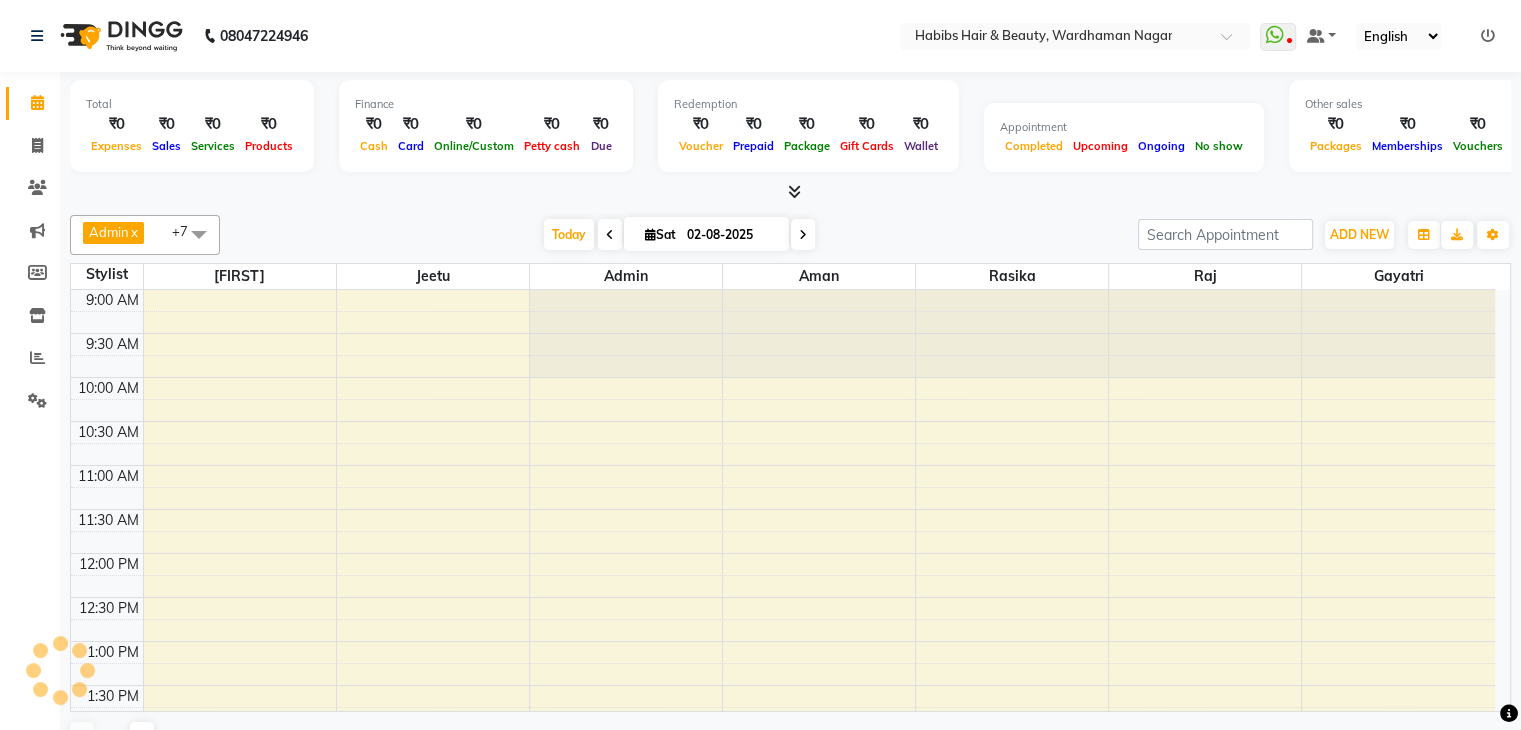 scroll, scrollTop: 524, scrollLeft: 0, axis: vertical 